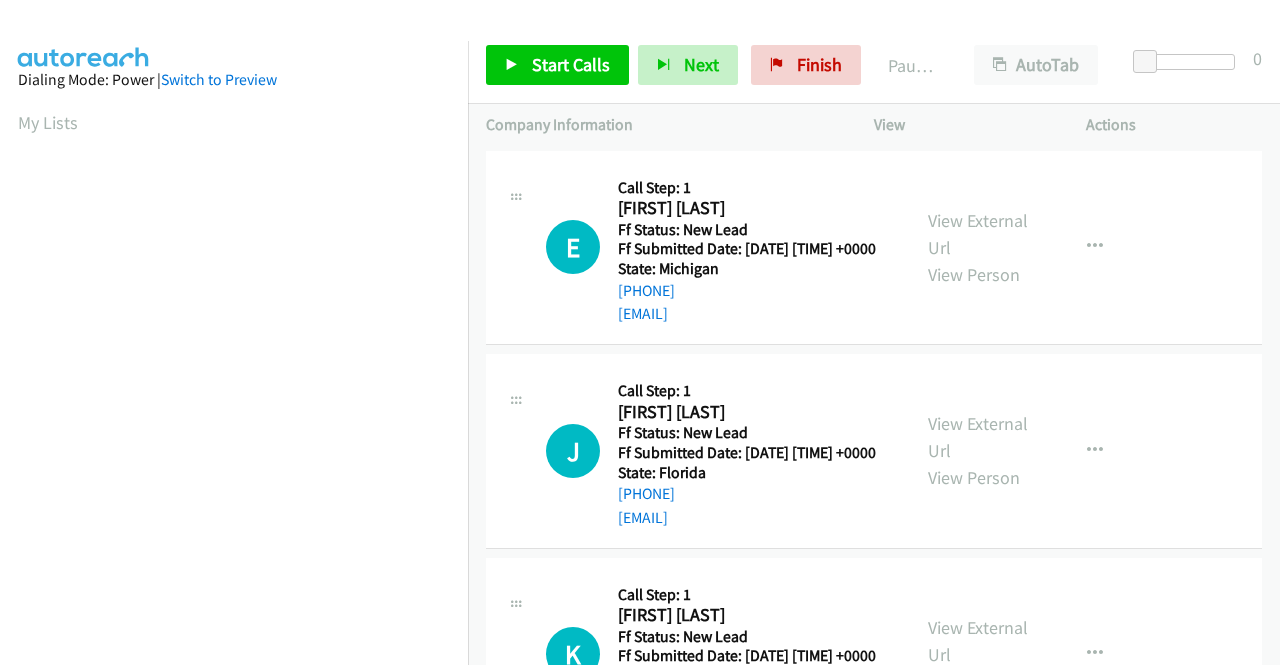 scroll, scrollTop: 0, scrollLeft: 0, axis: both 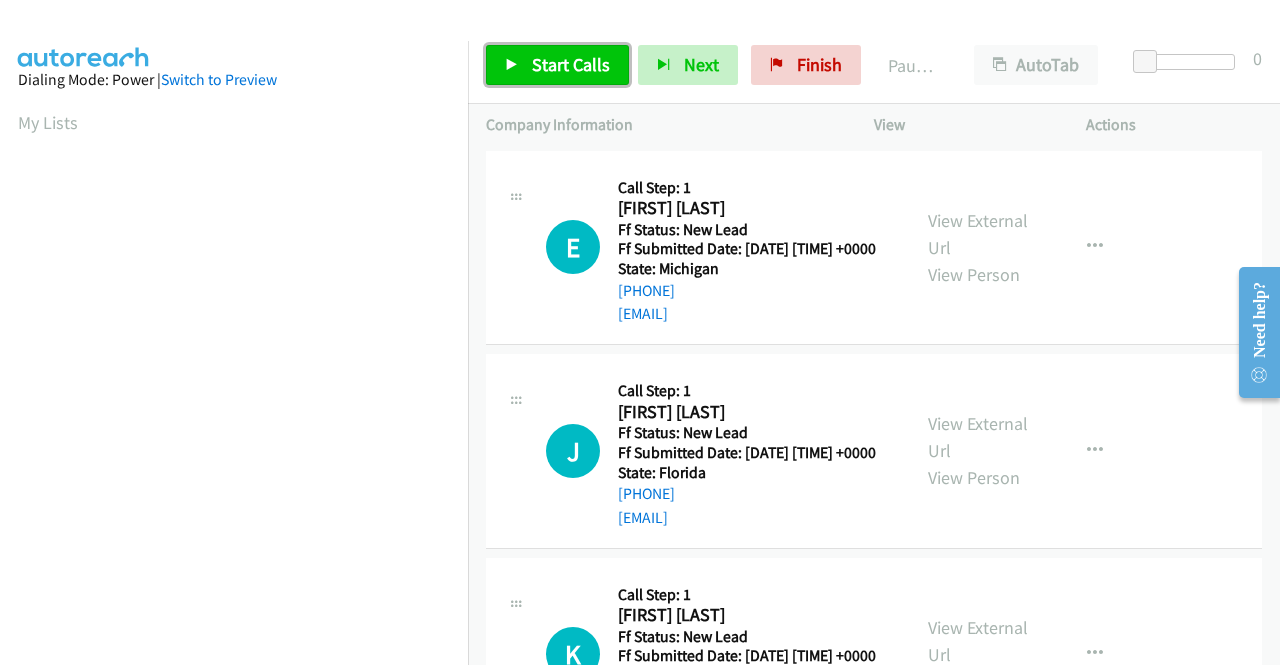 click on "Start Calls" at bounding box center [571, 64] 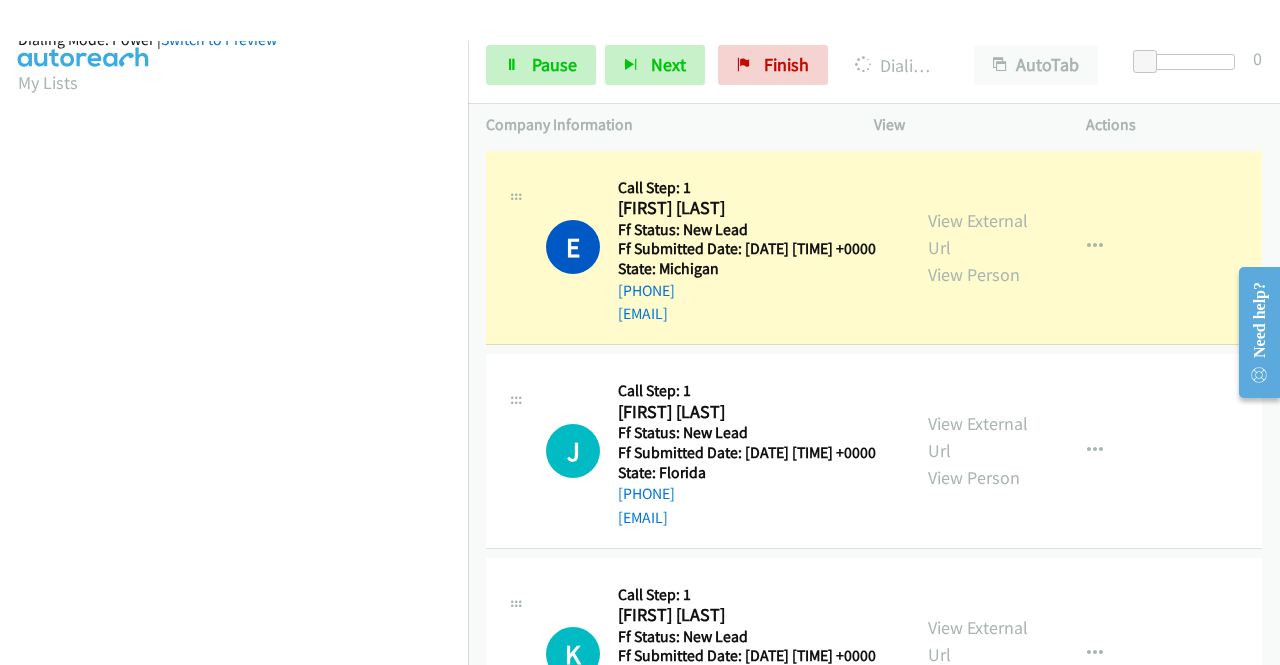 scroll, scrollTop: 456, scrollLeft: 0, axis: vertical 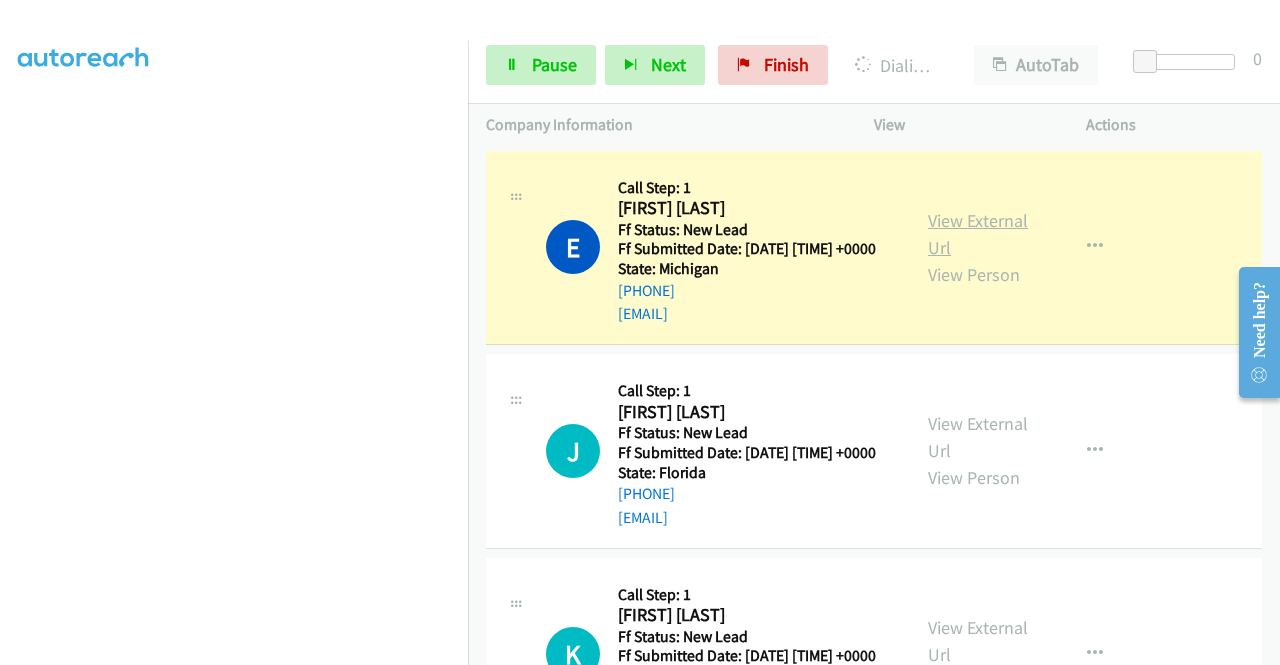 click on "View External Url" at bounding box center [978, 234] 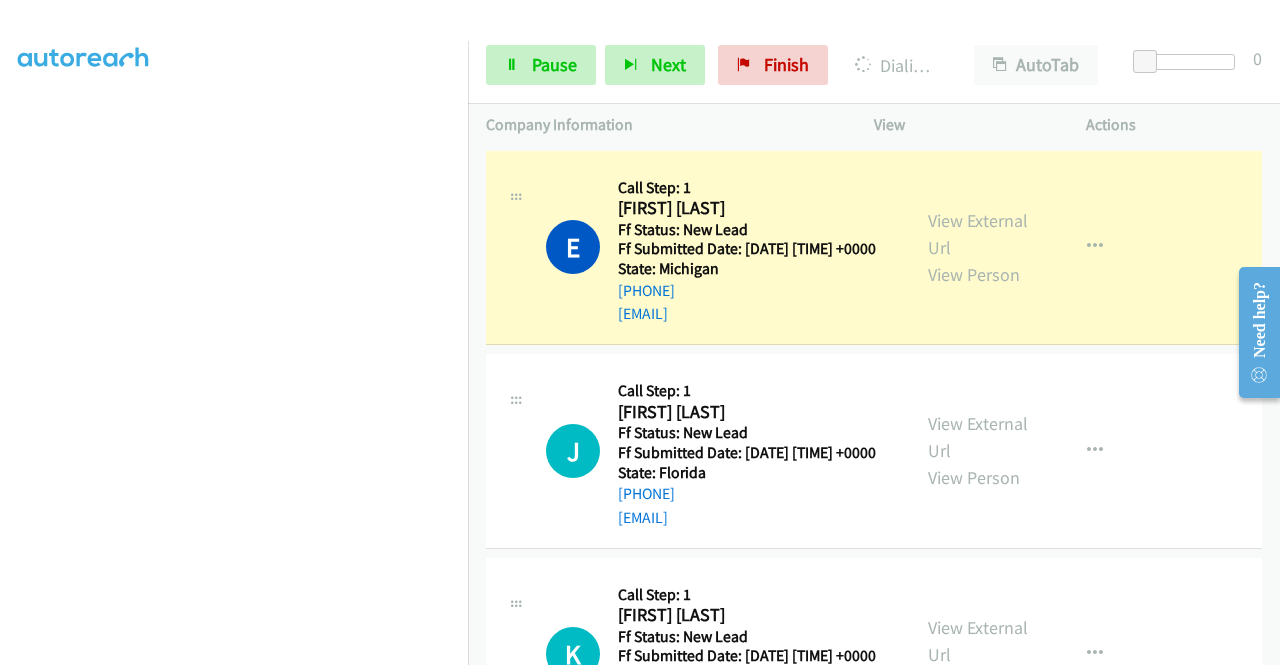scroll, scrollTop: 0, scrollLeft: 0, axis: both 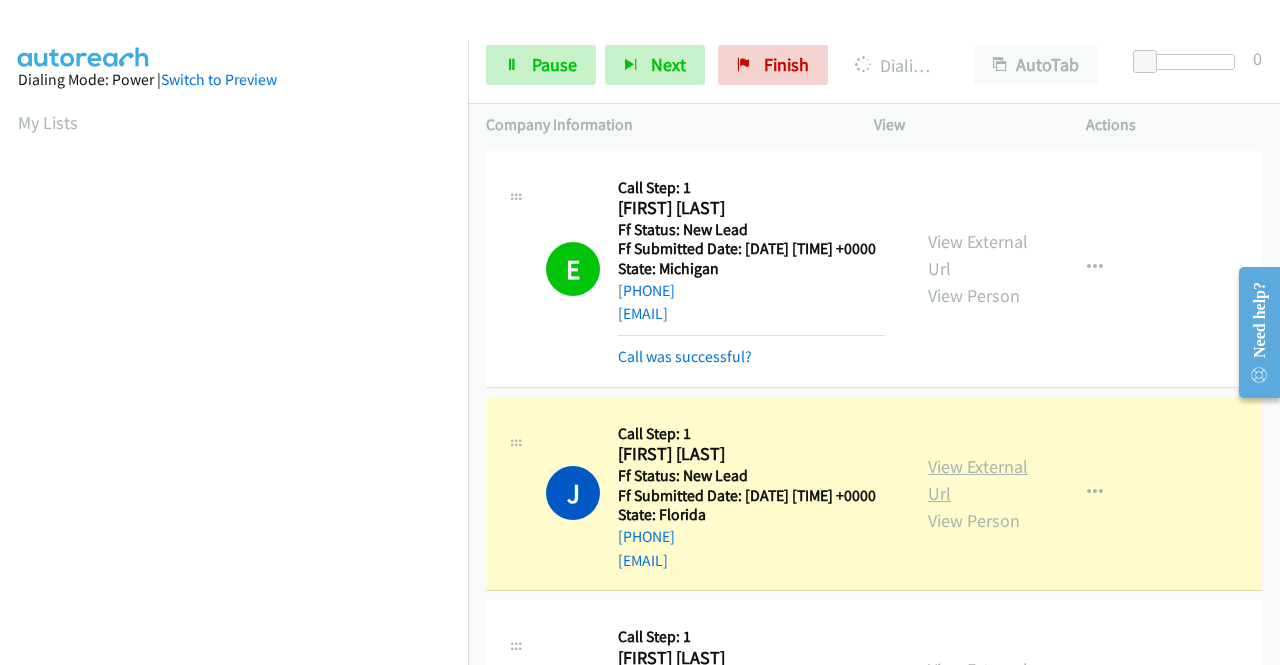 click on "View External Url" at bounding box center (978, 480) 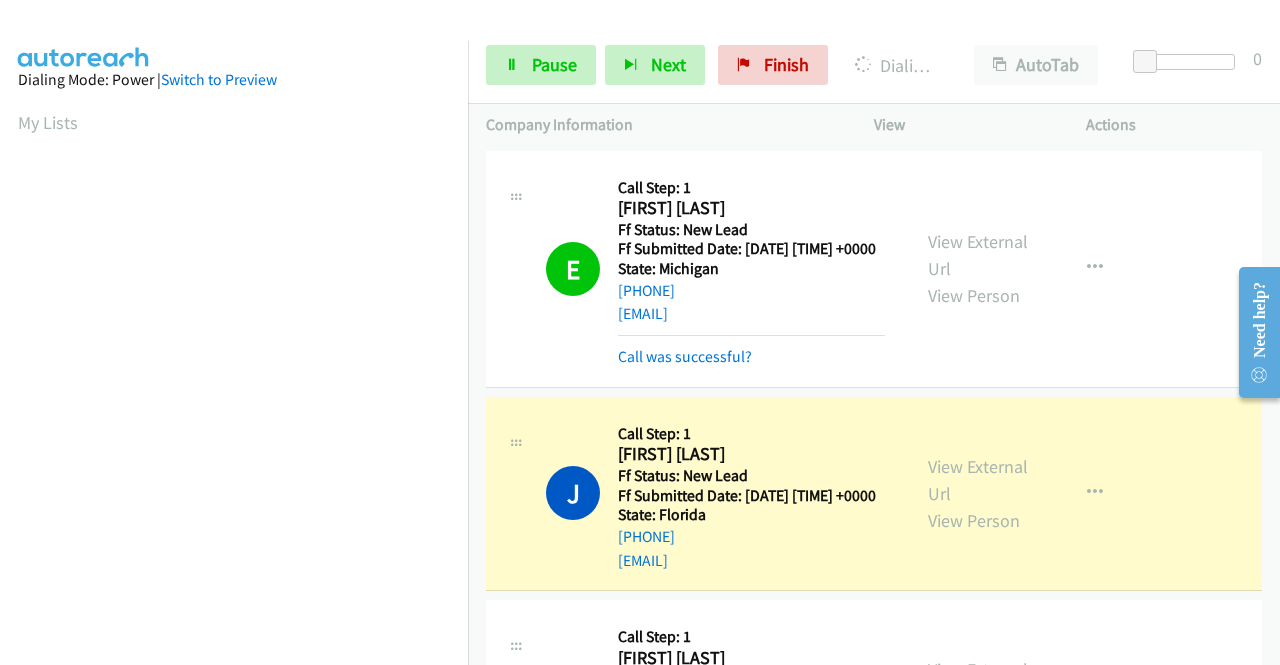scroll, scrollTop: 456, scrollLeft: 0, axis: vertical 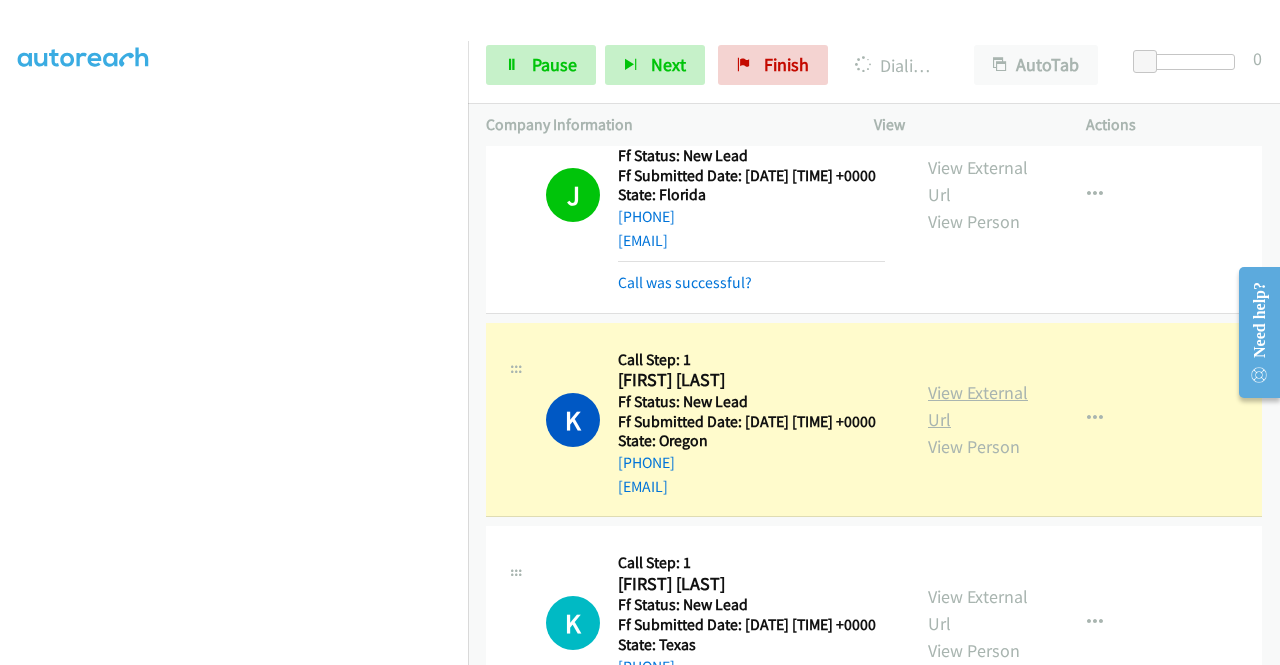 click on "View External Url" at bounding box center (978, 406) 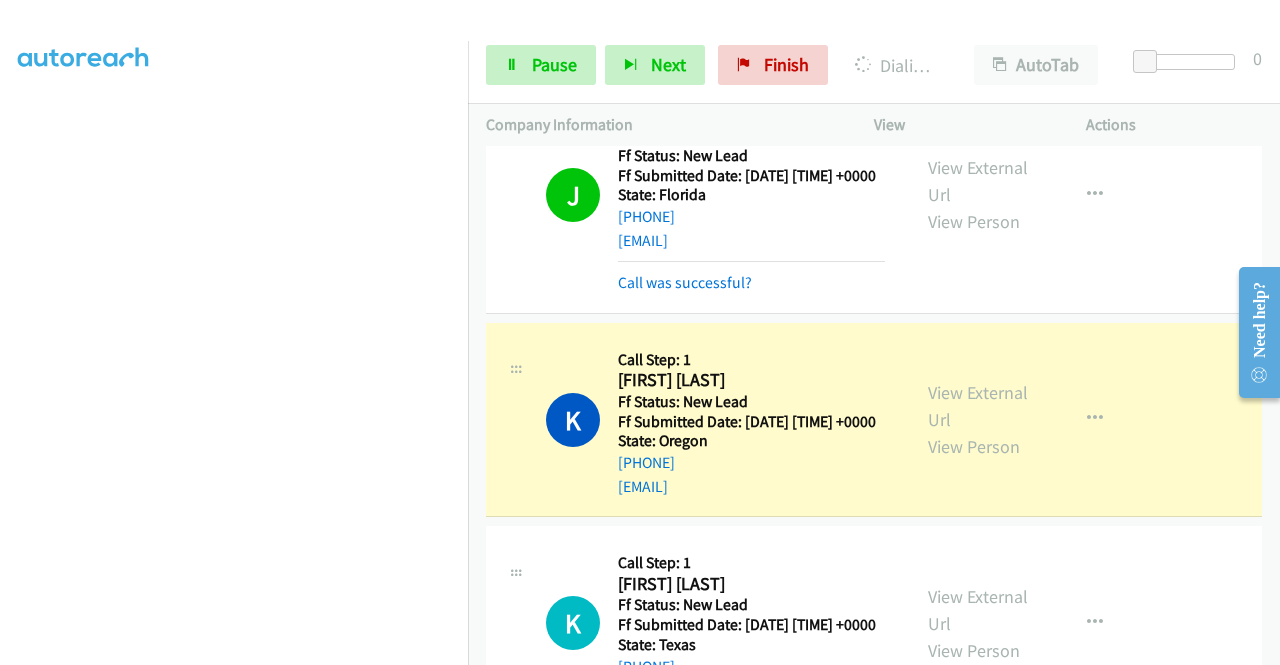 scroll, scrollTop: 0, scrollLeft: 0, axis: both 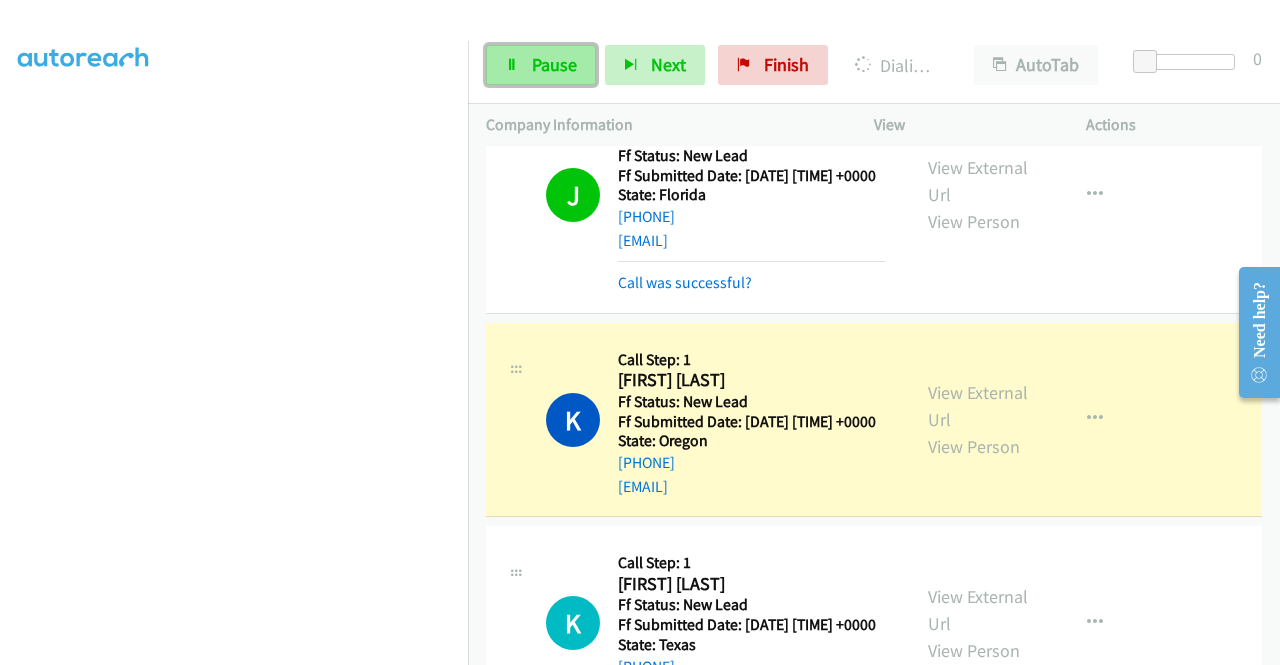 click on "Pause" at bounding box center [541, 65] 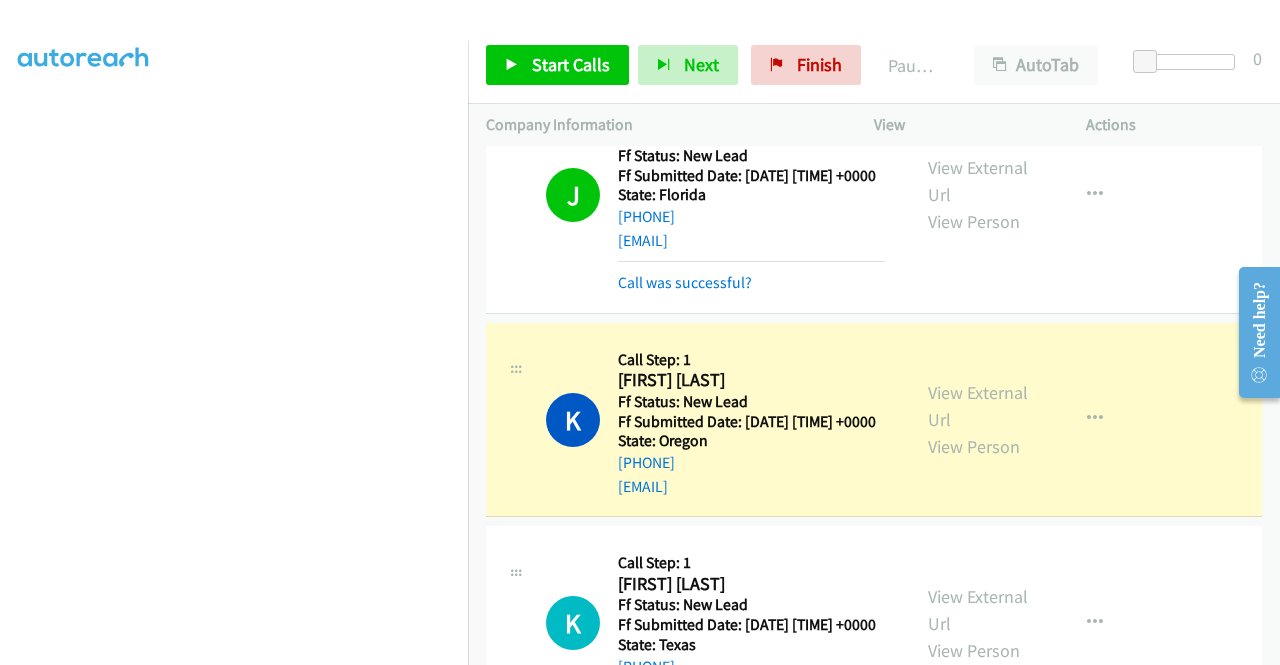 scroll, scrollTop: 0, scrollLeft: 0, axis: both 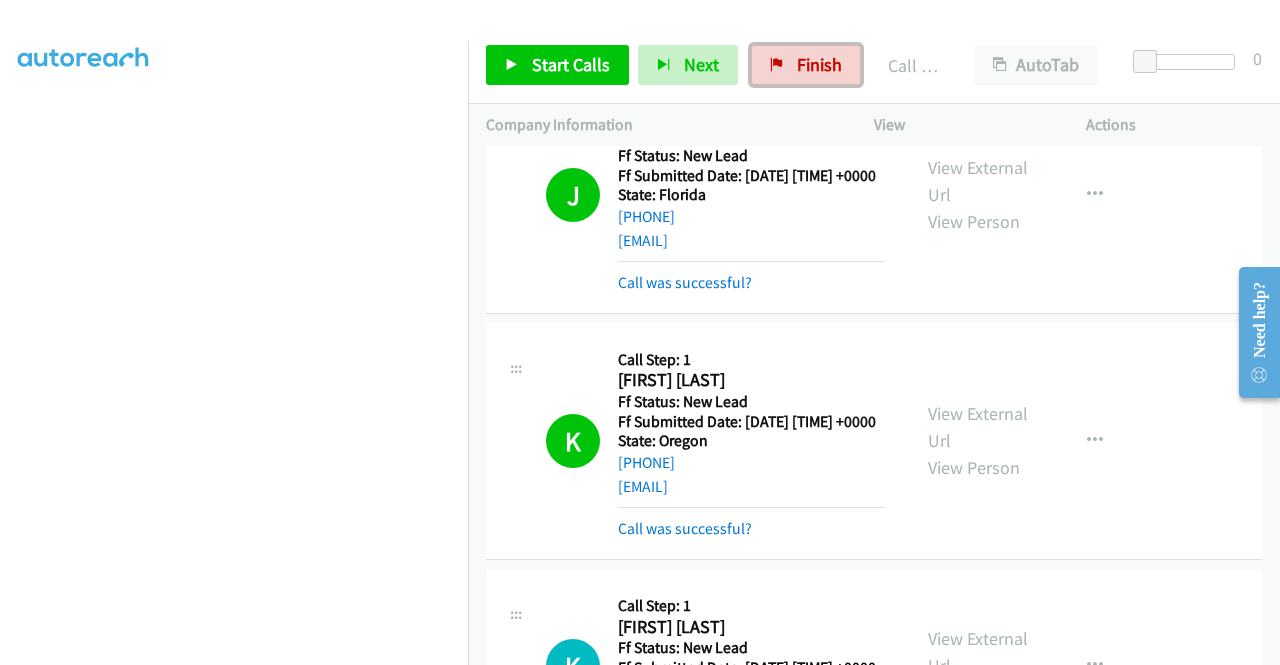 click on "Finish" at bounding box center [819, 64] 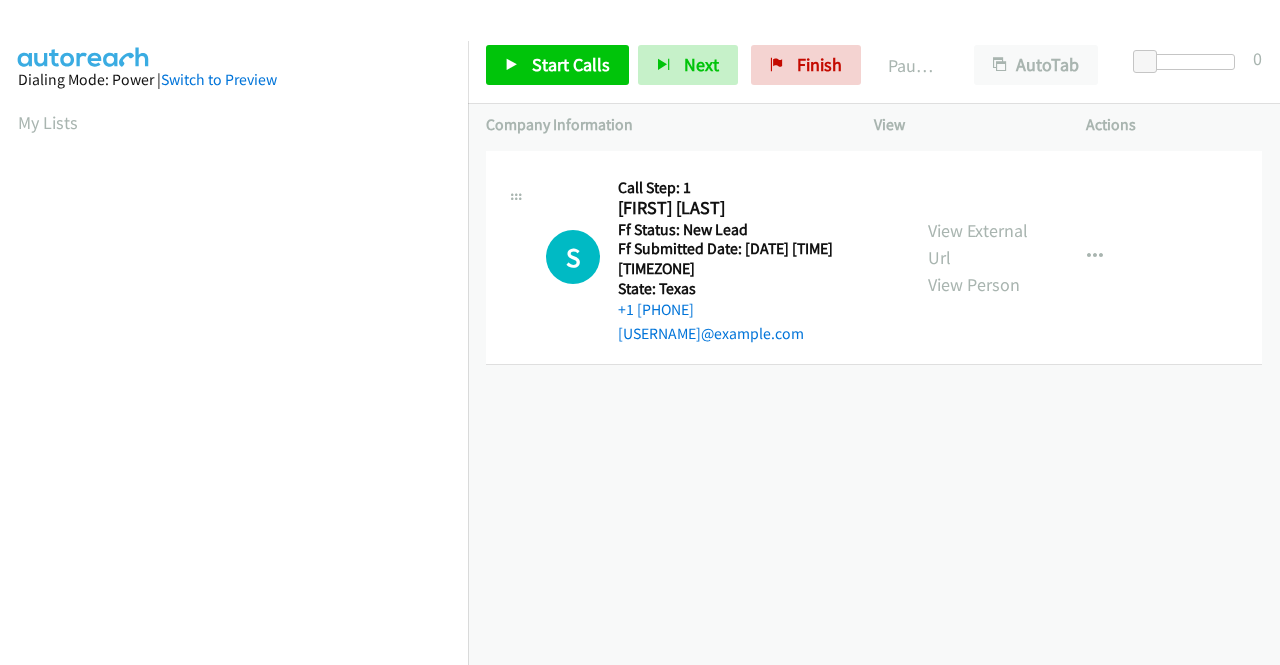scroll, scrollTop: 0, scrollLeft: 0, axis: both 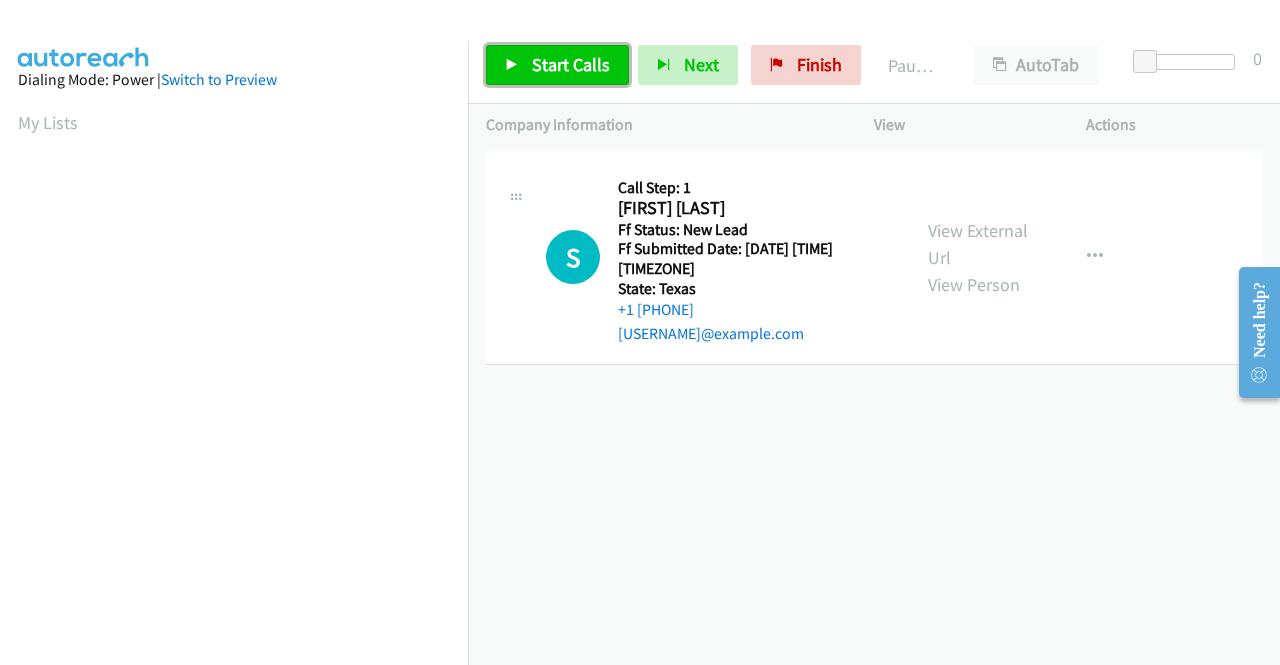 click on "Start Calls" at bounding box center [571, 64] 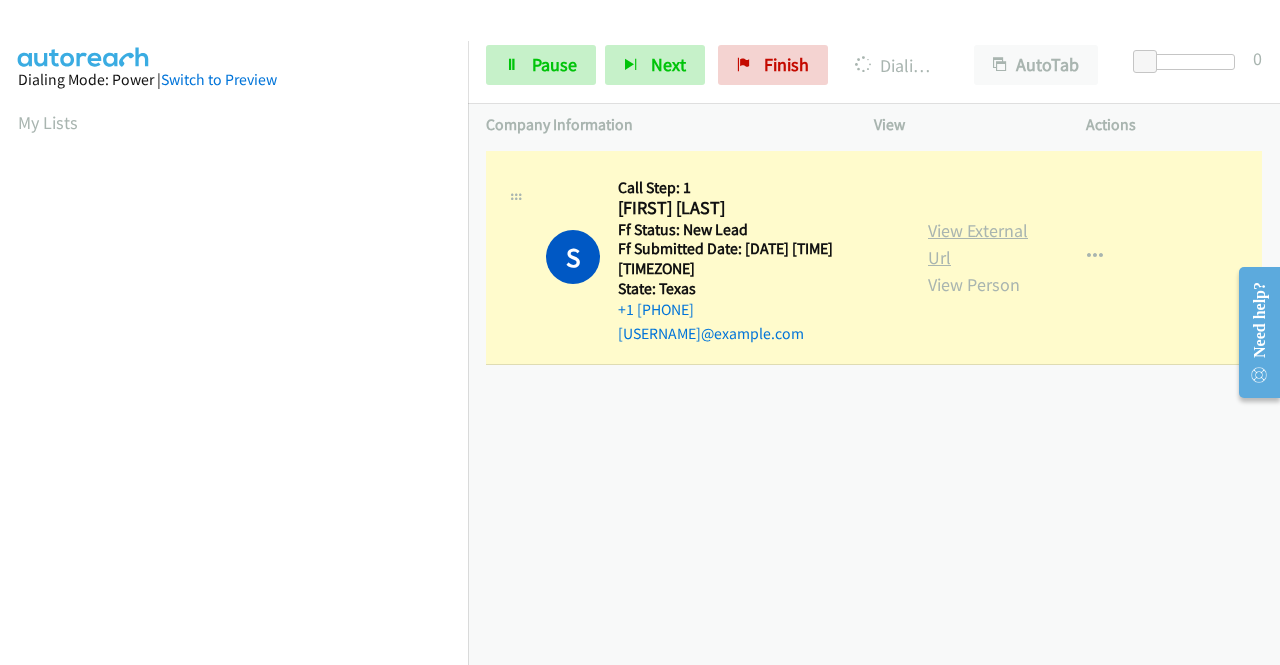 click on "View External Url" at bounding box center [978, 244] 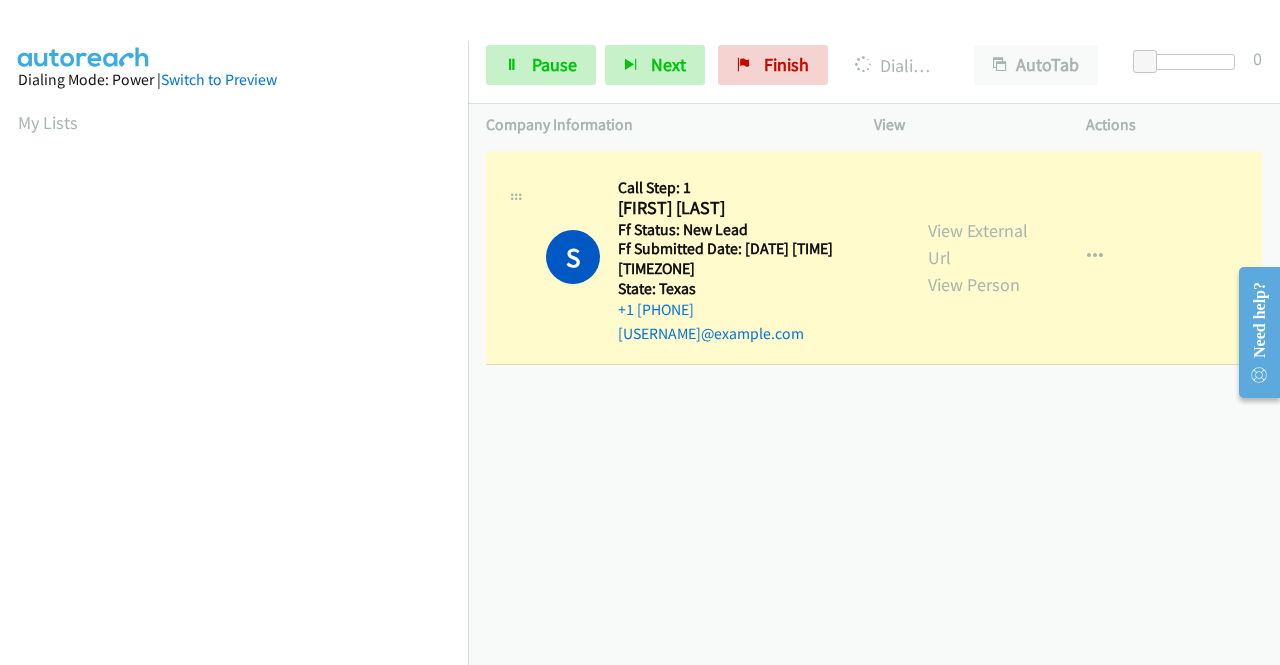 scroll, scrollTop: 456, scrollLeft: 0, axis: vertical 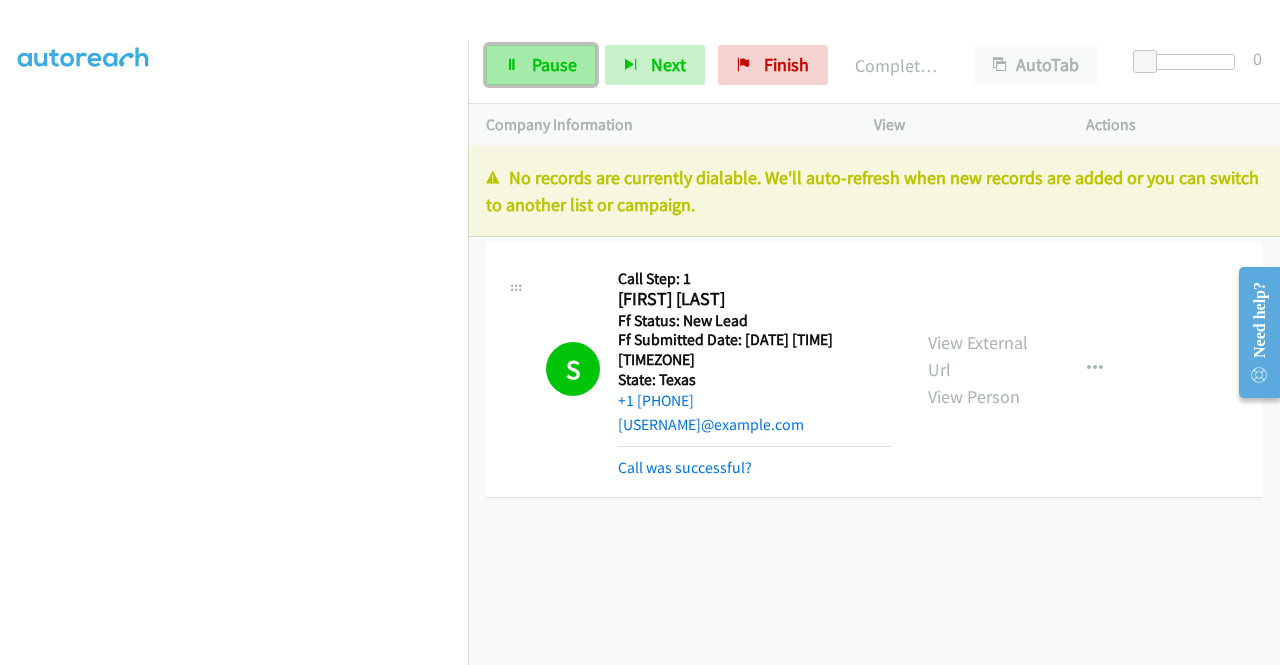 click on "Pause" at bounding box center (554, 64) 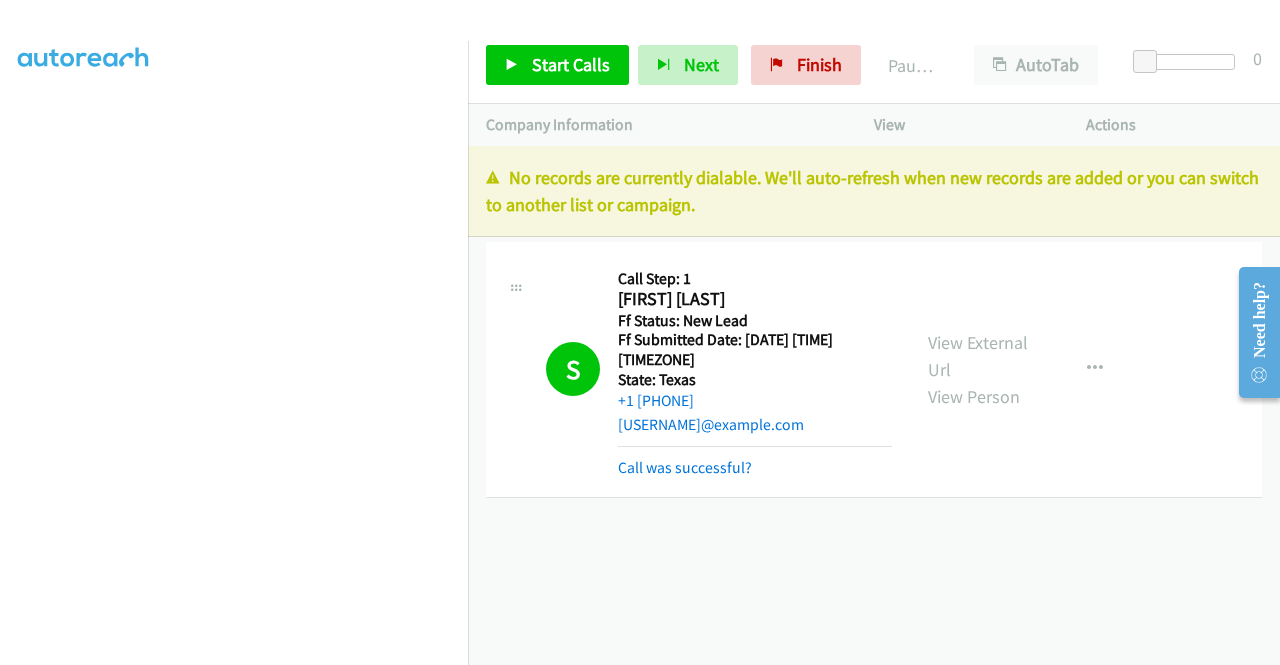 drag, startPoint x: 1012, startPoint y: 226, endPoint x: 1000, endPoint y: 217, distance: 15 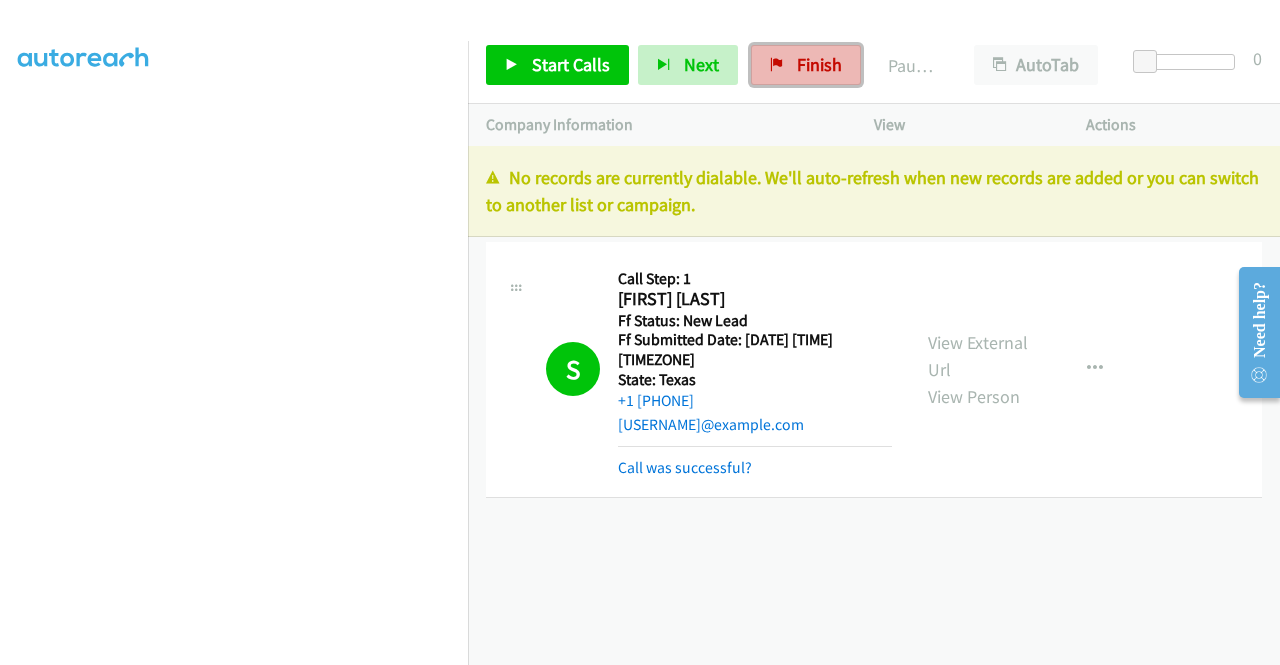 click at bounding box center (777, 66) 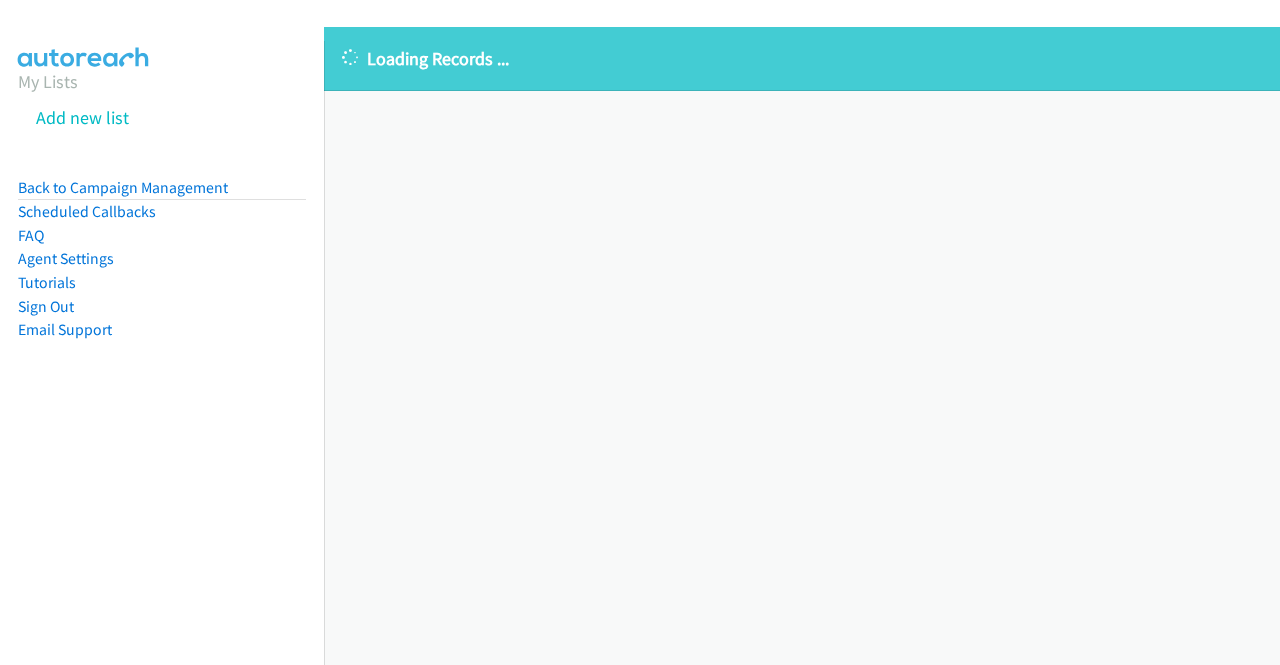 scroll, scrollTop: 0, scrollLeft: 0, axis: both 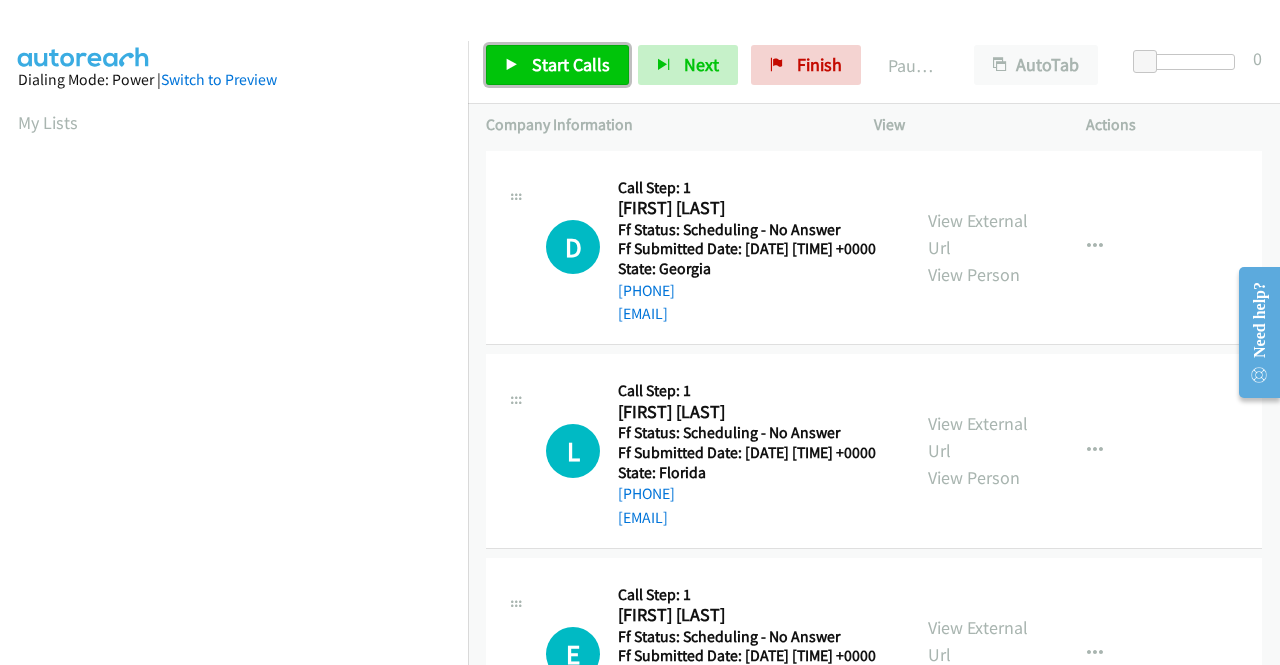 click on "Start Calls" at bounding box center (557, 65) 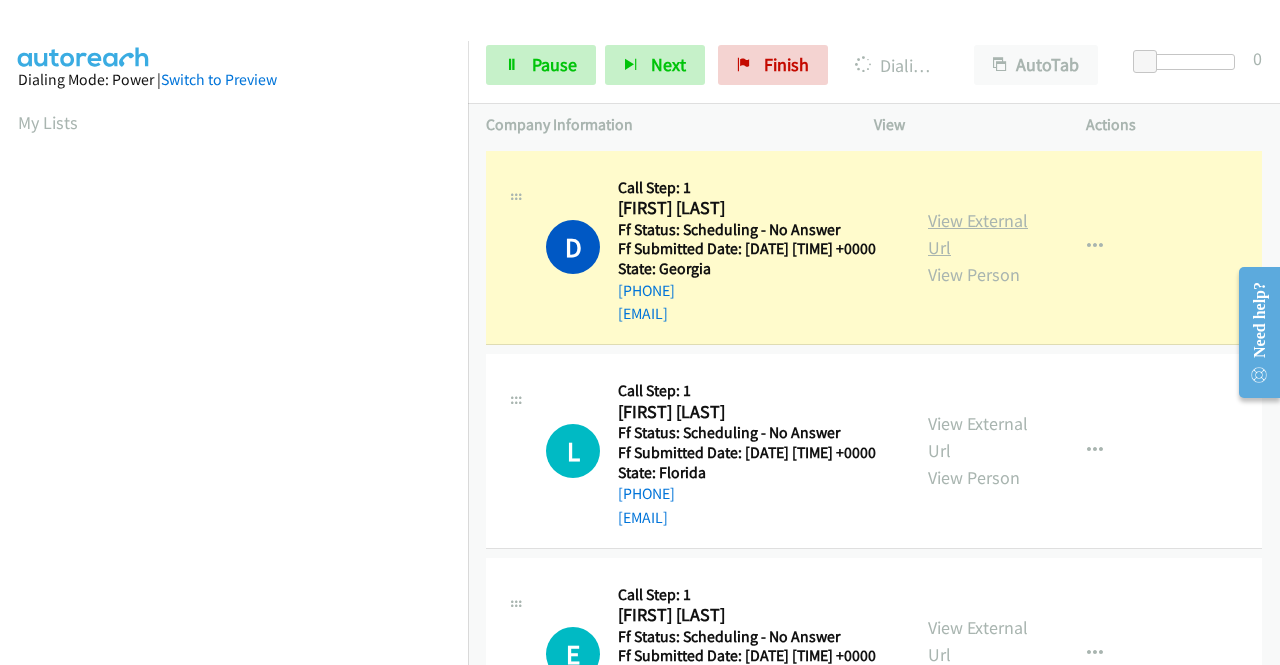 click on "View External Url" at bounding box center [978, 234] 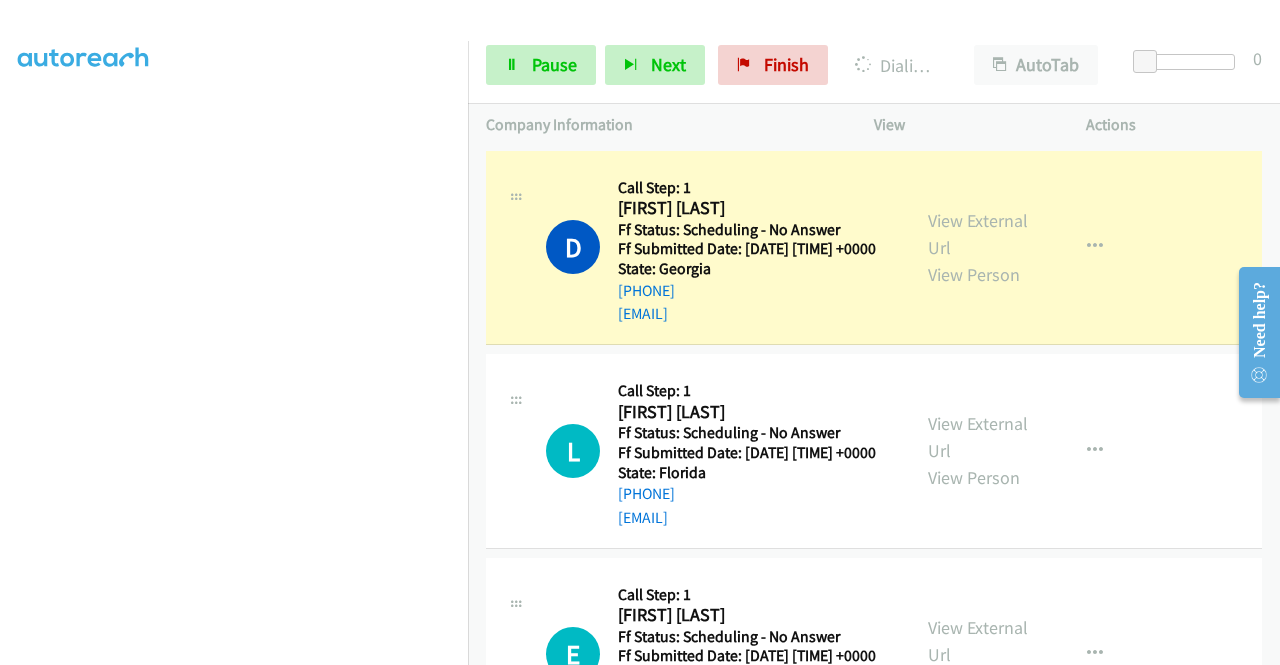 scroll, scrollTop: 456, scrollLeft: 0, axis: vertical 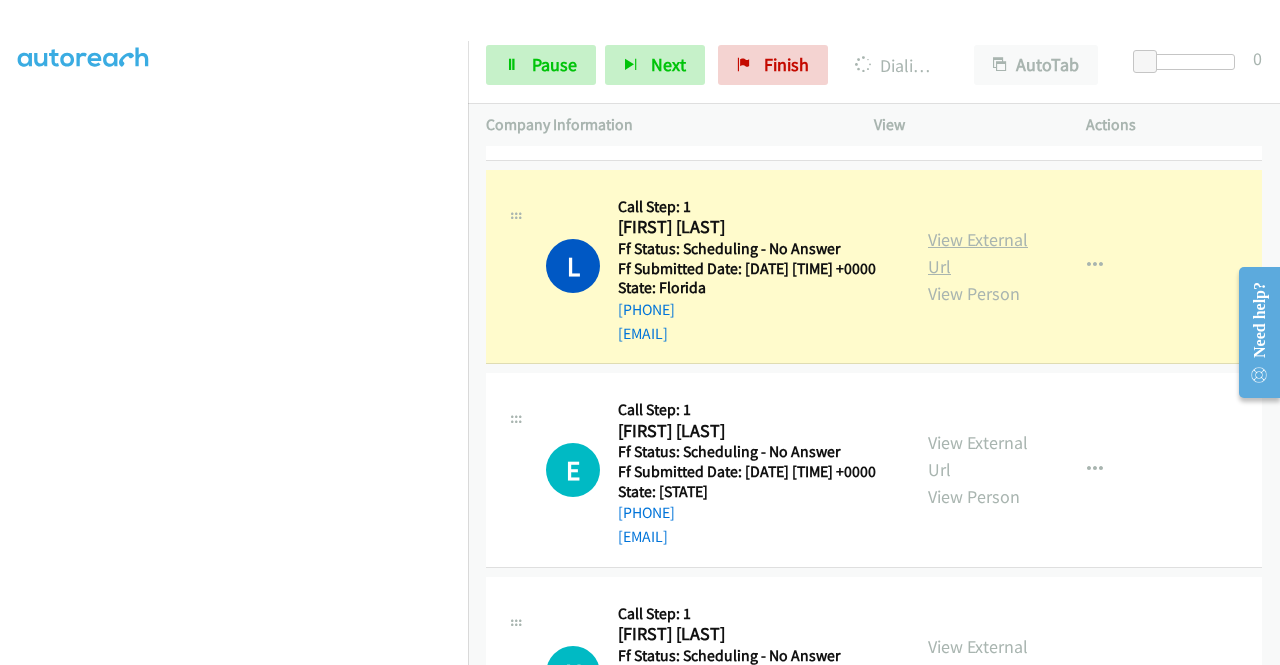 click on "View External Url" at bounding box center (978, 253) 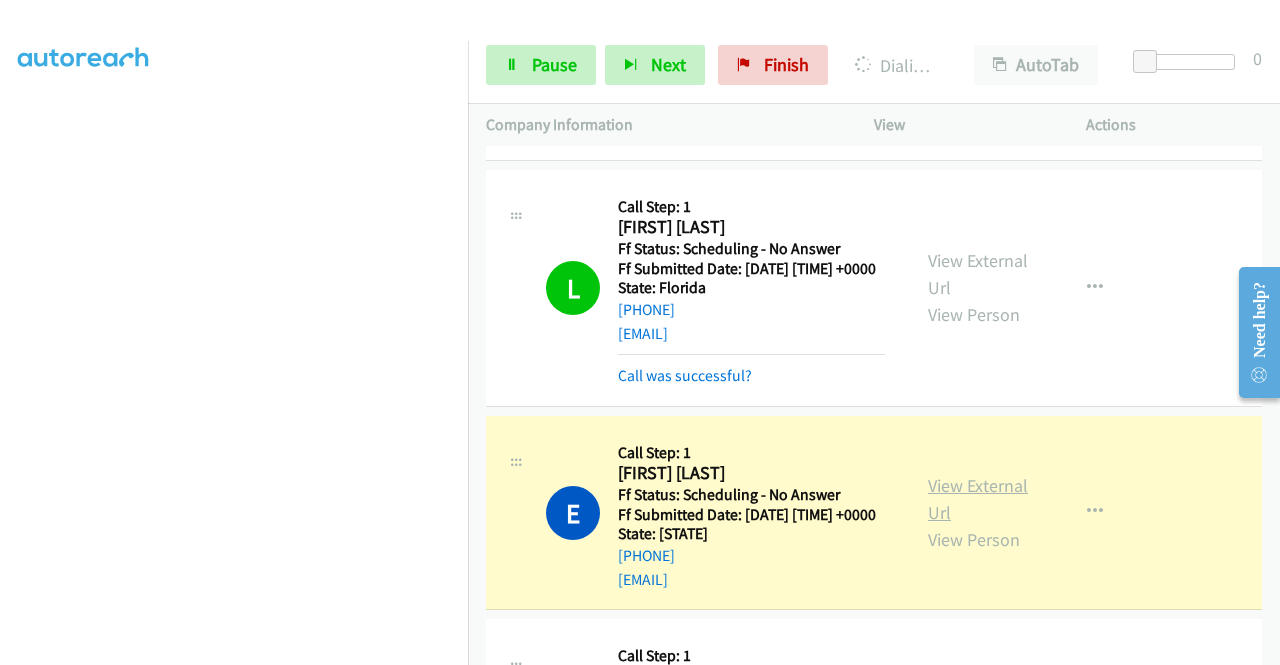 click on "View External Url" at bounding box center (978, 499) 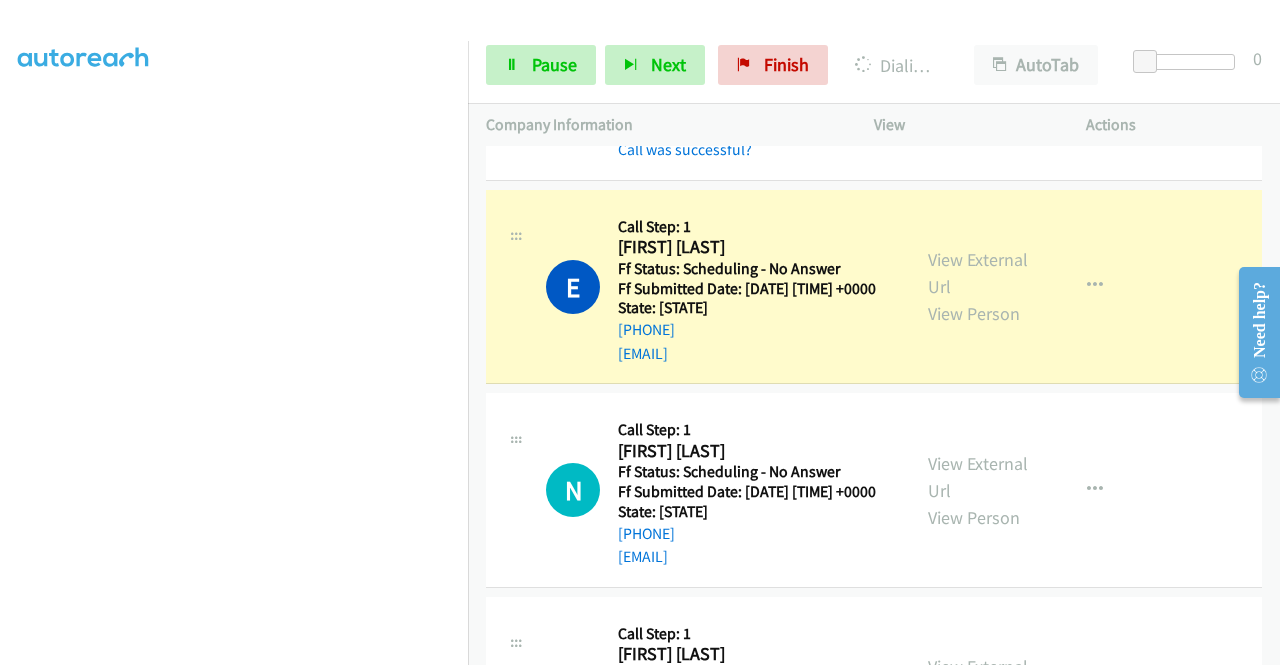 scroll, scrollTop: 534, scrollLeft: 0, axis: vertical 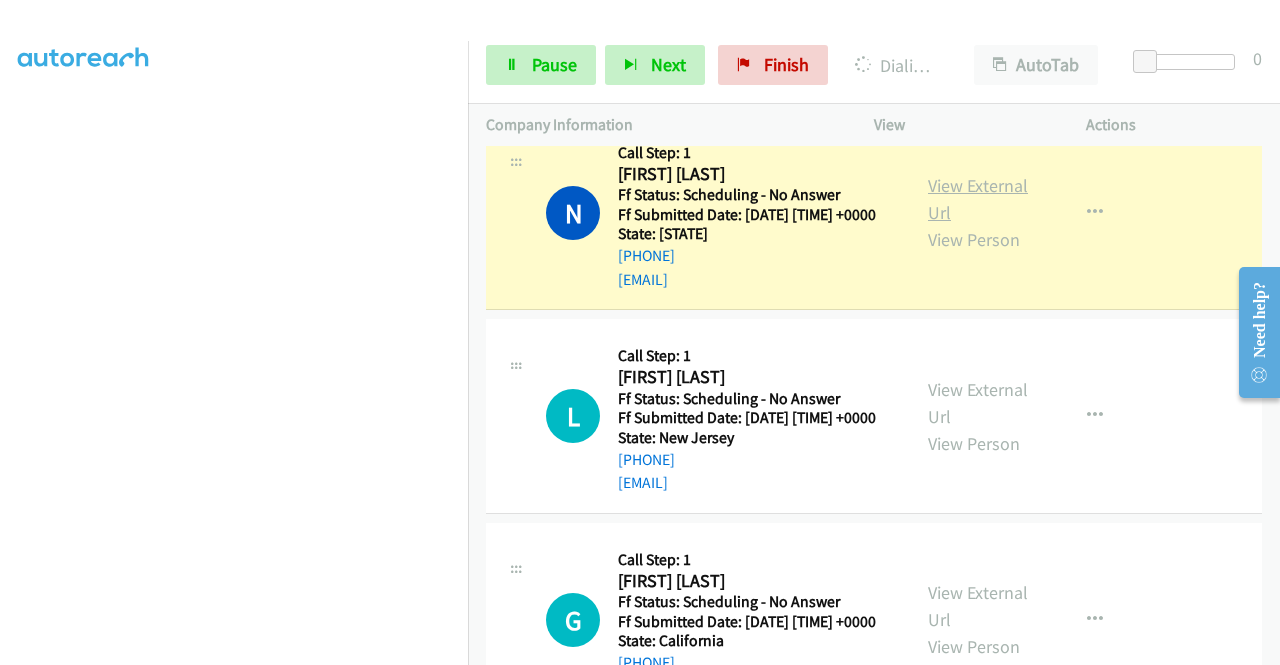 click on "View External Url" at bounding box center [978, 199] 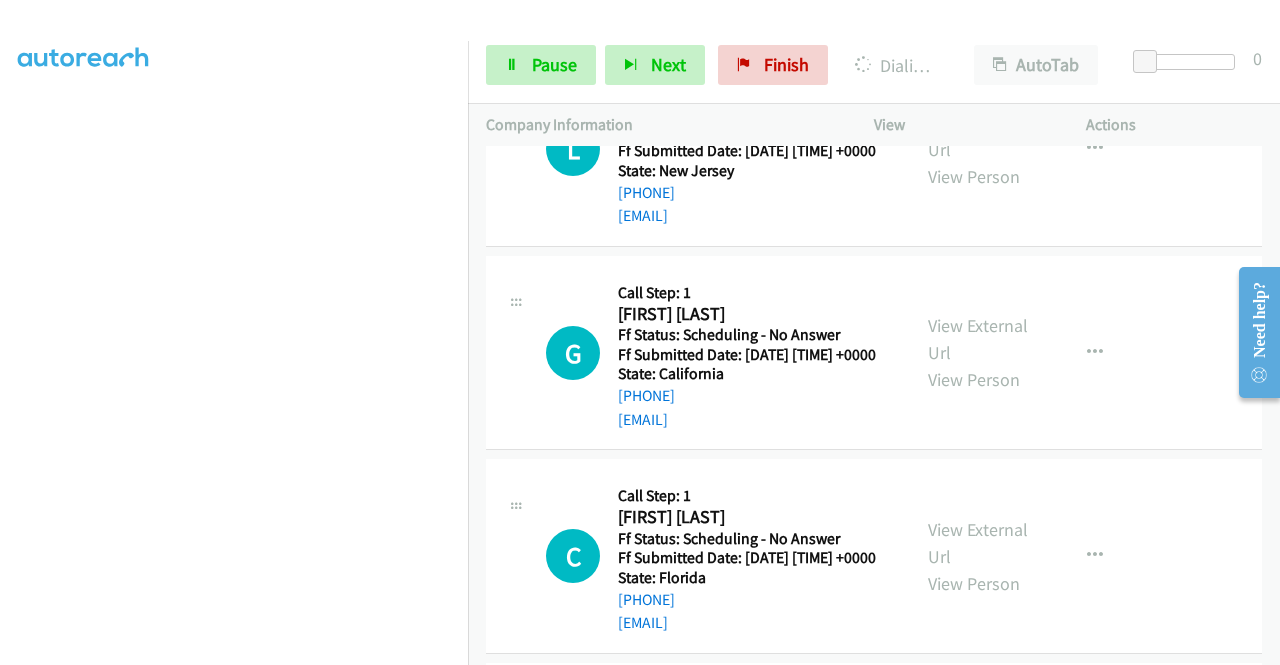 scroll, scrollTop: 1082, scrollLeft: 0, axis: vertical 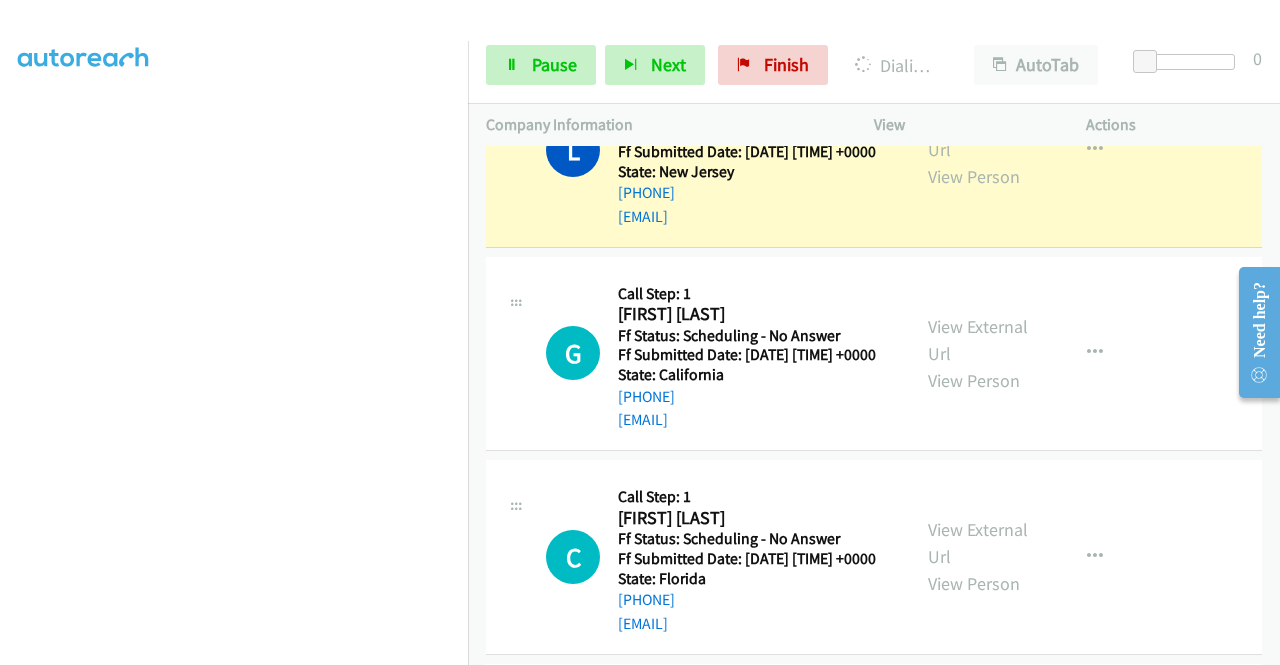 click on "View External Url
View Person" at bounding box center [980, 149] 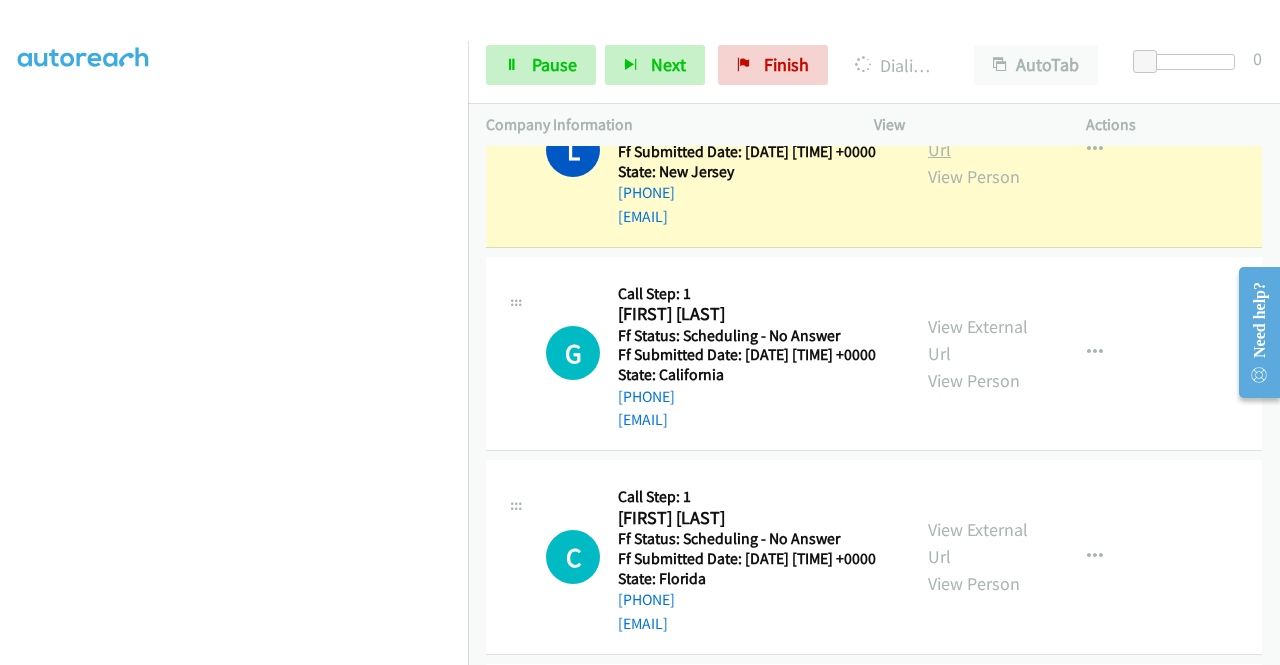 click on "View External Url" at bounding box center [978, 136] 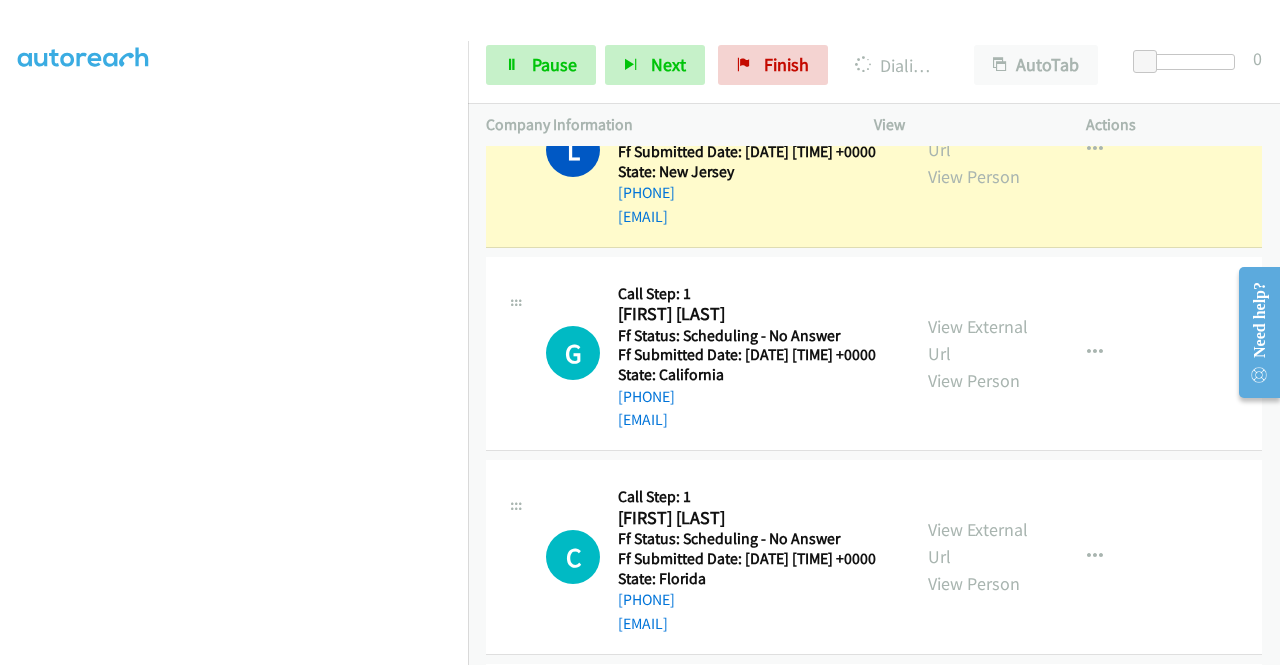 click on "G
Callback Scheduled
Call Step: 1
Gaylene Simmons
America/Los_Angeles
Ff Status: Scheduling - No Answer
Ff Submitted Date: 2025-08-03 22:45:56 +0000
State: California
+1 707-799-2135
gaylene_1999@yahoo.com
Call was successful?" at bounding box center [719, 354] 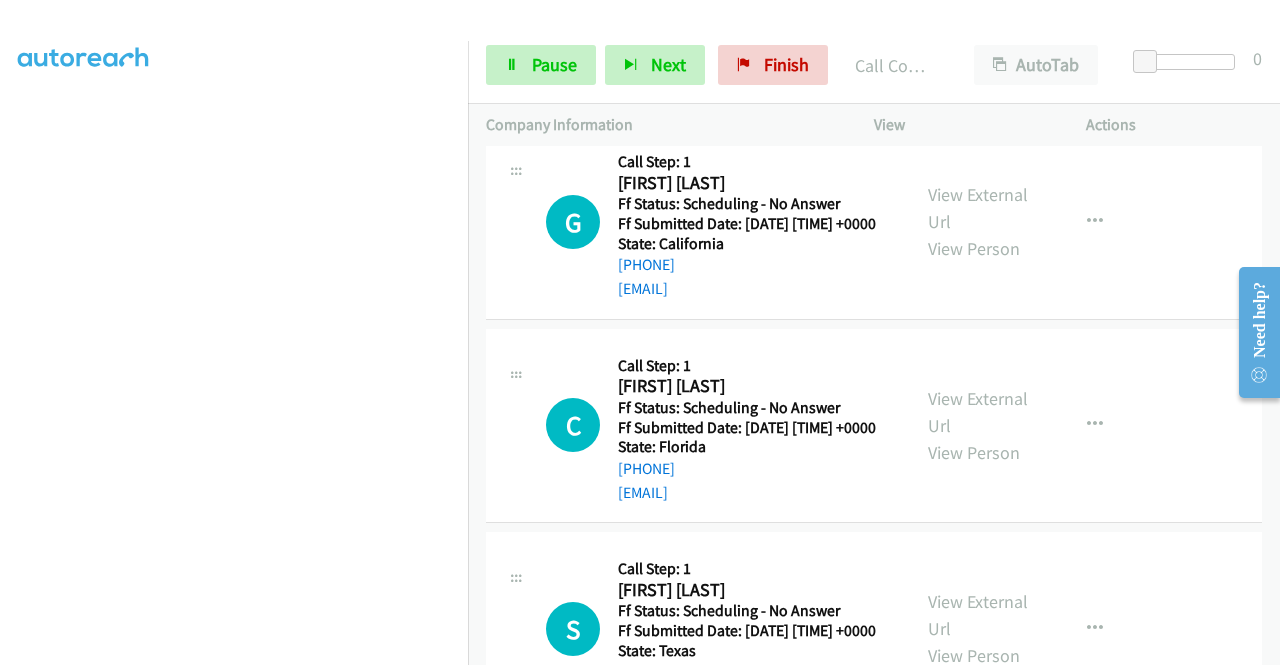 scroll, scrollTop: 1282, scrollLeft: 0, axis: vertical 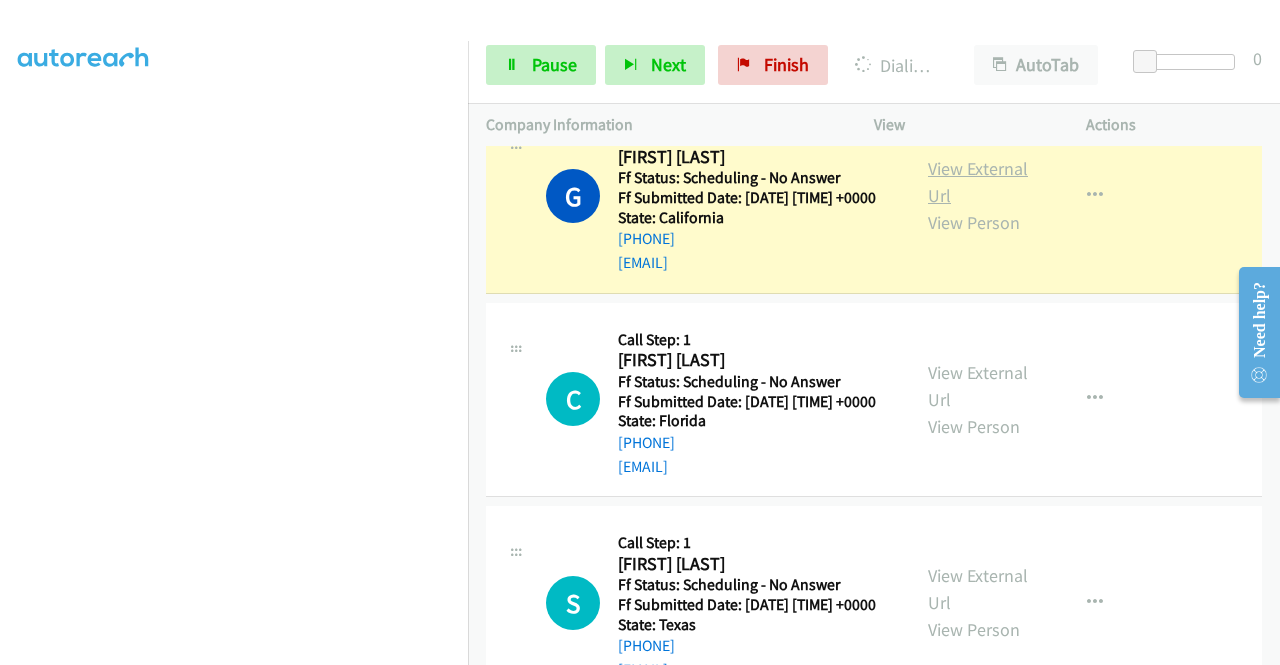 click on "View External Url" at bounding box center (978, 182) 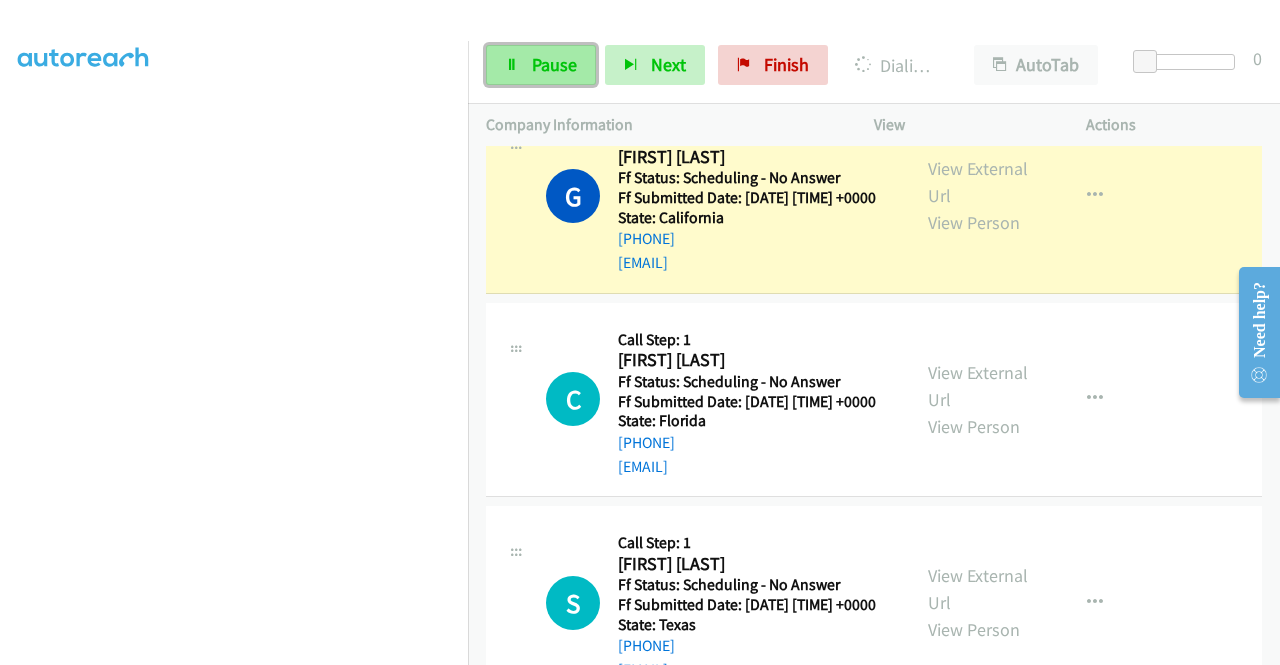click at bounding box center [512, 66] 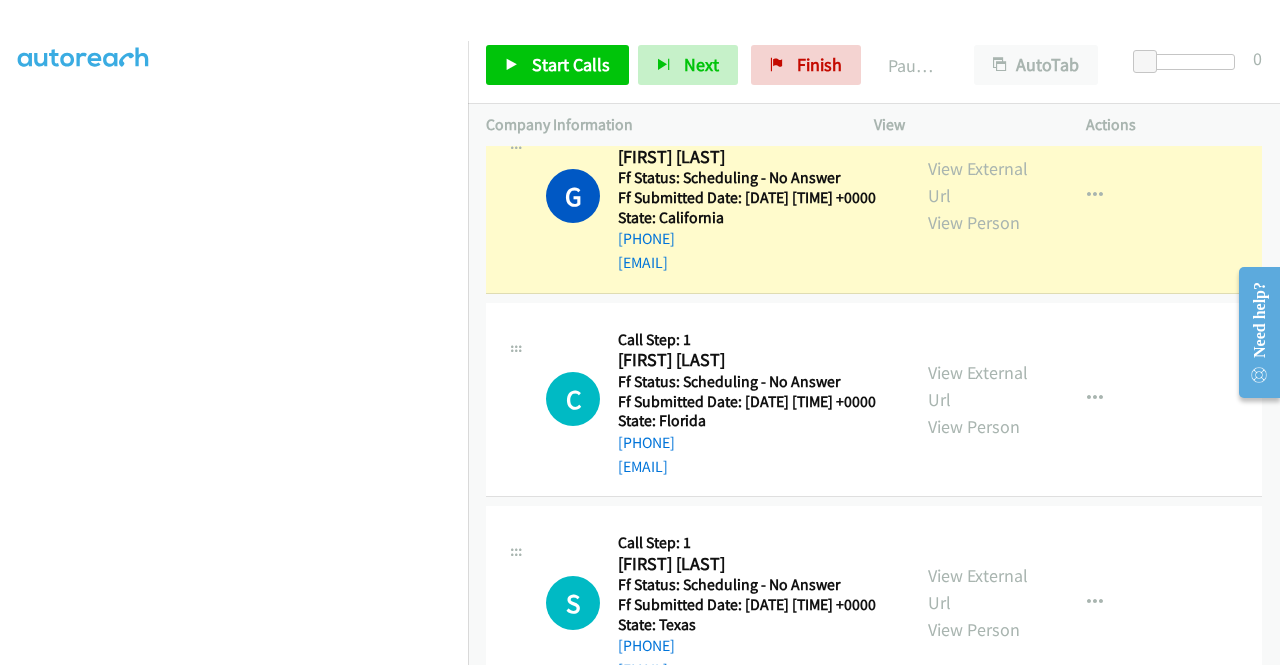 scroll, scrollTop: 0, scrollLeft: 0, axis: both 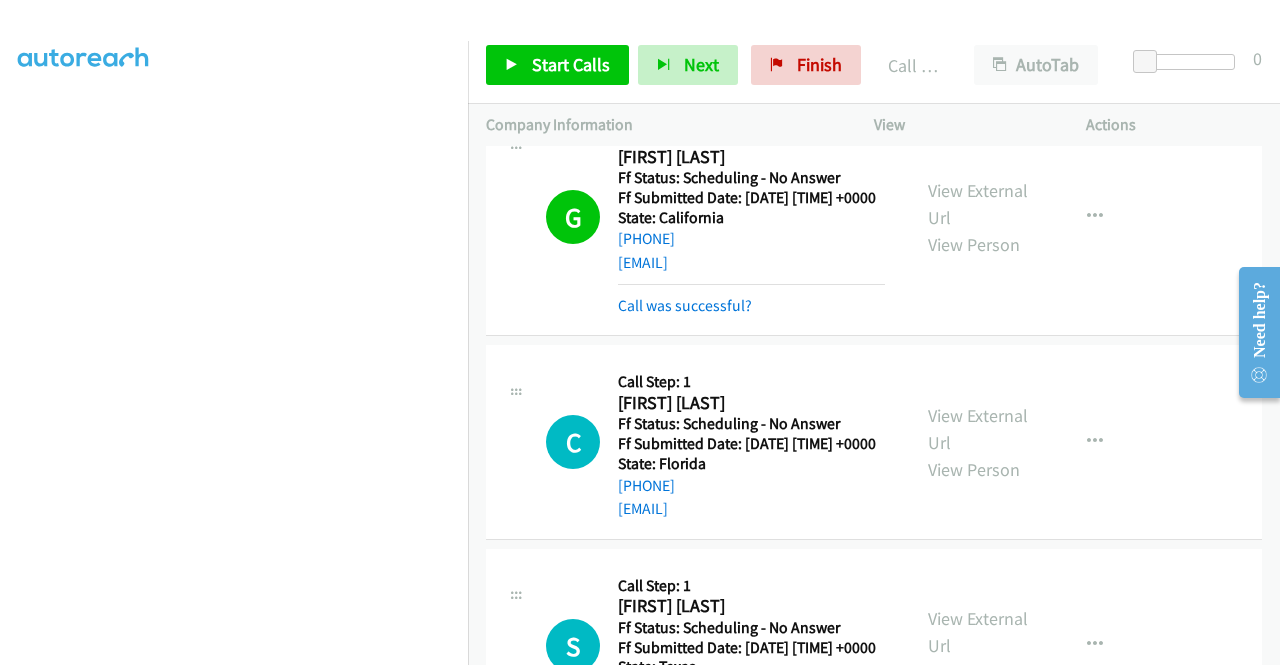 click on "Call was successful?" at bounding box center (751, 301) 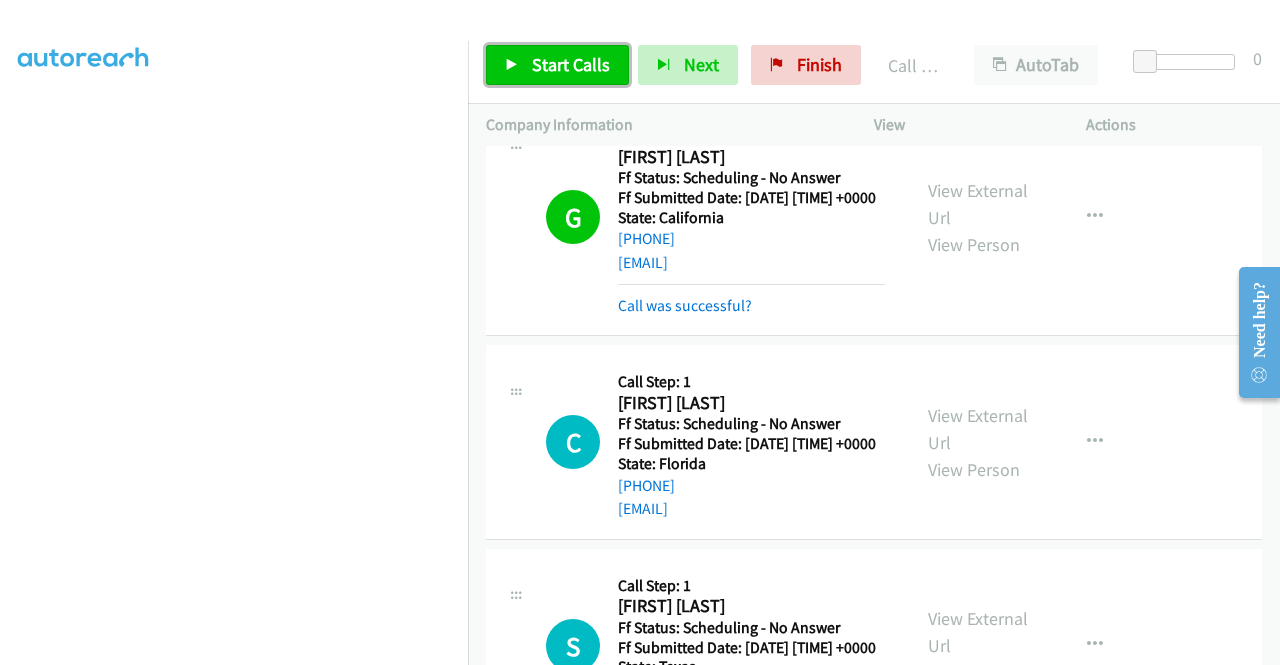 click on "Start Calls" at bounding box center [557, 65] 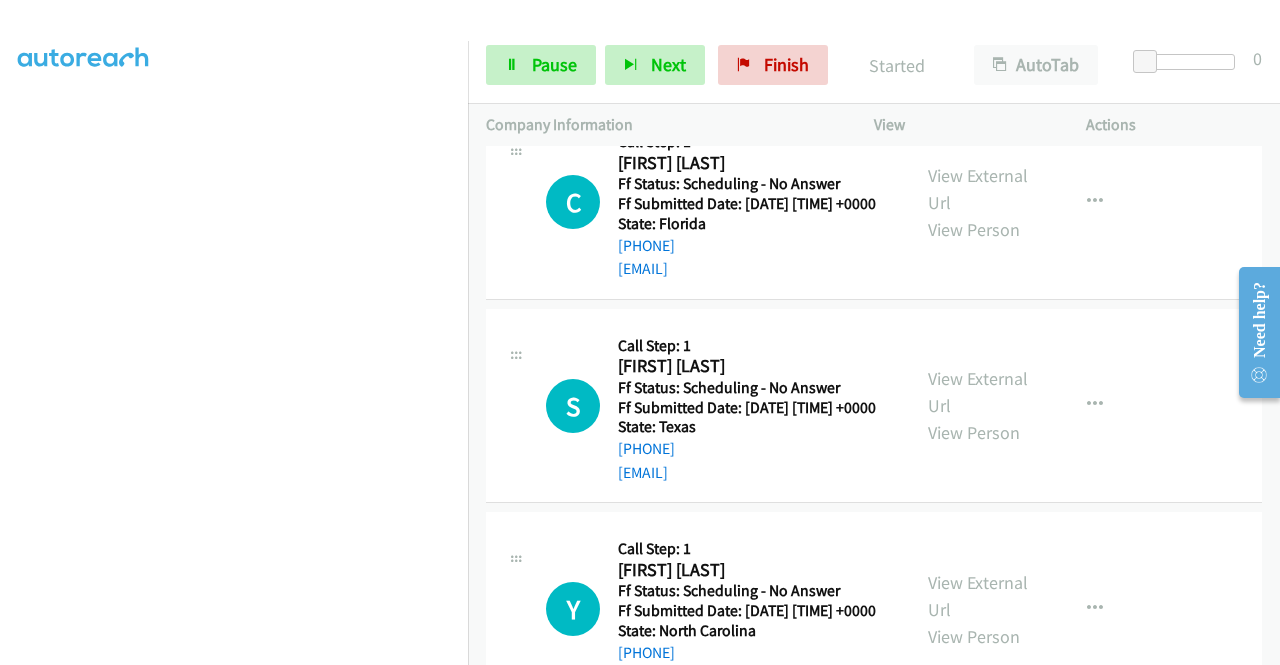scroll, scrollTop: 1536, scrollLeft: 0, axis: vertical 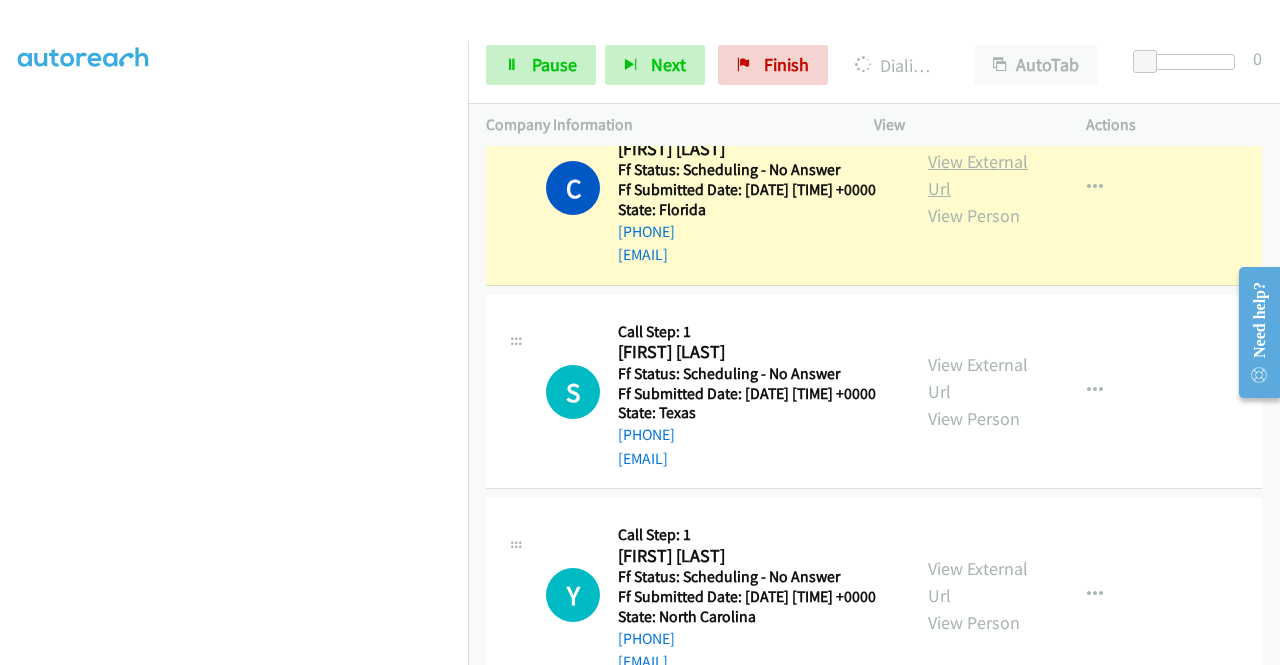 click on "View External Url" at bounding box center [978, 175] 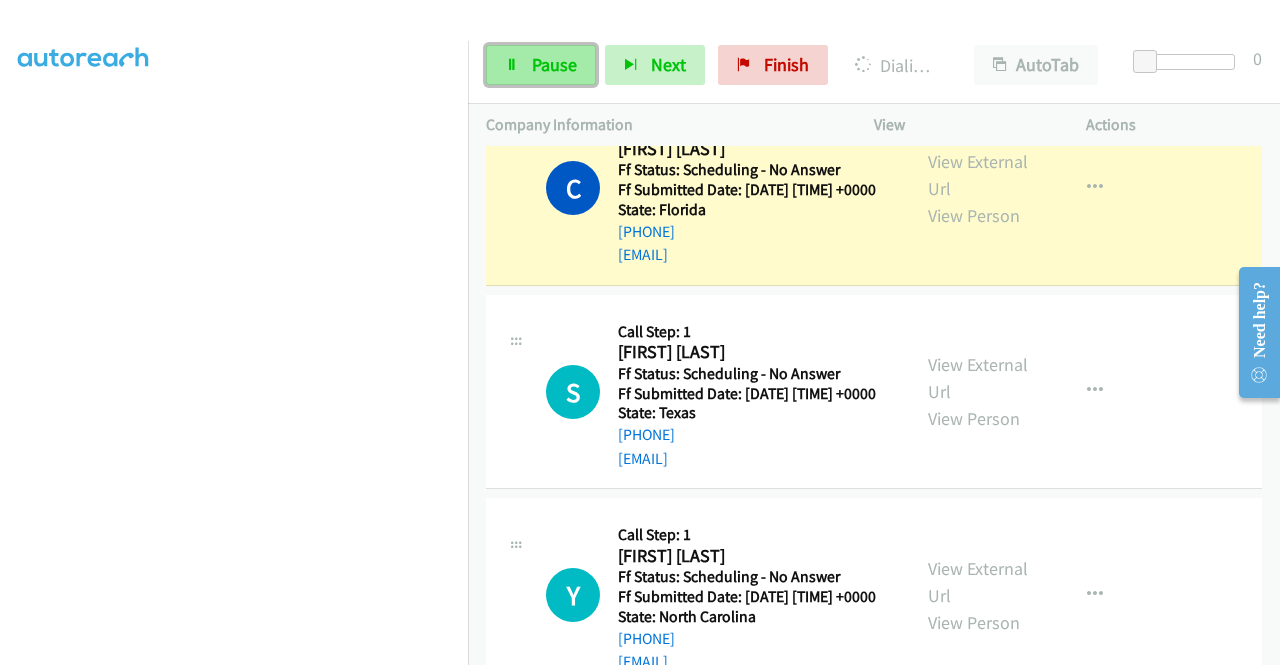 click at bounding box center (512, 66) 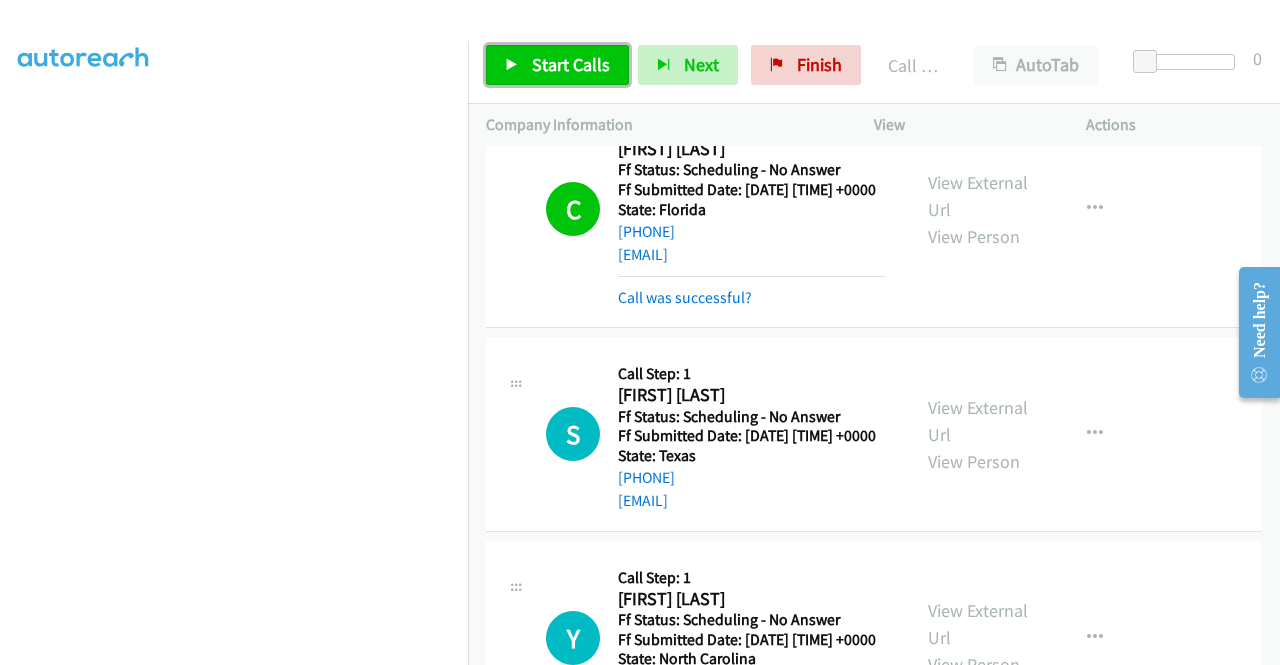 click on "Start Calls" at bounding box center [571, 64] 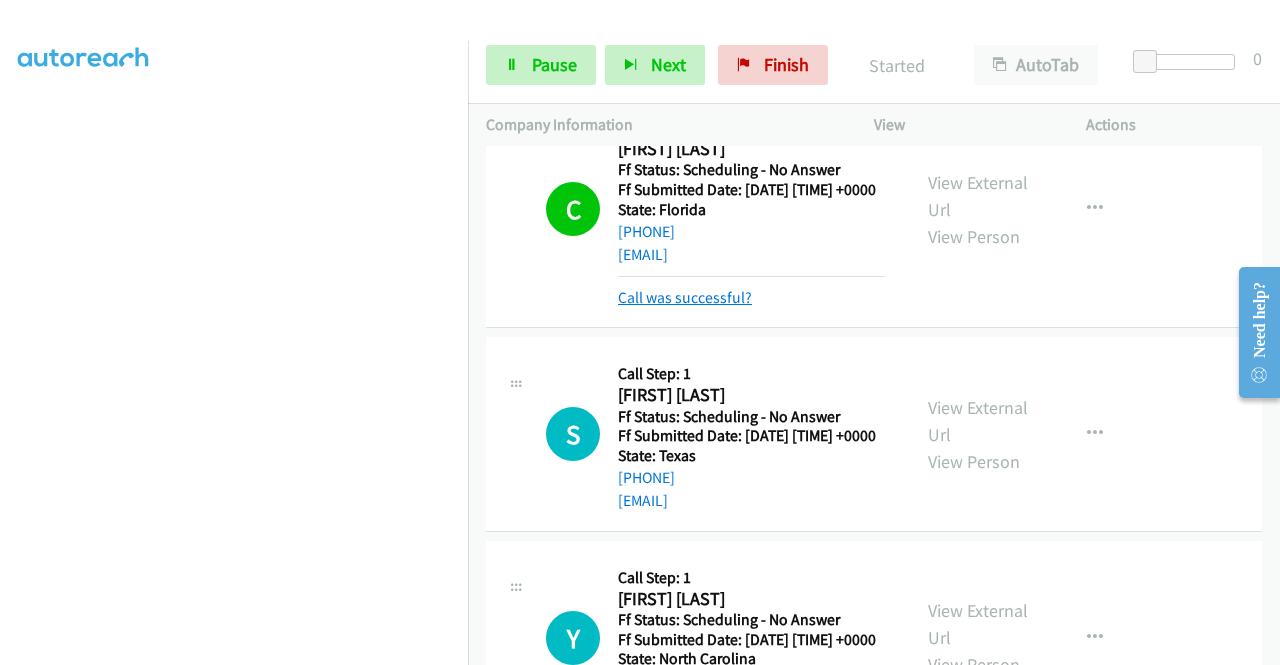 click on "Call was successful?" at bounding box center (685, 297) 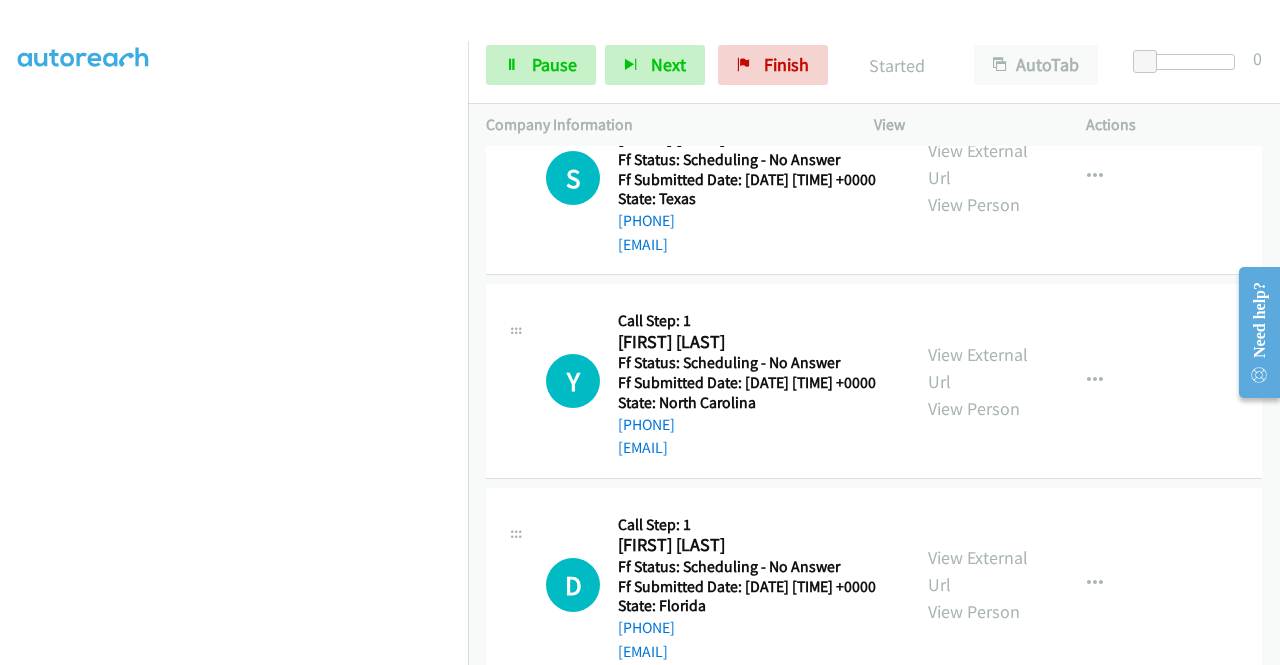 scroll, scrollTop: 1776, scrollLeft: 0, axis: vertical 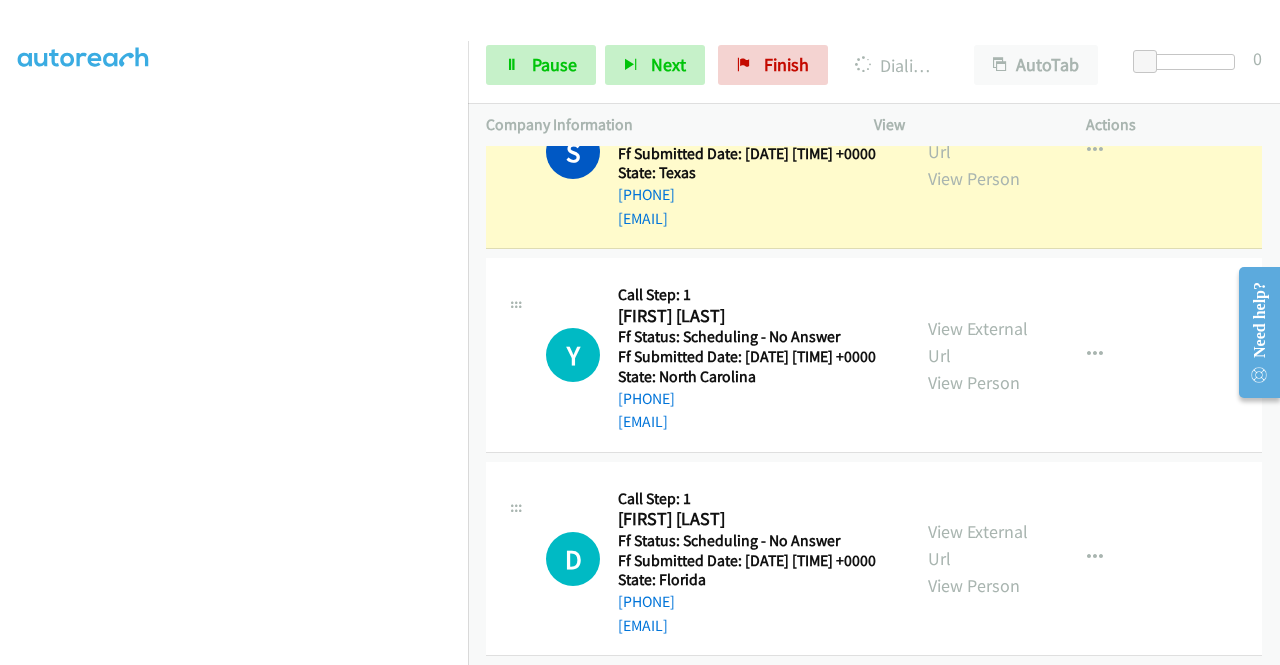 click on "View External Url
View Person" at bounding box center [980, 151] 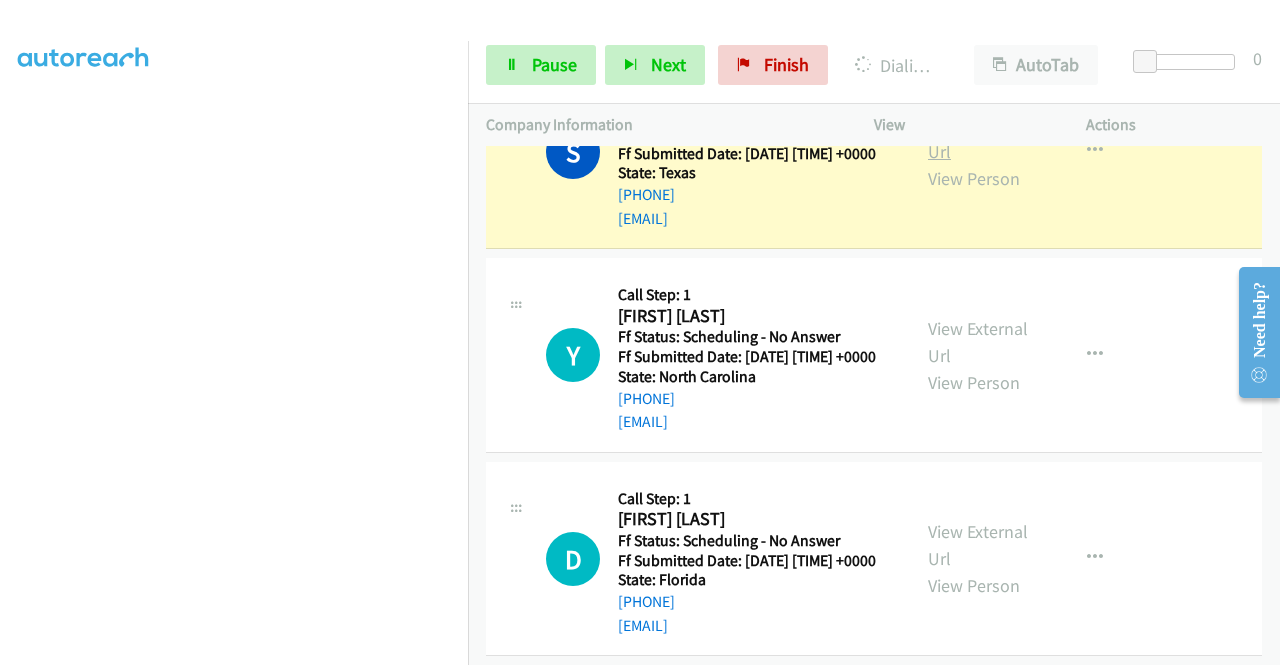 click on "View External Url" at bounding box center [978, 138] 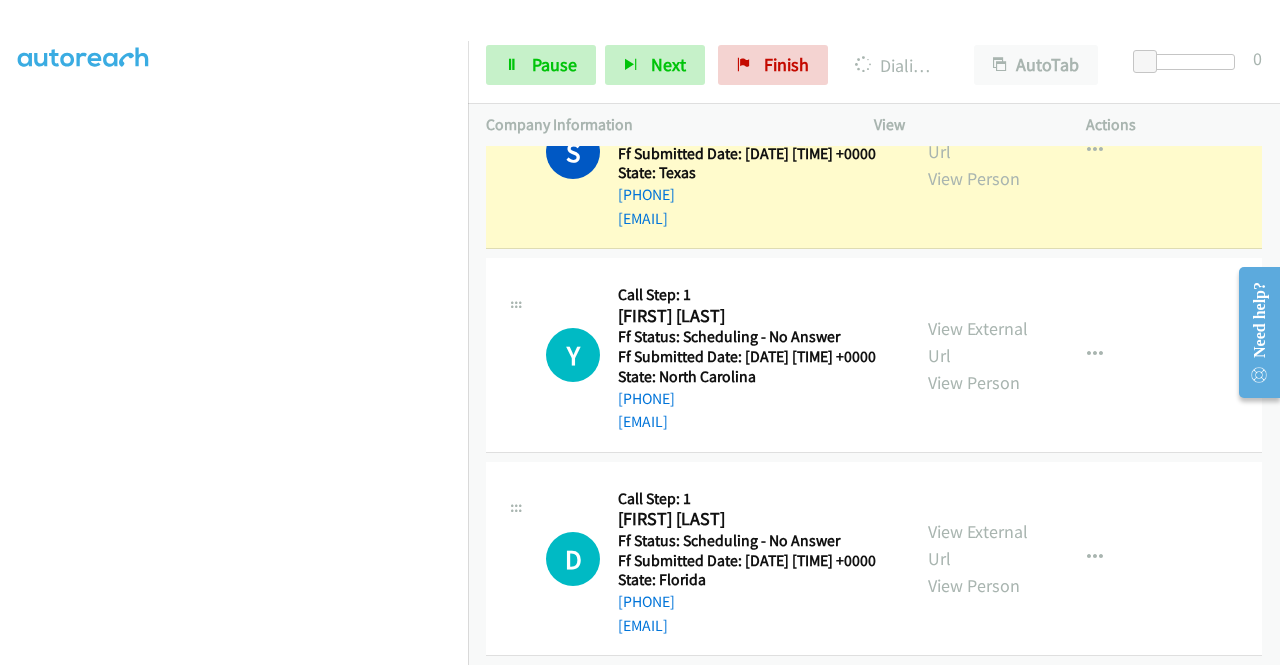 scroll, scrollTop: 46, scrollLeft: 0, axis: vertical 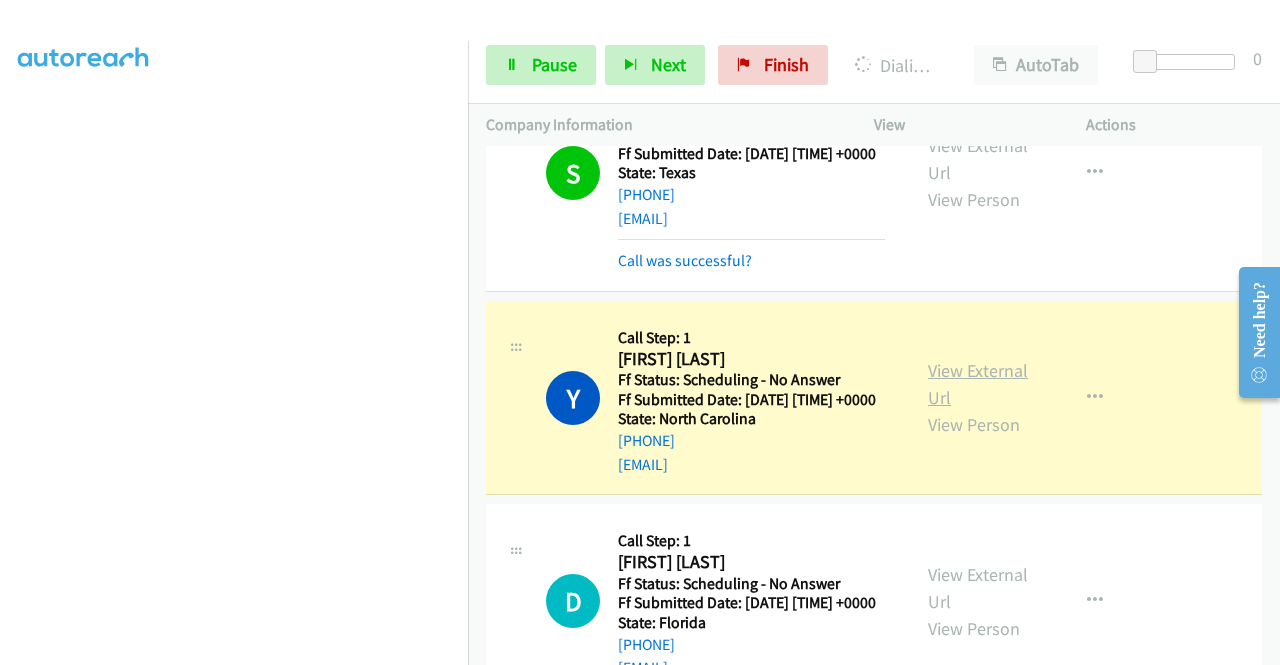 click on "View External Url" at bounding box center (978, 384) 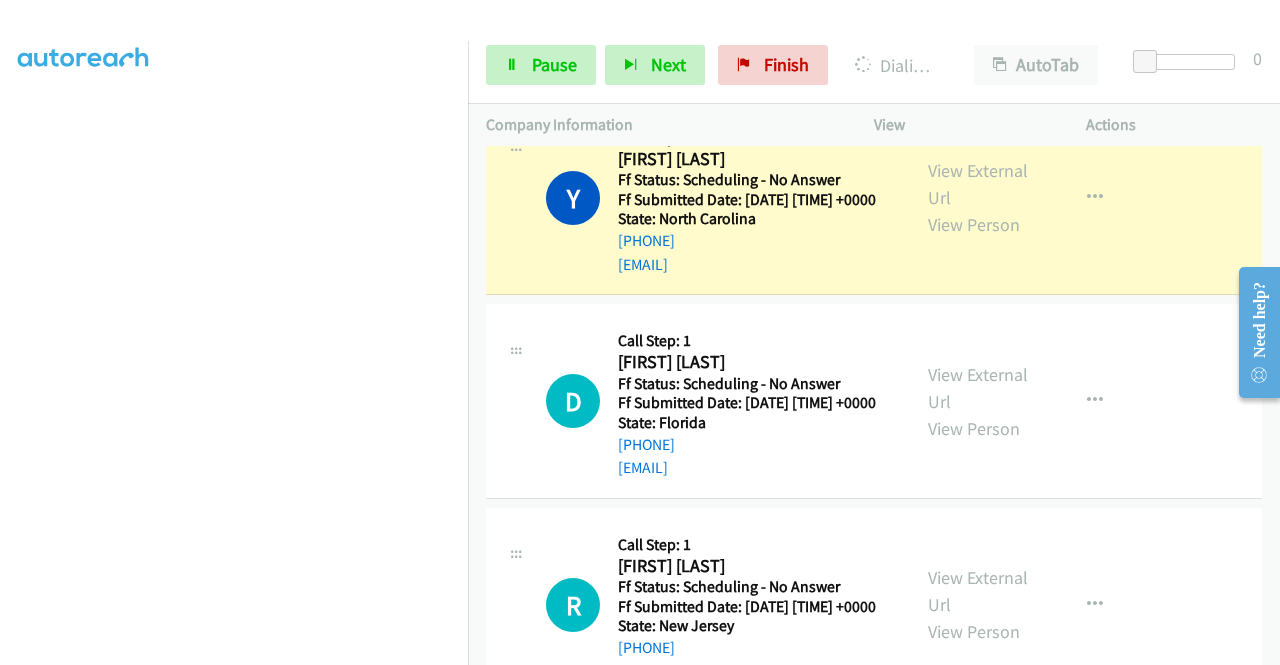 scroll, scrollTop: 2069, scrollLeft: 0, axis: vertical 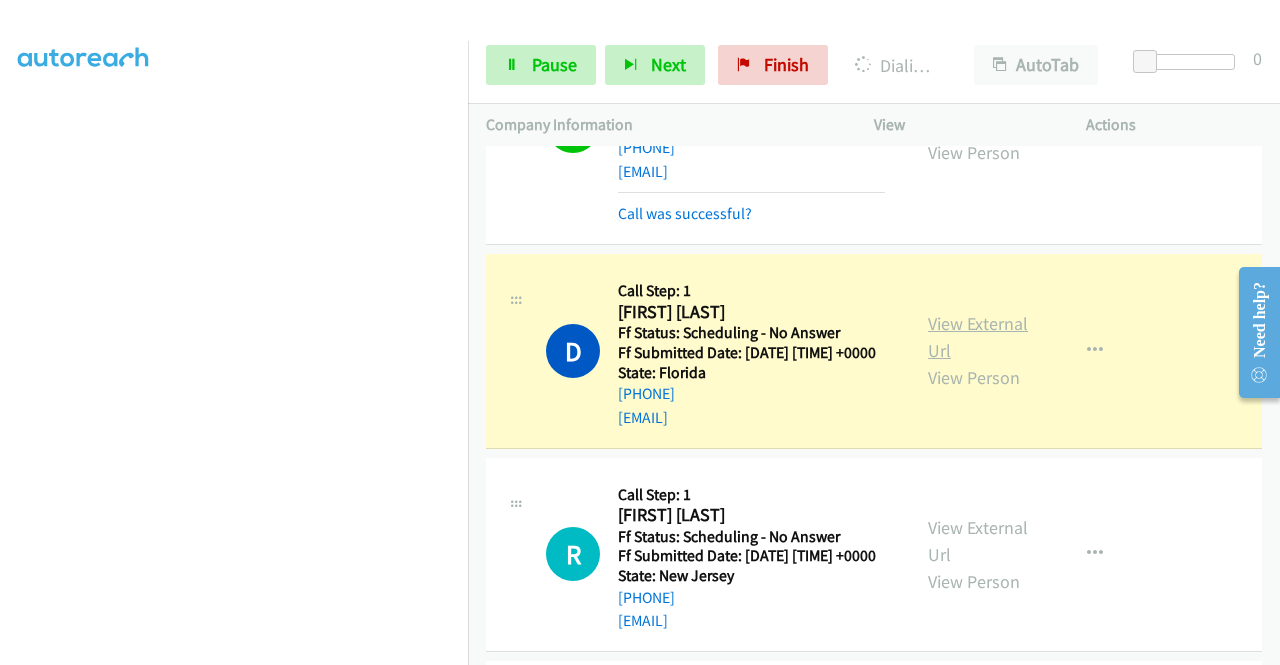 click on "View External Url" at bounding box center (978, 337) 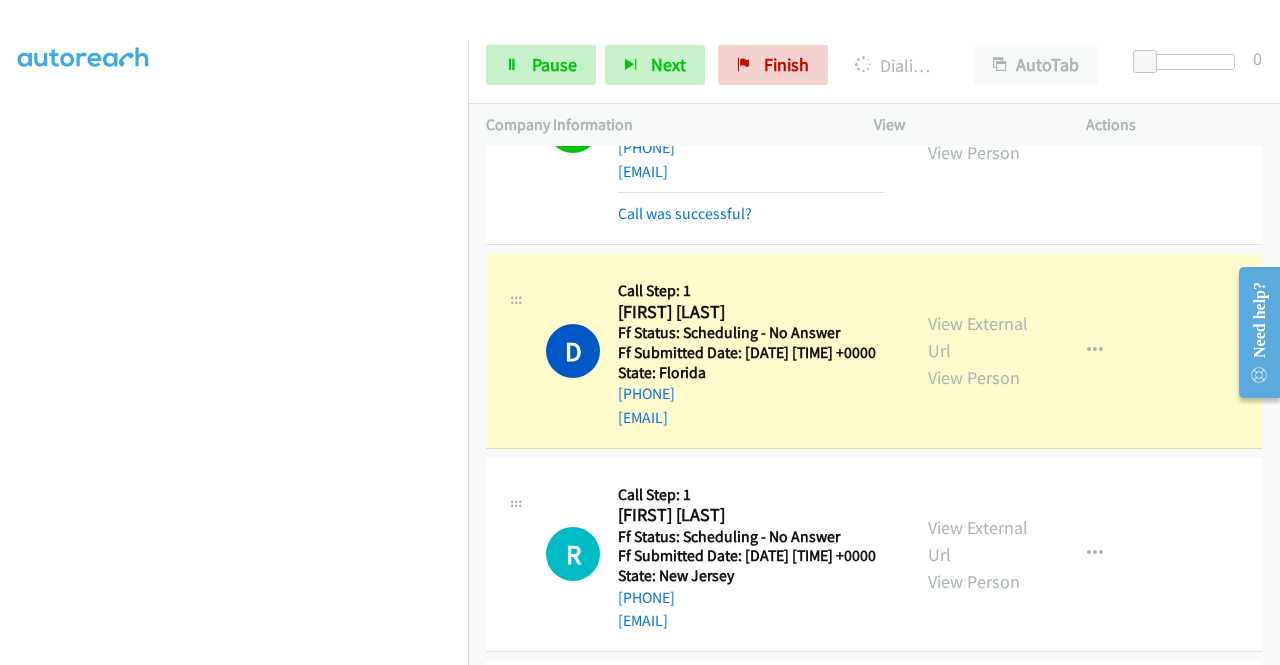 scroll, scrollTop: 0, scrollLeft: 0, axis: both 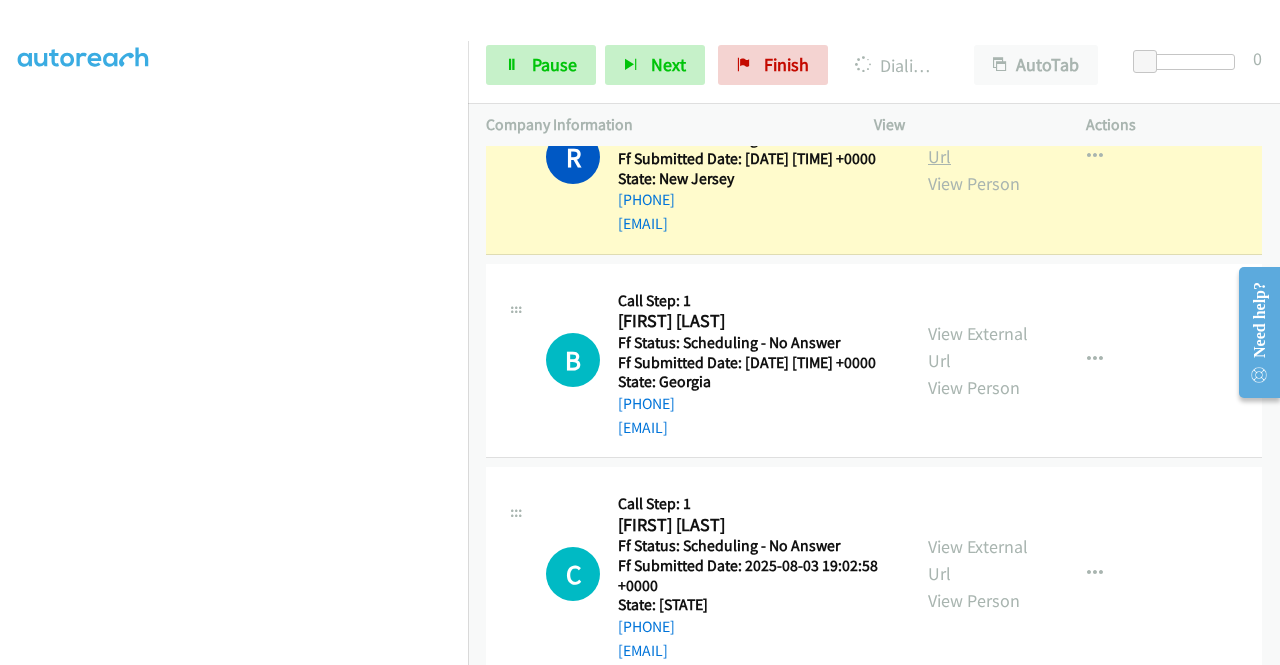 click on "View External Url" at bounding box center (978, 143) 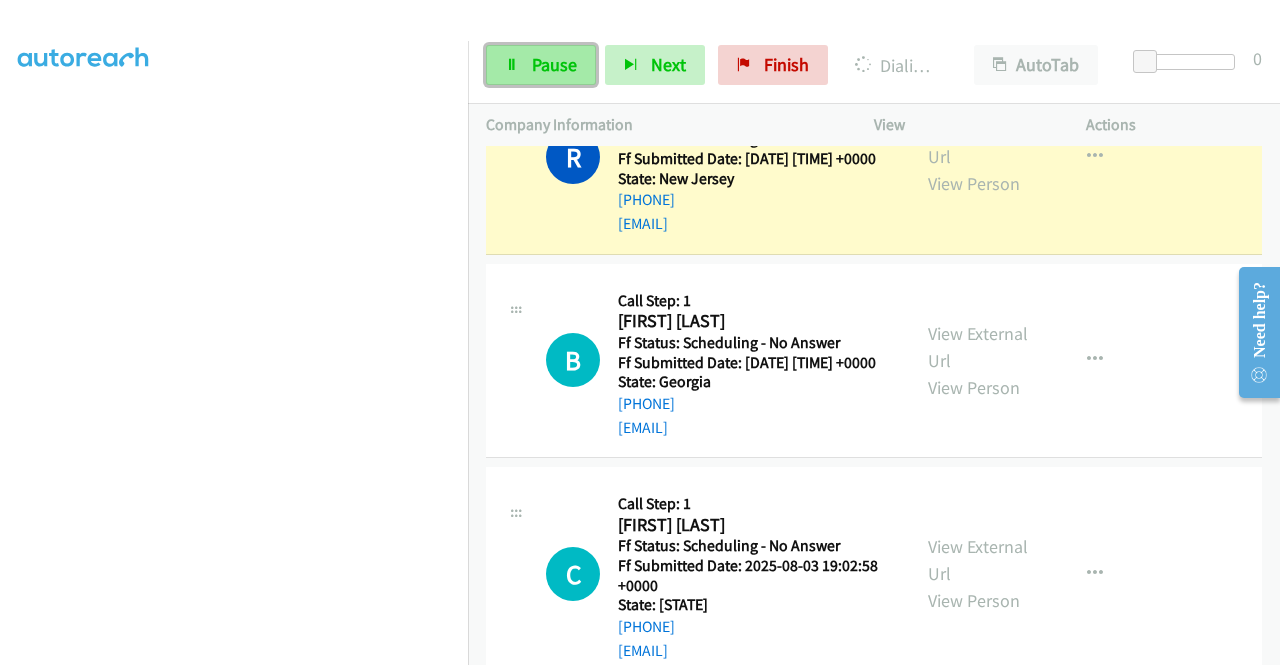 click on "Pause" at bounding box center [554, 64] 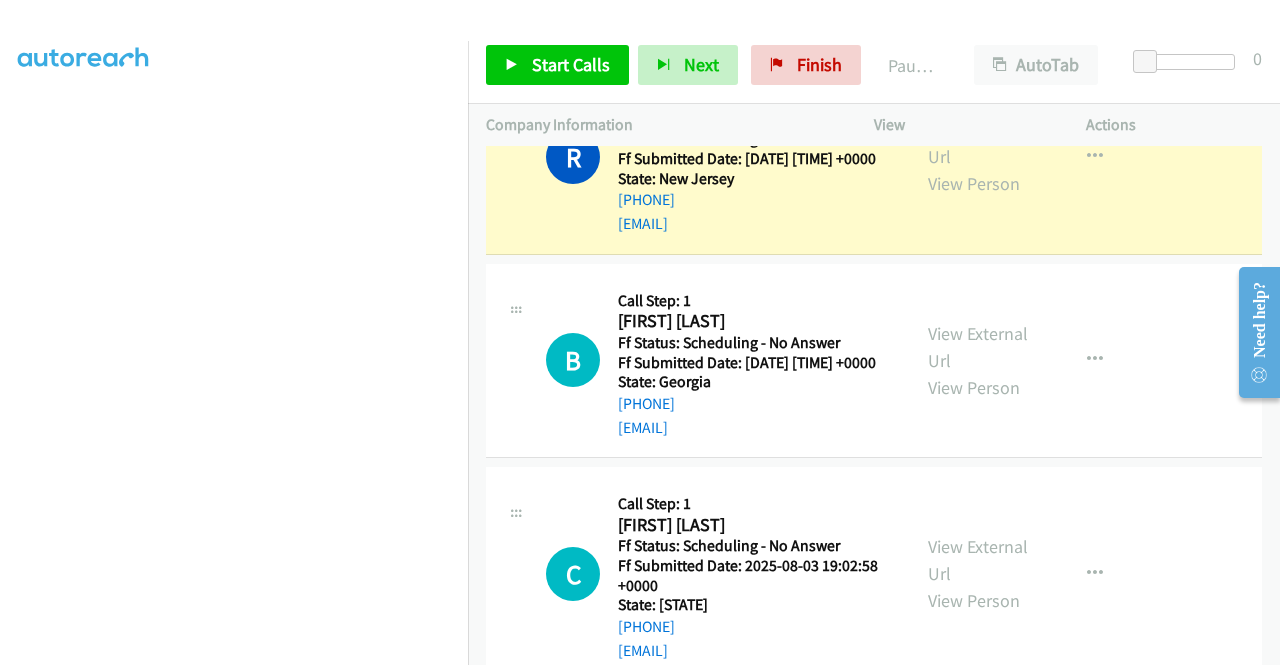 scroll, scrollTop: 0, scrollLeft: 0, axis: both 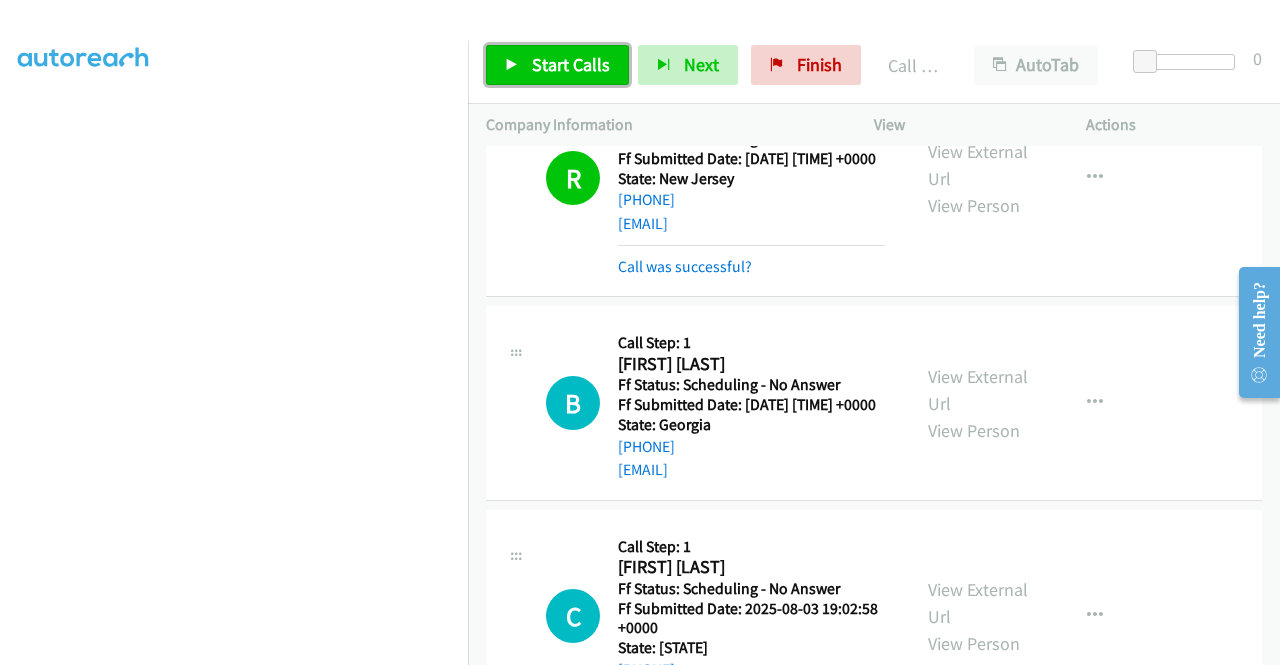 click on "Start Calls" at bounding box center (571, 64) 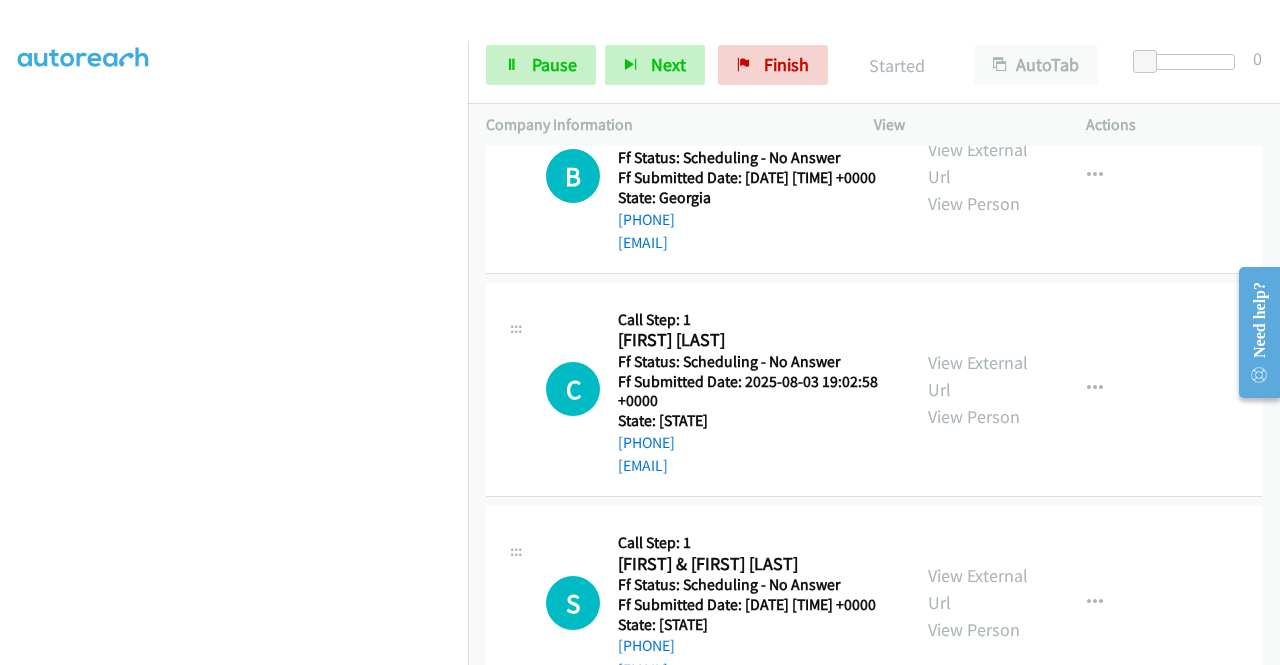 scroll, scrollTop: 2829, scrollLeft: 0, axis: vertical 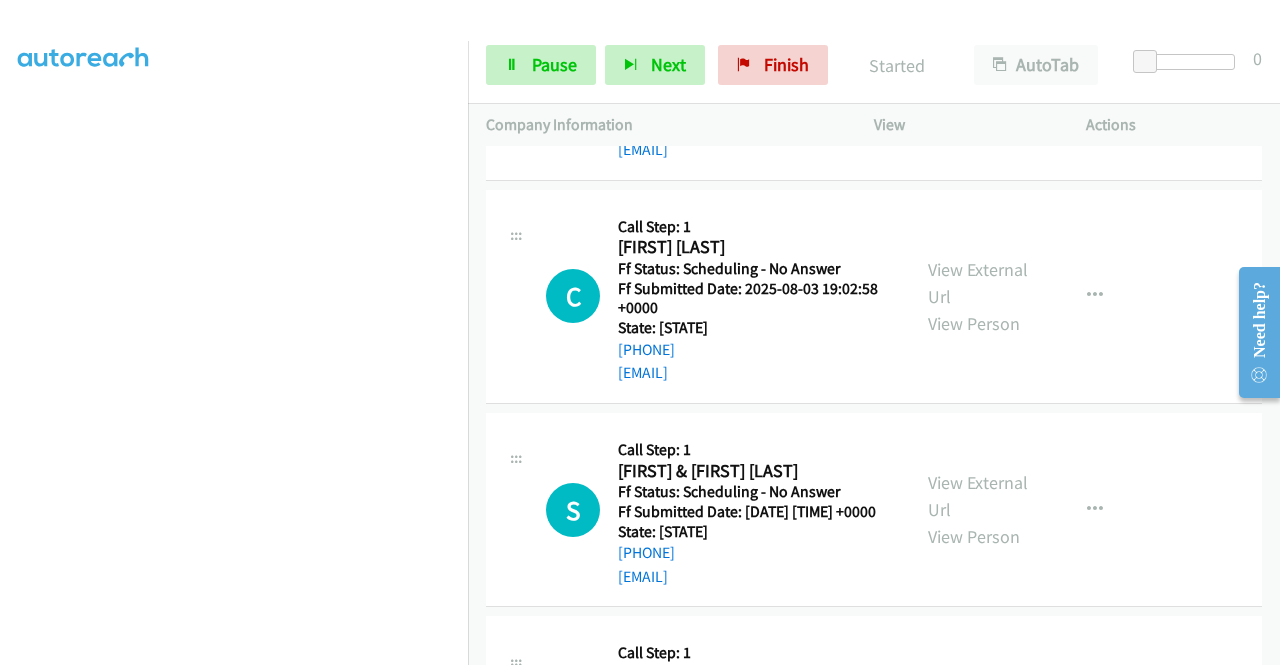 click on "Call was successful?" at bounding box center (685, -54) 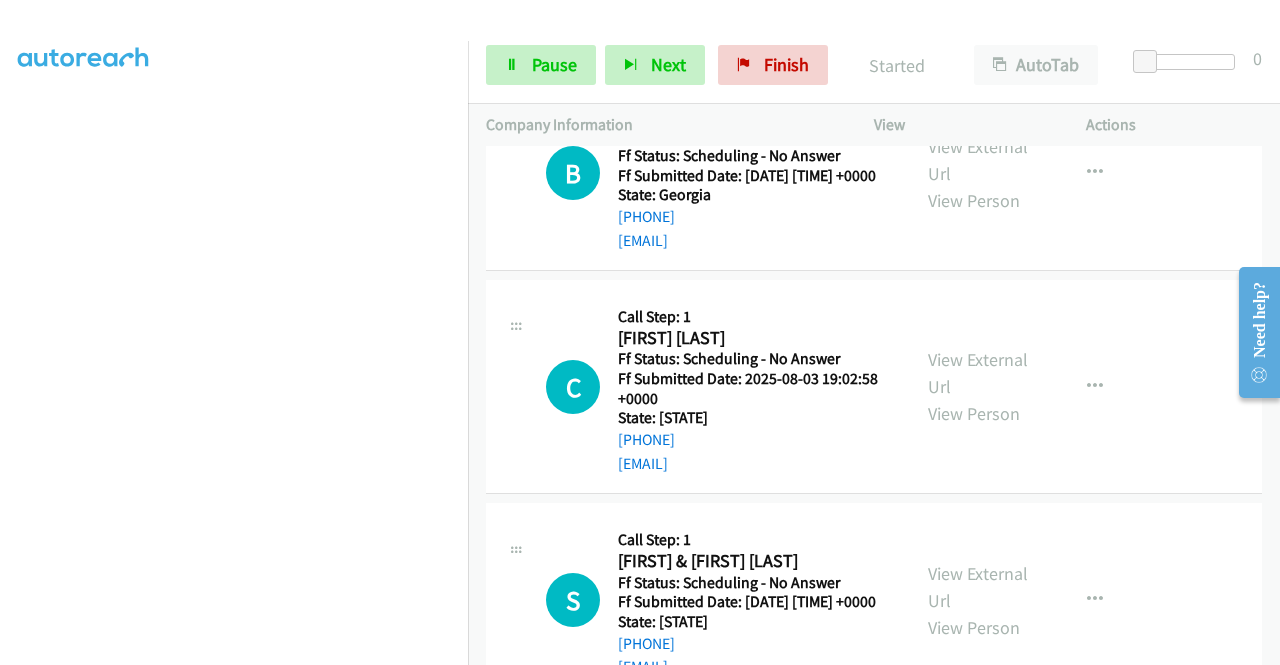 scroll, scrollTop: 2682, scrollLeft: 0, axis: vertical 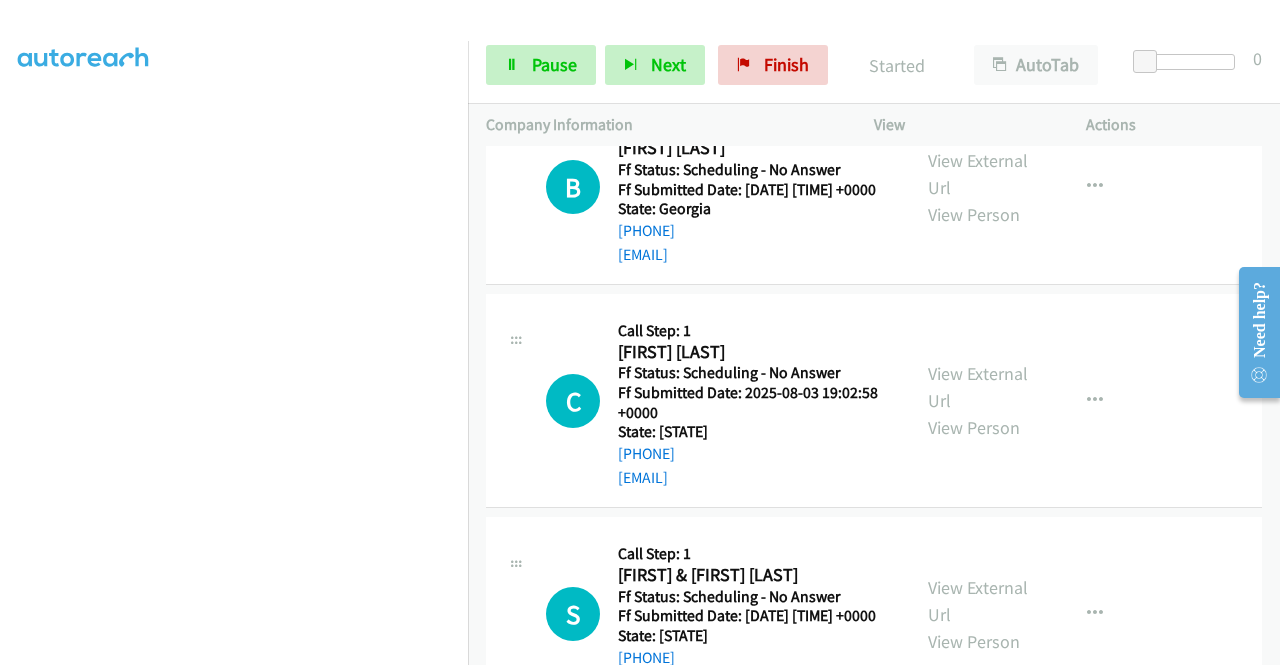 click at bounding box center [1095, -16] 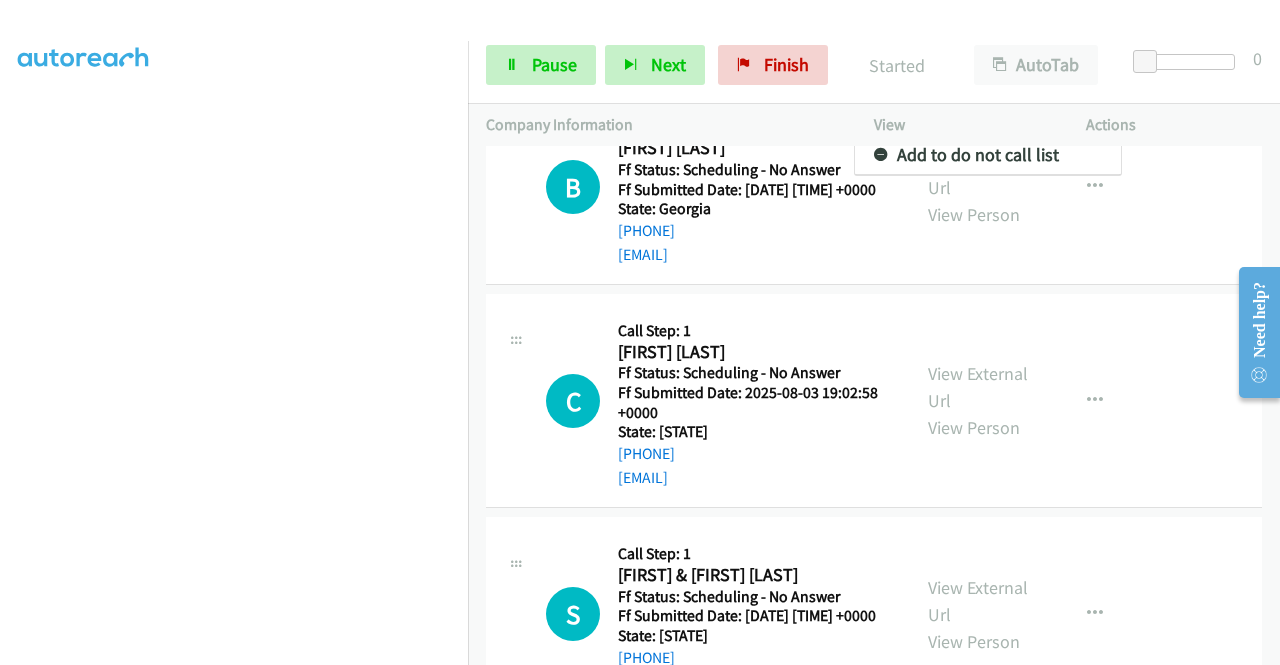 click on "Add to do not call list" at bounding box center (988, 155) 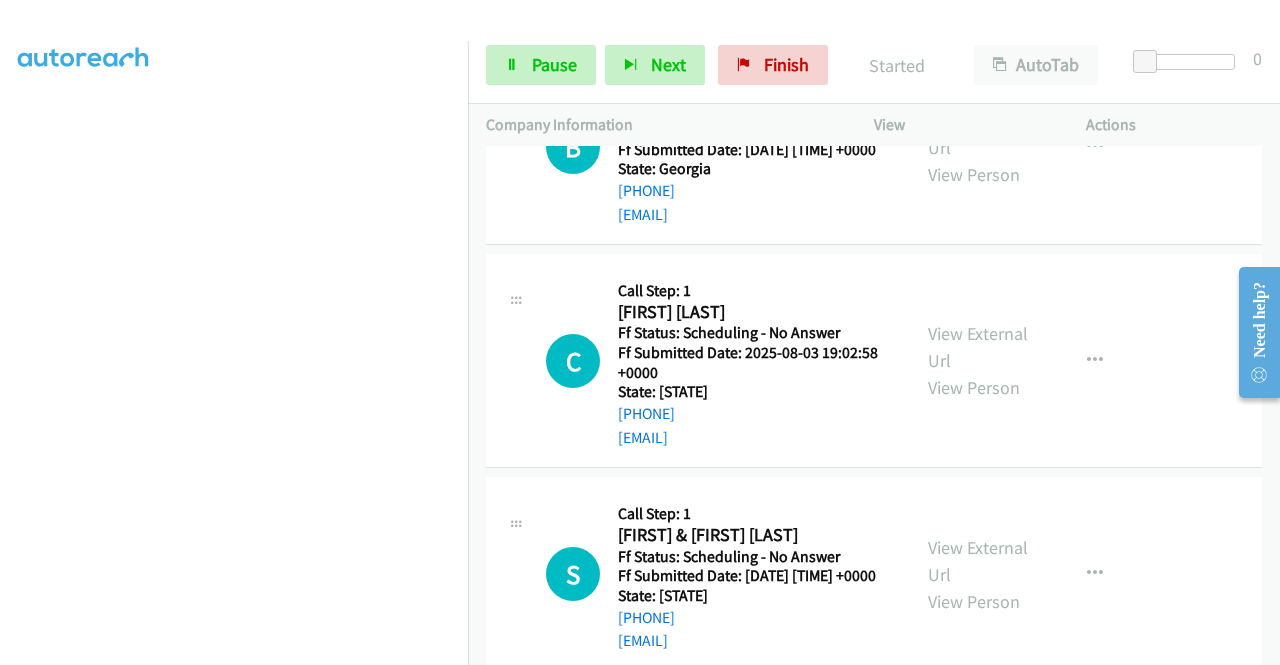 scroll, scrollTop: 2789, scrollLeft: 0, axis: vertical 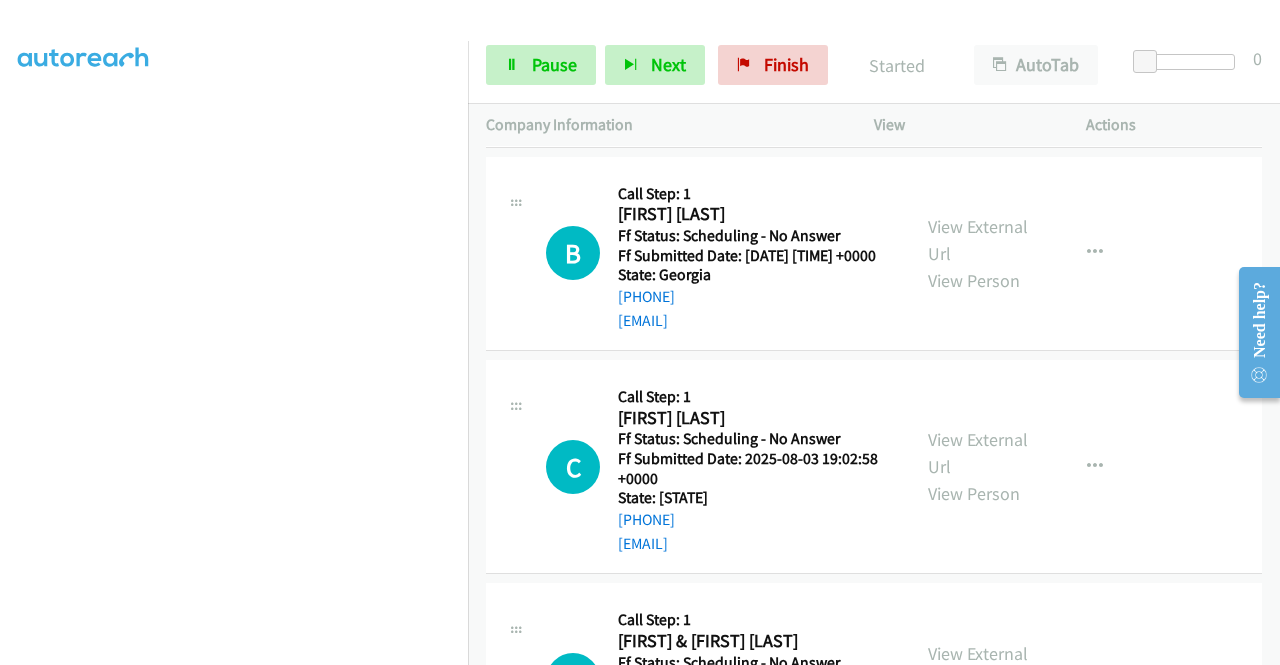 click at bounding box center (1095, 50) 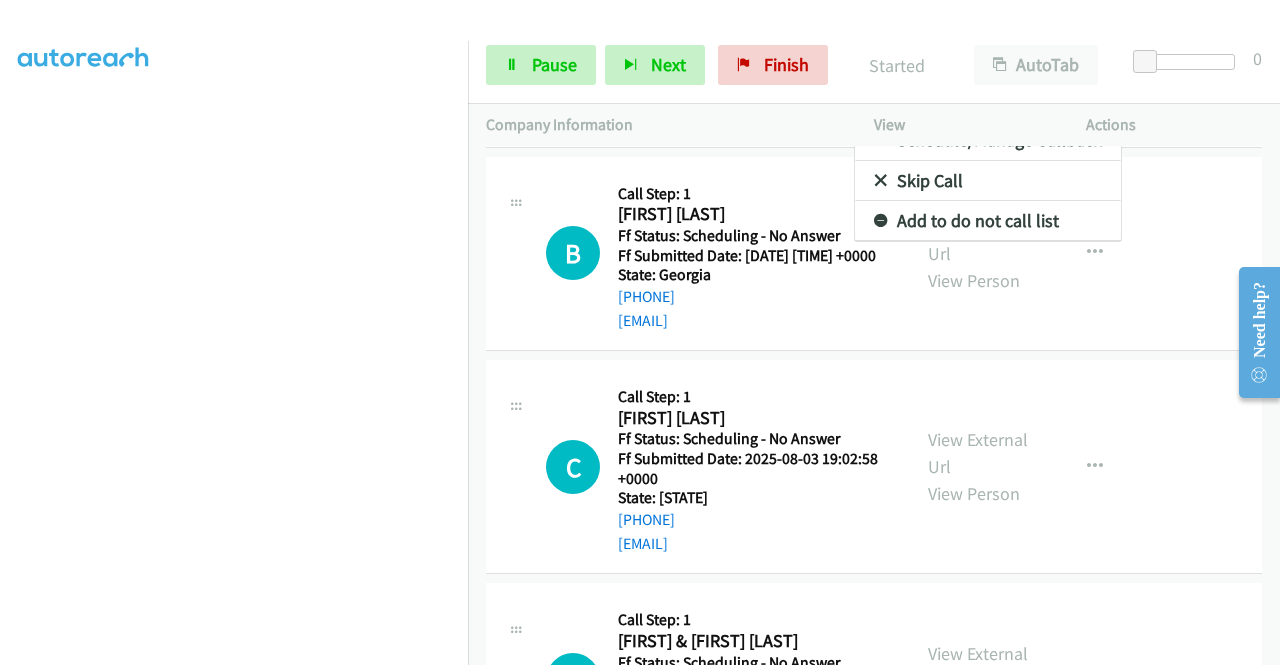click on "Add to do not call list" at bounding box center (988, 221) 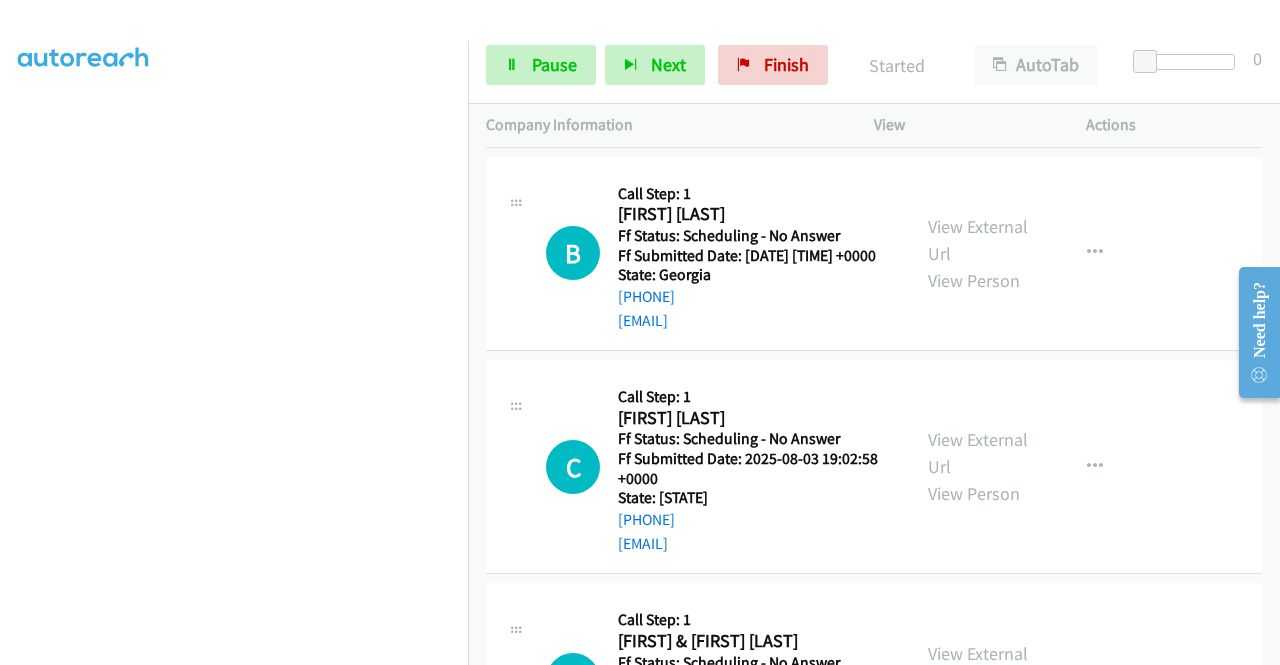 click on "View External Url
View Person
View External Url
Email
Schedule/Manage Callback
Skip Call
Add to do not call list" at bounding box center (1025, 50) 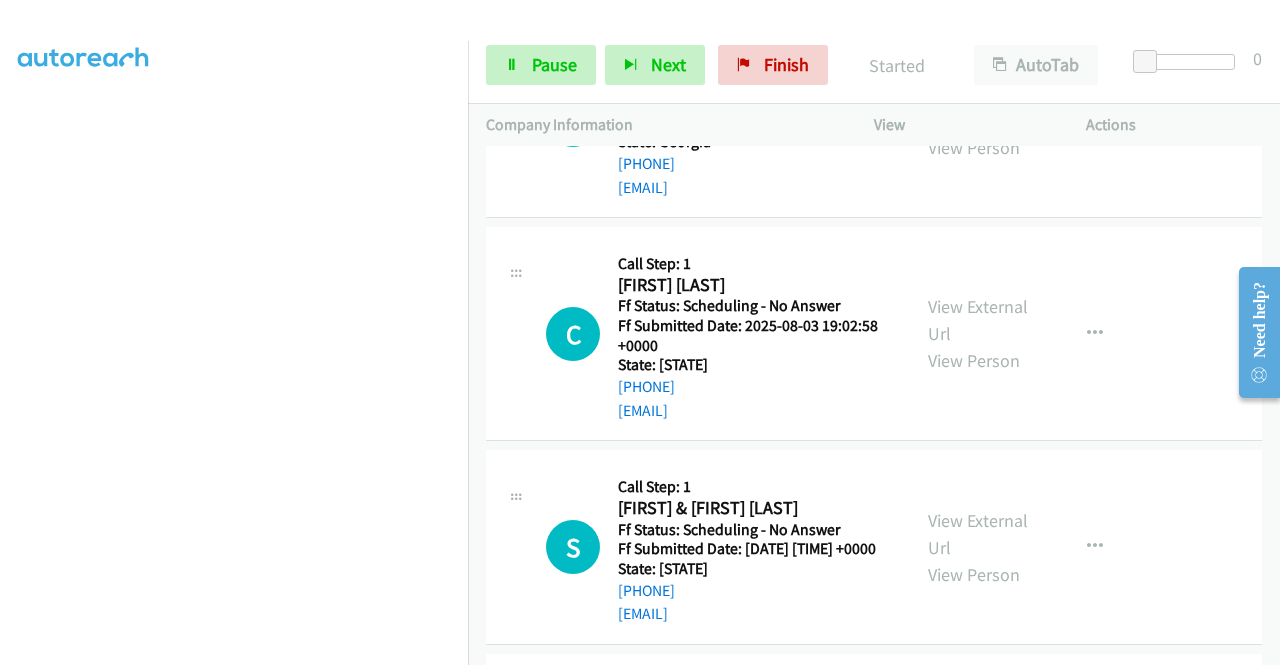 scroll, scrollTop: 2909, scrollLeft: 0, axis: vertical 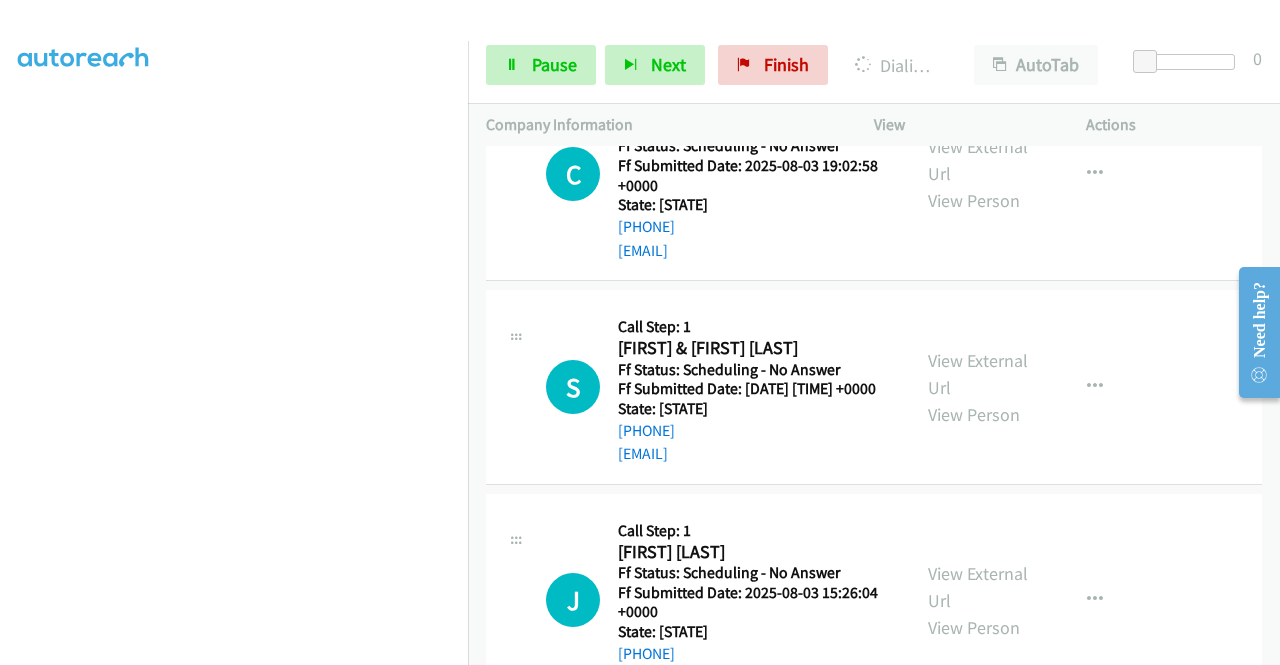 click on "View External Url" at bounding box center [978, -53] 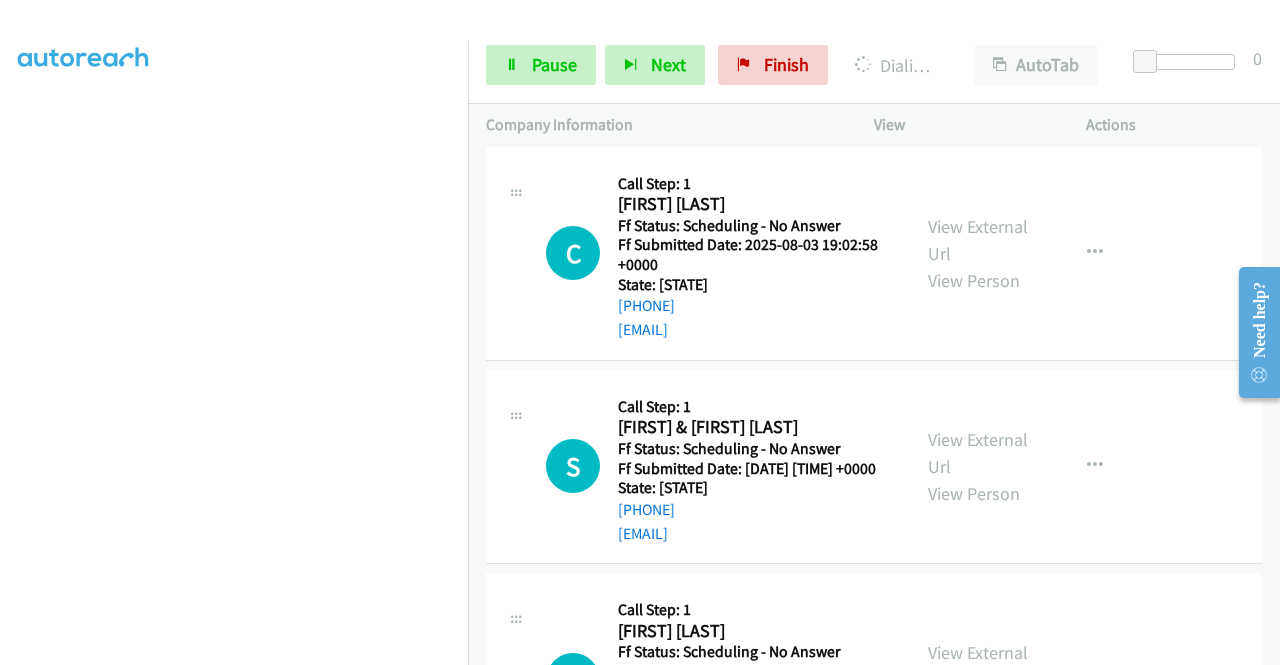scroll, scrollTop: 2766, scrollLeft: 0, axis: vertical 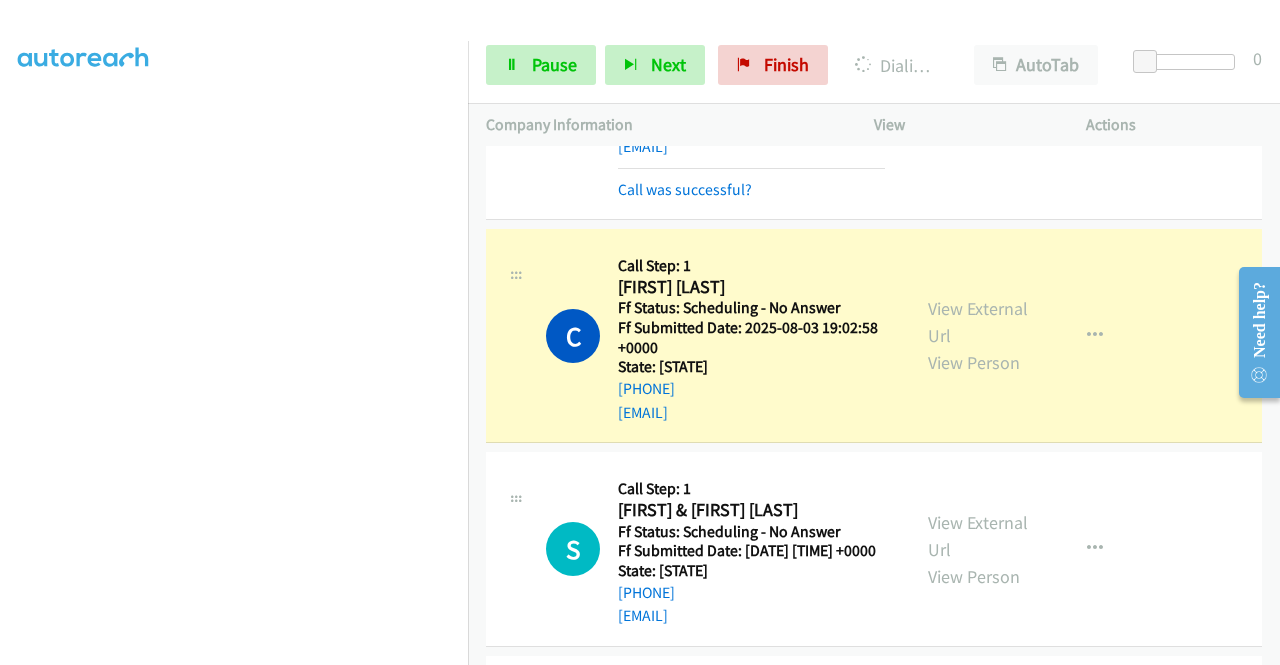 click on "View External Url
View Person" at bounding box center [980, 335] 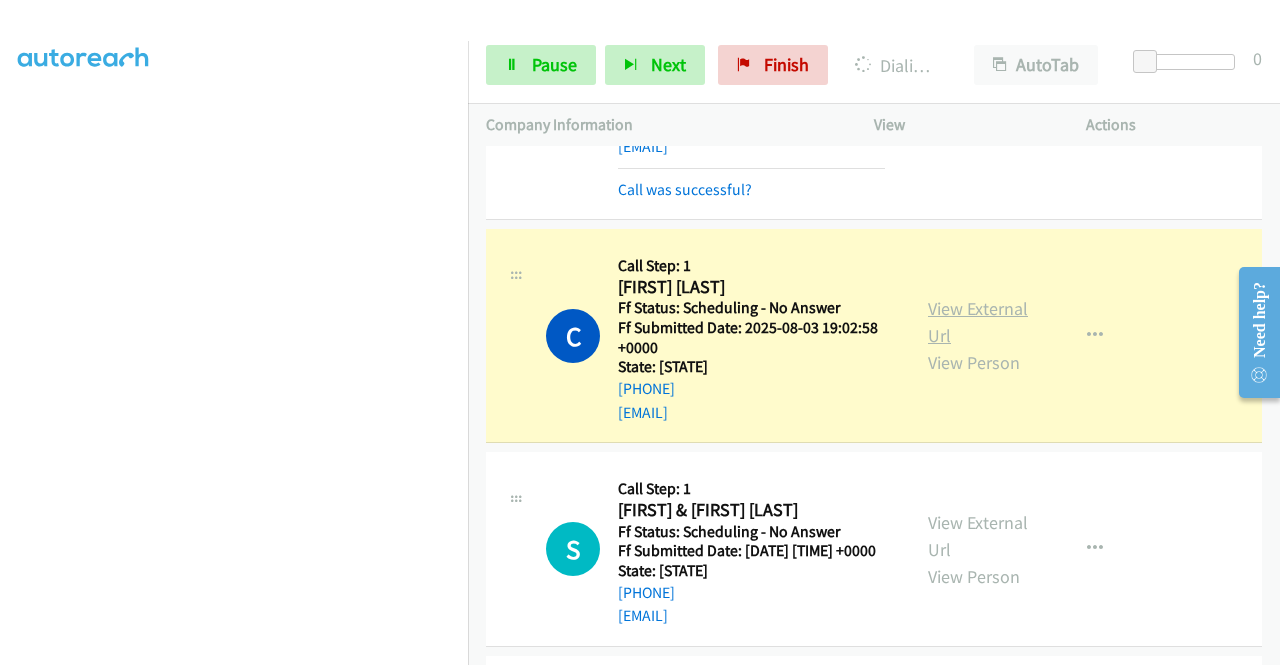 click on "View External Url" at bounding box center [978, 322] 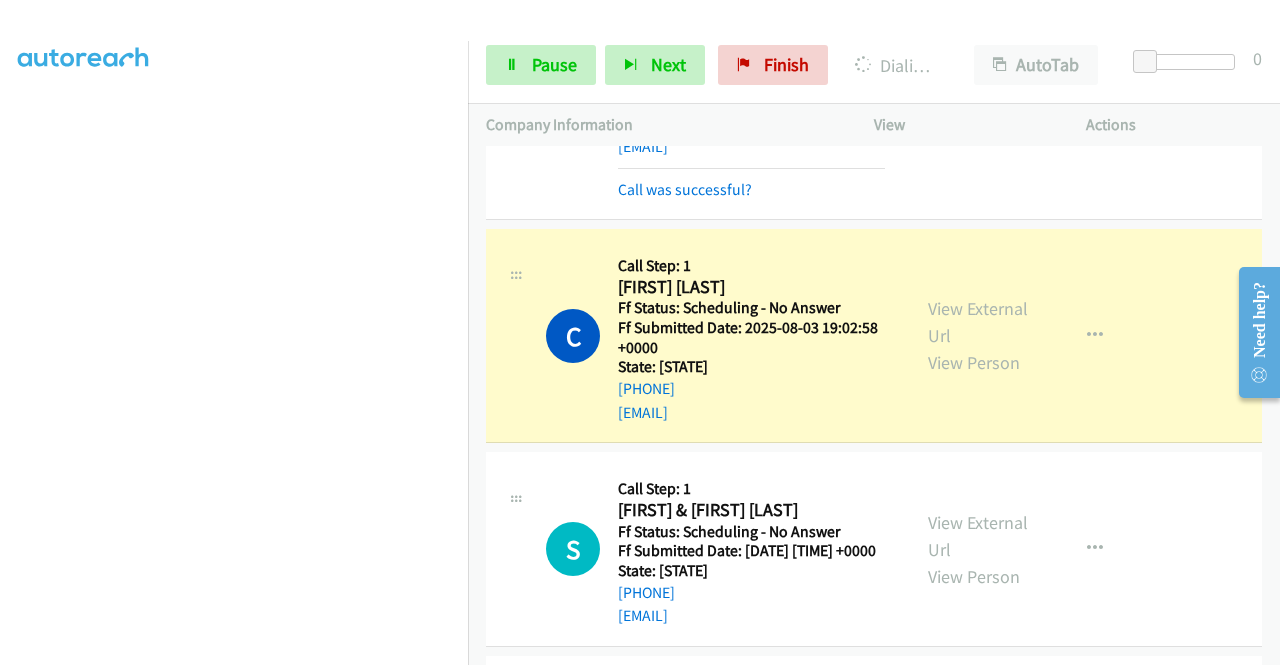 scroll, scrollTop: 3206, scrollLeft: 0, axis: vertical 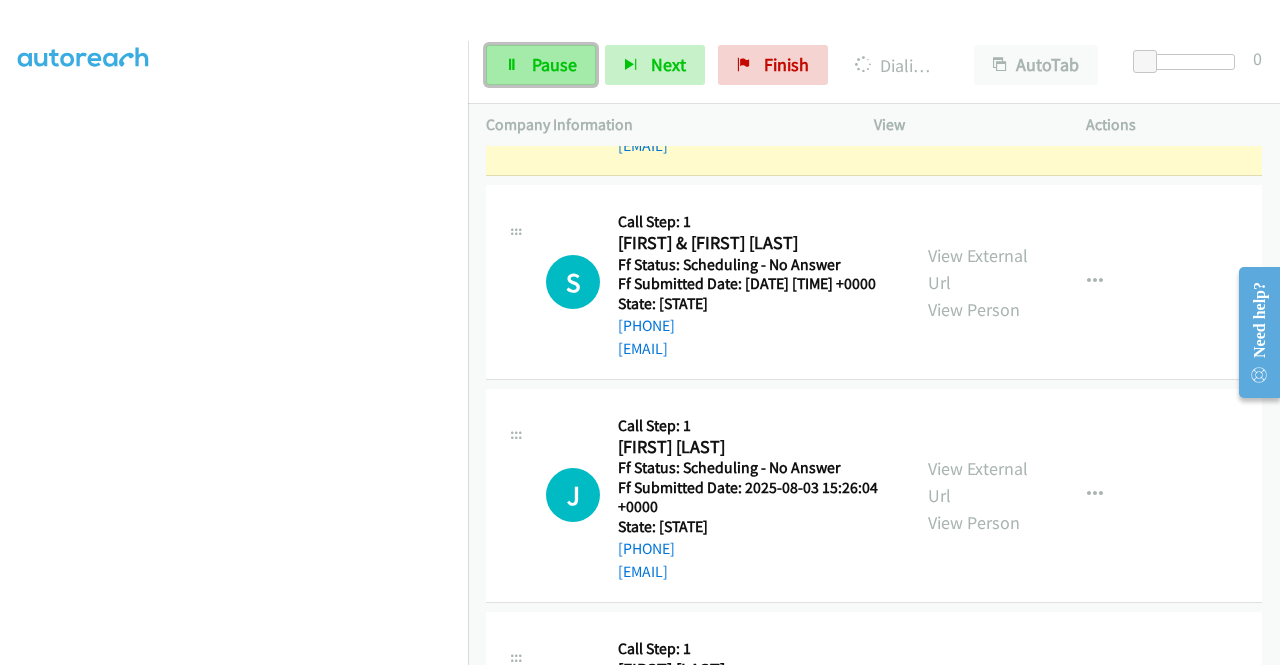 click on "Pause" at bounding box center [541, 65] 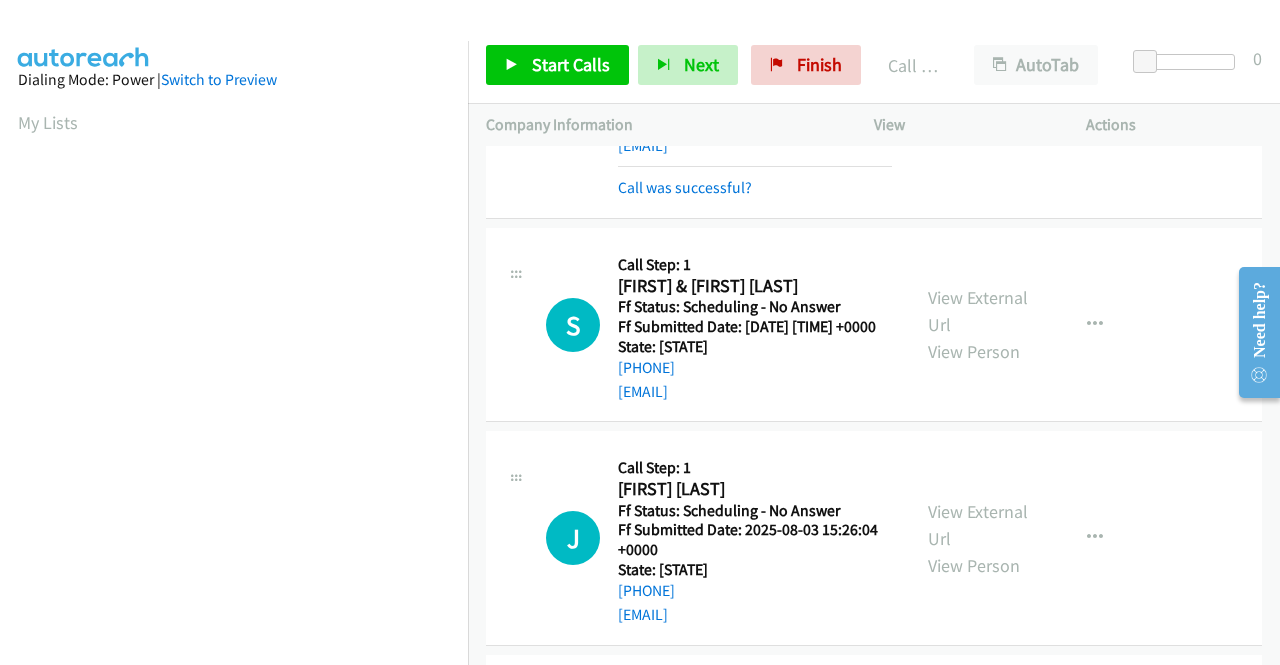 scroll, scrollTop: 456, scrollLeft: 0, axis: vertical 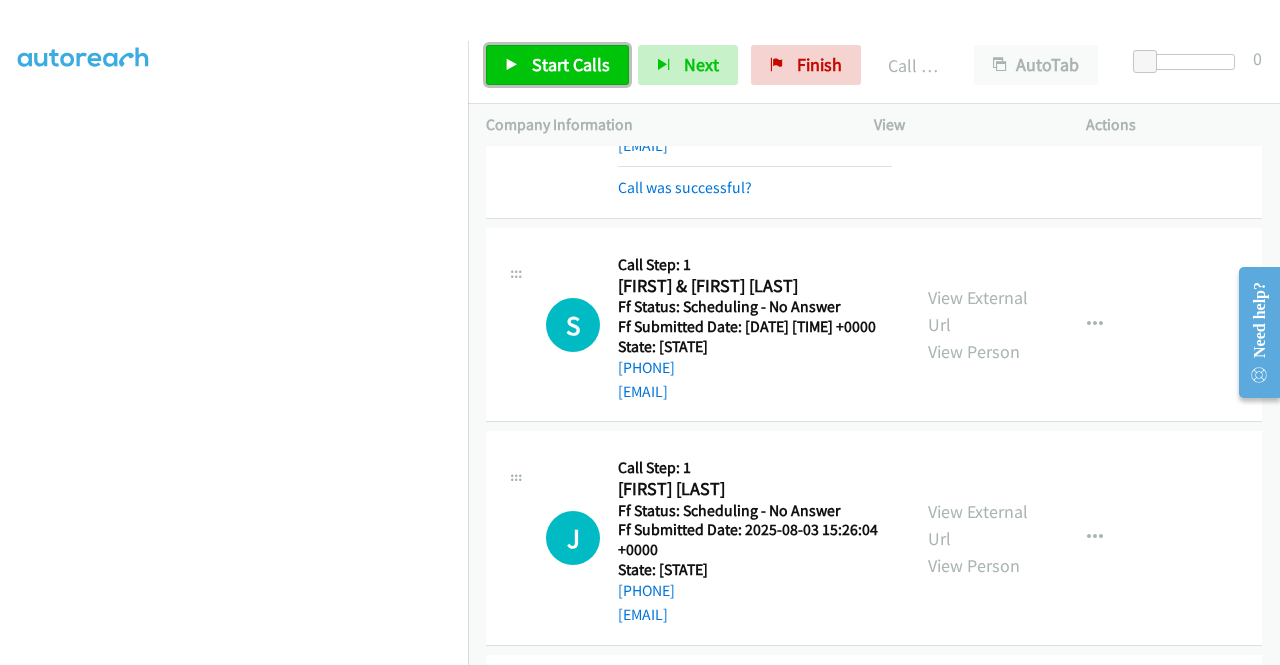 click on "Start Calls" at bounding box center [571, 64] 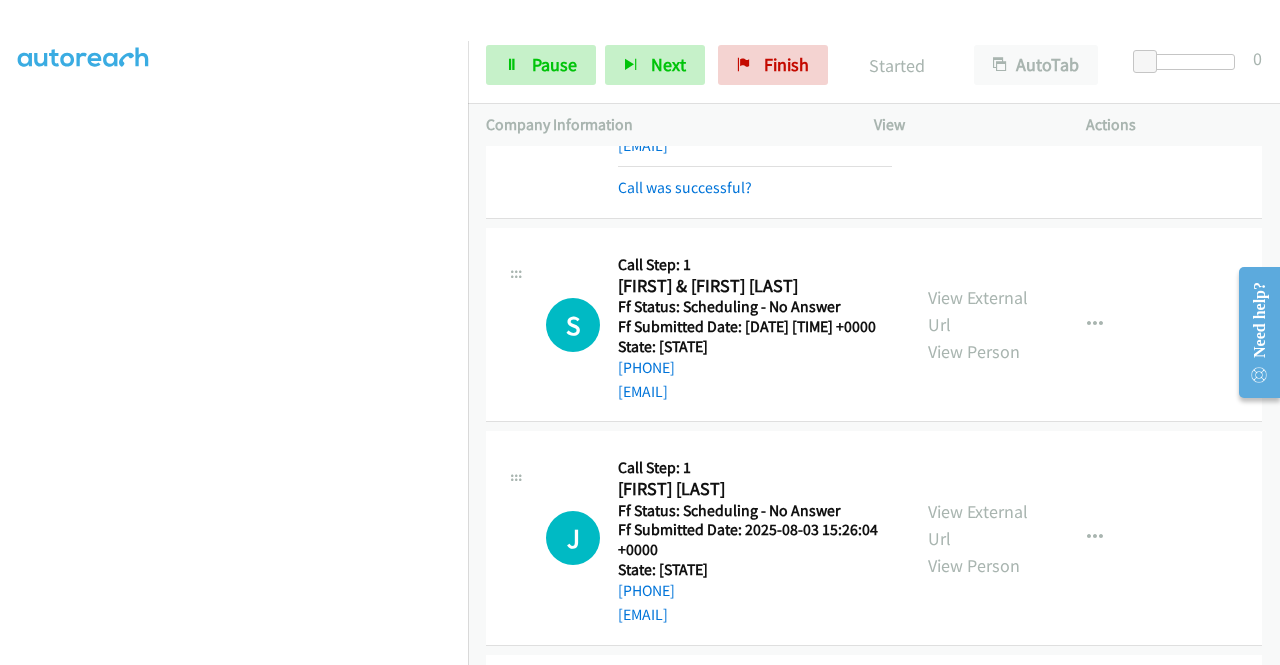 click on "S
Callback Scheduled
Call Step: 1
Steve & Cher Calder
America/Los_Angeles
Ff Status: Scheduling - No Answer
Ff Submitted Date: 2025-08-03 17:28:42 +0000
State: Nevada
+1 952-821-1813
steven.calder@yahoo.com
Call was successful?
View External Url
View Person
View External Url
Email
Schedule/Manage Callback
Skip Call
Add to do not call list" at bounding box center [874, 325] 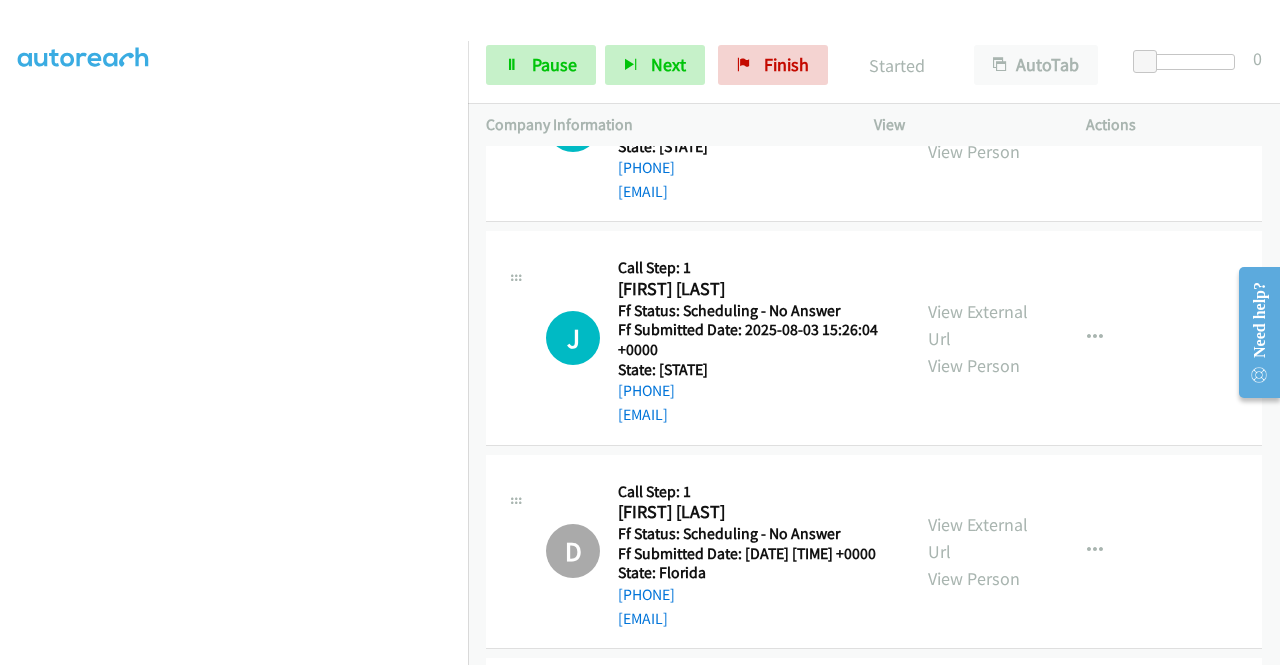 scroll, scrollTop: 3313, scrollLeft: 0, axis: vertical 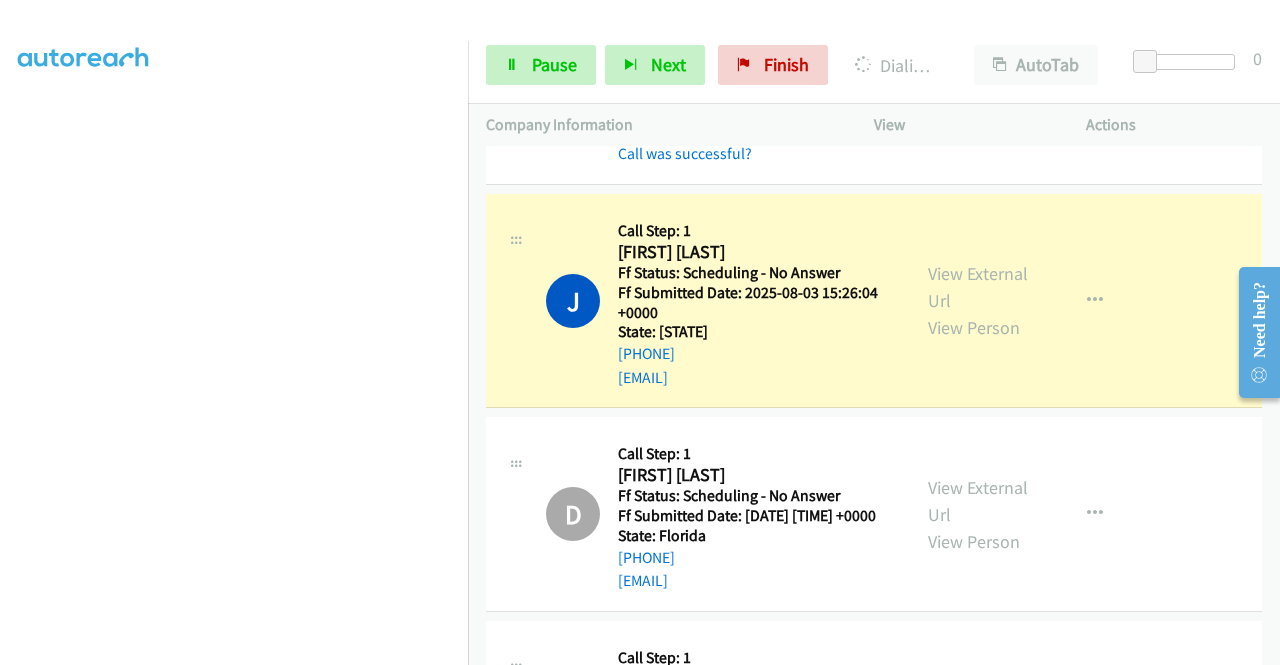 click on "View External Url" at bounding box center (978, 53) 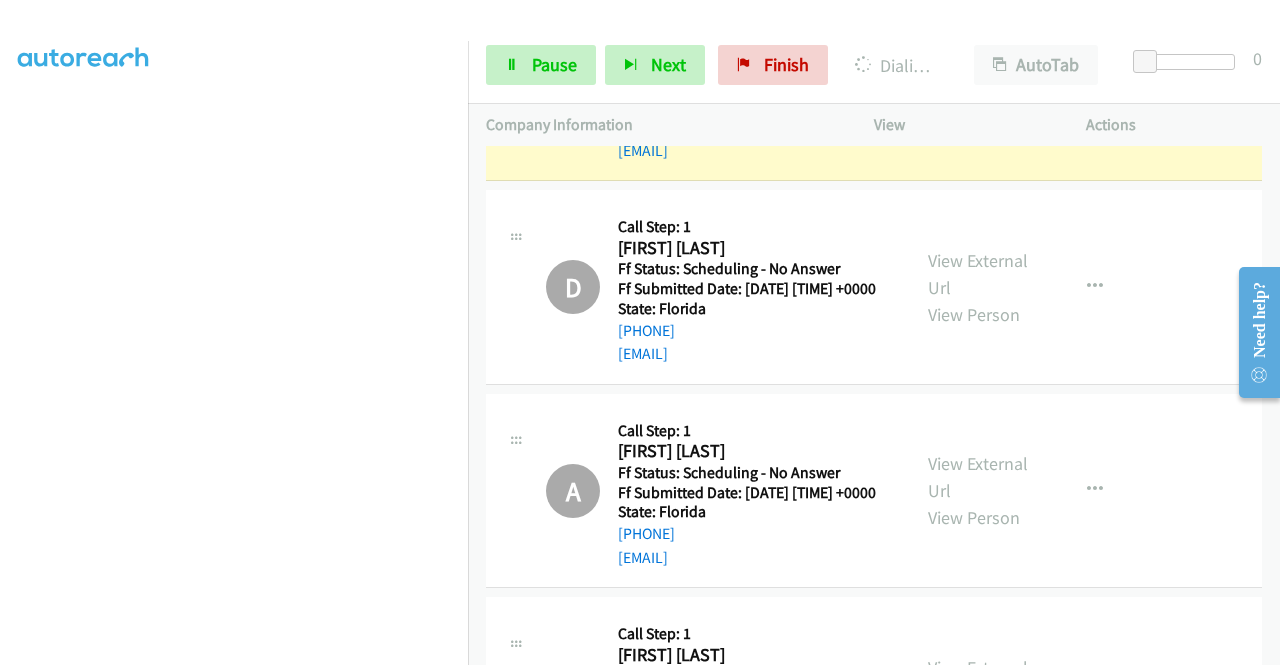 scroll, scrollTop: 3593, scrollLeft: 0, axis: vertical 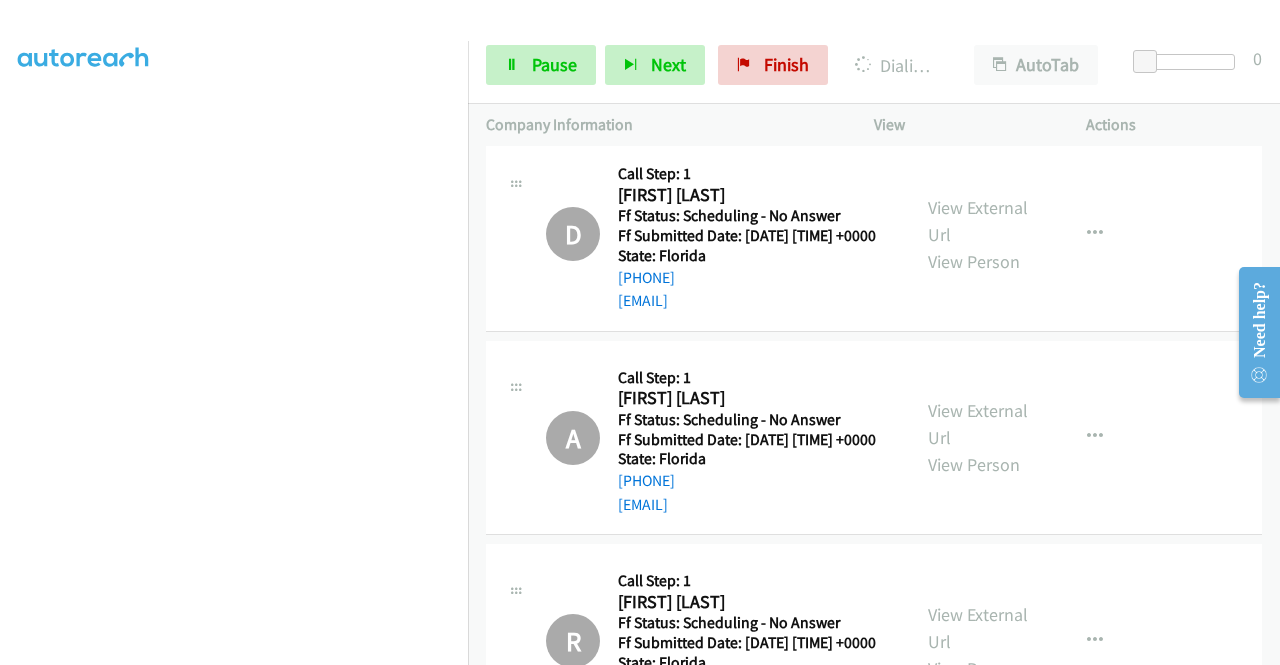 click on "View External Url" at bounding box center [978, 7] 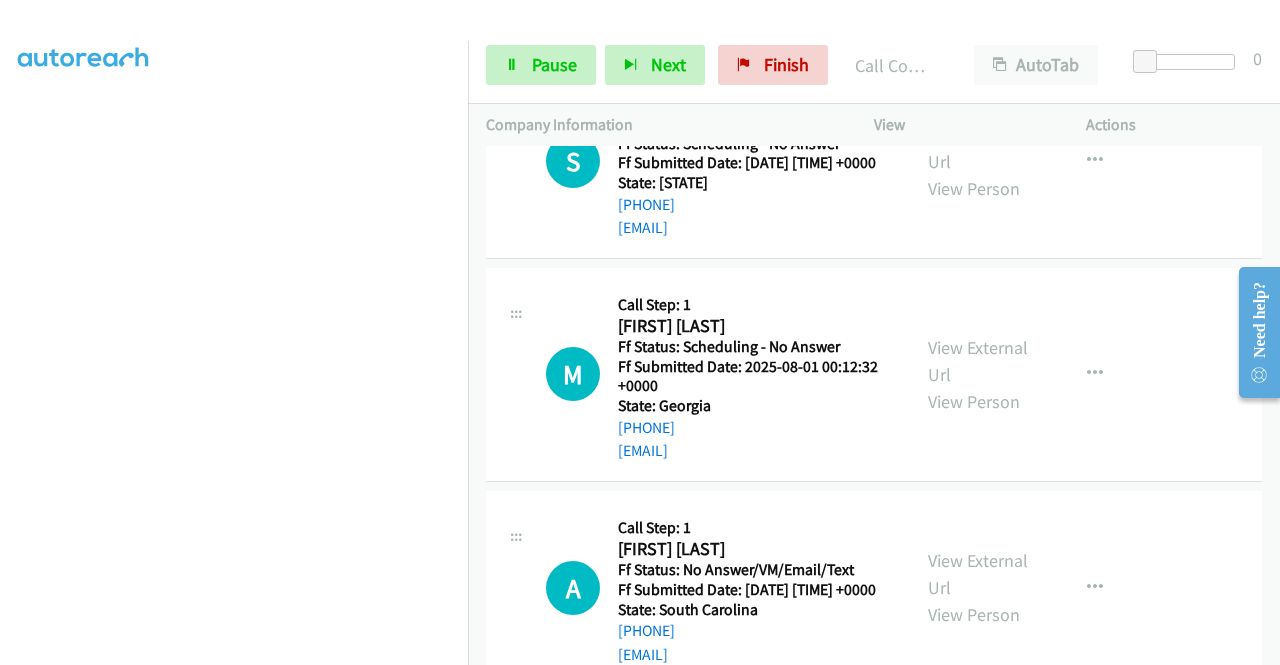 scroll, scrollTop: 4792, scrollLeft: 0, axis: vertical 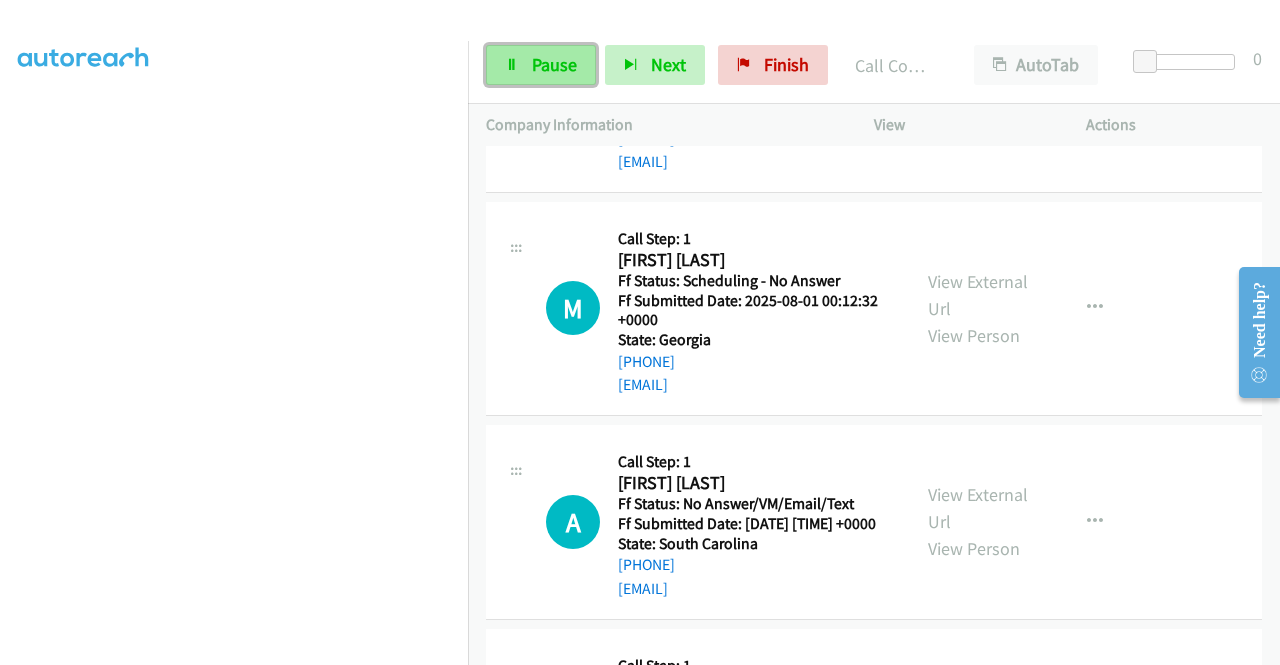 click on "Pause" at bounding box center (554, 64) 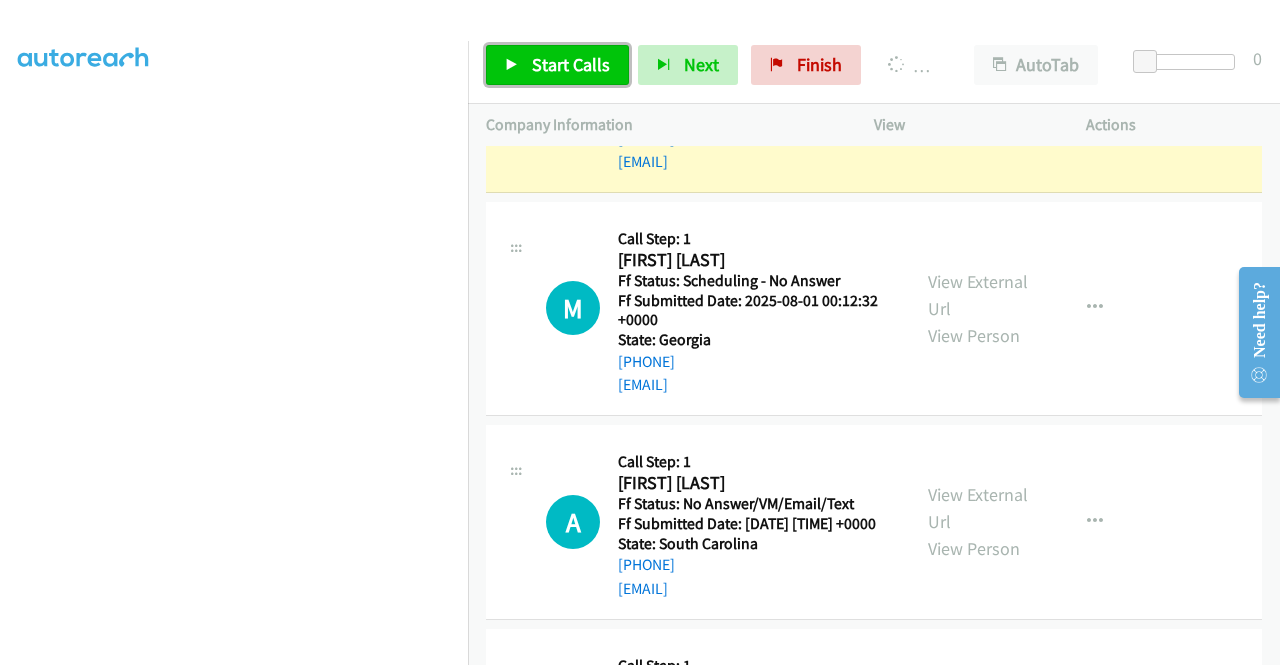 click on "Start Calls" at bounding box center (571, 64) 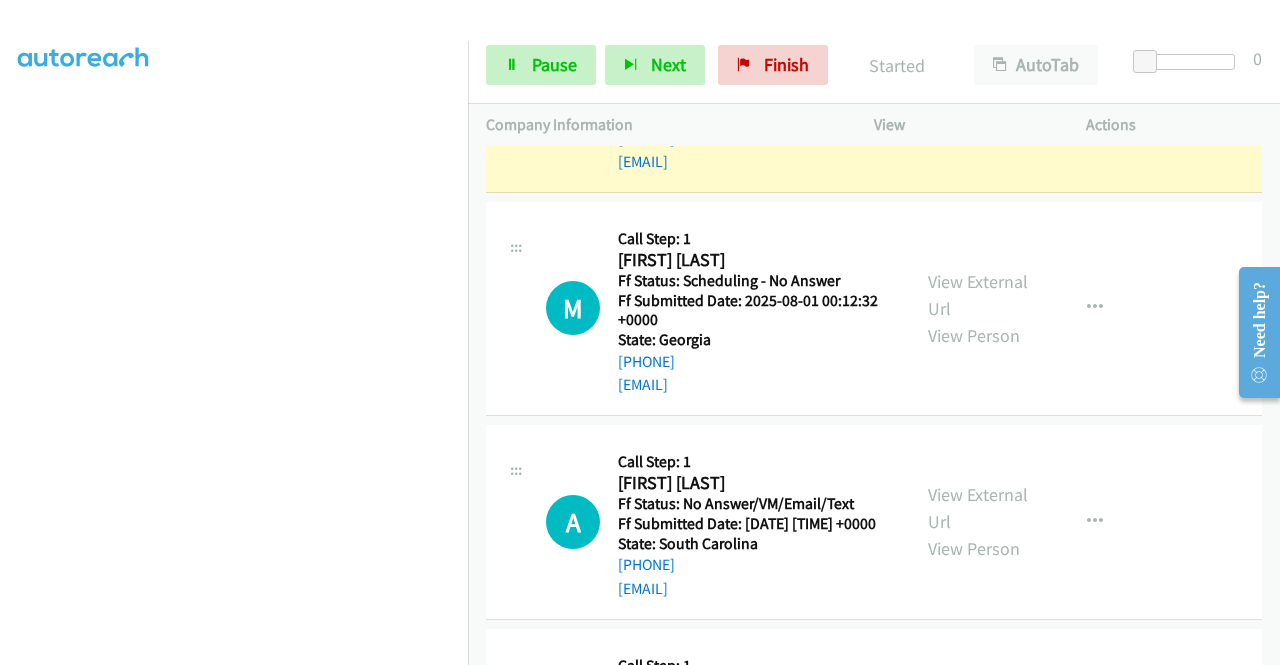 click on "View External Url
View Person
View External Url
Email
Schedule/Manage Callback
Skip Call
Add to do not call list" at bounding box center [1025, 95] 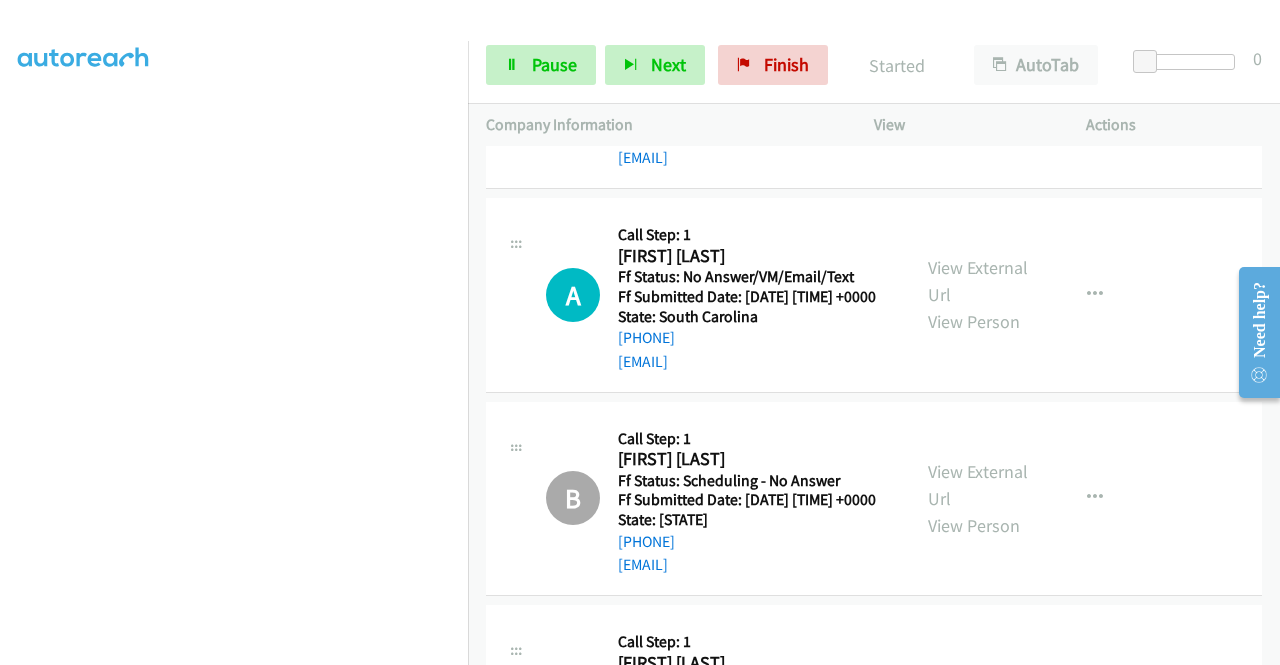 scroll, scrollTop: 5059, scrollLeft: 0, axis: vertical 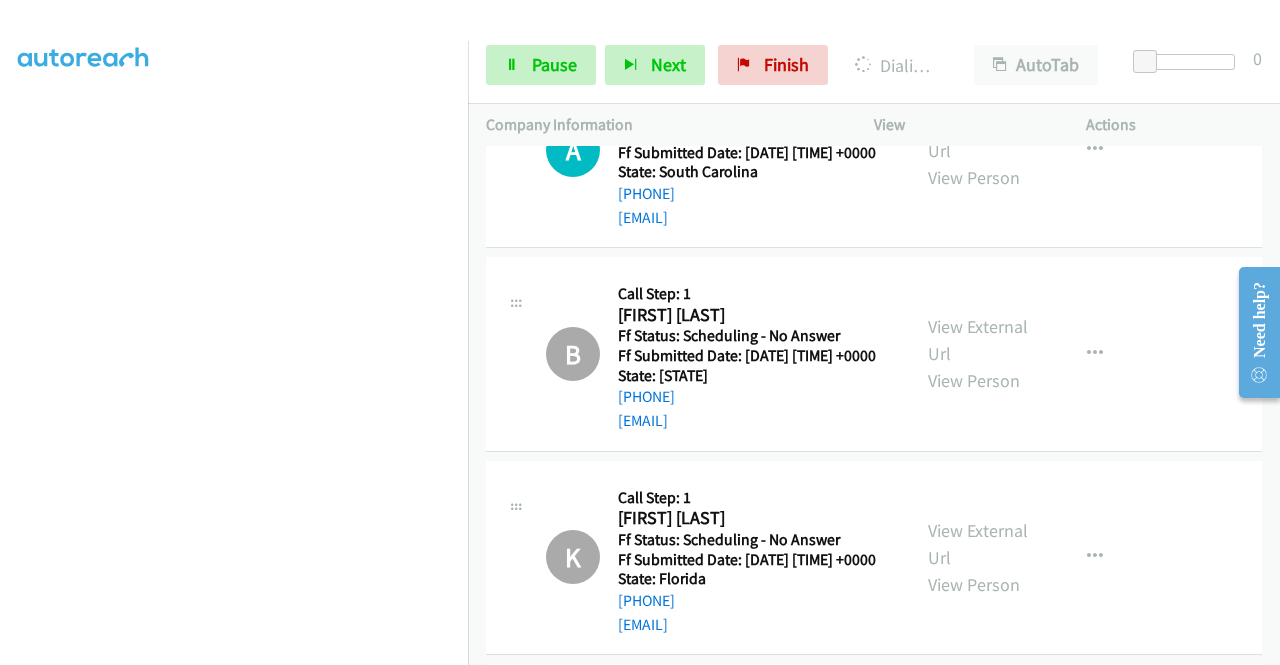 click on "View External Url
View Person" at bounding box center [980, -63] 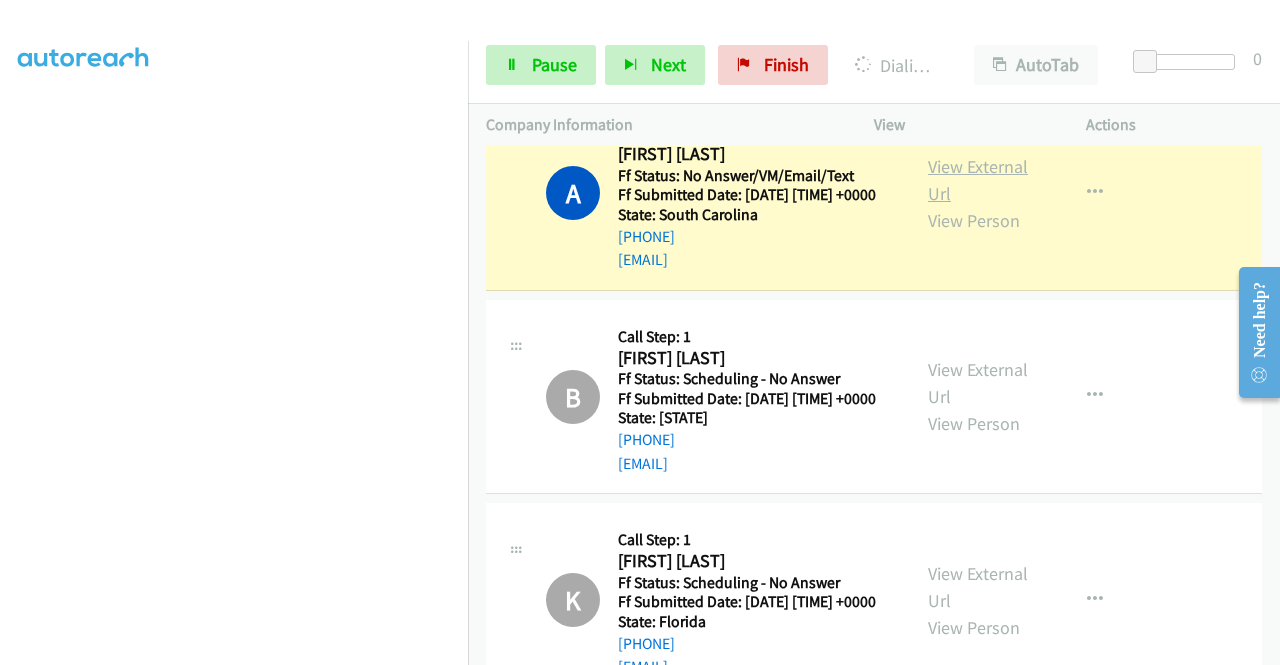 click on "View External Url" at bounding box center (978, 180) 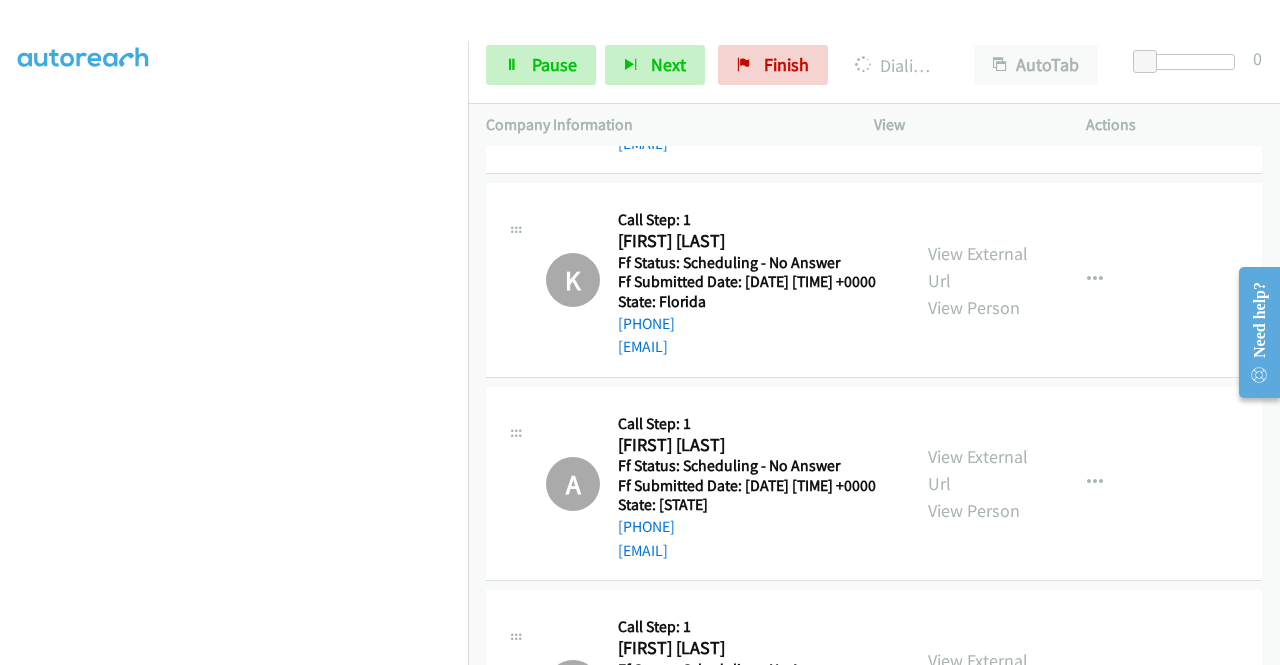 scroll, scrollTop: 5579, scrollLeft: 0, axis: vertical 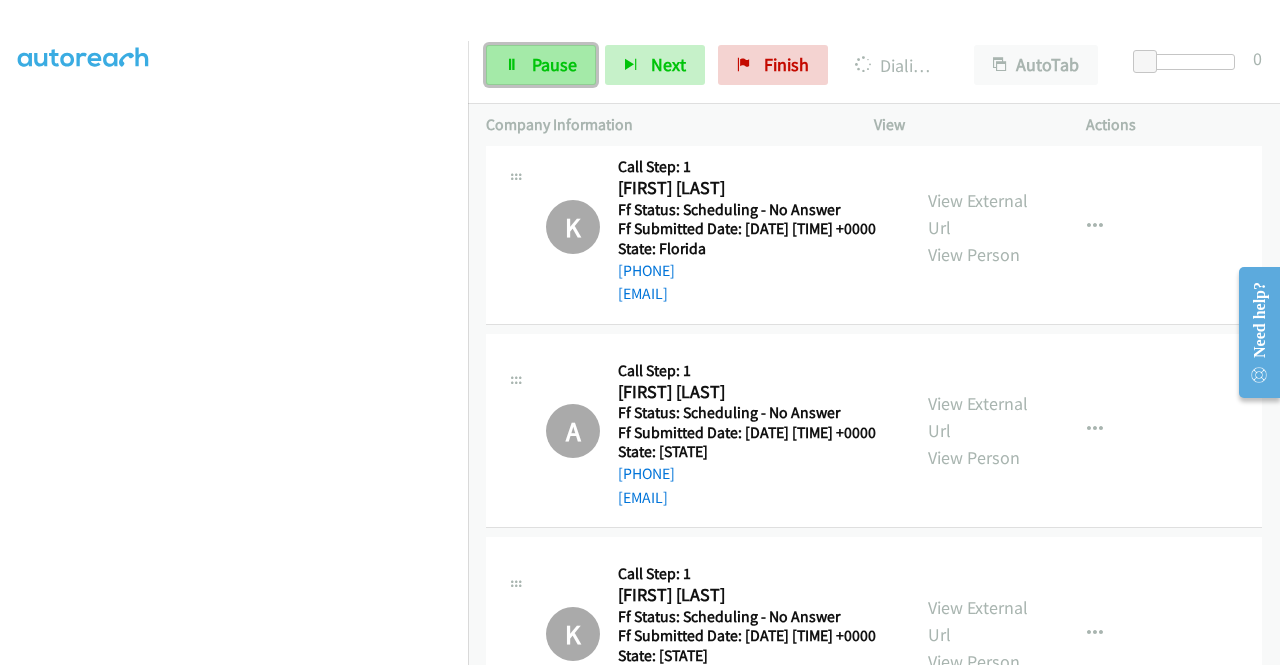 click on "Pause" at bounding box center (541, 65) 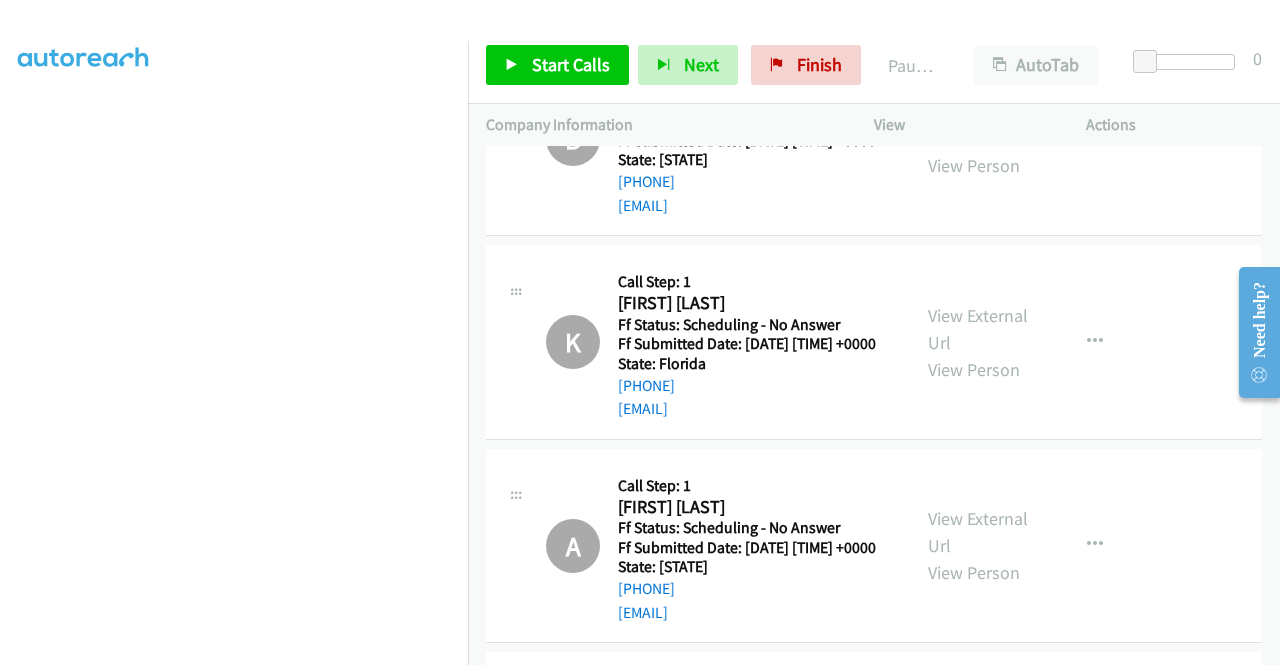 scroll, scrollTop: 5459, scrollLeft: 0, axis: vertical 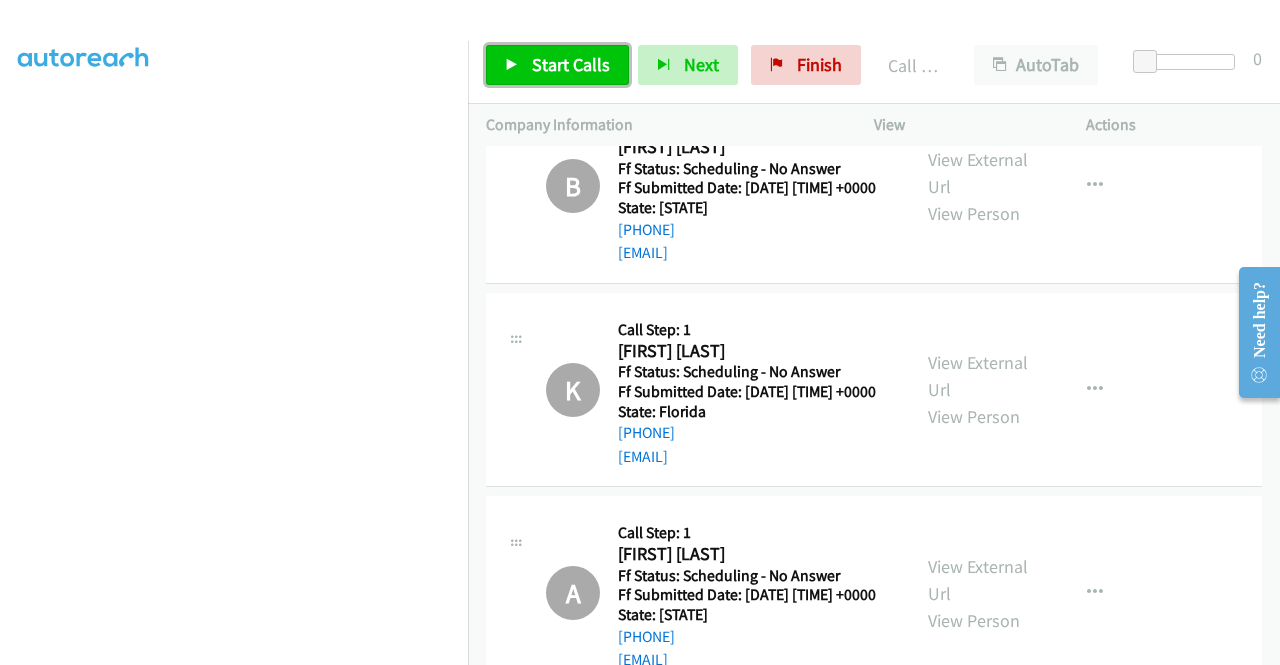click on "Start Calls" at bounding box center [557, 65] 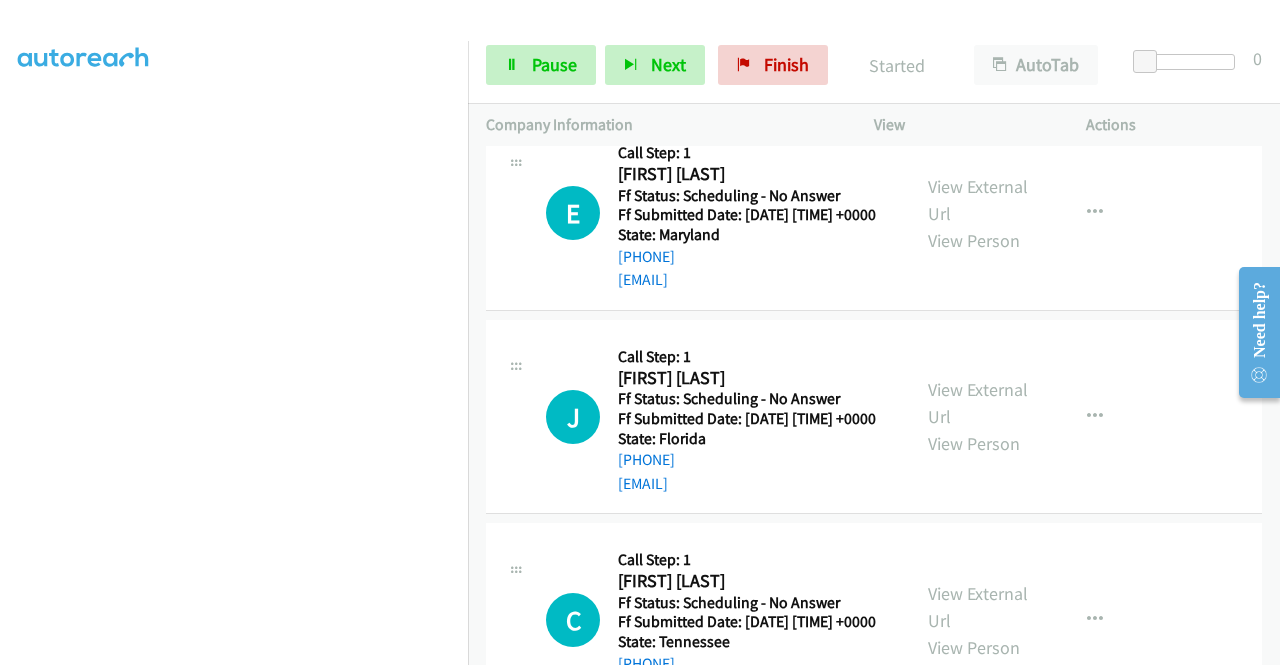 scroll, scrollTop: 7112, scrollLeft: 0, axis: vertical 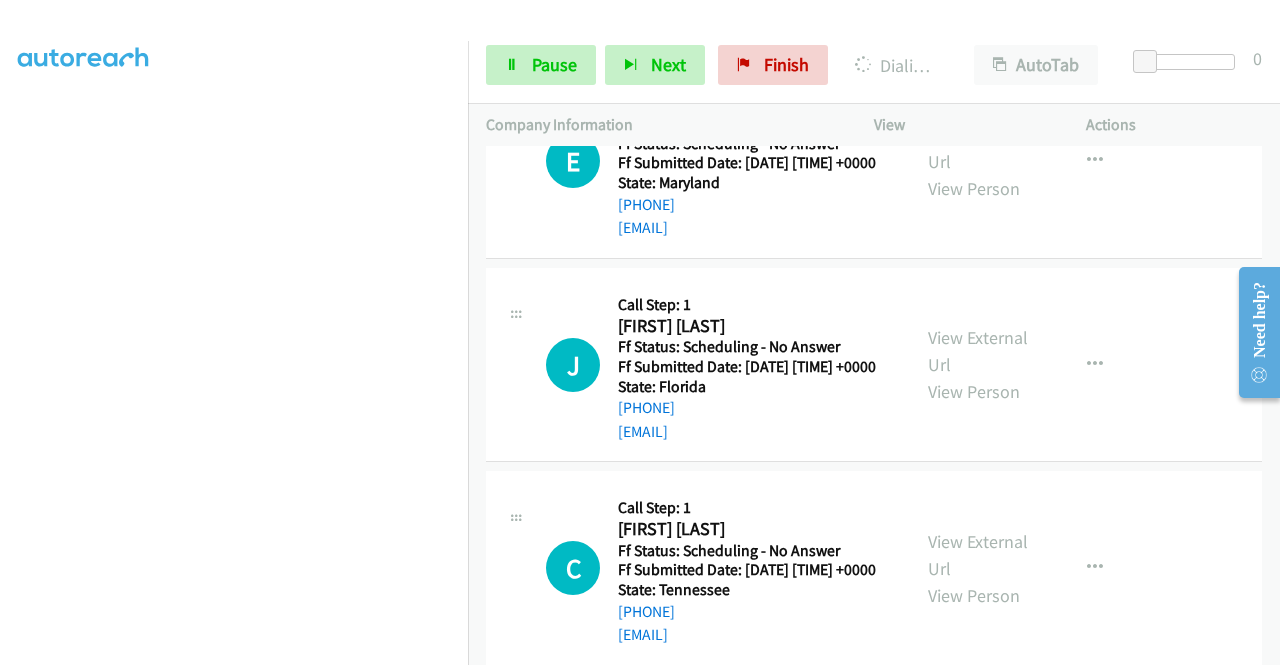 click on "View External Url
View Person" at bounding box center (980, -246) 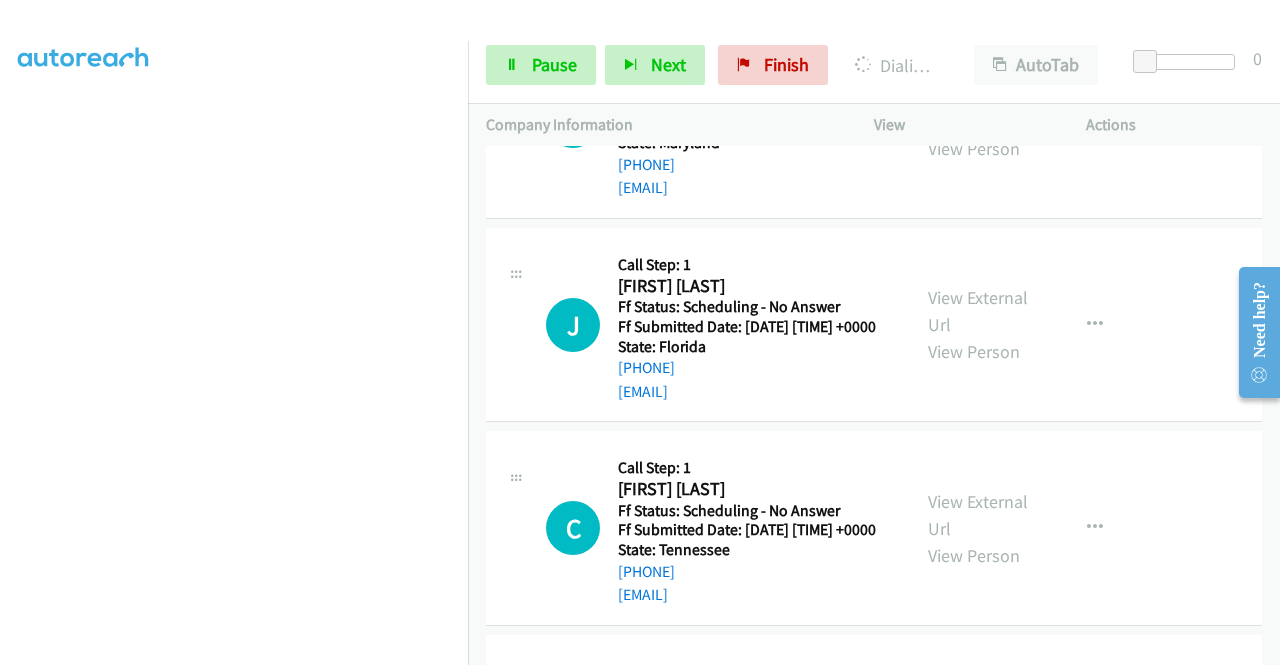 scroll, scrollTop: 7299, scrollLeft: 0, axis: vertical 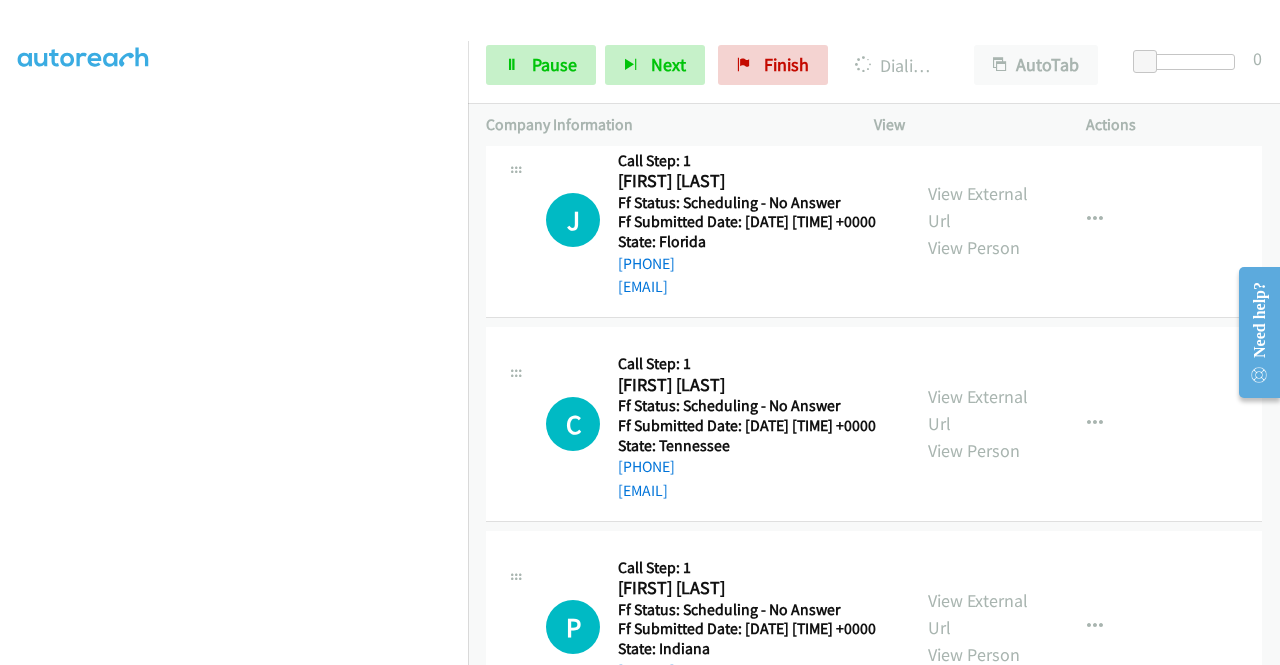 click on "View External Url" at bounding box center (978, -200) 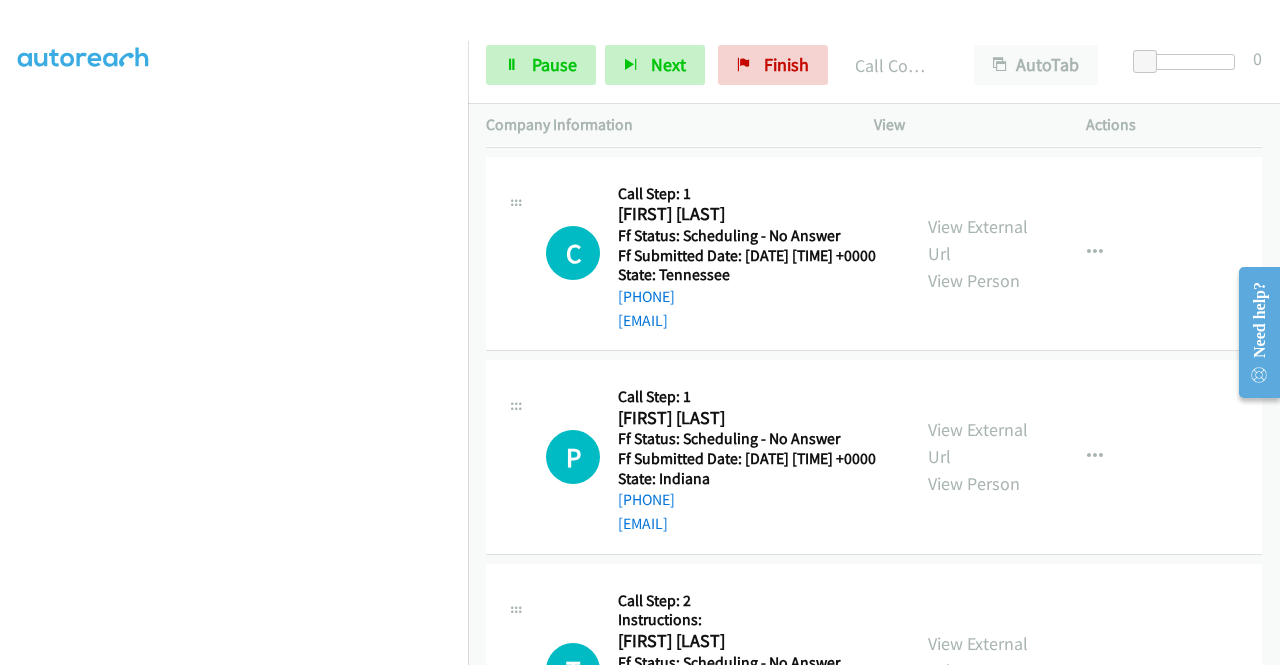 scroll, scrollTop: 7606, scrollLeft: 0, axis: vertical 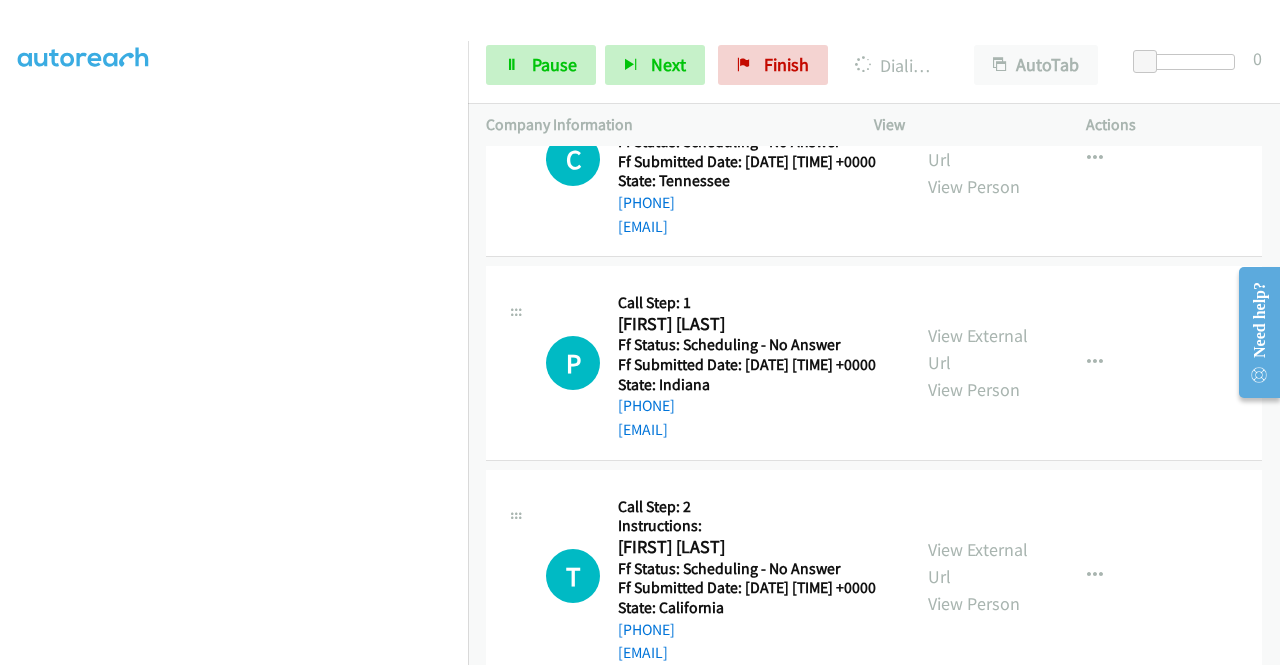 click on "View External Url" at bounding box center [978, -261] 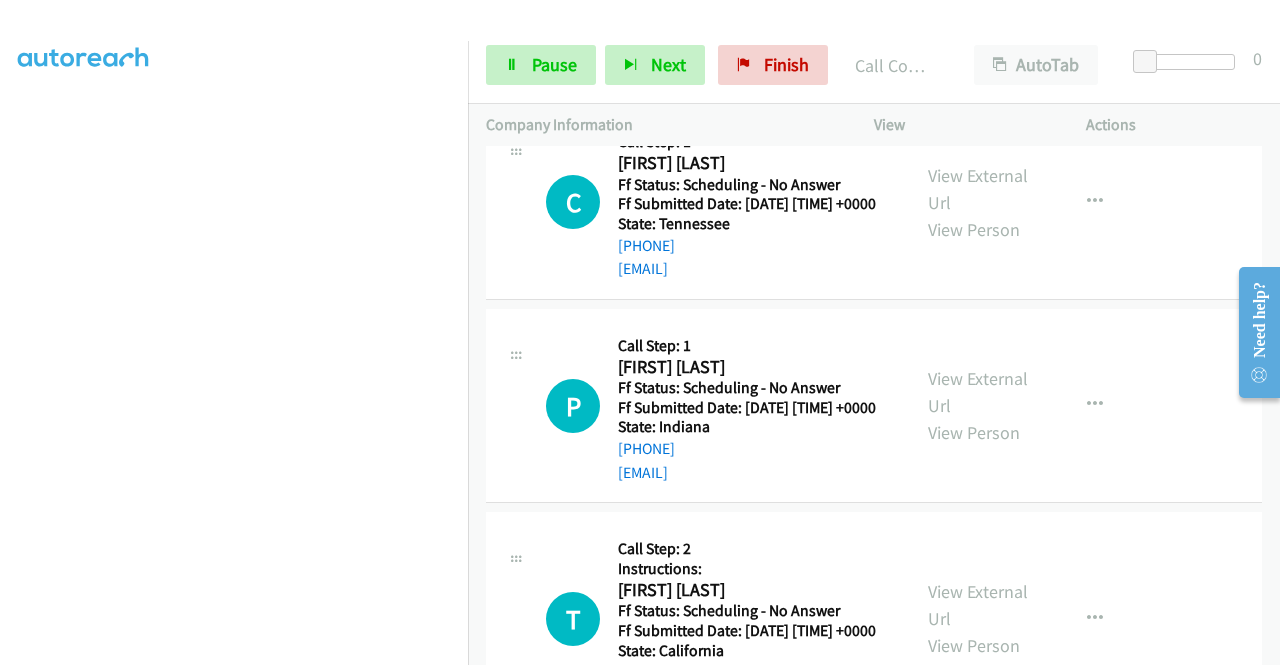 scroll, scrollTop: 413, scrollLeft: 0, axis: vertical 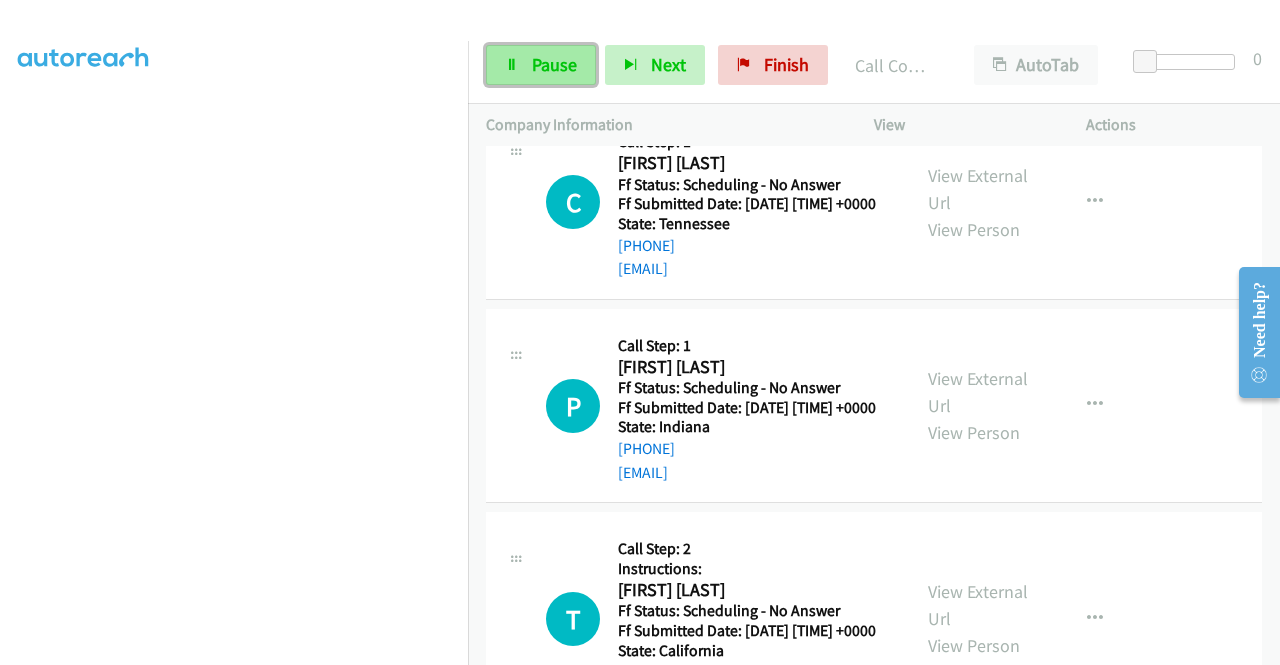 click on "Pause" at bounding box center (541, 65) 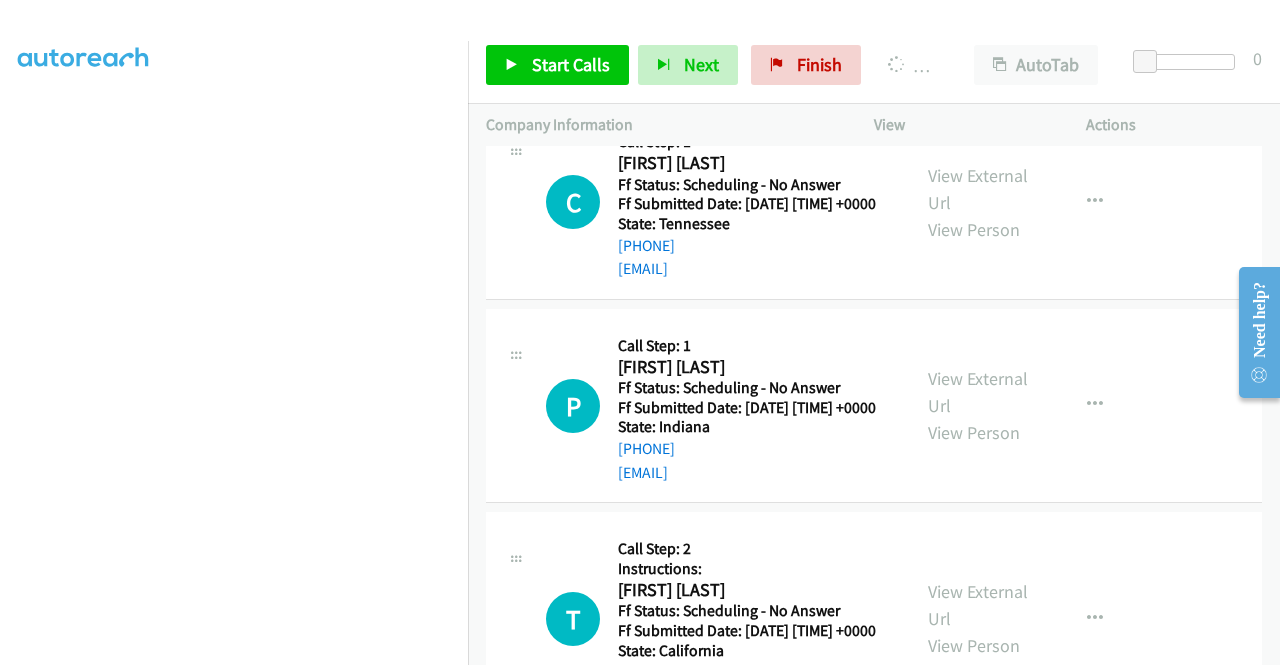 click on "View External Url" at bounding box center [978, -15] 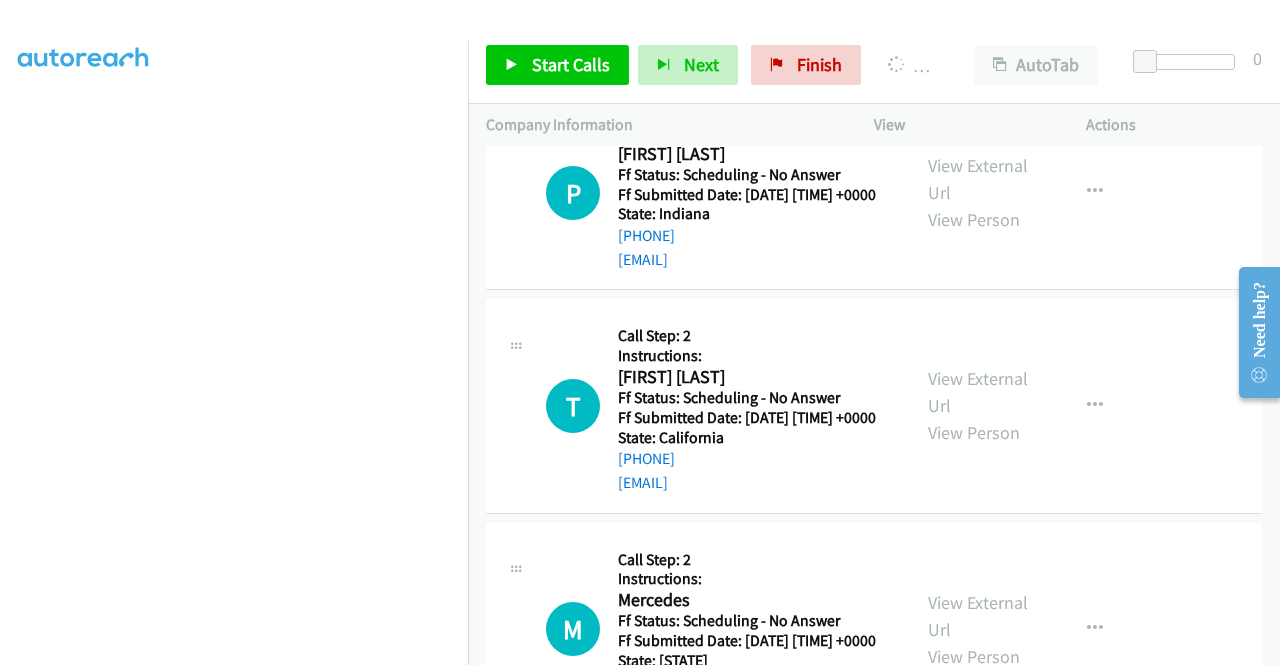 scroll, scrollTop: 7859, scrollLeft: 0, axis: vertical 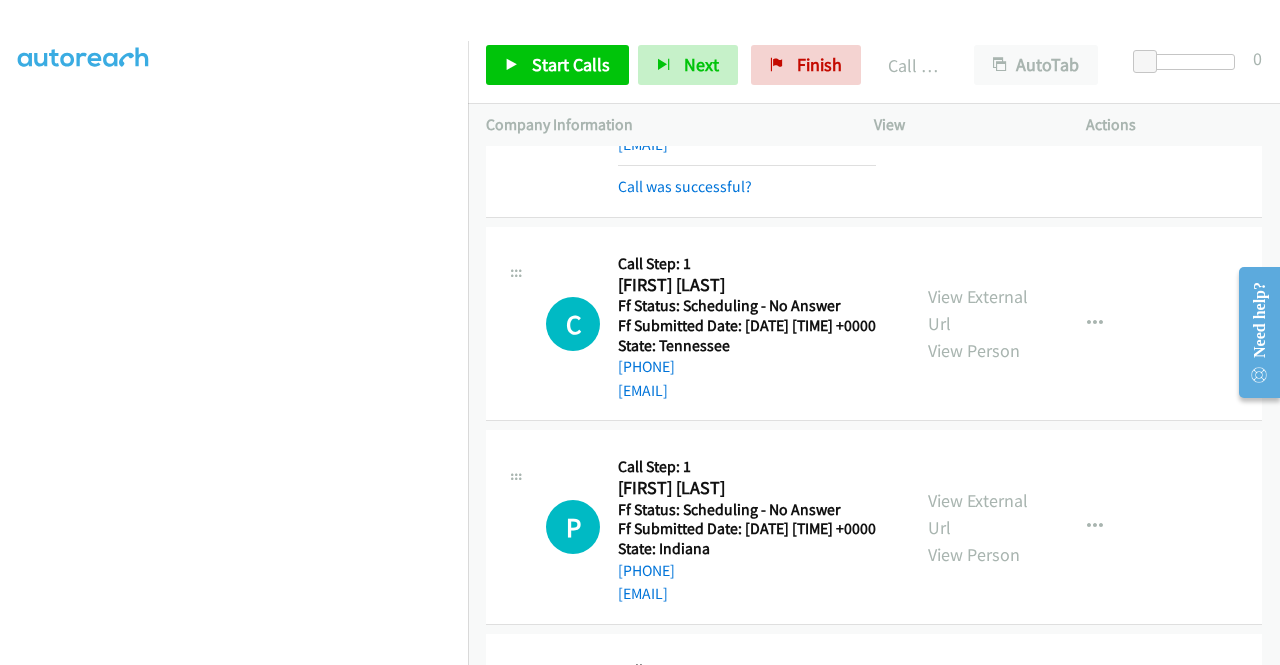 click on "View External Url
View Person
View External Url
Email
Schedule/Manage Callback
Skip Call
Add to do not call list" at bounding box center (1025, -147) 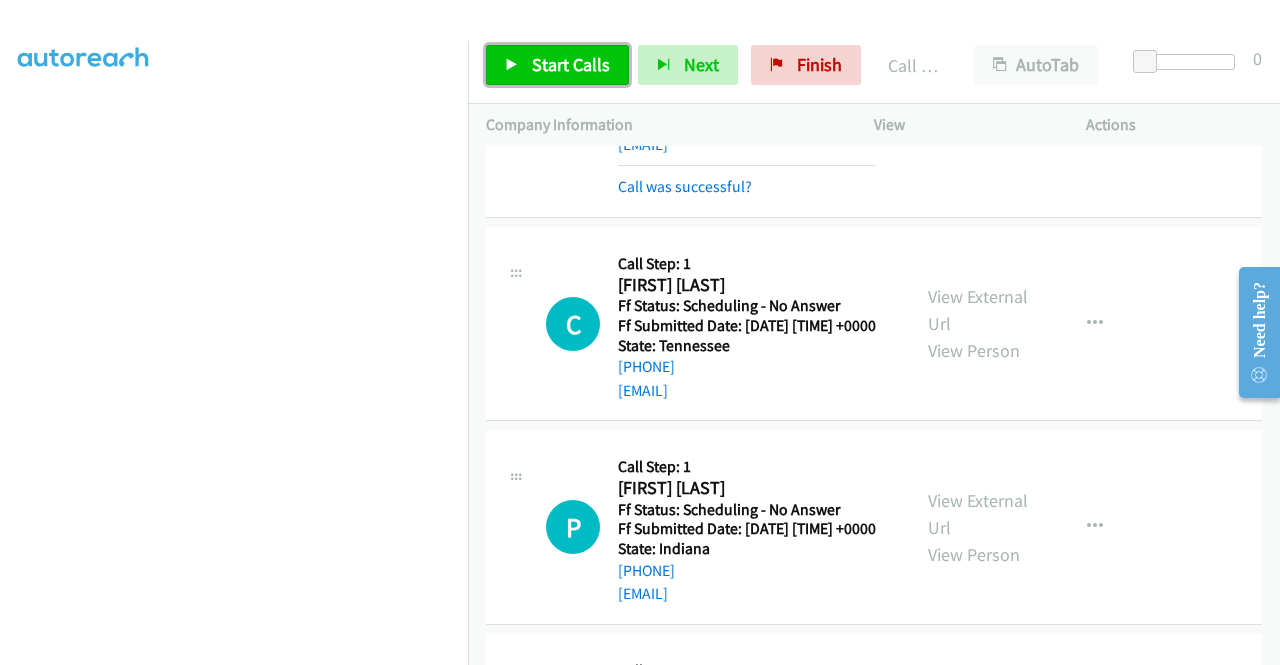 click on "Start Calls" at bounding box center [571, 64] 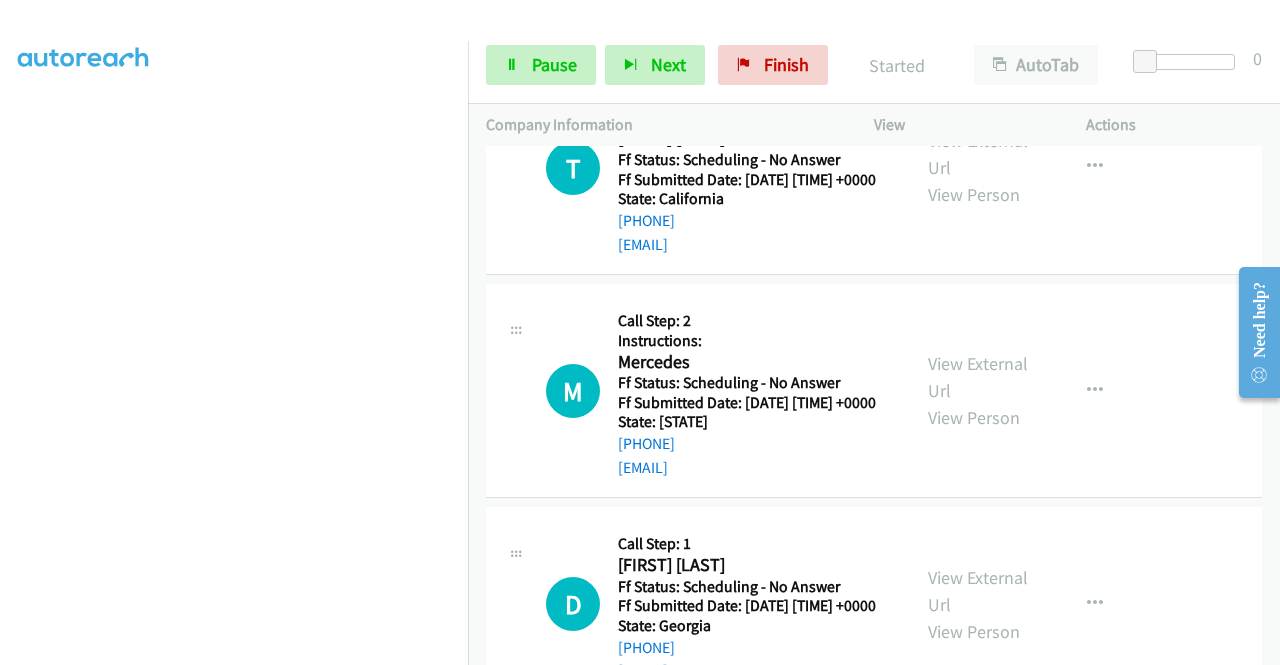 scroll, scrollTop: 8180, scrollLeft: 0, axis: vertical 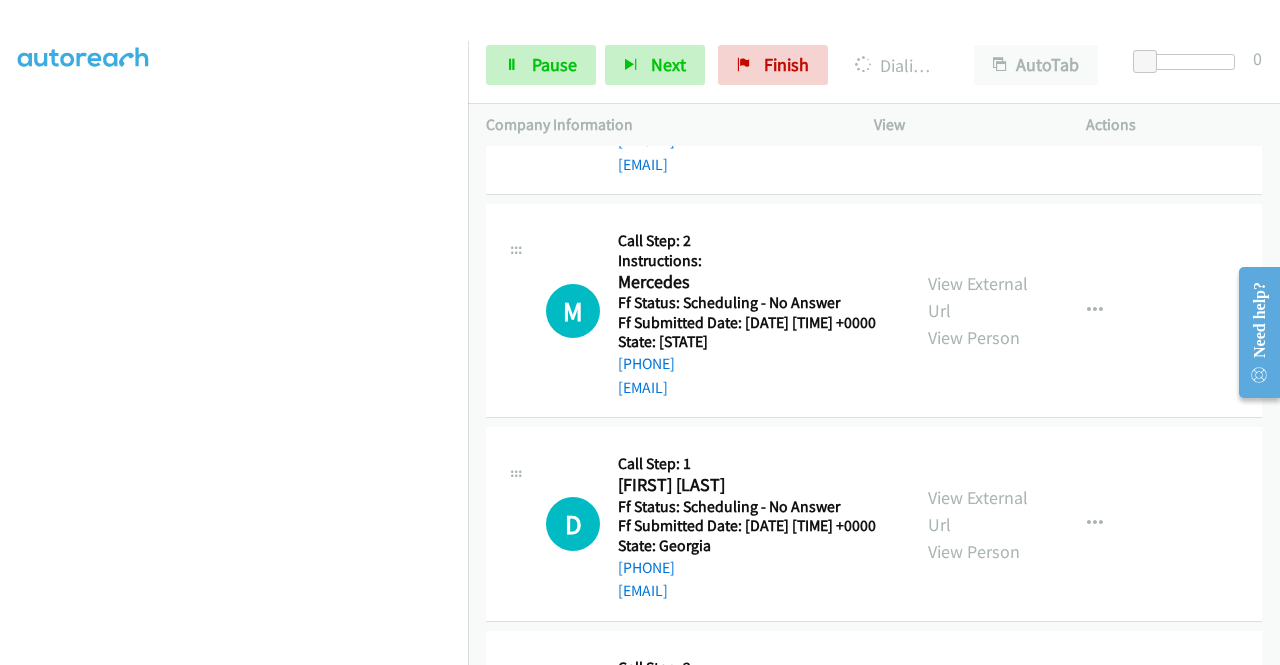 click on "View External Url
View Person
View External Url
Email
Schedule/Manage Callback
Skip Call
Add to do not call list" at bounding box center [1025, -329] 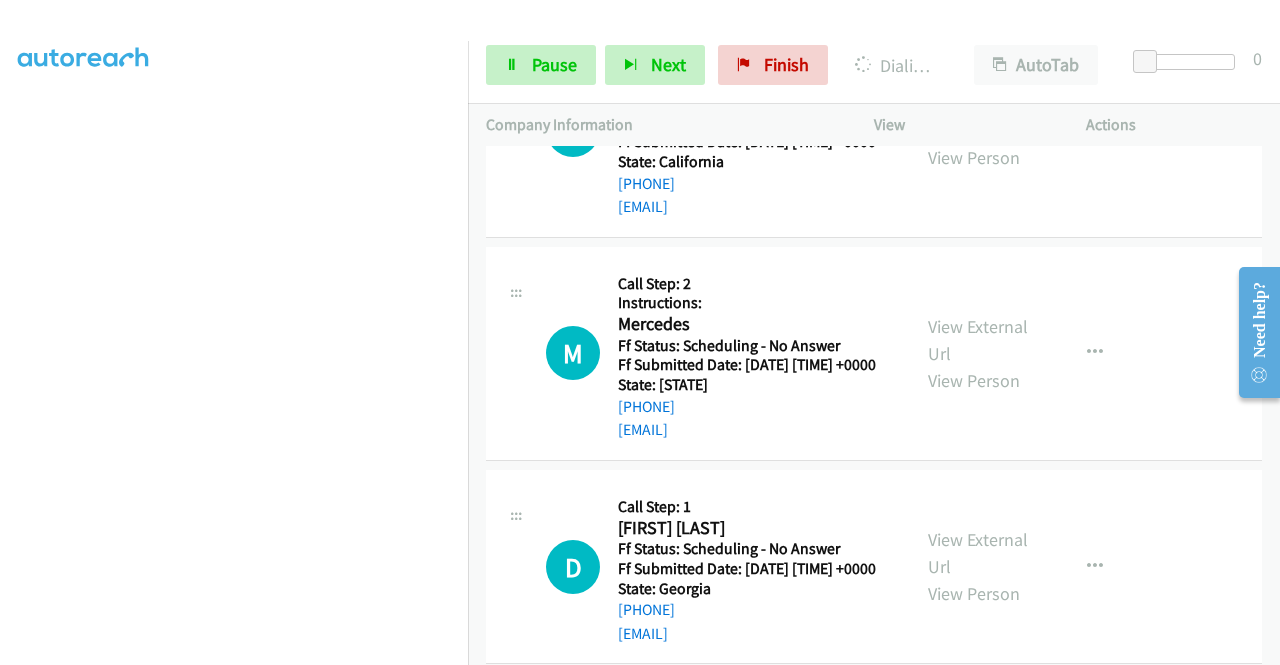 click on "View External Url" at bounding box center [978, -97] 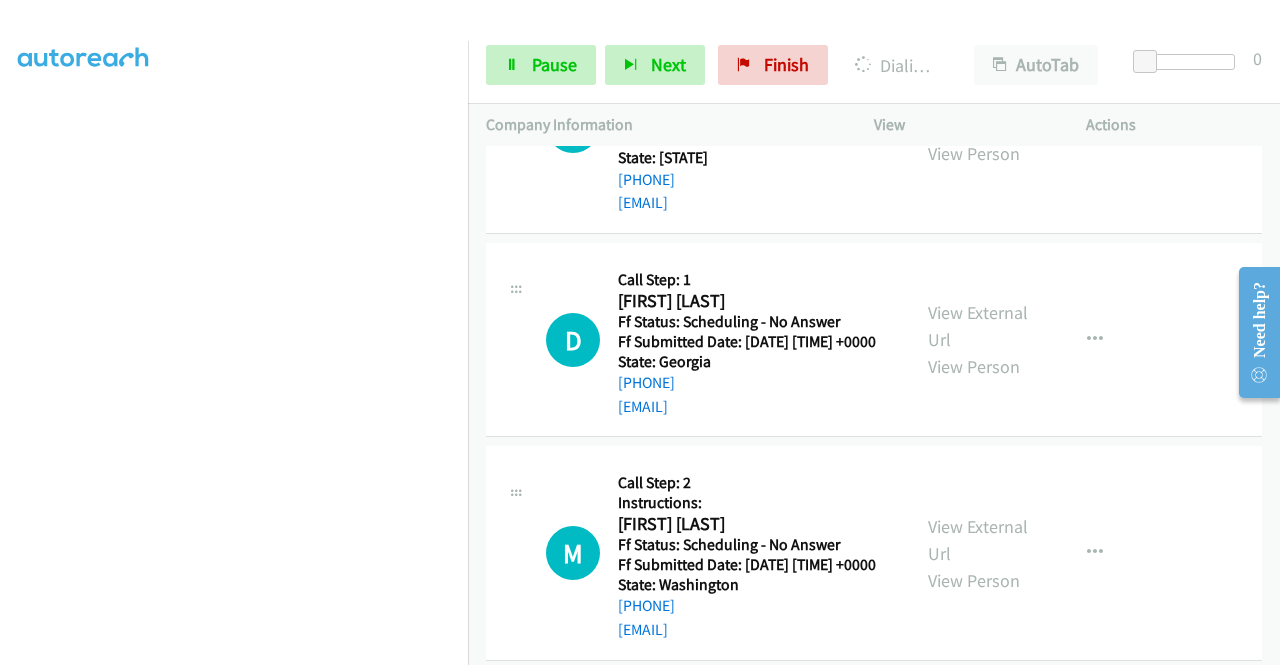 scroll, scrollTop: 8447, scrollLeft: 0, axis: vertical 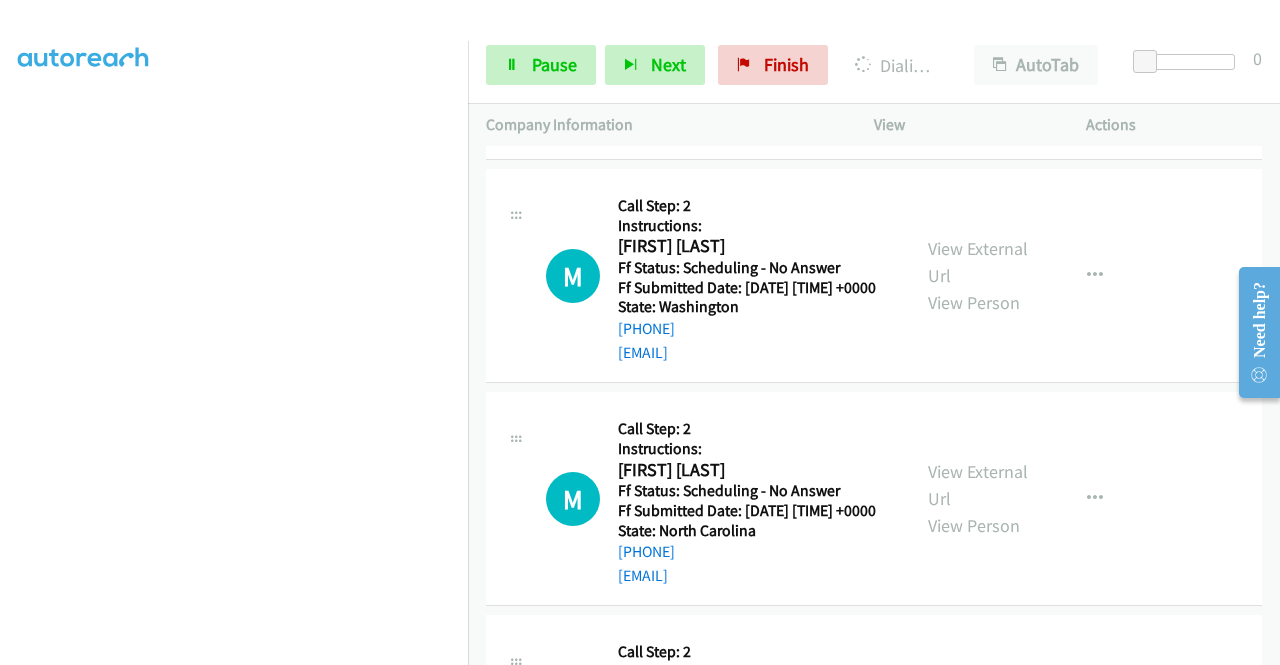 click on "View External Url" at bounding box center (978, -388) 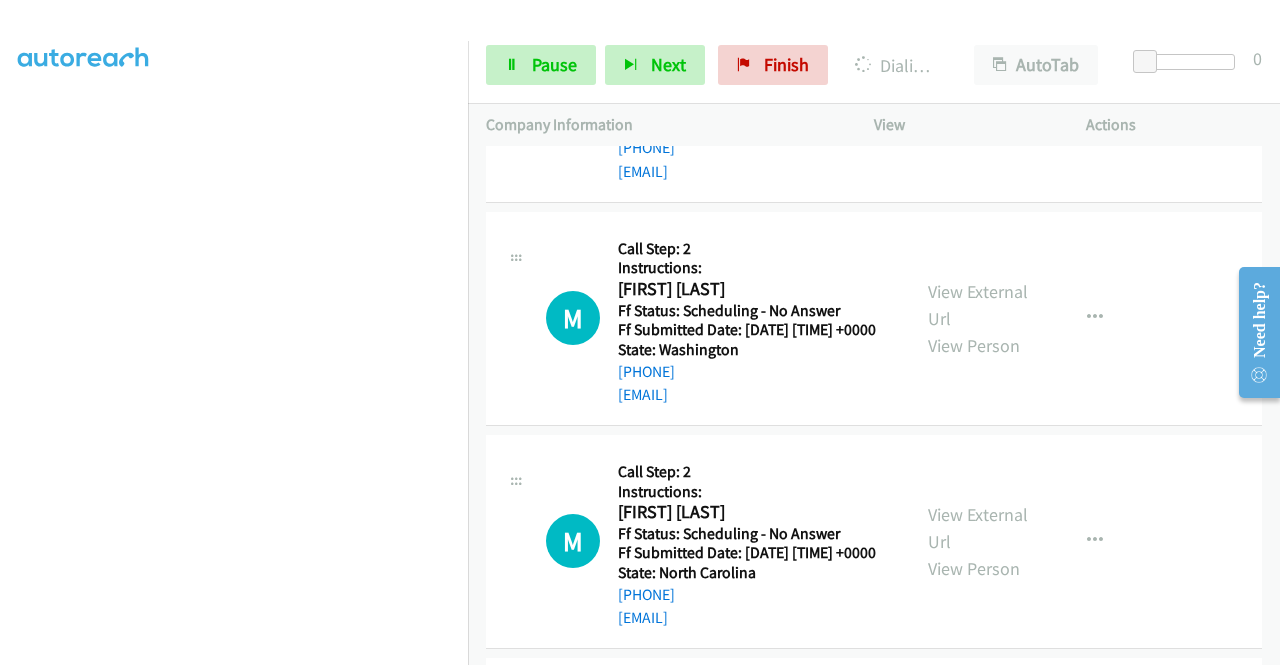 click on "View External Url" at bounding box center [978, -122] 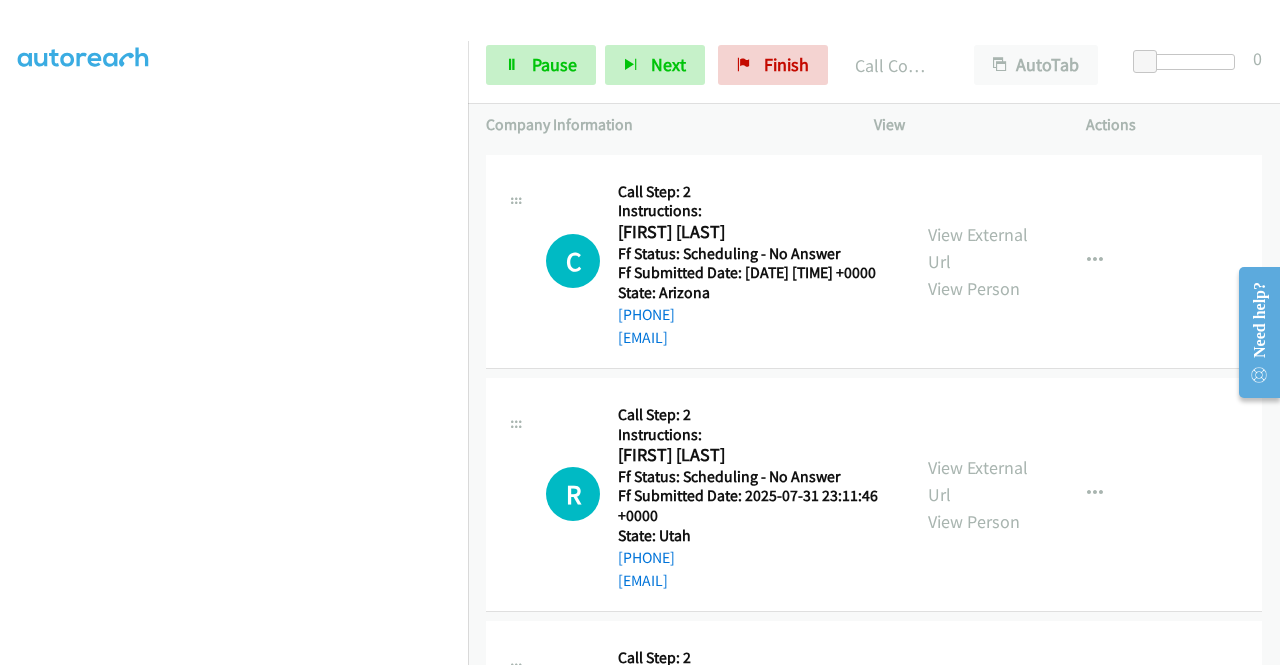 scroll, scrollTop: 9274, scrollLeft: 0, axis: vertical 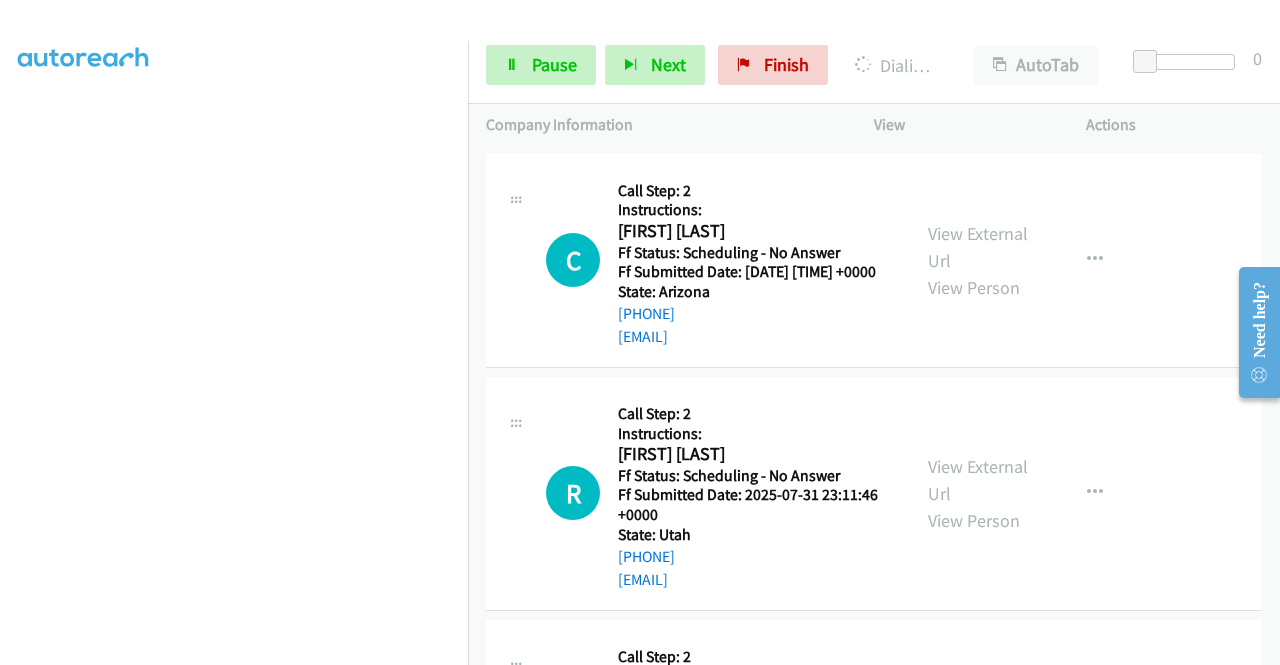 click on "View External Url
View Person" at bounding box center (980, -400) 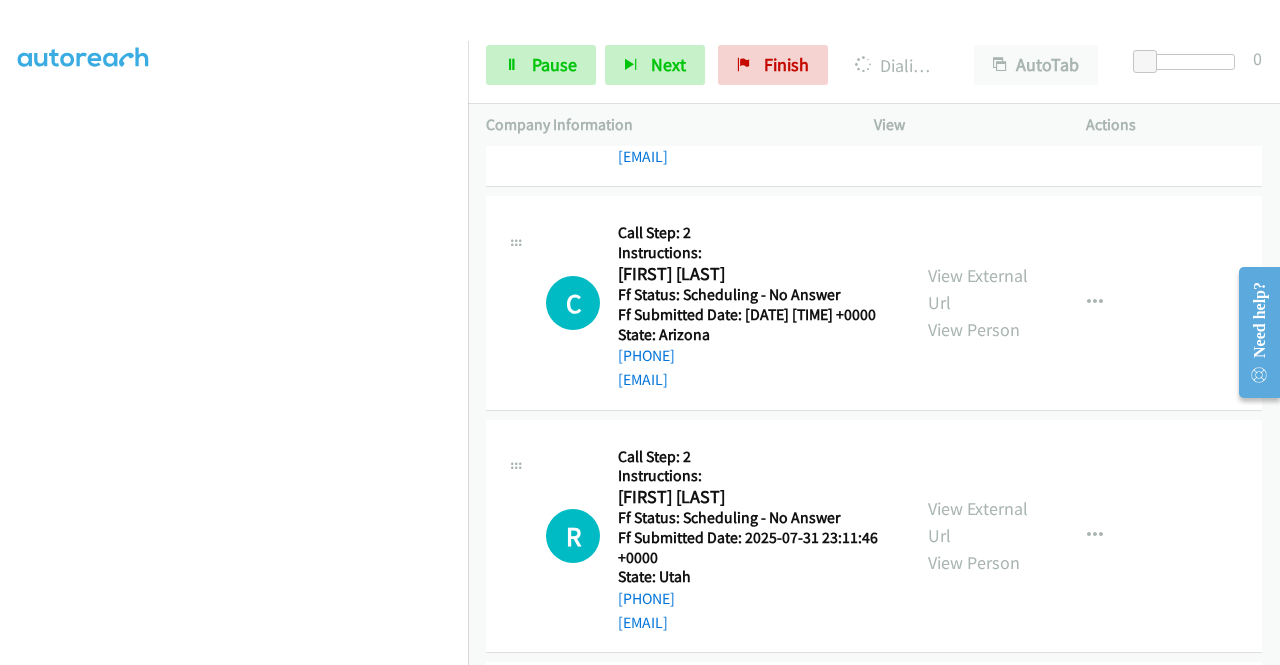 click on "View External Url" at bounding box center [978, -157] 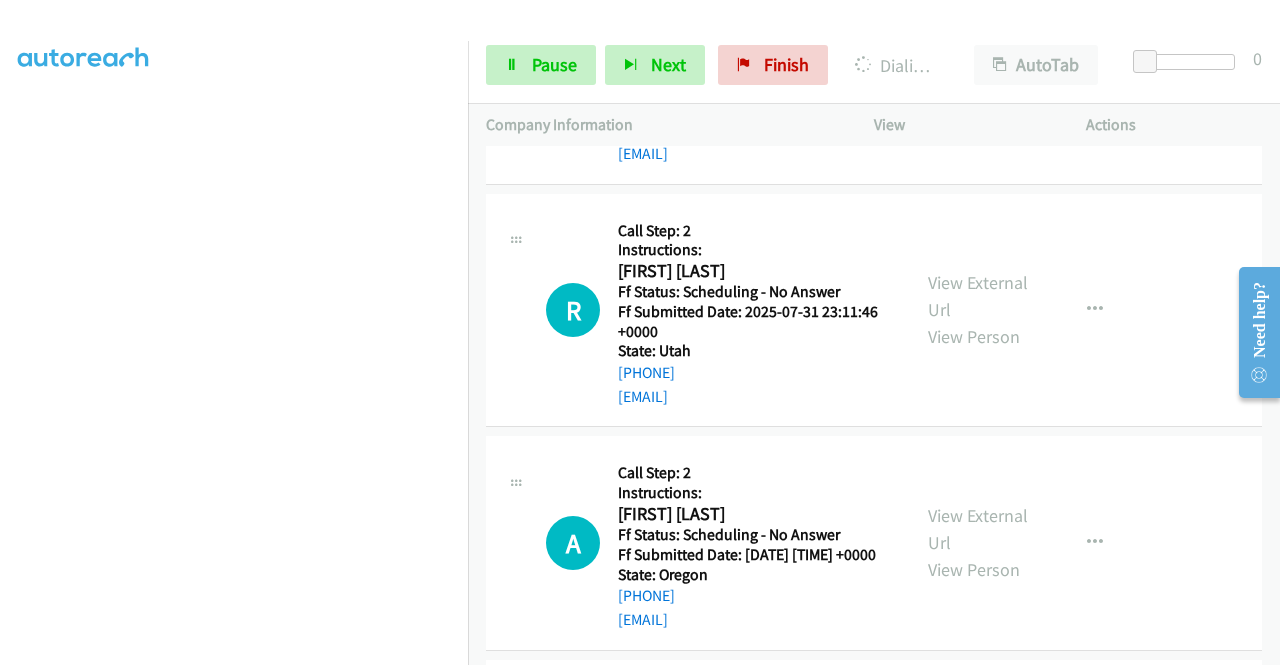 scroll, scrollTop: 9594, scrollLeft: 0, axis: vertical 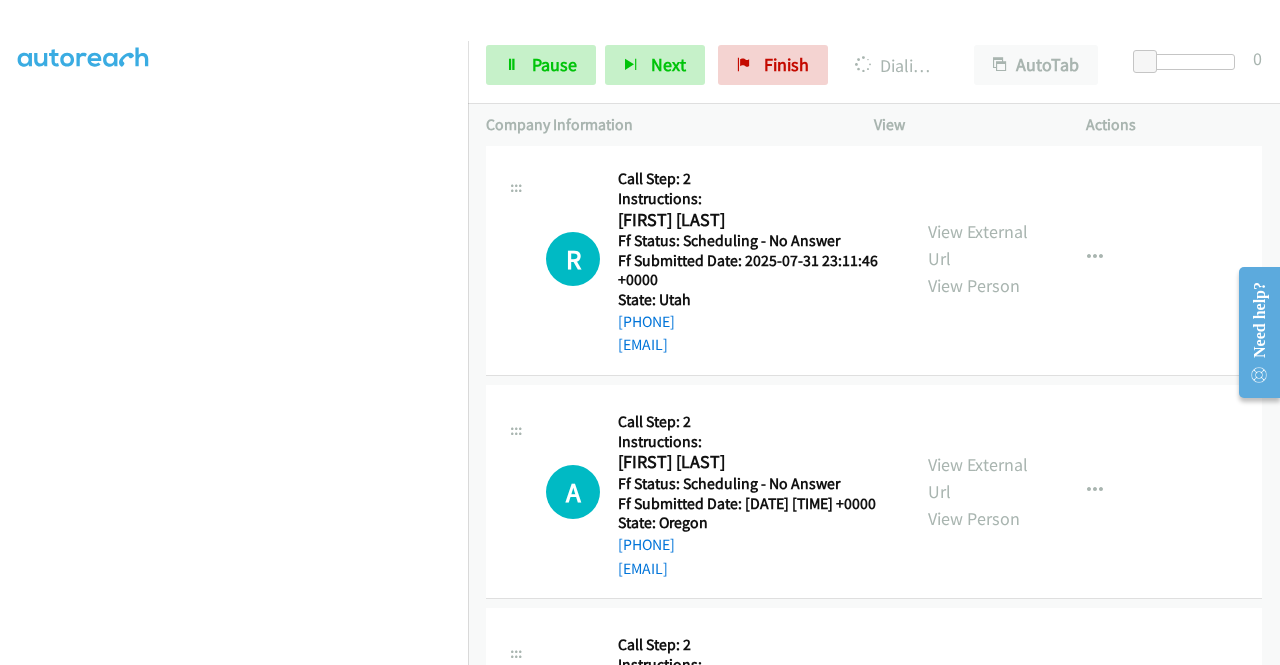 click on "View External Url" at bounding box center [978, -211] 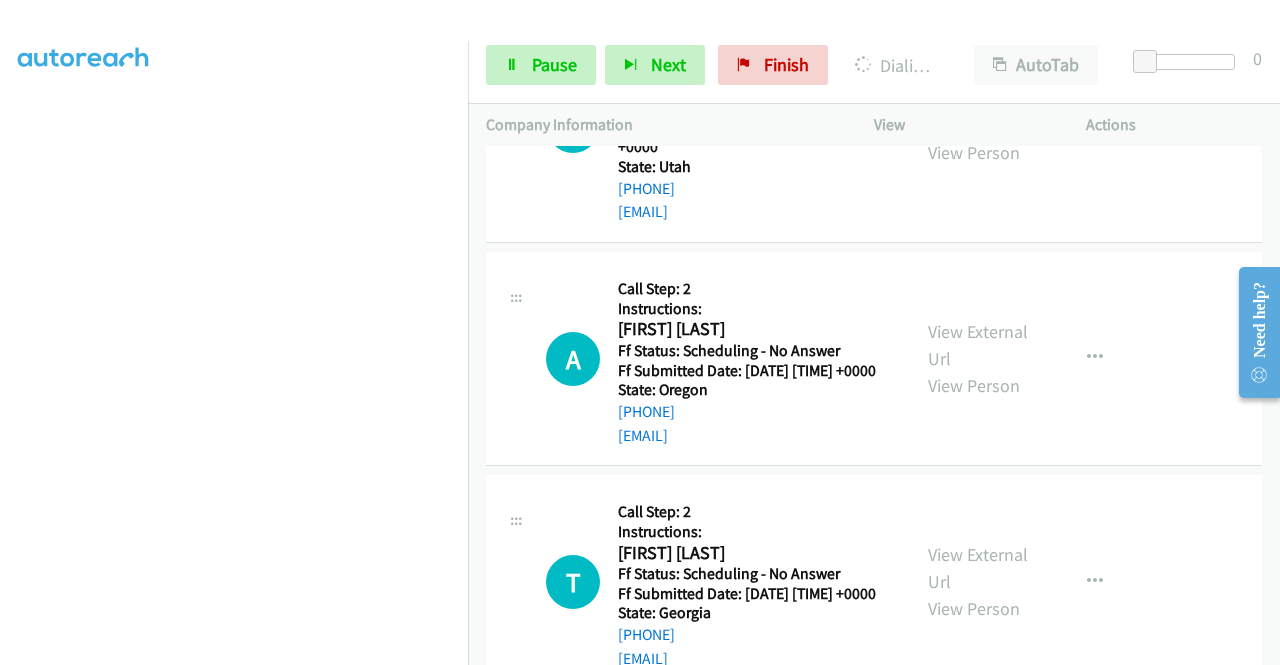 scroll, scrollTop: 9820, scrollLeft: 0, axis: vertical 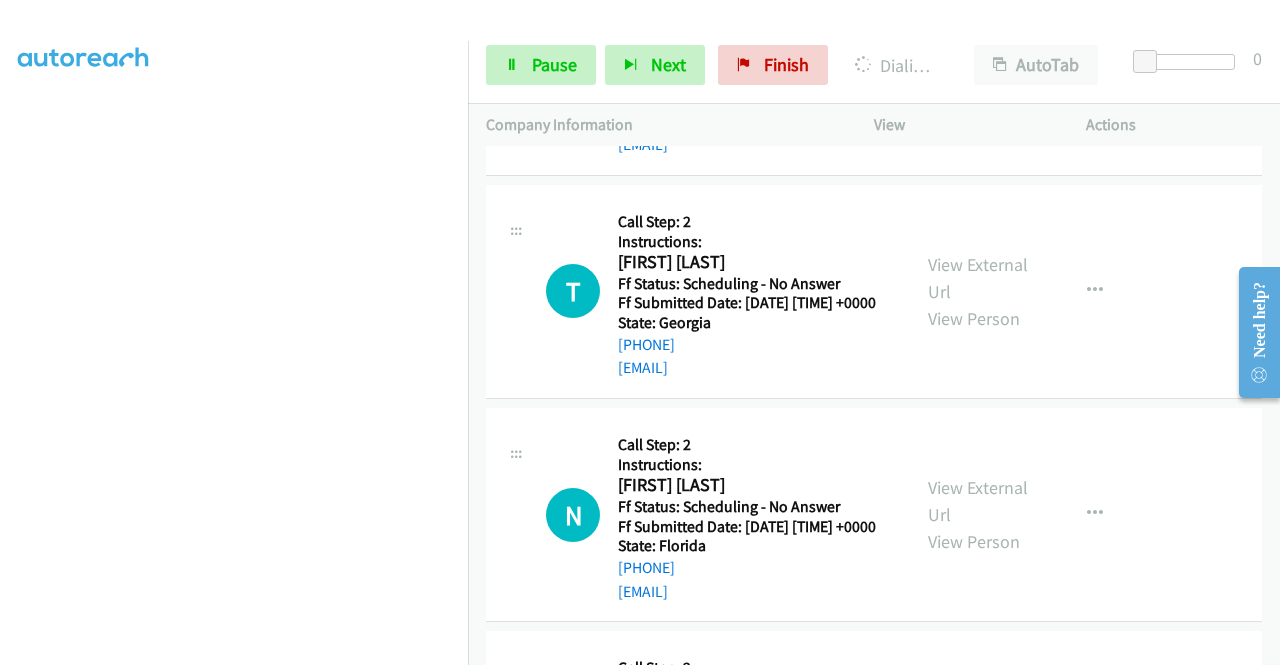 click on "View External Url" at bounding box center [978, -411] 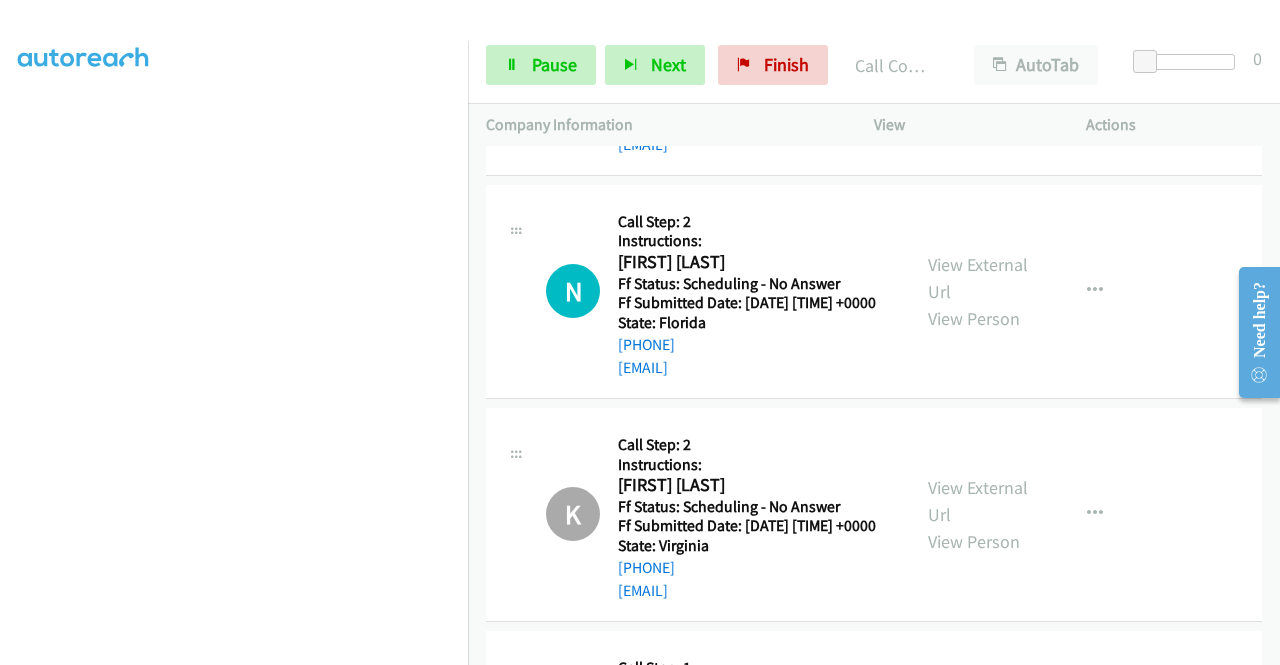 scroll, scrollTop: 10340, scrollLeft: 0, axis: vertical 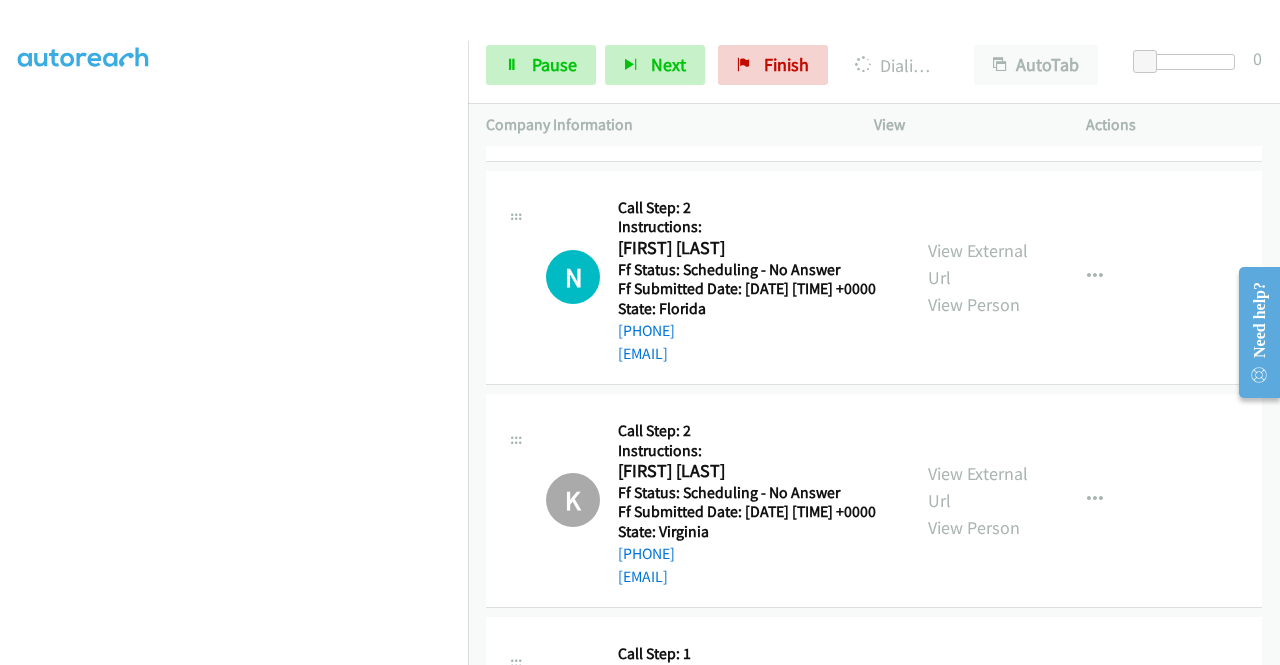 click on "View External Url" at bounding box center (978, -416) 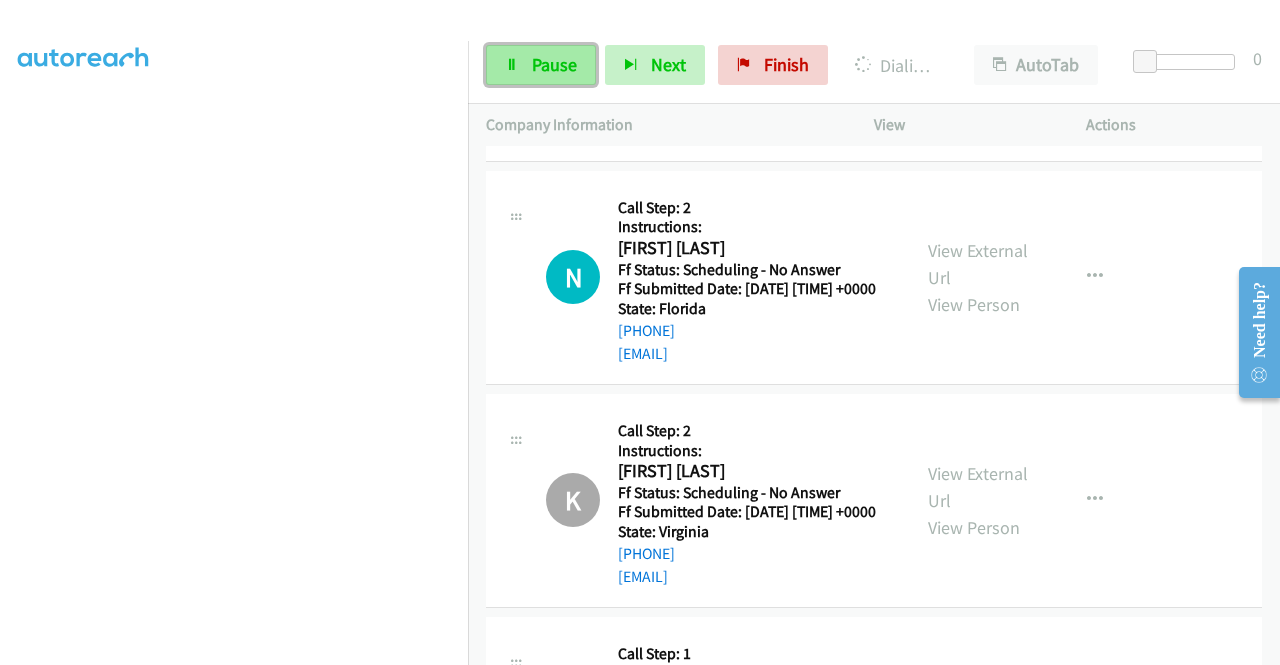 click on "Pause" at bounding box center (541, 65) 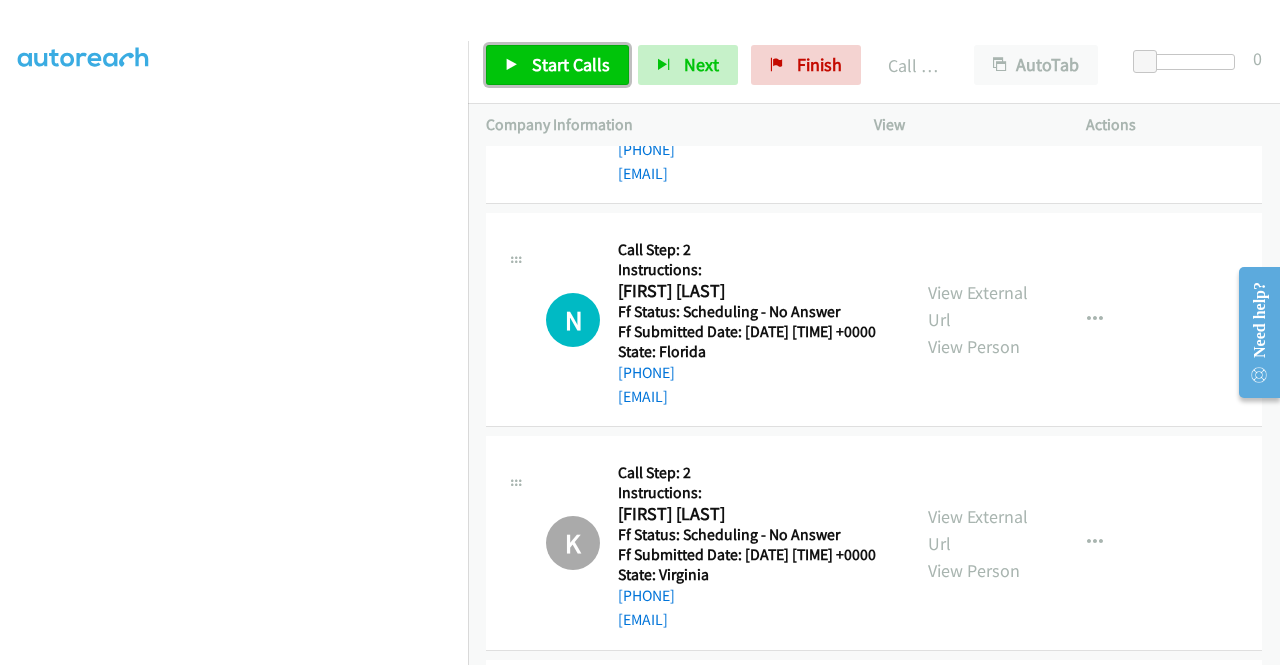 click on "Start Calls" at bounding box center [557, 65] 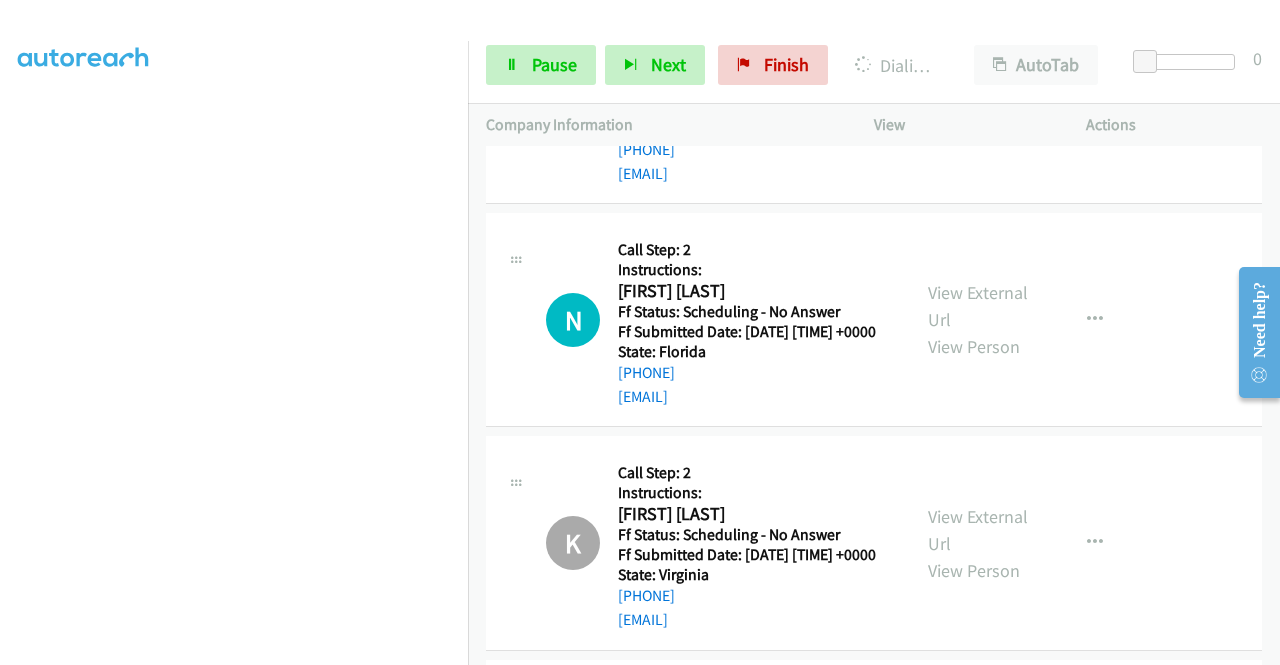 click on "View External Url" at bounding box center [978, -140] 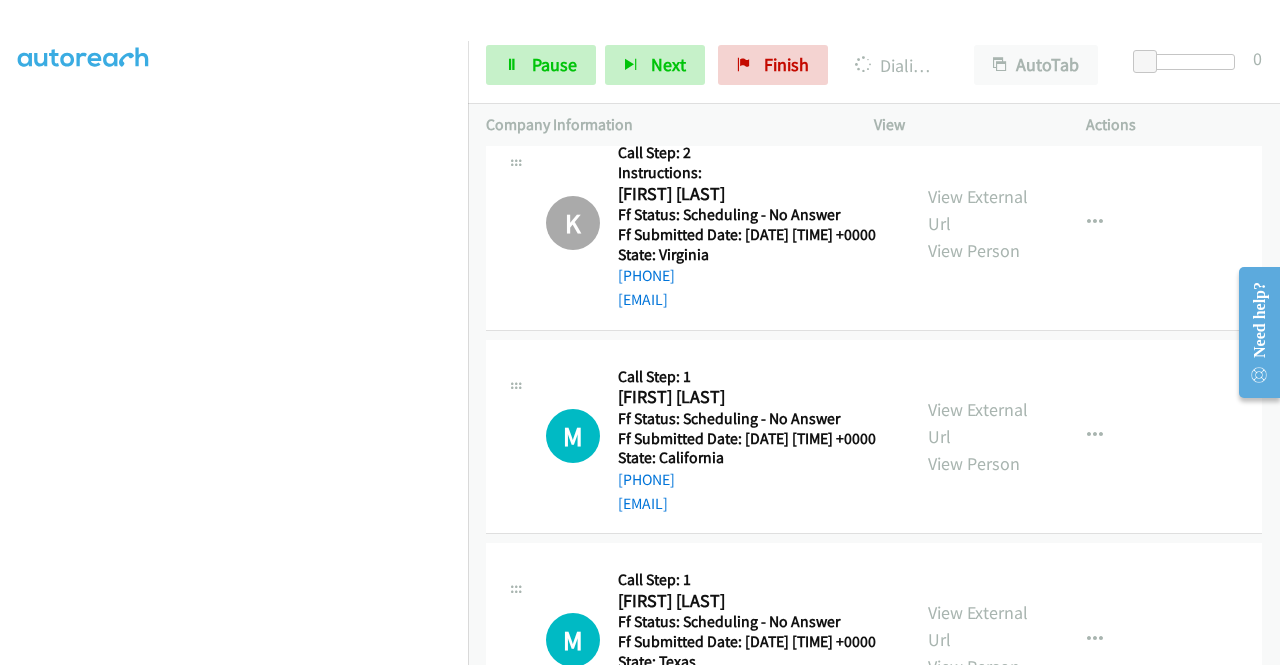 scroll, scrollTop: 10687, scrollLeft: 0, axis: vertical 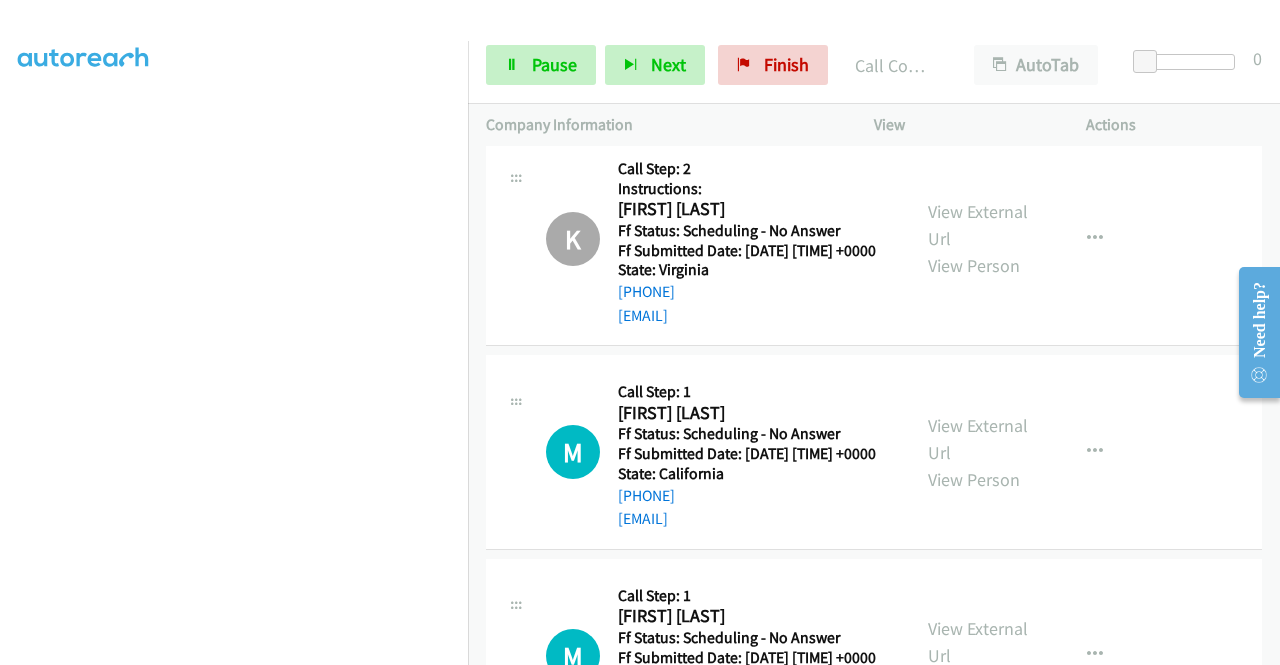 click on "Callback Scheduled
Call Step: 2
Instructions:
Amy Kirkland
America/Los_Angeles
Ff Status: Scheduling - No Answer
Ff Submitted Date: 2025-07-31 23:02:30 +0000
State: Oregon
+1 503-757-7301
any.f.kirkland@gmail.com
Call was successful?" at bounding box center [747, -452] 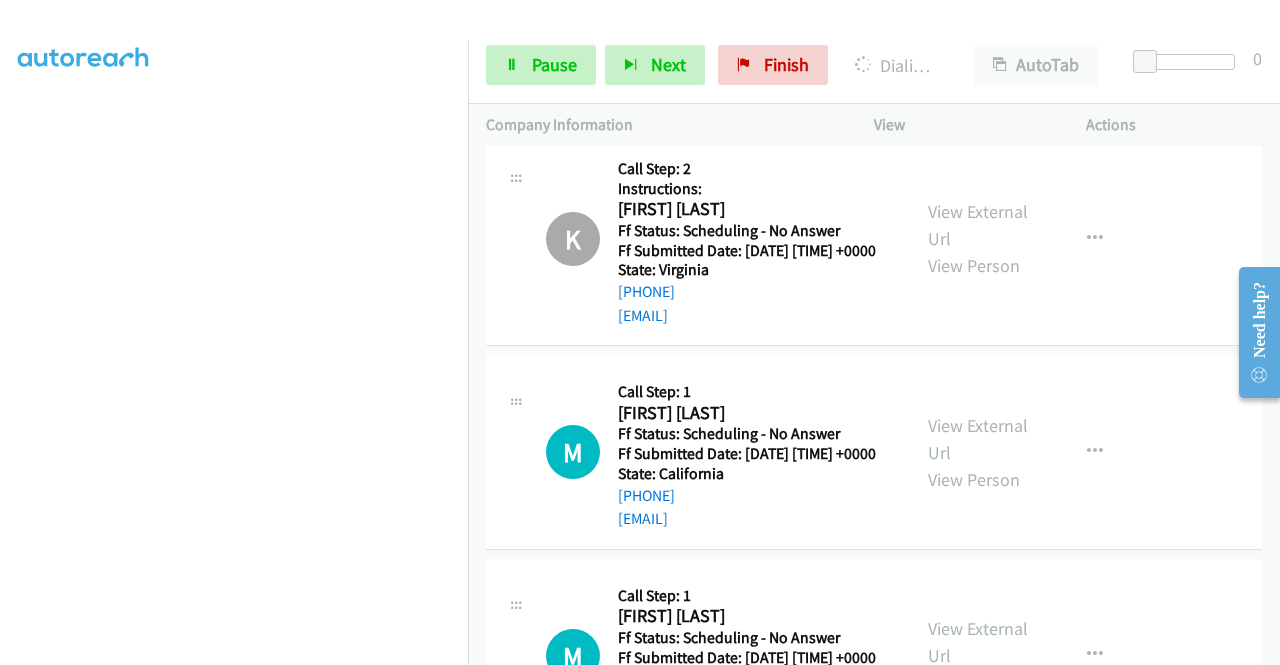 click at bounding box center [1095, -452] 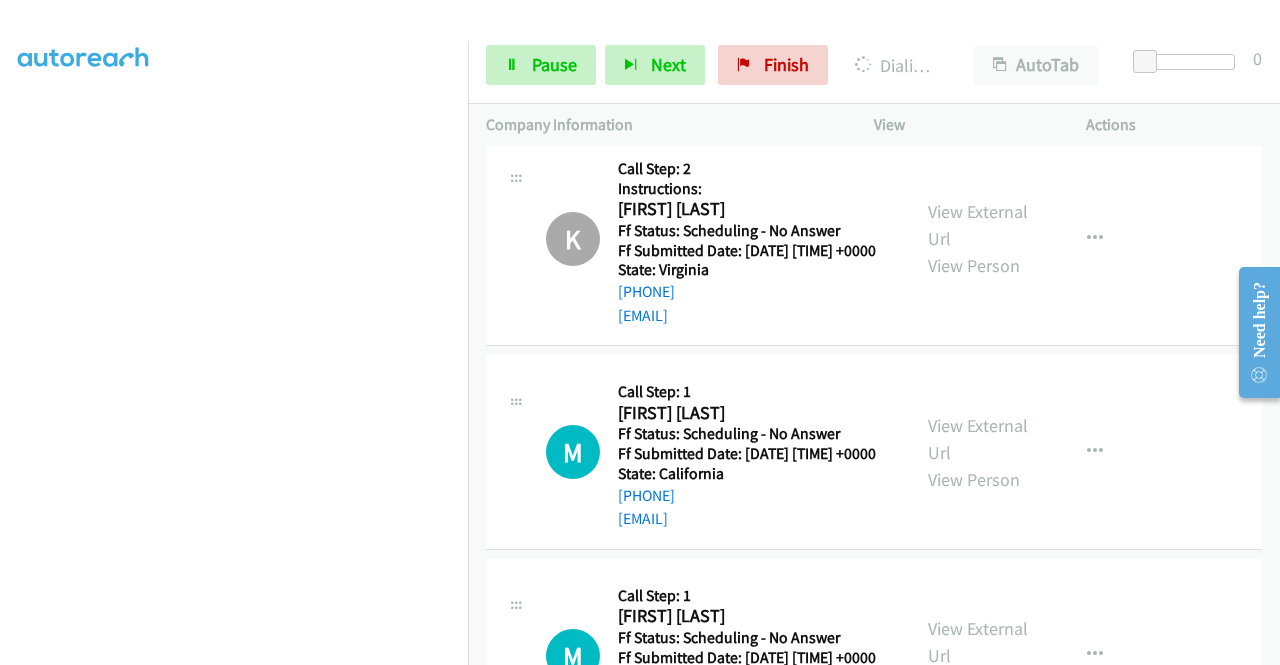 click on "Add to do not call list" at bounding box center (988, -281) 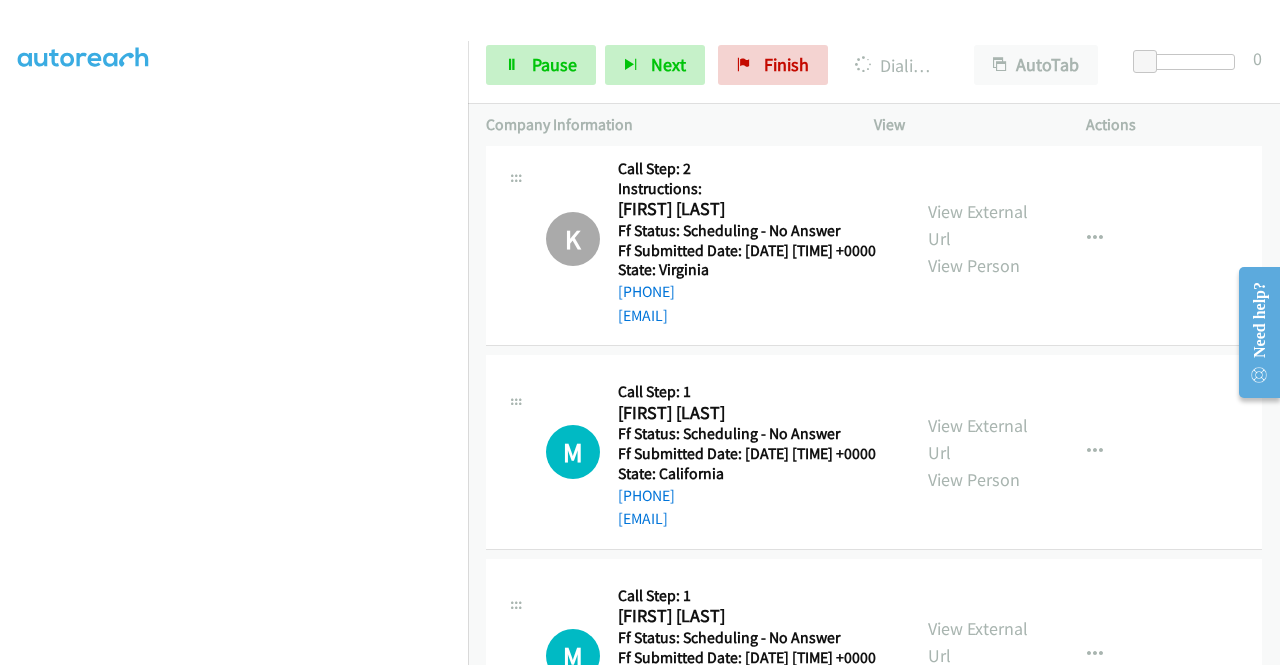 click at bounding box center [1095, -452] 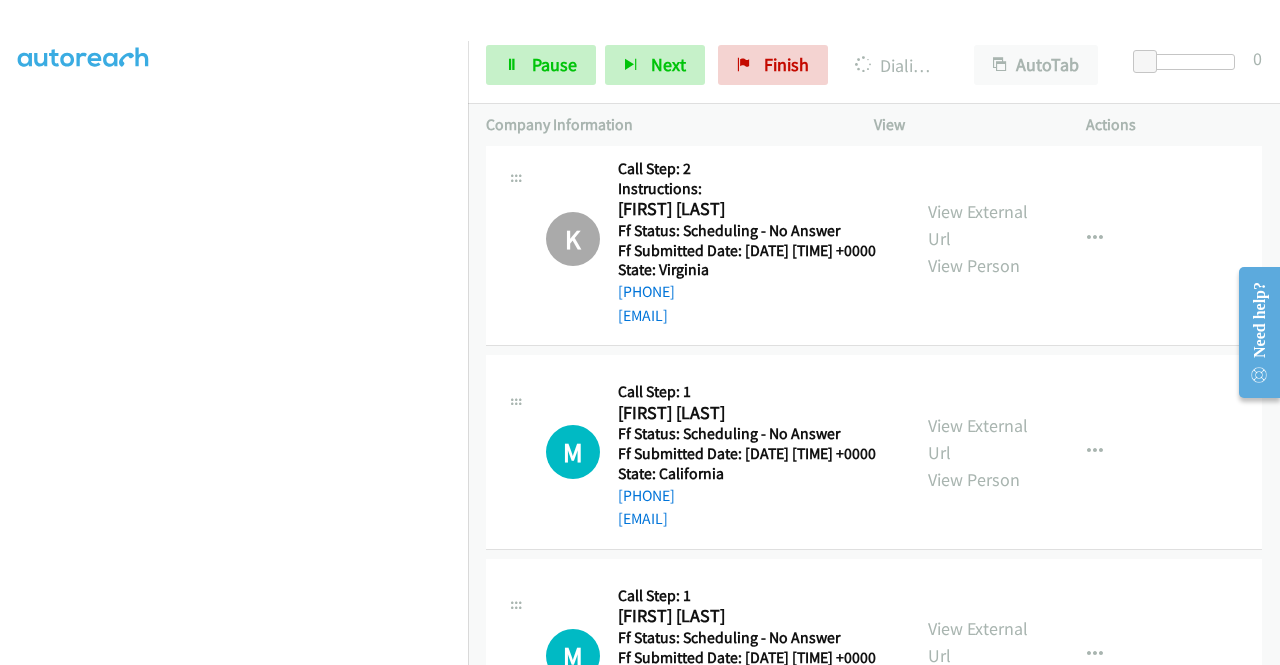click at bounding box center (640, 332) 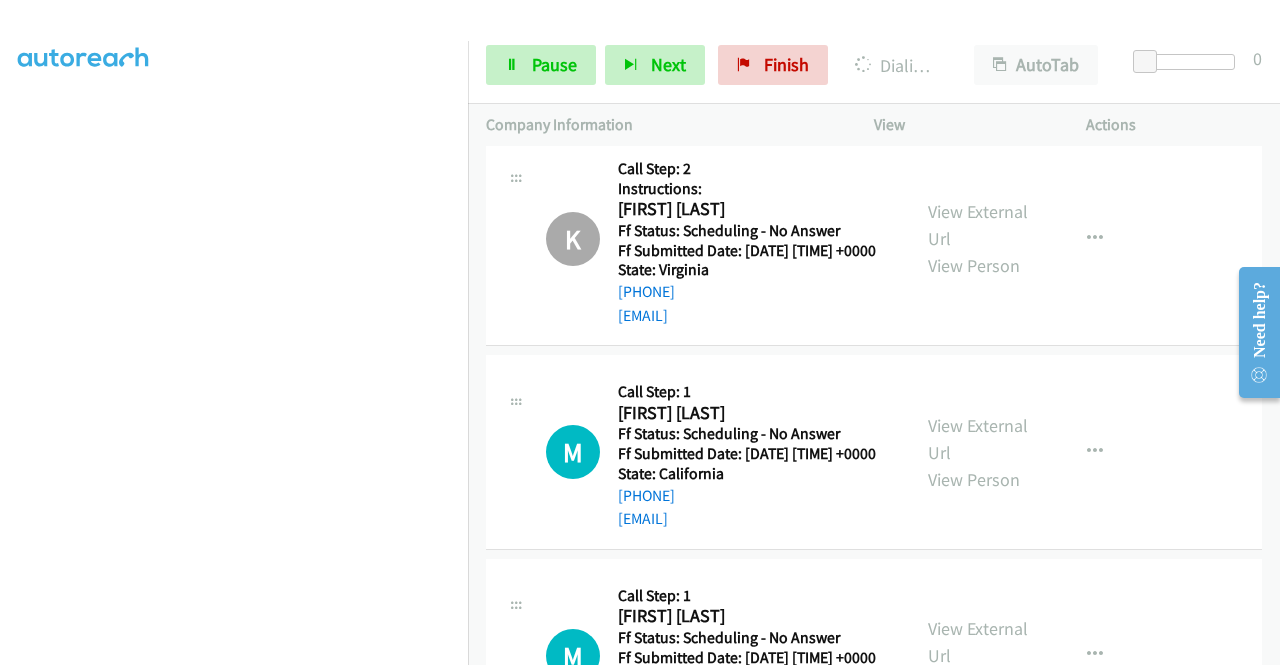 click on "Call was successful?" at bounding box center [685, -355] 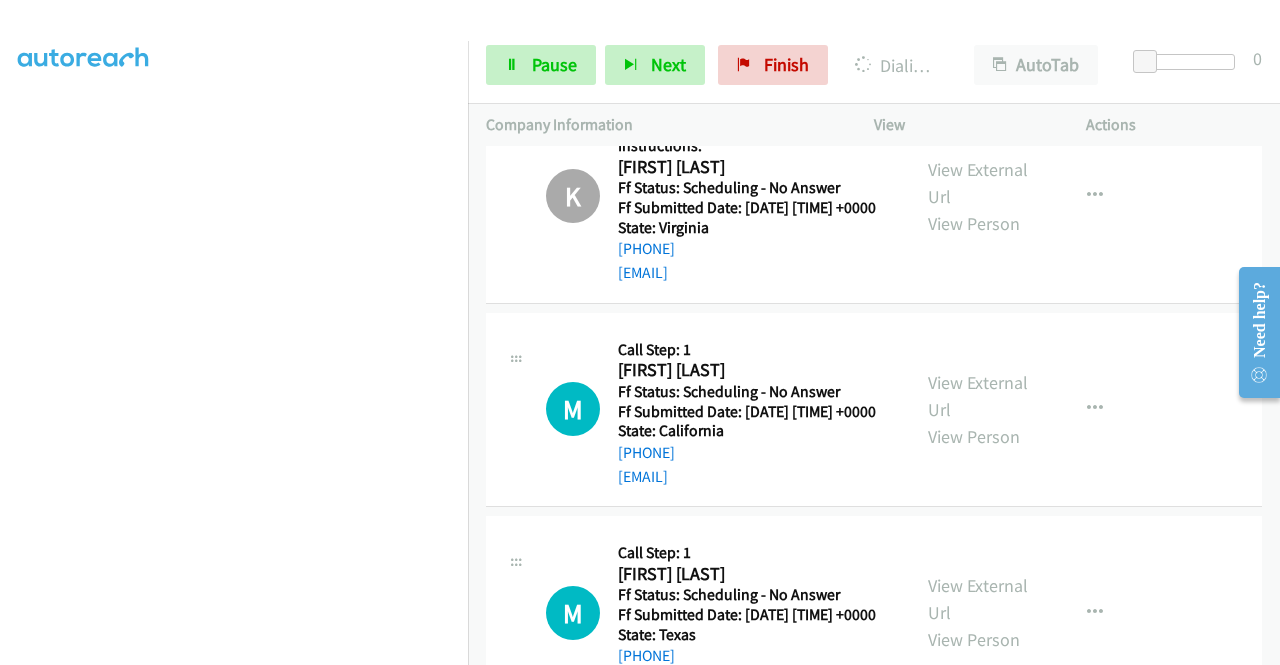 click on "View External Url" at bounding box center [978, -264] 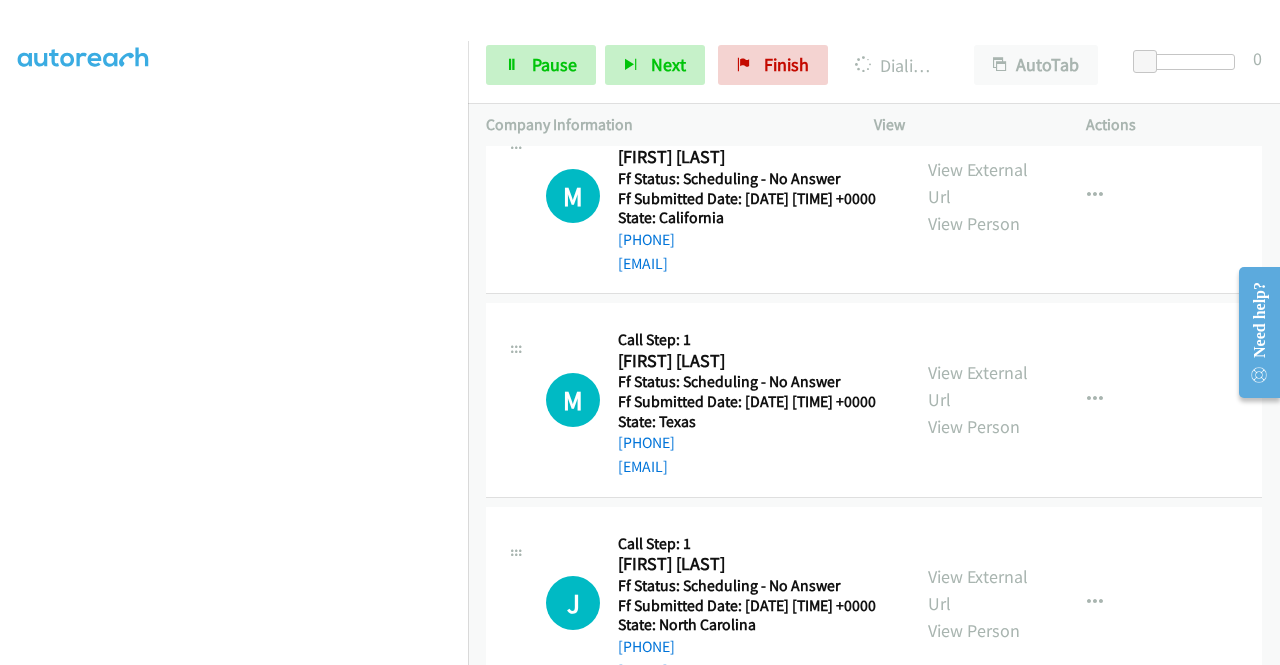 scroll, scrollTop: 11007, scrollLeft: 0, axis: vertical 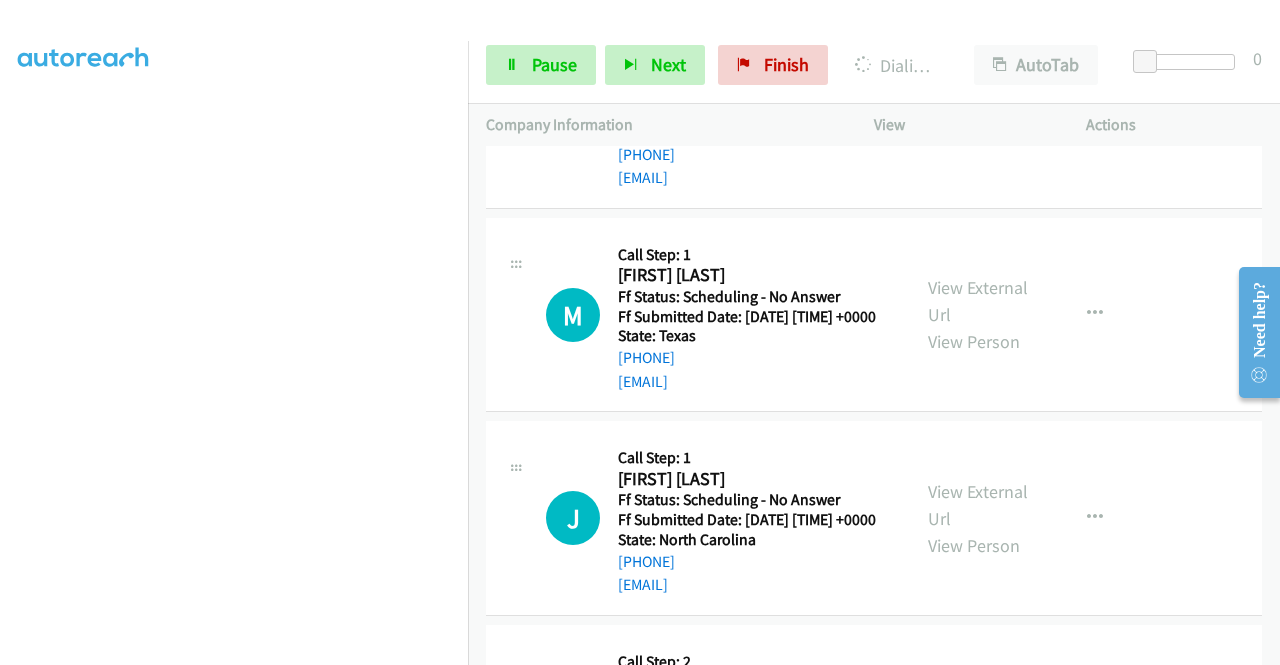 click on "View External Url
View Person" at bounding box center [980, -326] 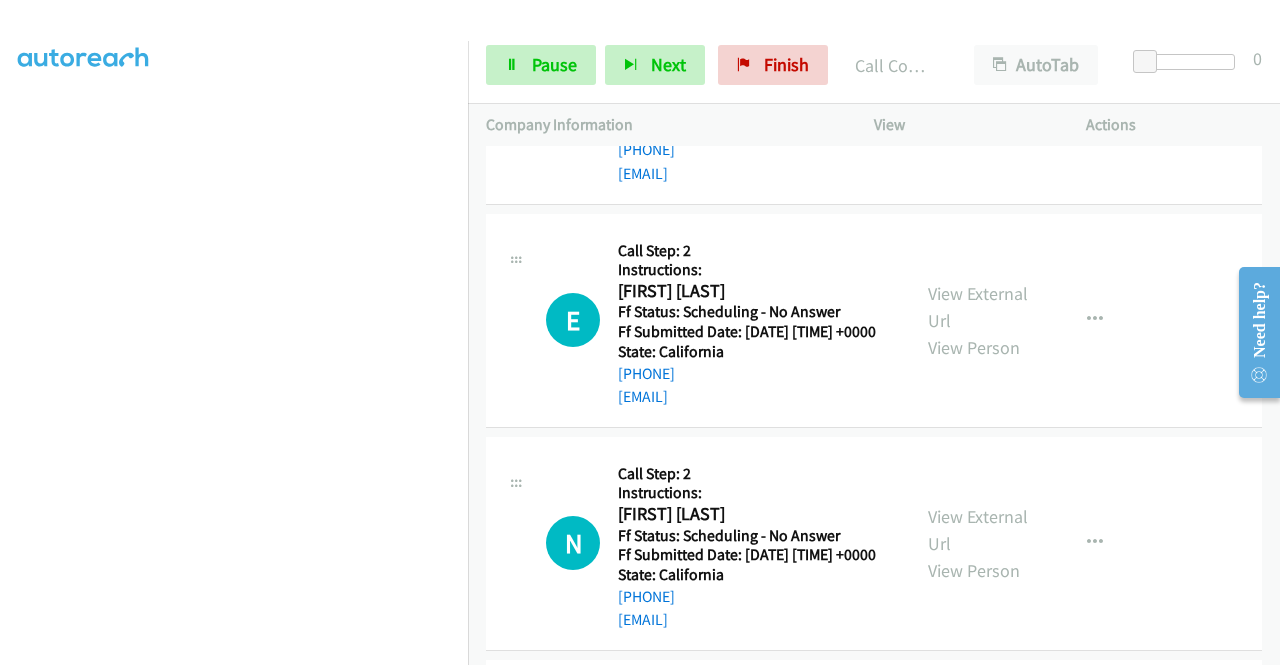 scroll, scrollTop: 11708, scrollLeft: 0, axis: vertical 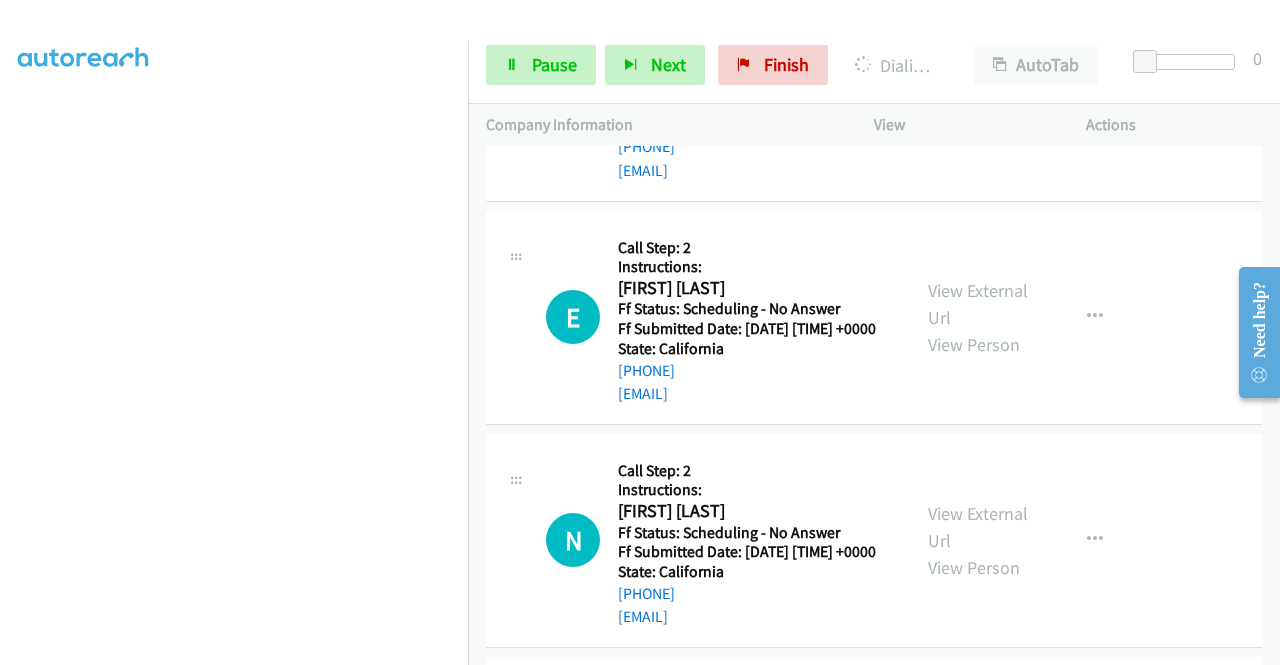 click on "View External Url" at bounding box center [978, -540] 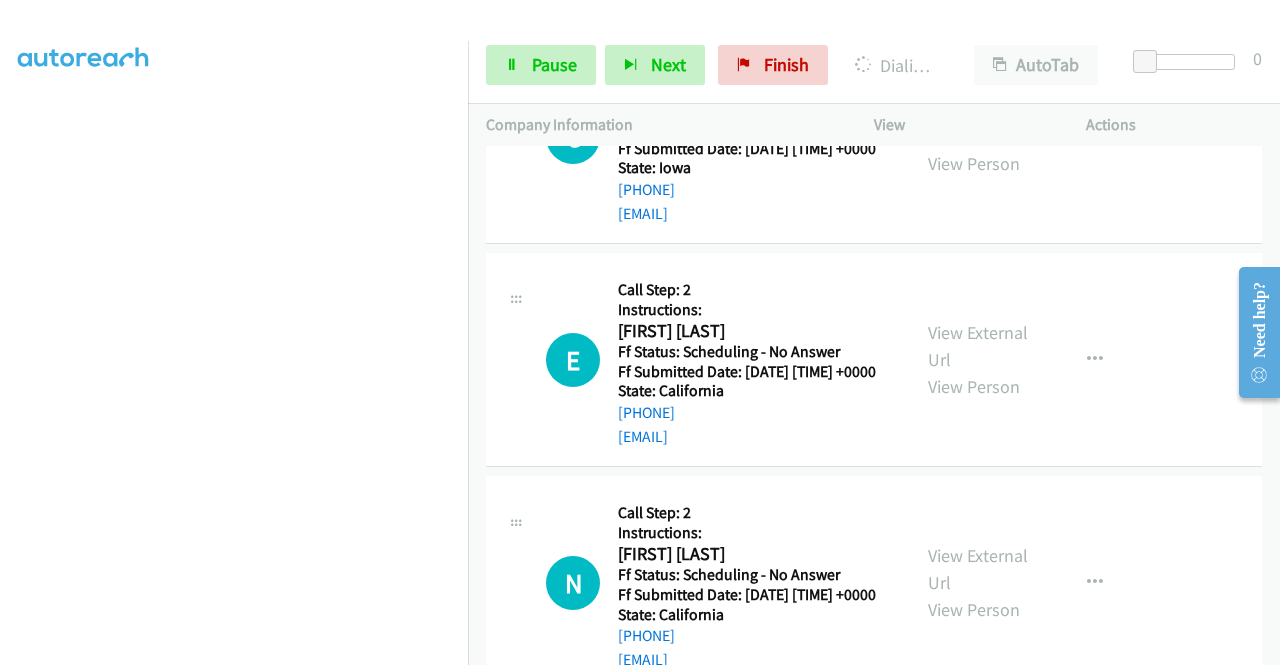 click on "View External Url" at bounding box center [978, -294] 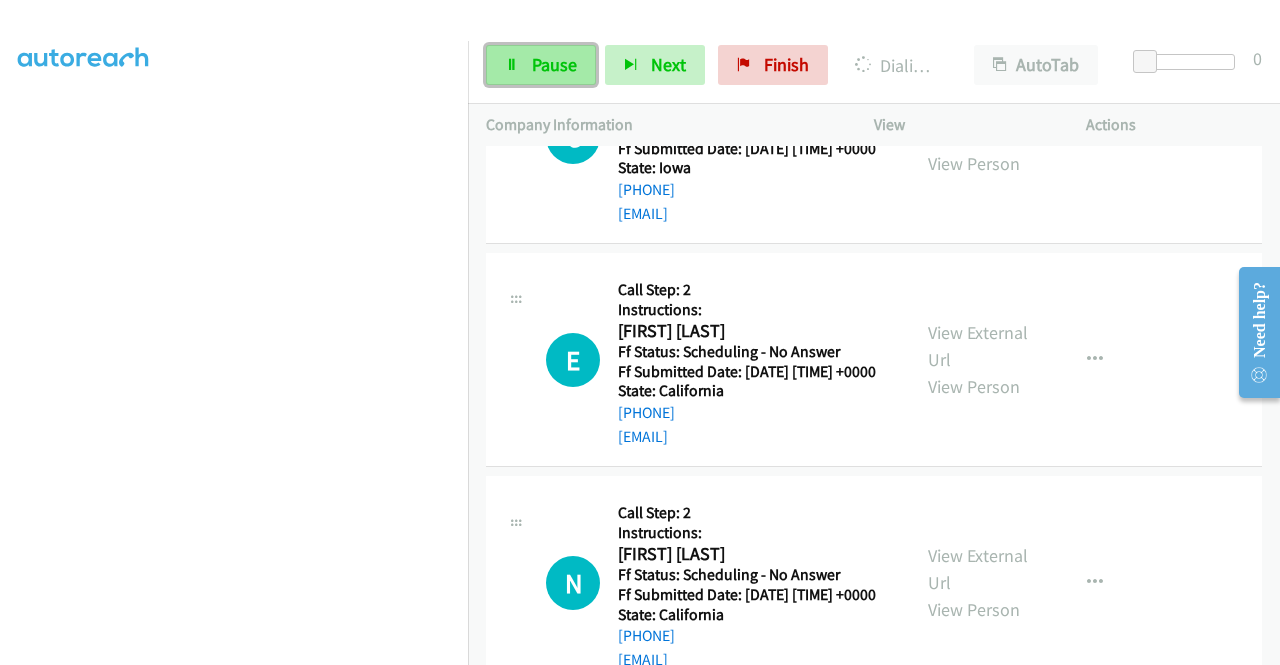 click on "Pause" at bounding box center (541, 65) 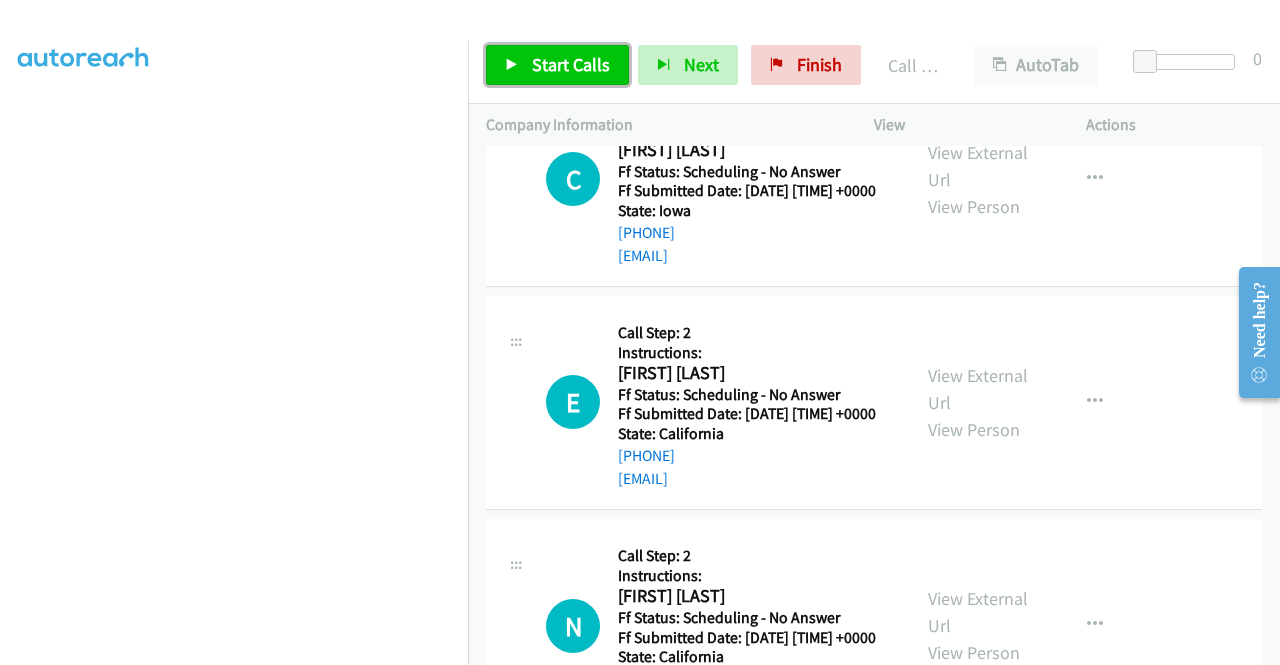 click on "Start Calls" at bounding box center [557, 65] 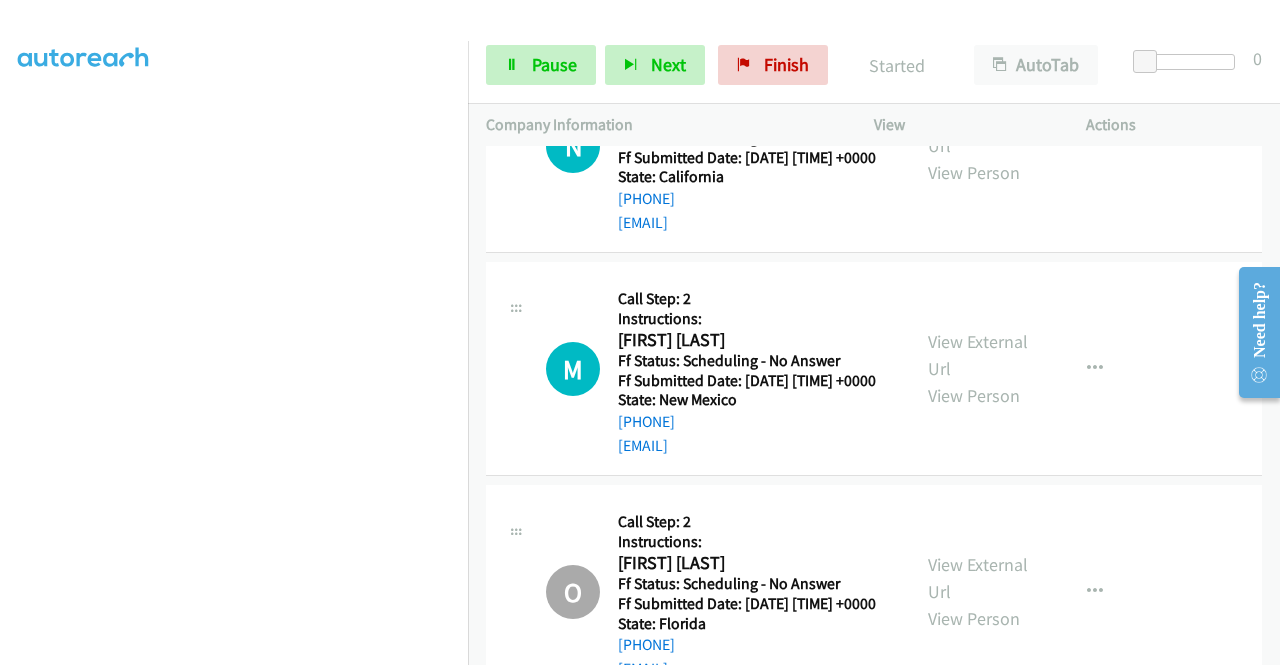 scroll, scrollTop: 12268, scrollLeft: 0, axis: vertical 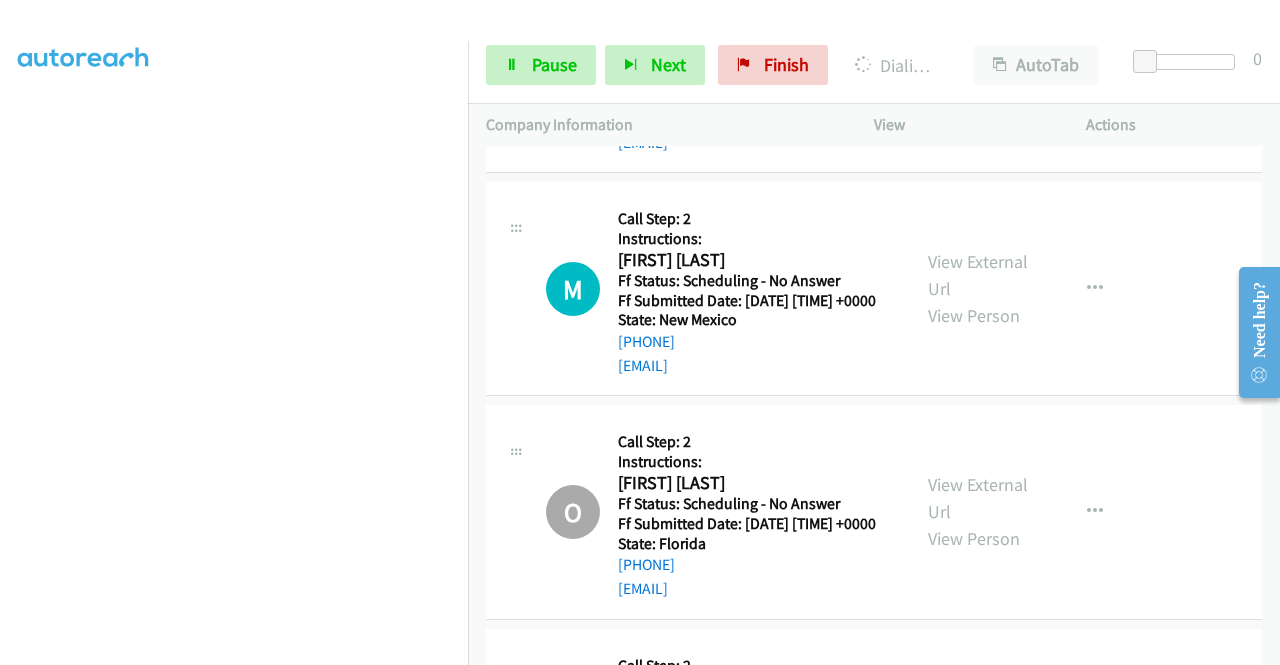 click on "View External Url
View Person" at bounding box center (980, -595) 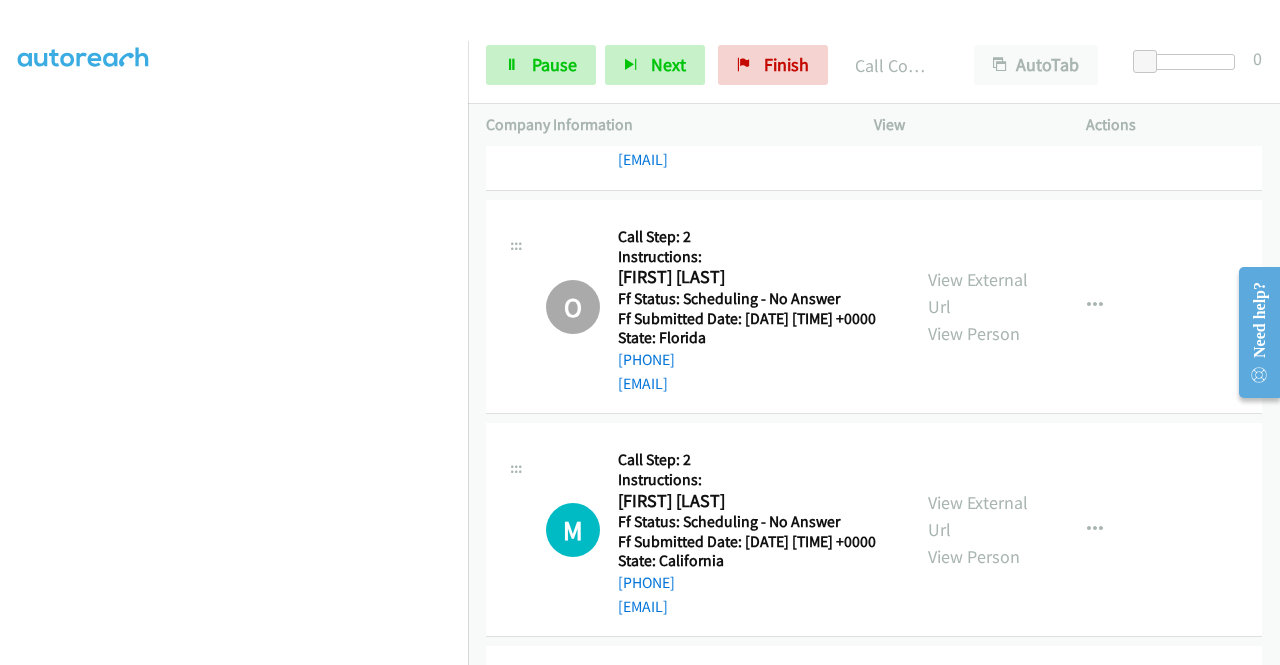 scroll, scrollTop: 12535, scrollLeft: 0, axis: vertical 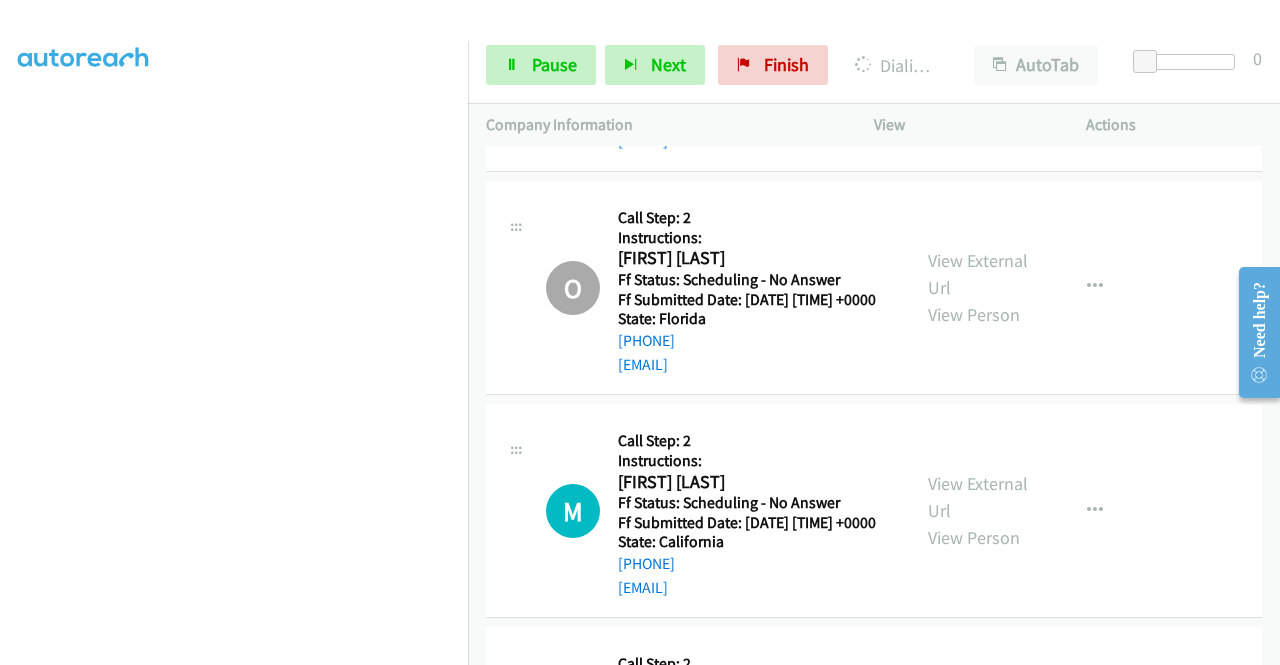 click on "View External Url
View Person" at bounding box center [980, -606] 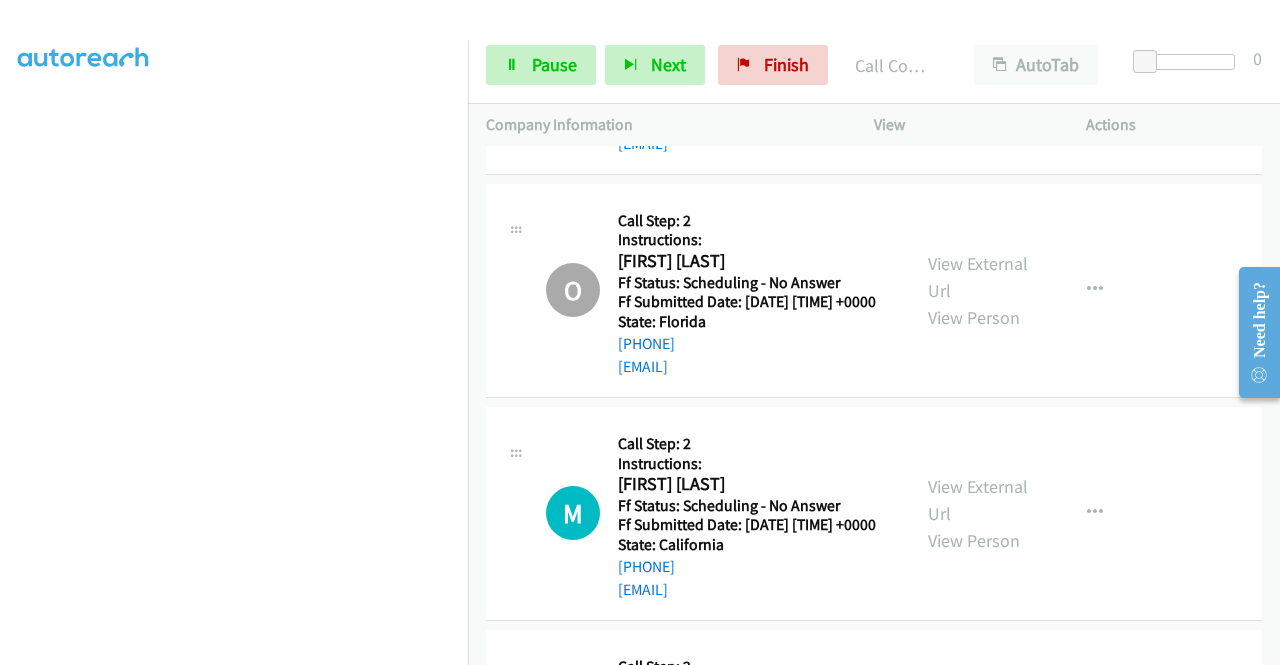 scroll, scrollTop: 12748, scrollLeft: 0, axis: vertical 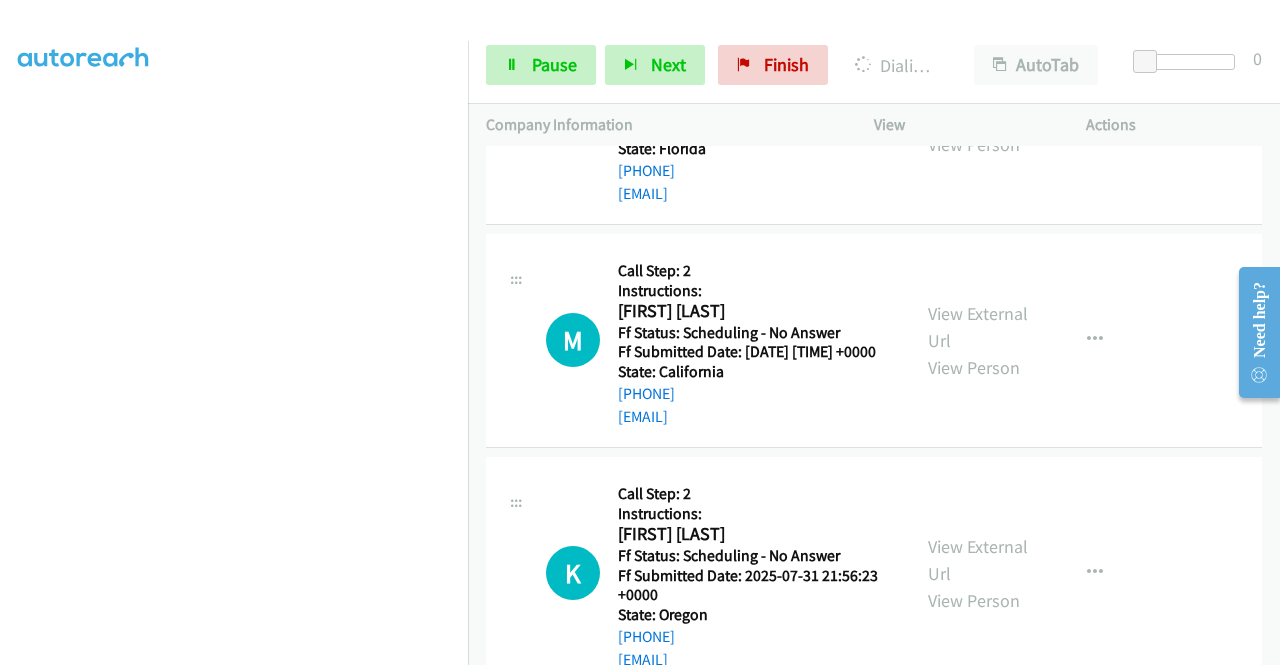click on "View External Url" at bounding box center [978, -566] 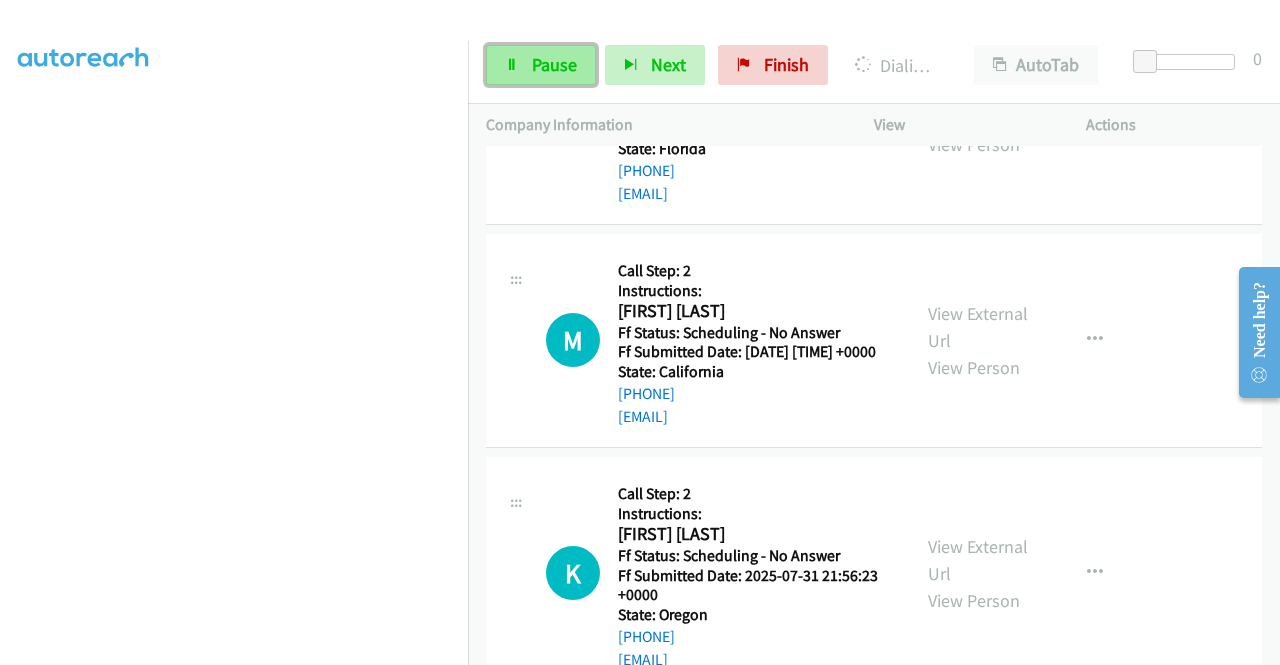 click on "Pause" at bounding box center (554, 64) 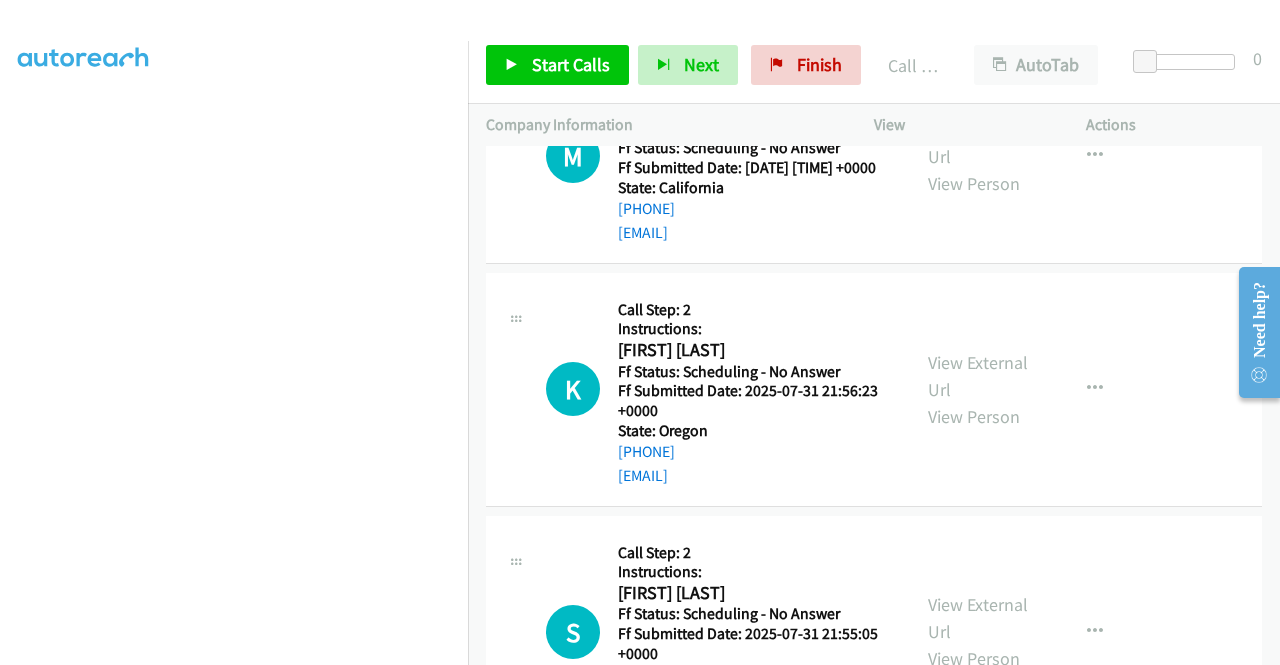 scroll, scrollTop: 13055, scrollLeft: 0, axis: vertical 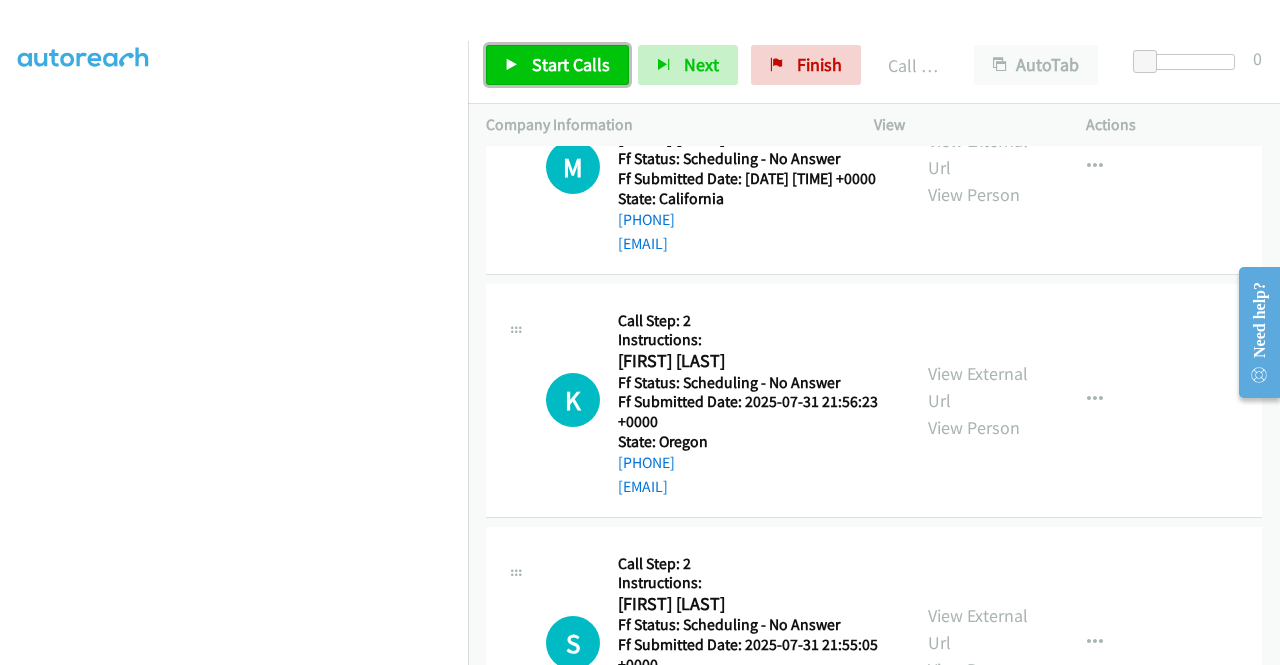 click on "Start Calls" at bounding box center (571, 64) 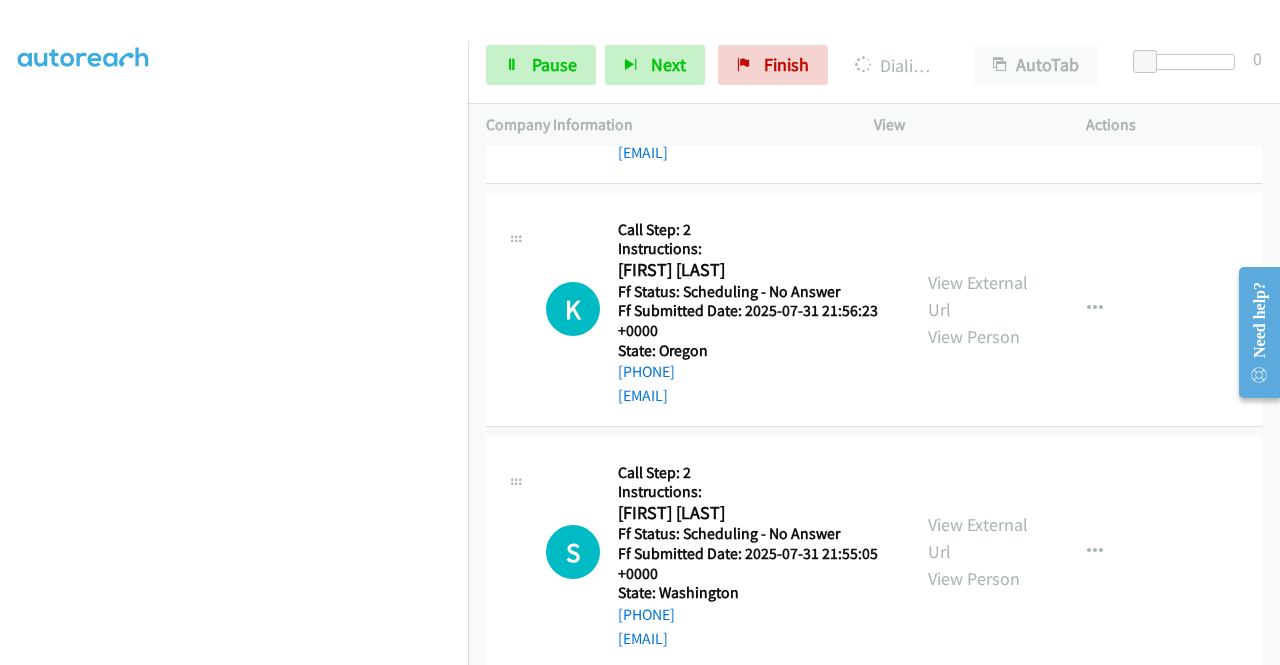 click on "View External Url" at bounding box center (978, -607) 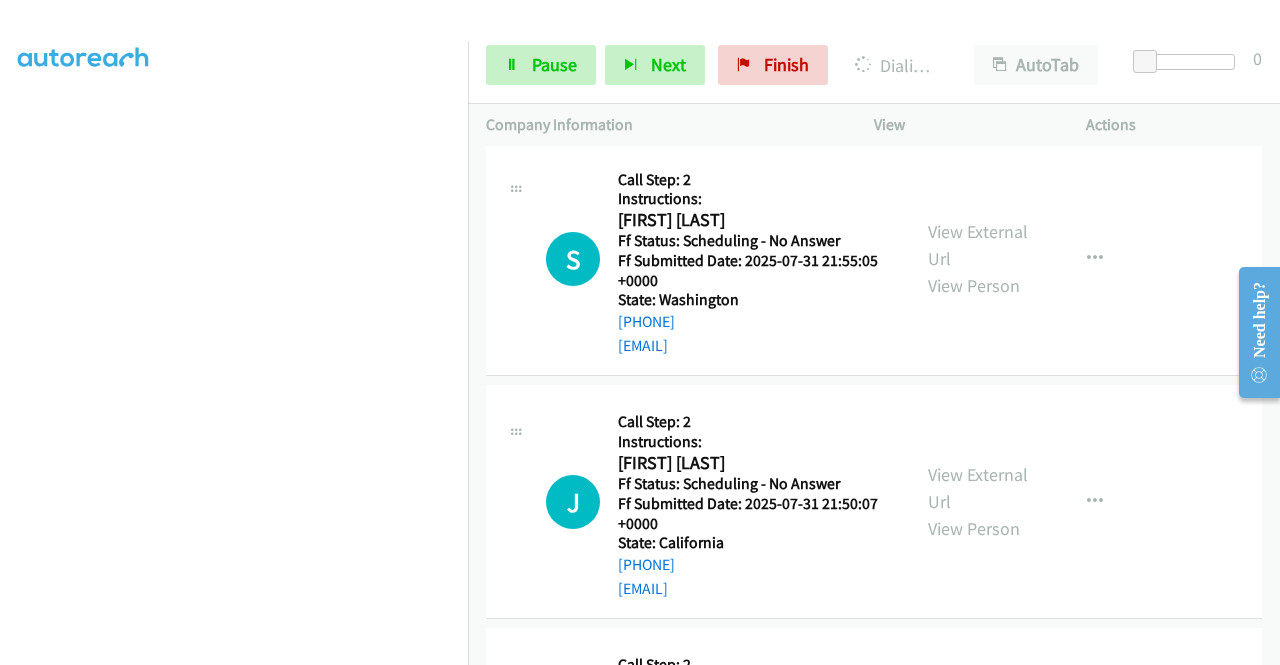 scroll, scrollTop: 13390, scrollLeft: 0, axis: vertical 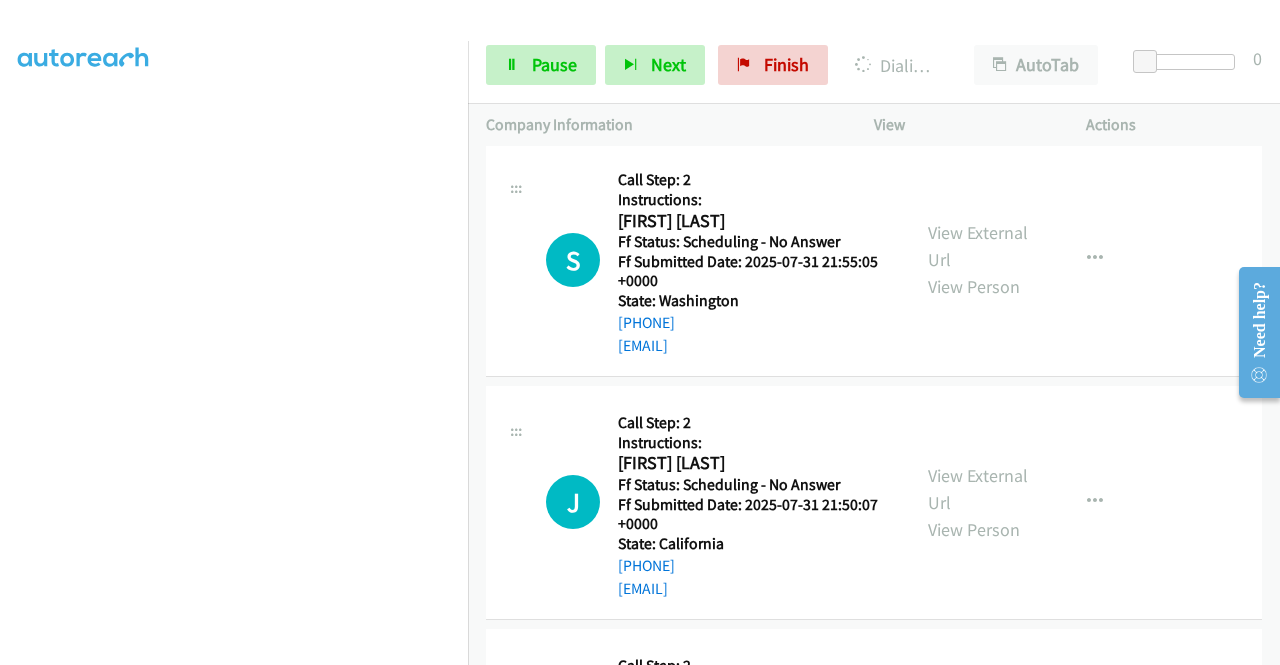 drag, startPoint x: 934, startPoint y: 238, endPoint x: 931, endPoint y: 175, distance: 63.07139 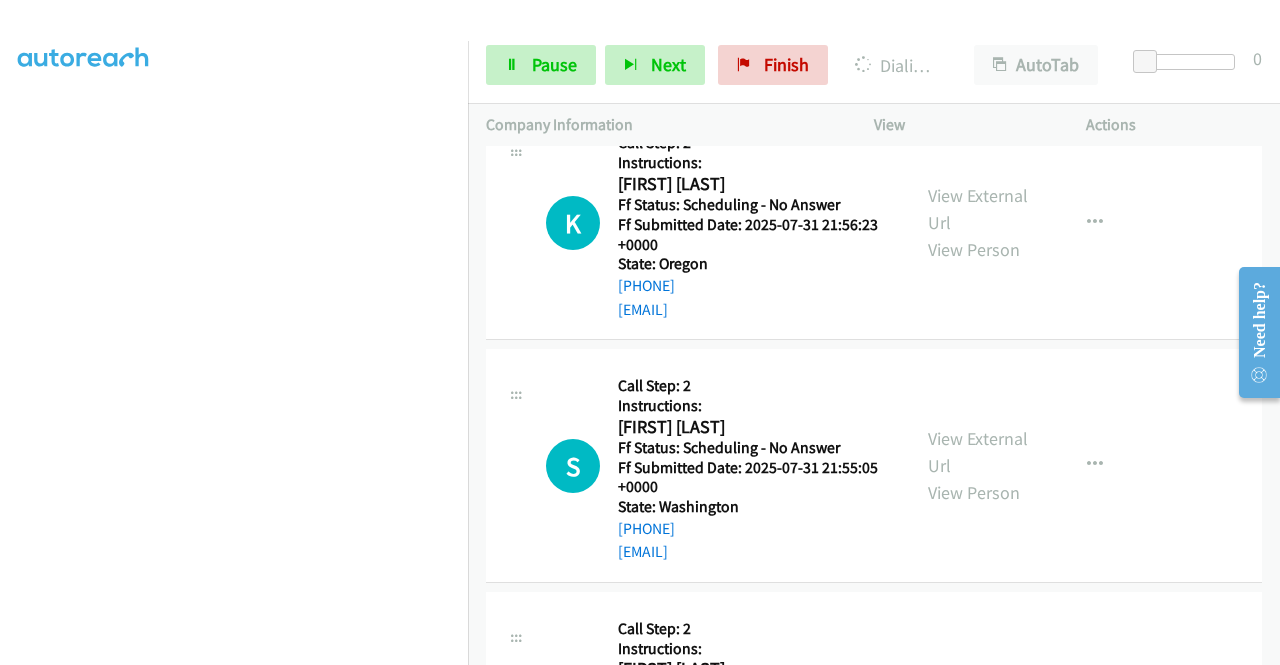 click on "View External Url" at bounding box center (978, -470) 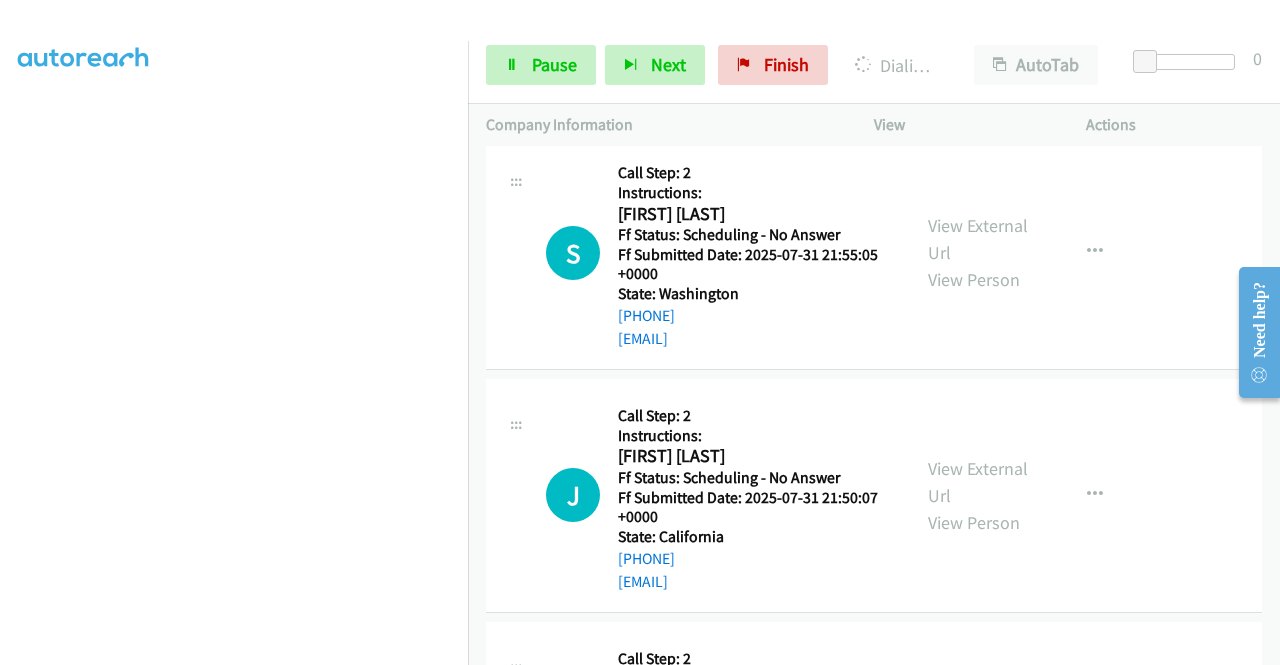 scroll, scrollTop: 13450, scrollLeft: 0, axis: vertical 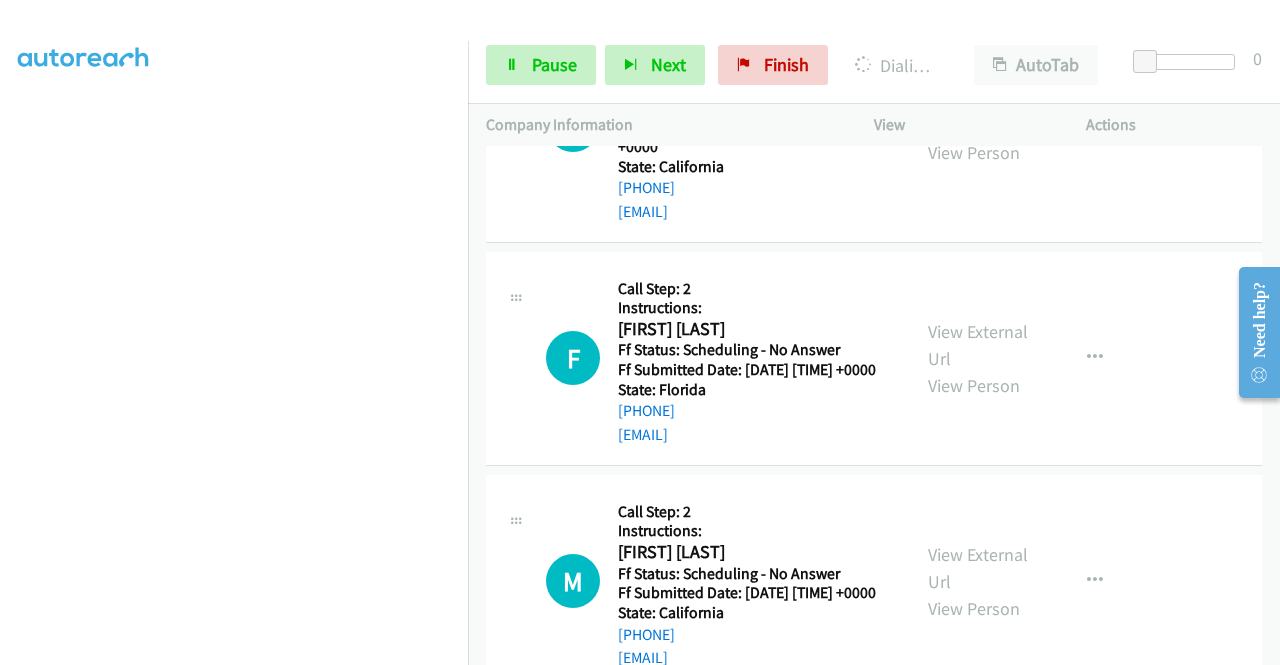 click on "View External Url" at bounding box center [978, -607] 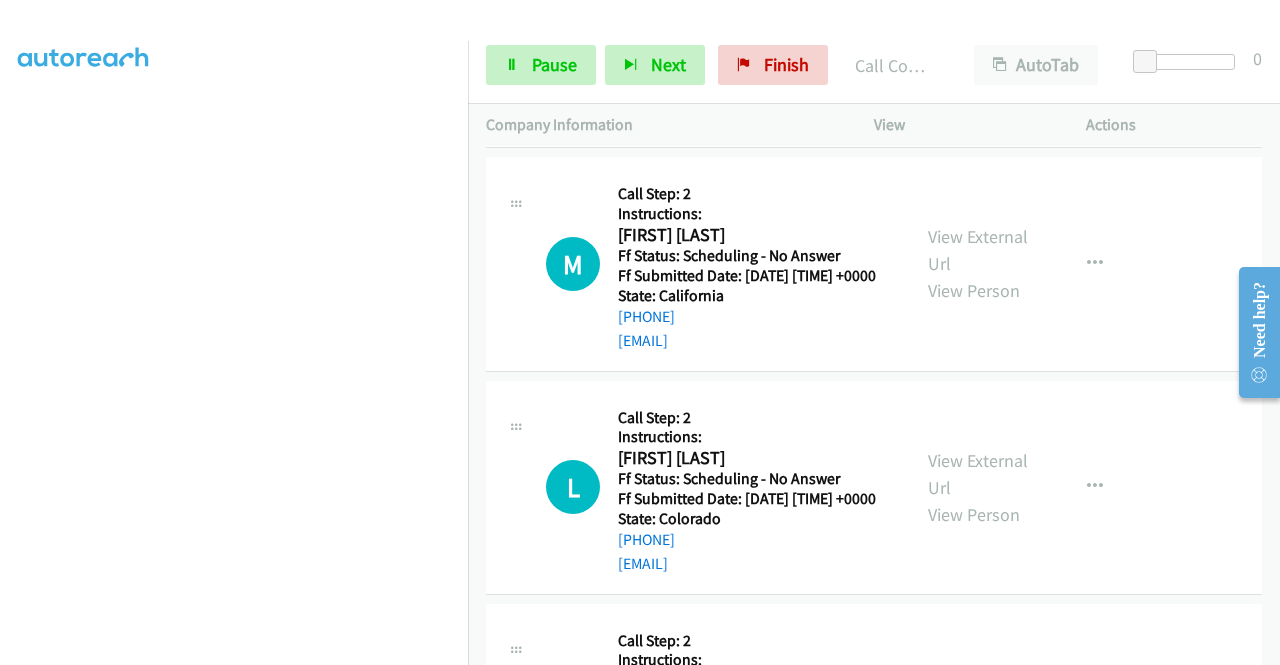 scroll, scrollTop: 14178, scrollLeft: 0, axis: vertical 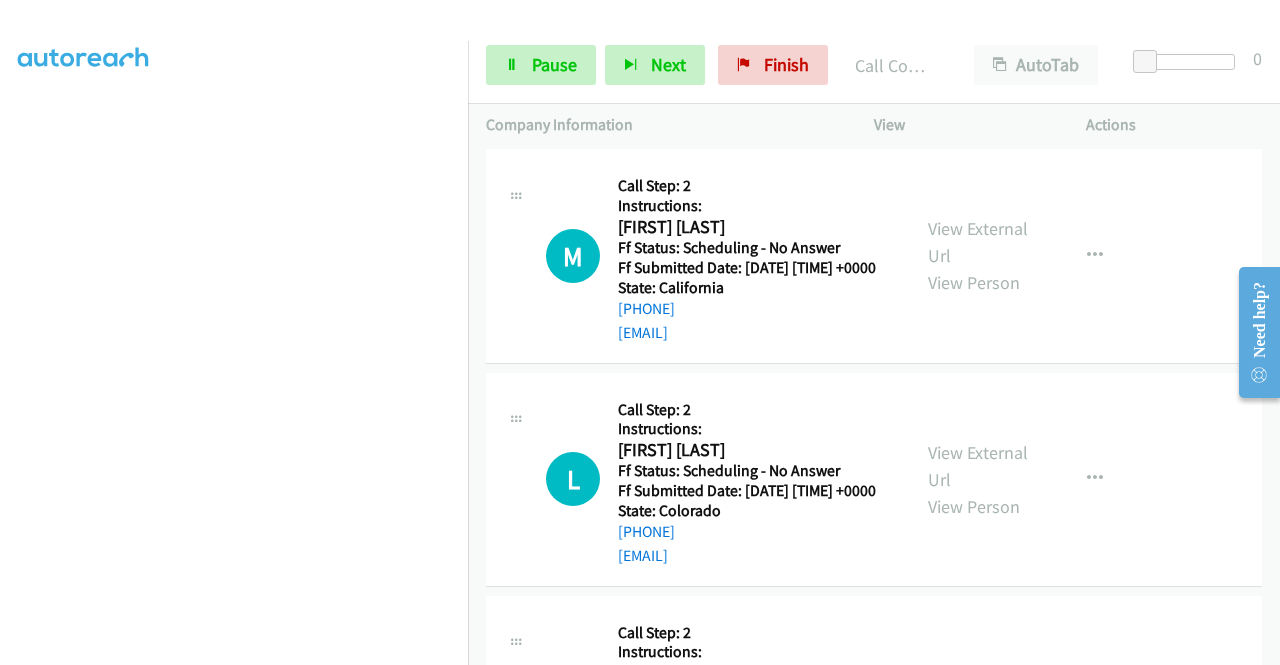 click on "Call Step: 2" at bounding box center (755, -765) 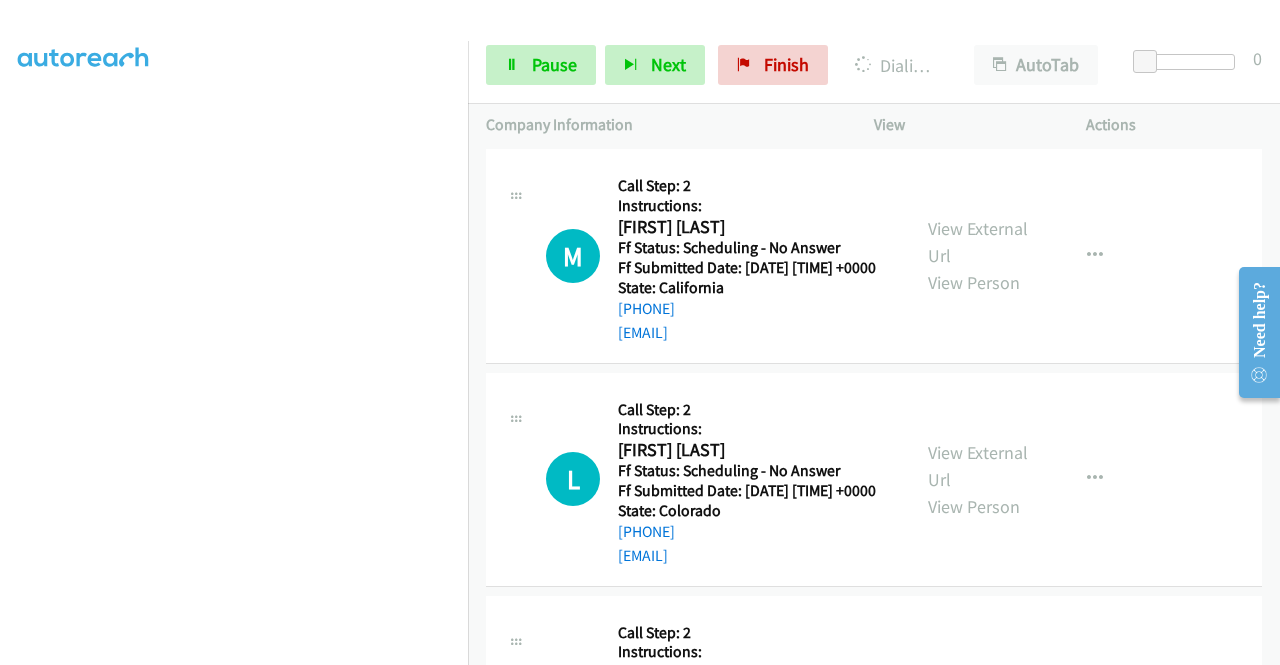 click on "View External Url
View Person
View External Url
Email
Schedule/Manage Callback
Skip Call
Add to do not call list" at bounding box center [1025, -686] 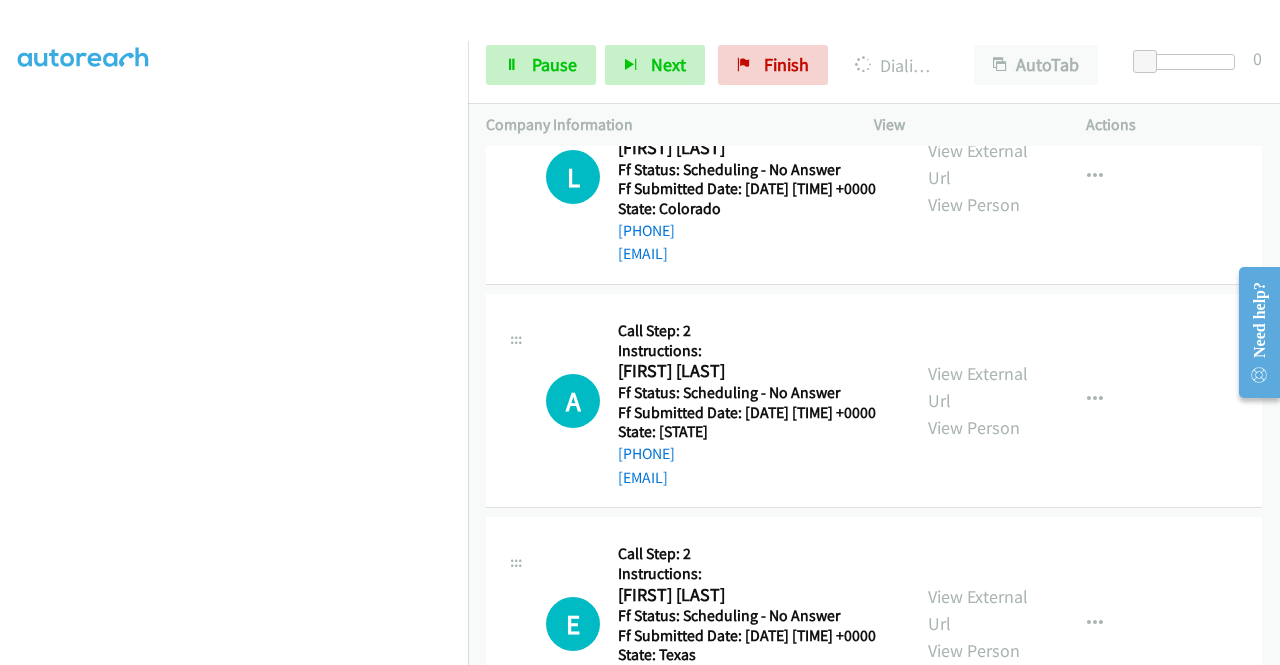 scroll, scrollTop: 14632, scrollLeft: 0, axis: vertical 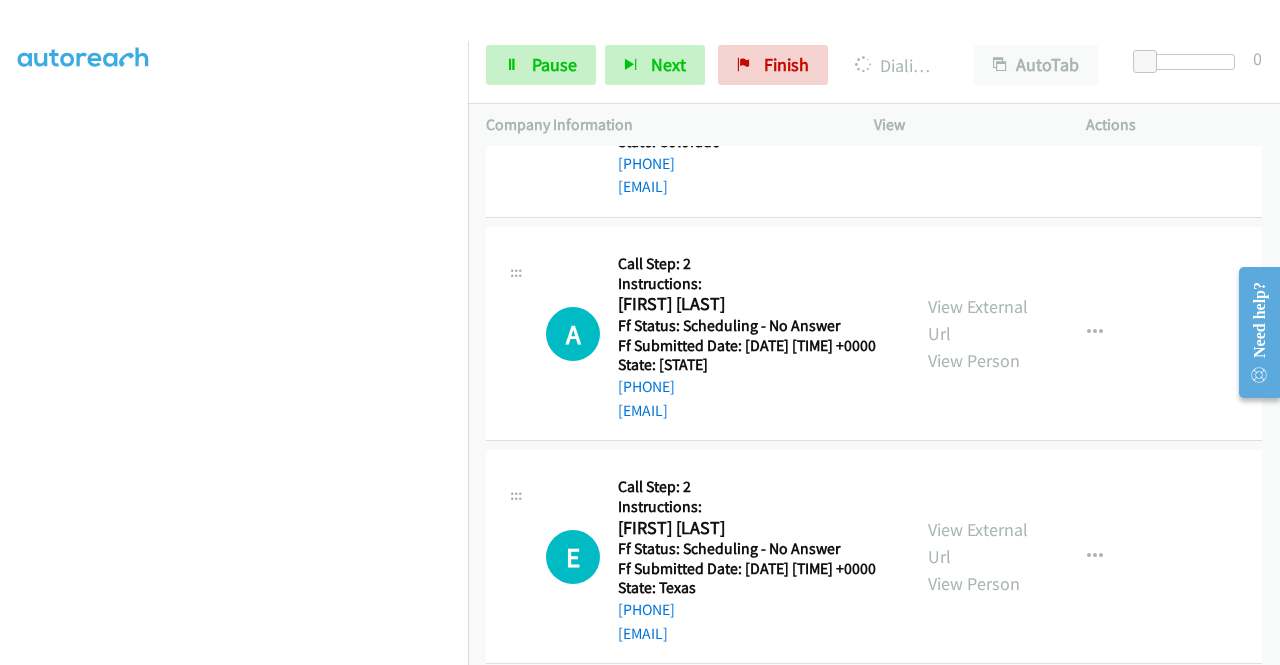 click on "View External Url" at bounding box center [978, -583] 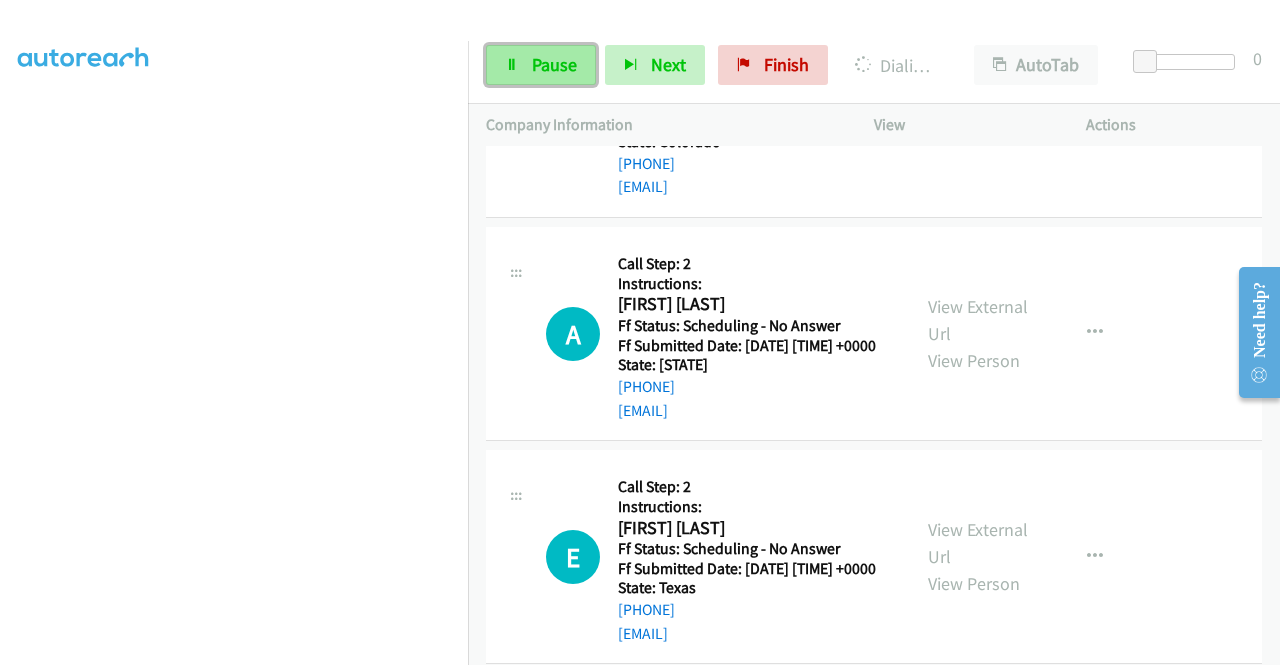 click on "Pause" at bounding box center (554, 64) 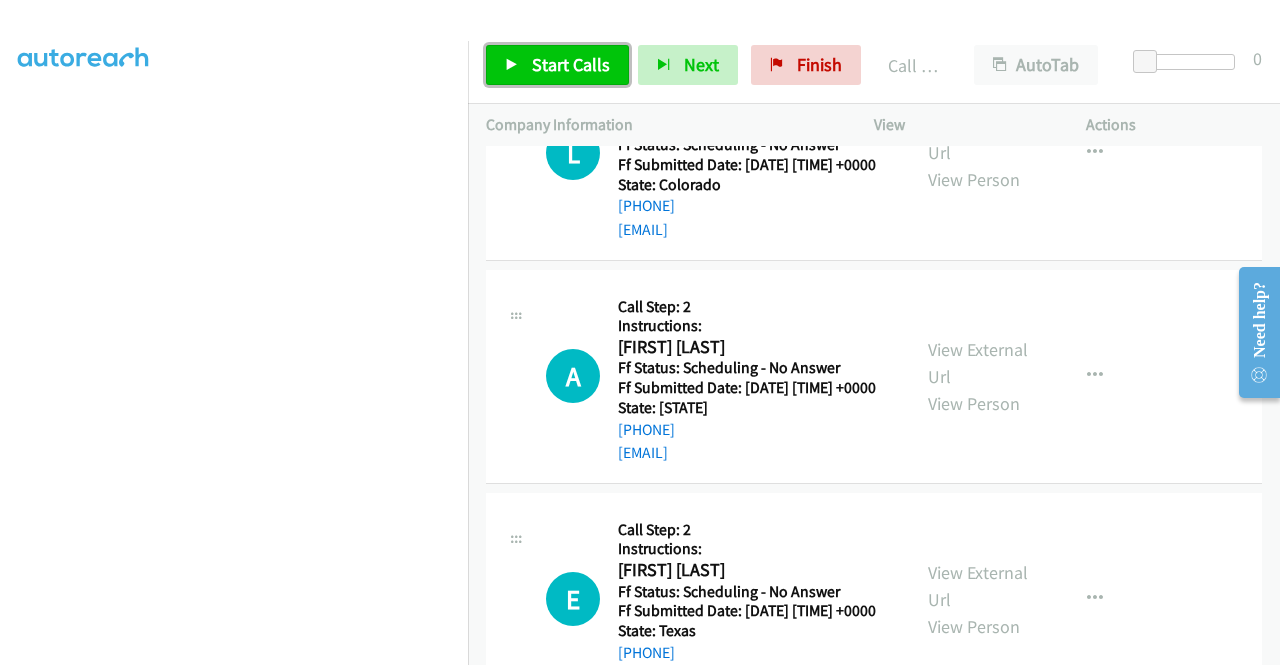 click on "Start Calls" at bounding box center [571, 64] 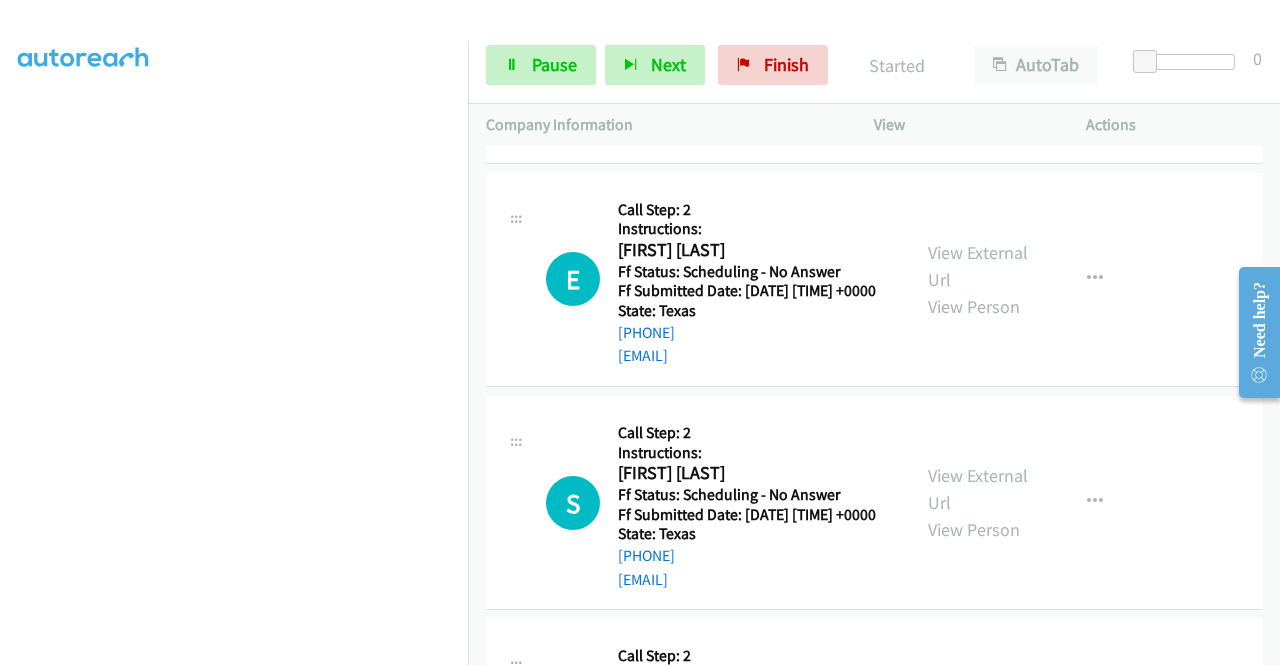 scroll, scrollTop: 15005, scrollLeft: 0, axis: vertical 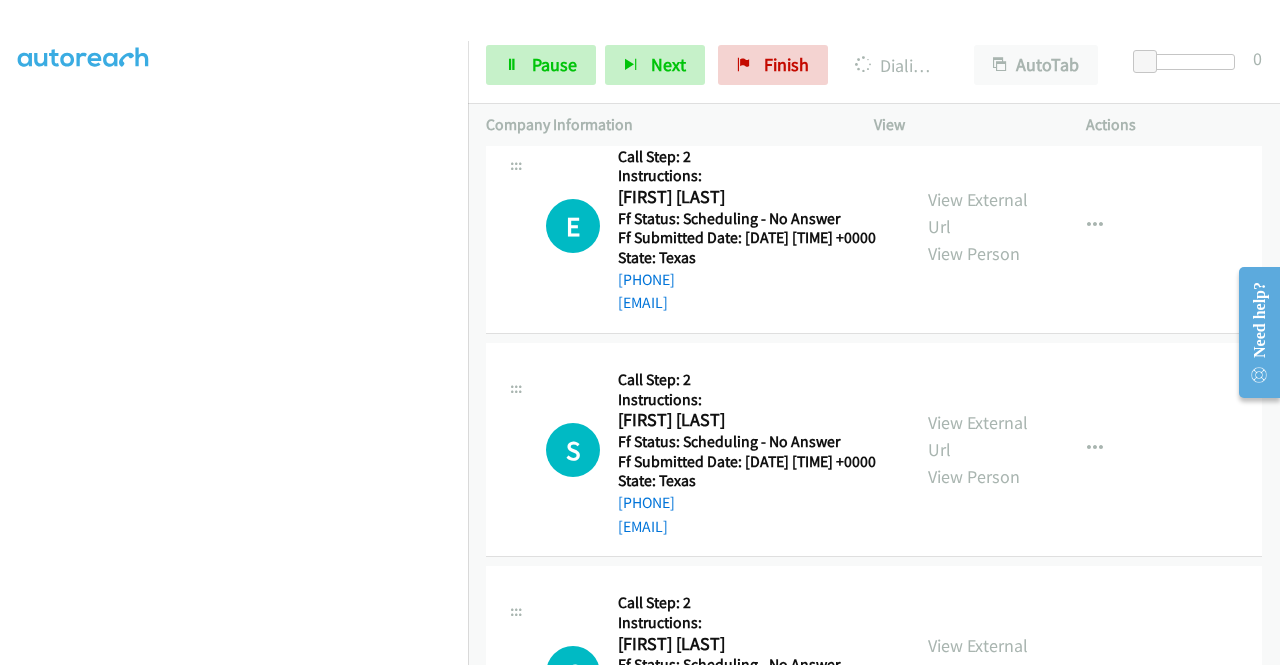 click on "View External Url" at bounding box center [978, -680] 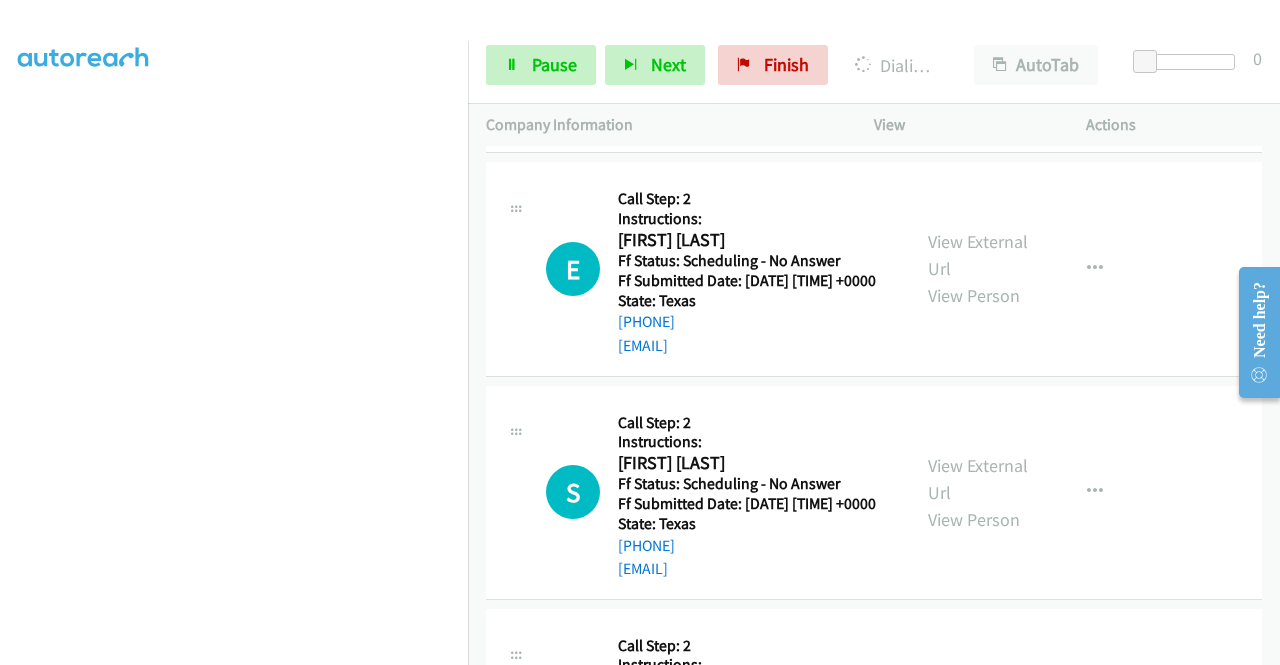 click on "View External Url" at bounding box center [978, -414] 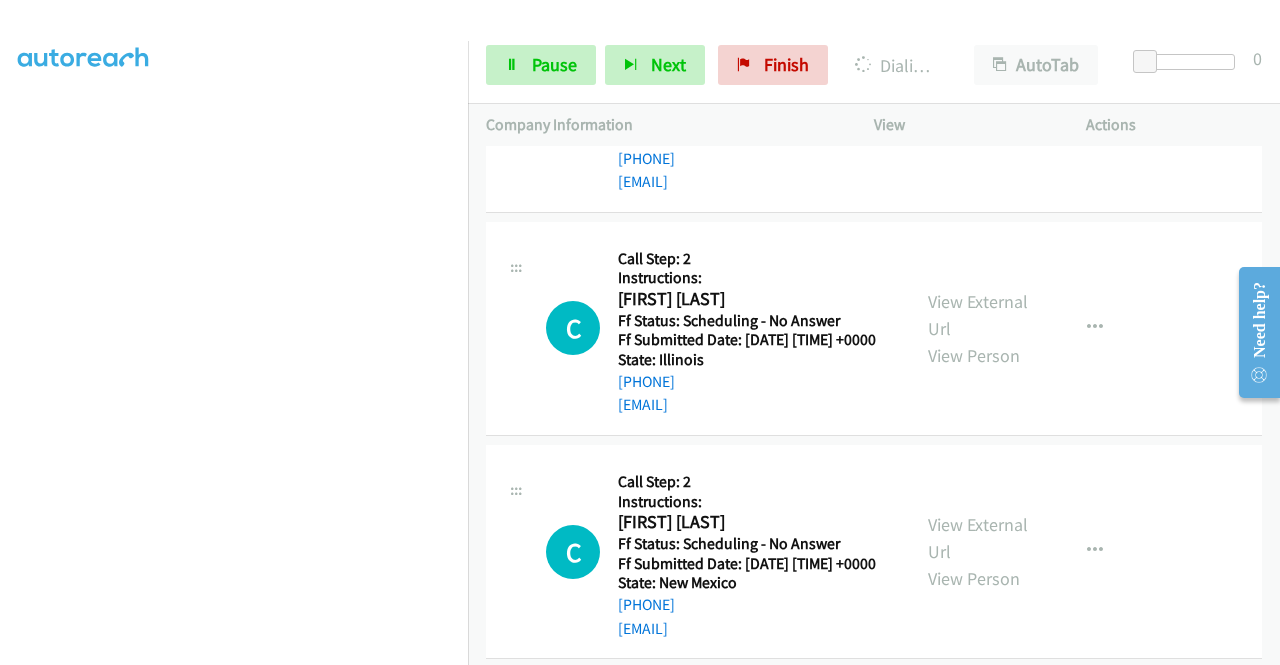 scroll, scrollTop: 15405, scrollLeft: 0, axis: vertical 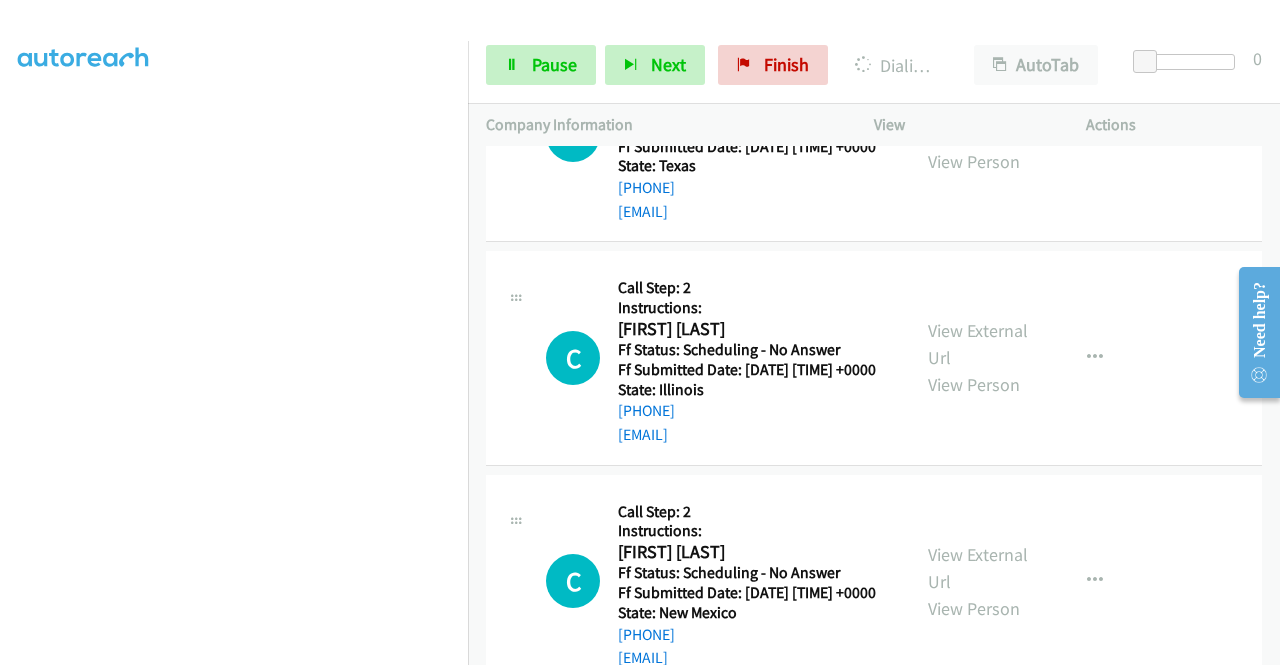click on "View External Url" at bounding box center (978, -548) 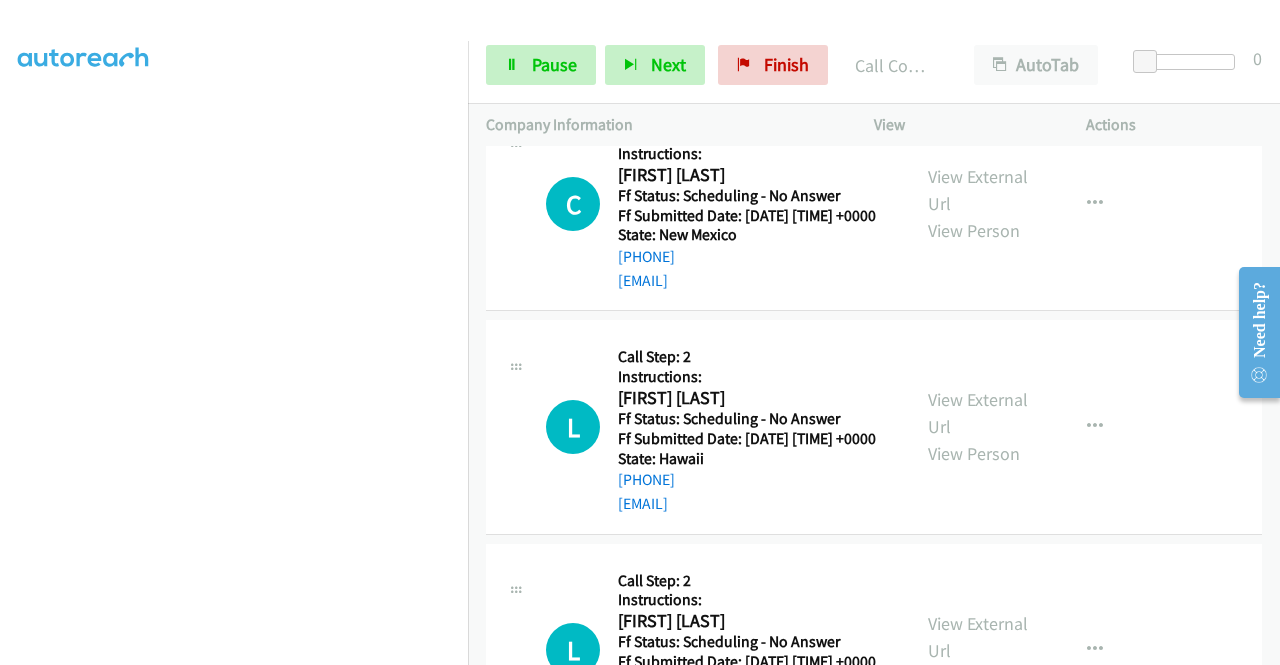 scroll, scrollTop: 15932, scrollLeft: 0, axis: vertical 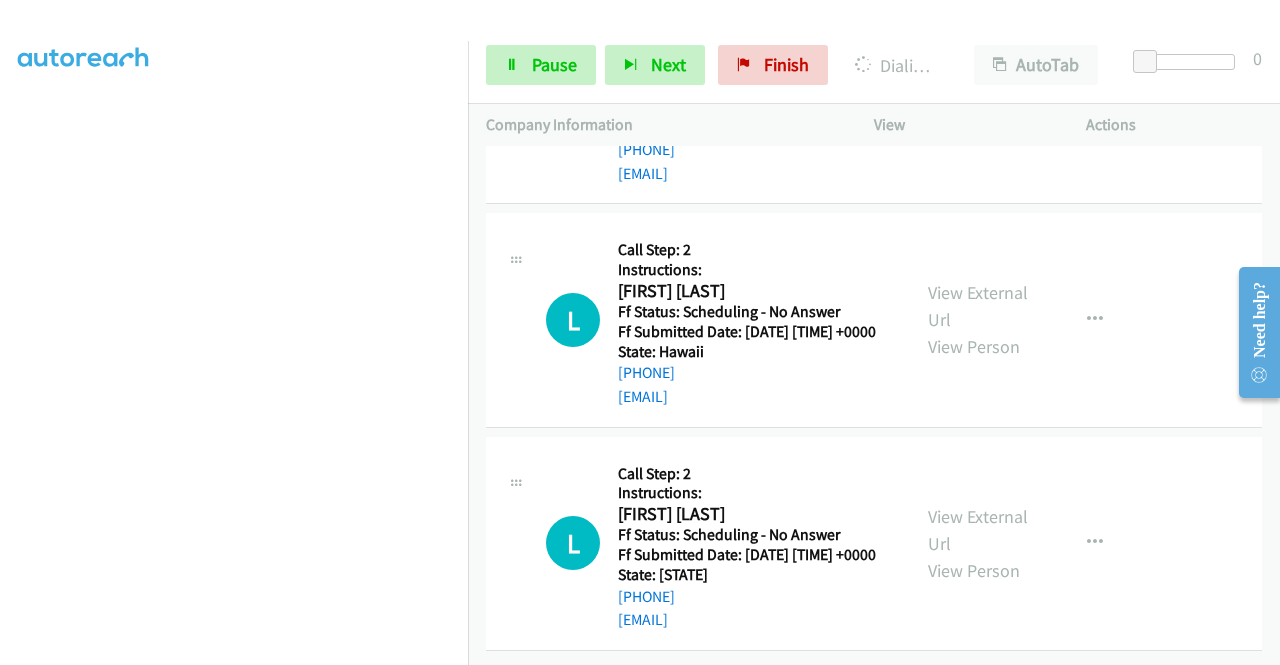 click on "View External Url" at bounding box center (978, -809) 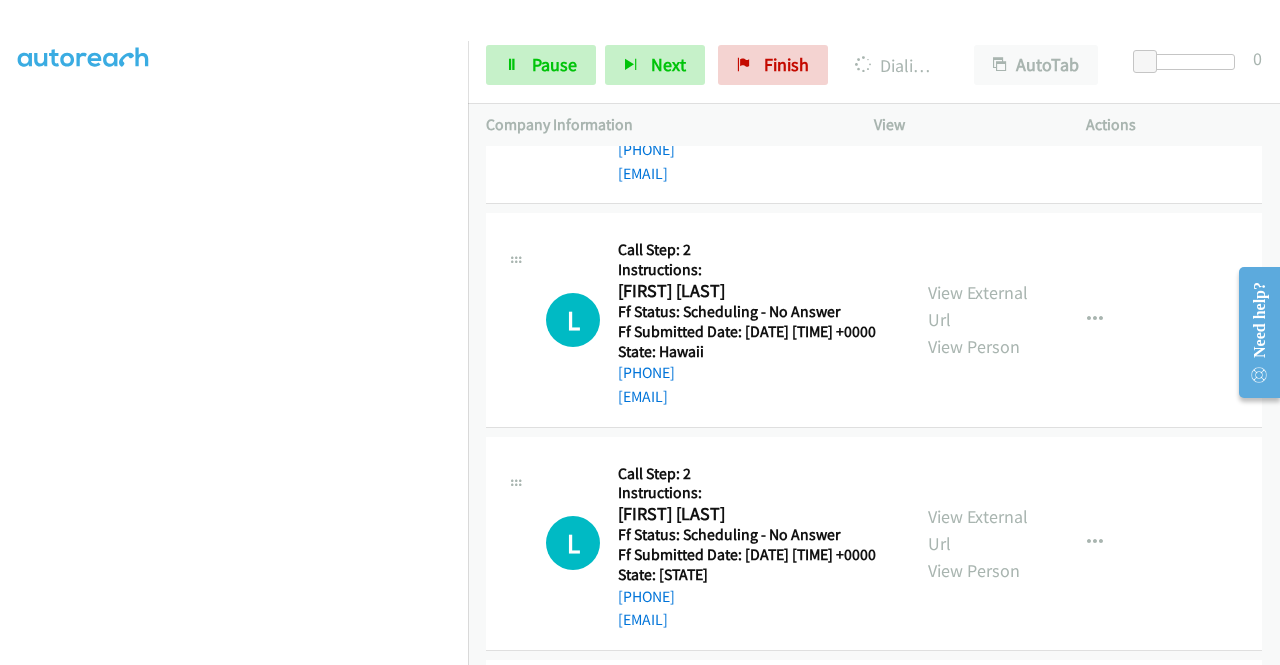 click on "Start Calls
Pause
Next
Finish
Dialing Andrea Thibodeaux
AutoTab
AutoTab
0" at bounding box center (874, 65) 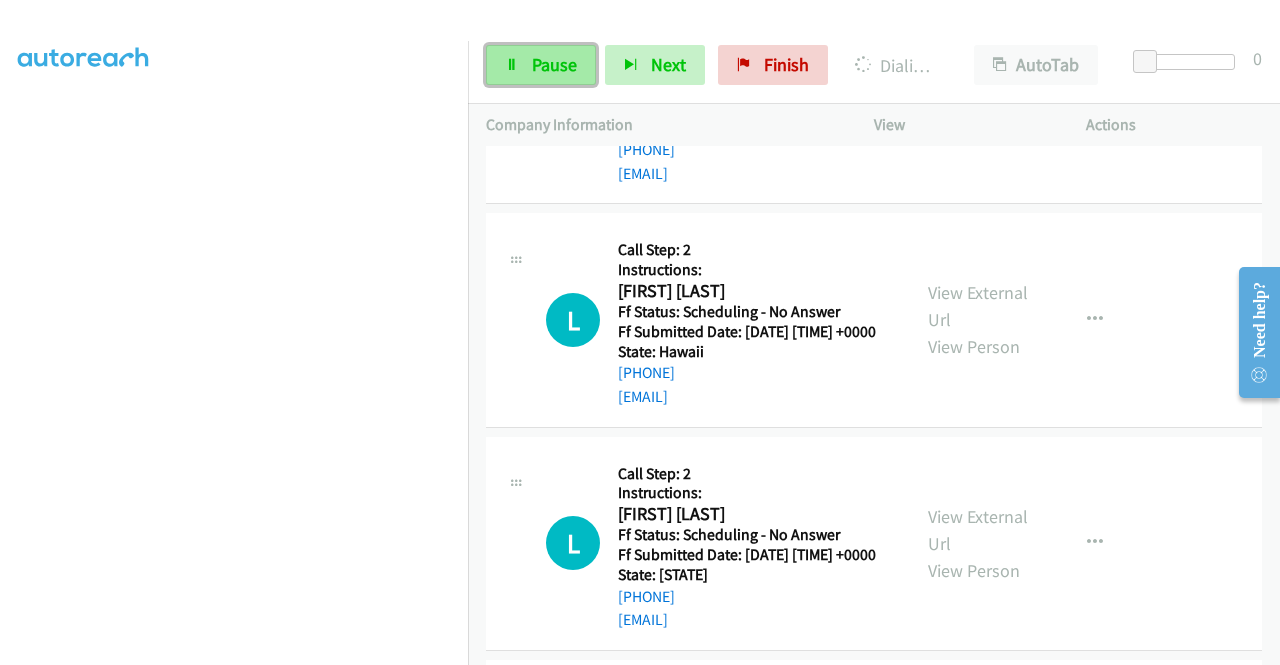 click on "Pause" at bounding box center [541, 65] 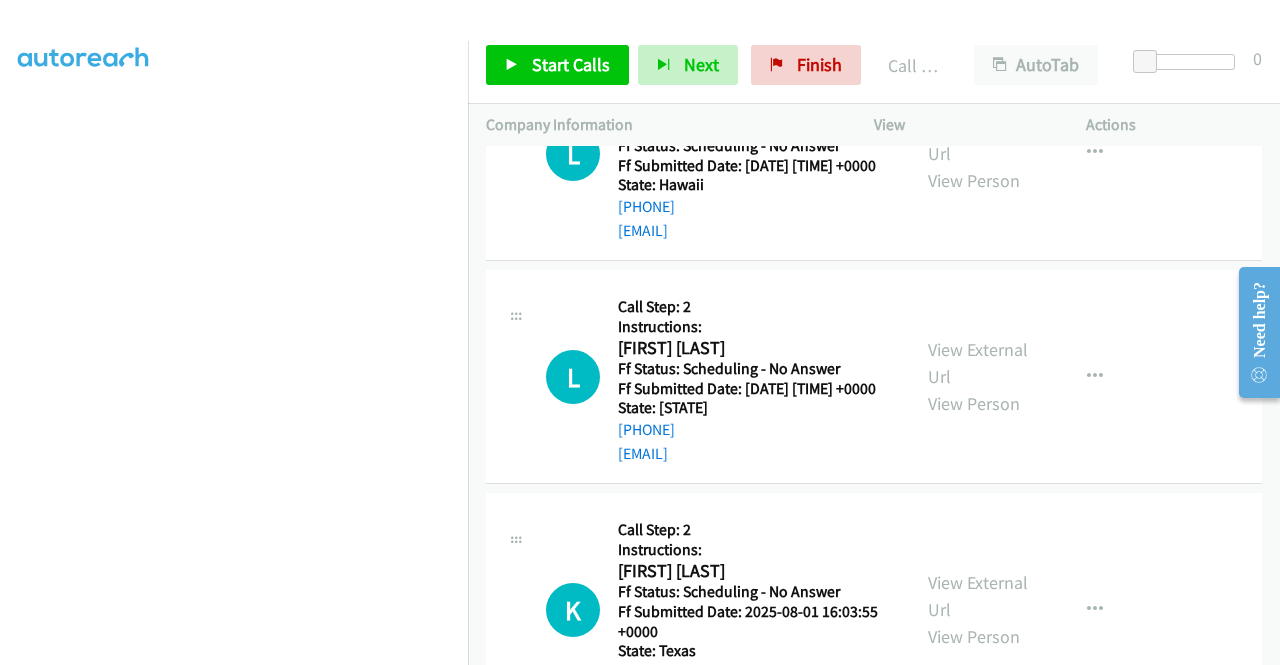 scroll, scrollTop: 16158, scrollLeft: 0, axis: vertical 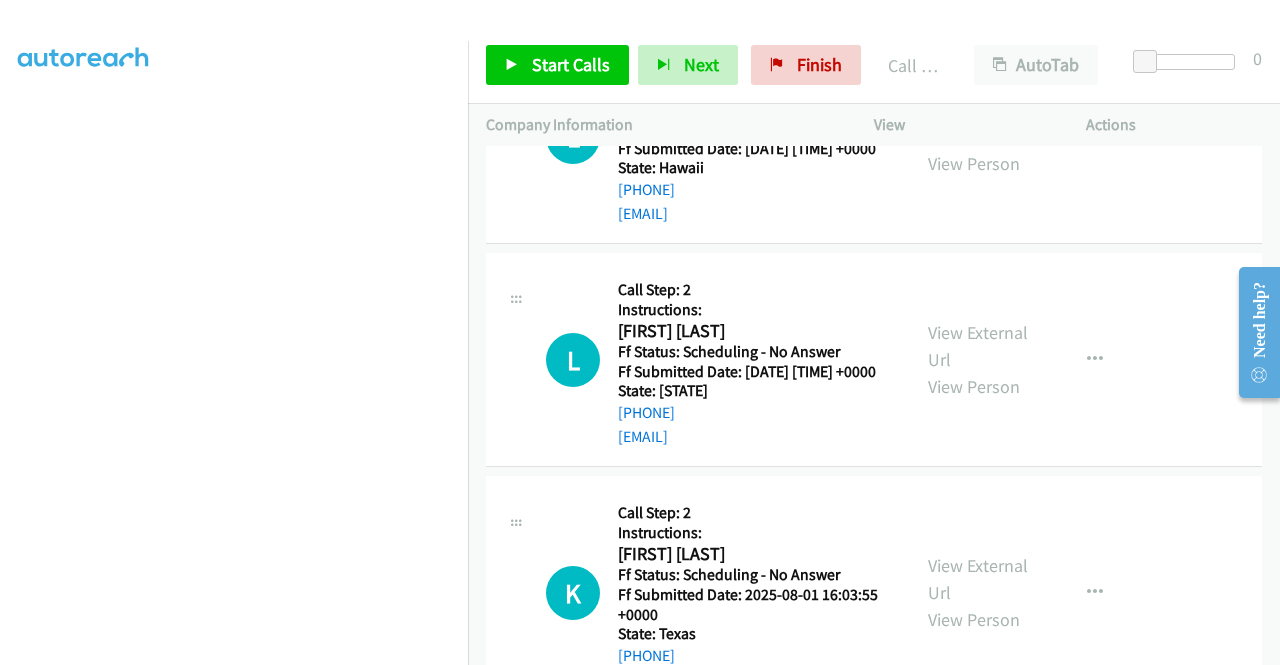 click on "Start Calls
Pause
Next
Finish
Call Completed
AutoTab
AutoTab
0" at bounding box center (874, 65) 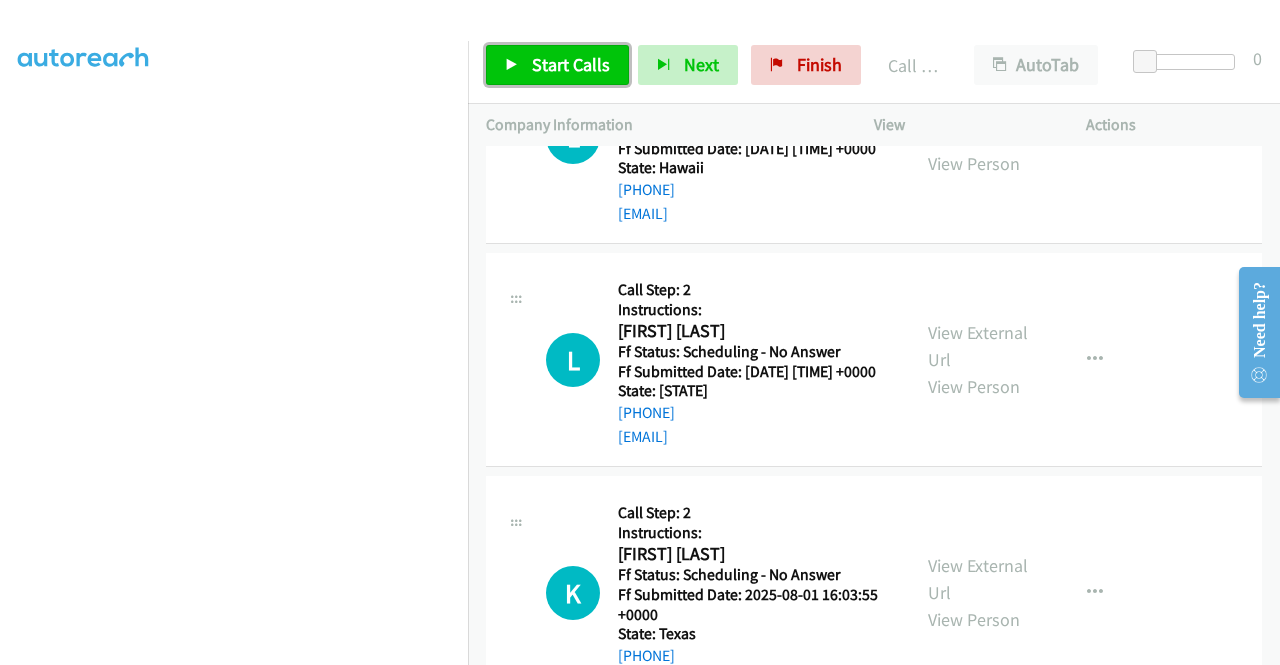 click on "Start Calls" at bounding box center [571, 64] 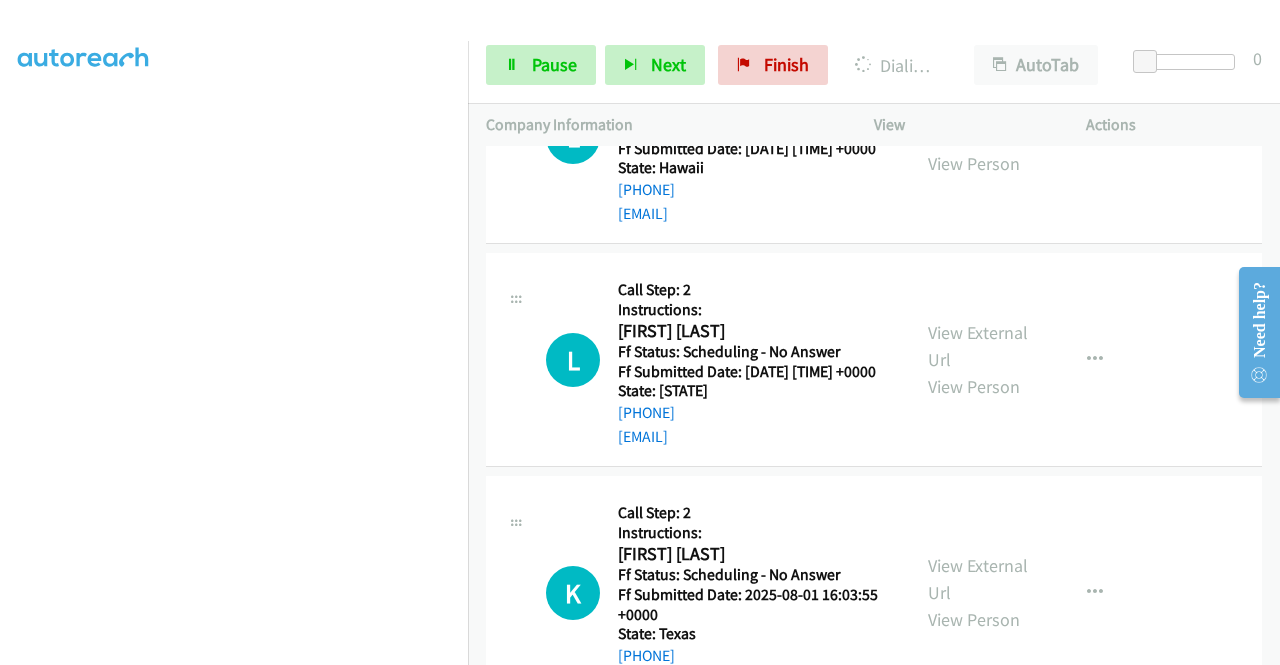 click on "View External Url" at bounding box center [978, -770] 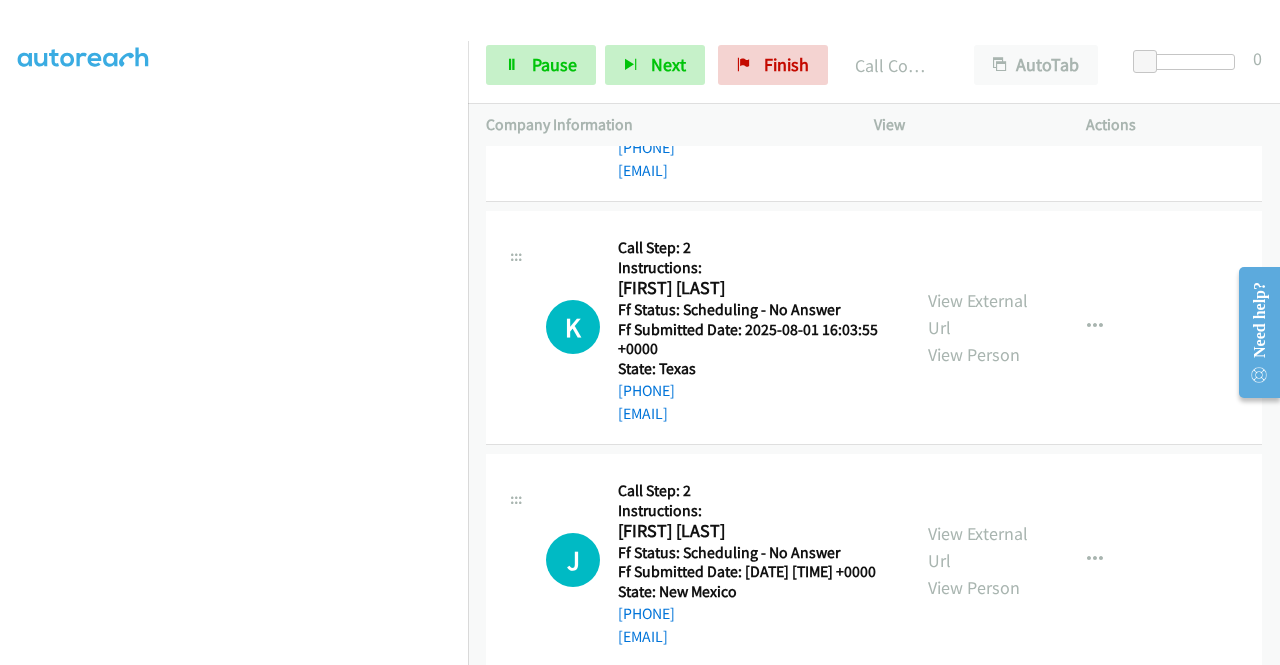 scroll, scrollTop: 16492, scrollLeft: 0, axis: vertical 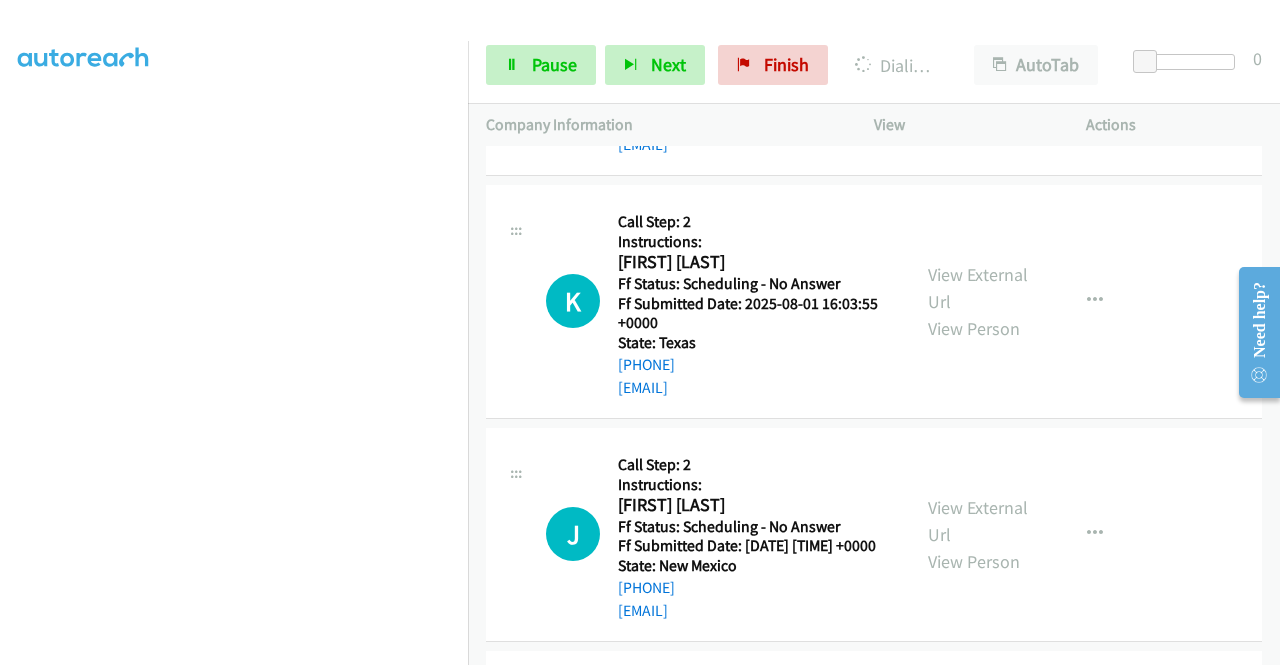 click on "View External Url" at bounding box center (978, -838) 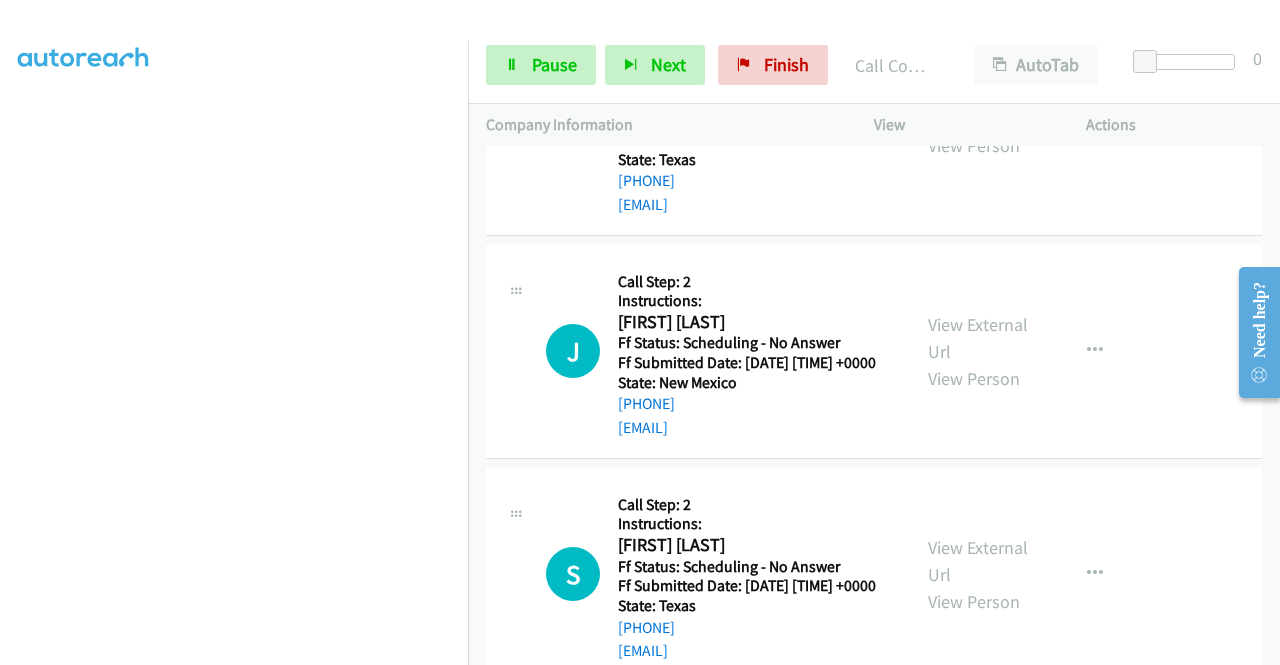 scroll, scrollTop: 16758, scrollLeft: 0, axis: vertical 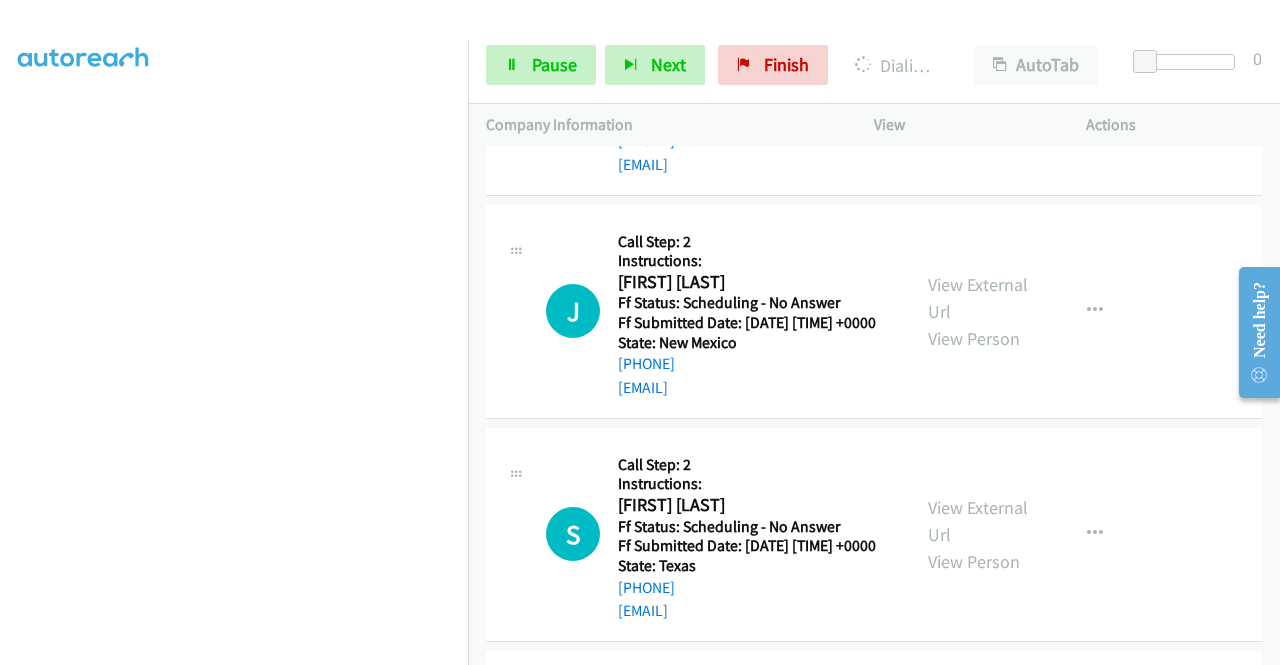 click on "View External Url" at bounding box center [978, -838] 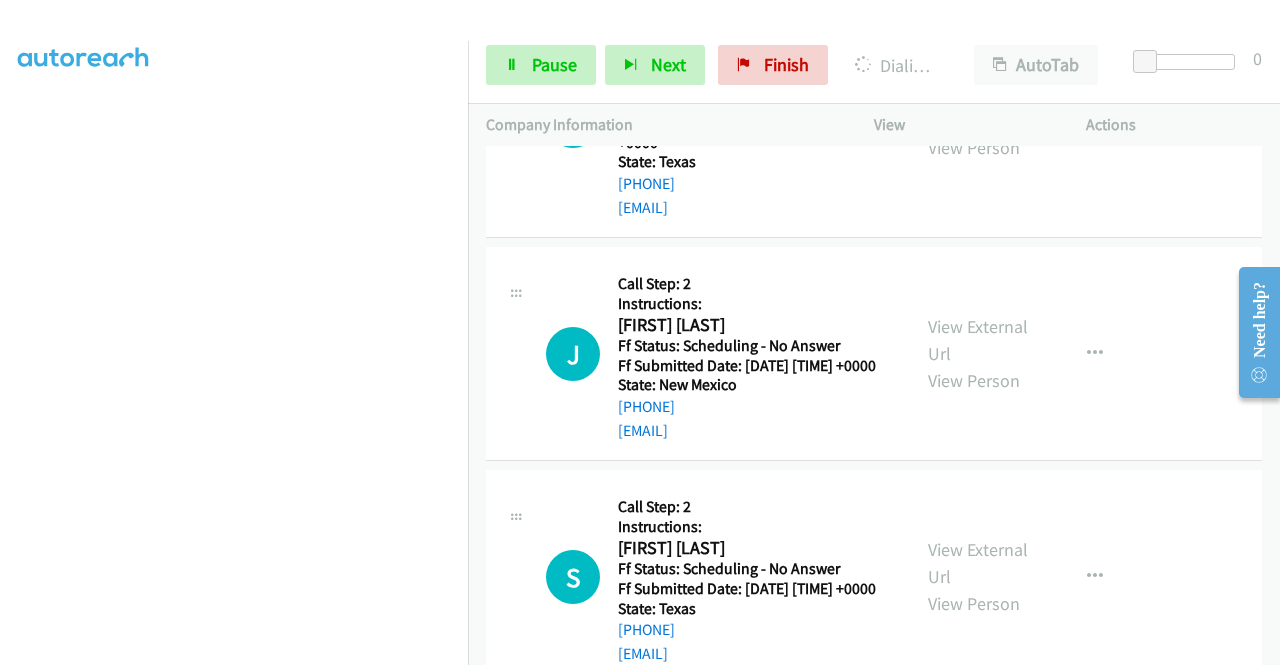 click on "View External Url" at bounding box center [978, -572] 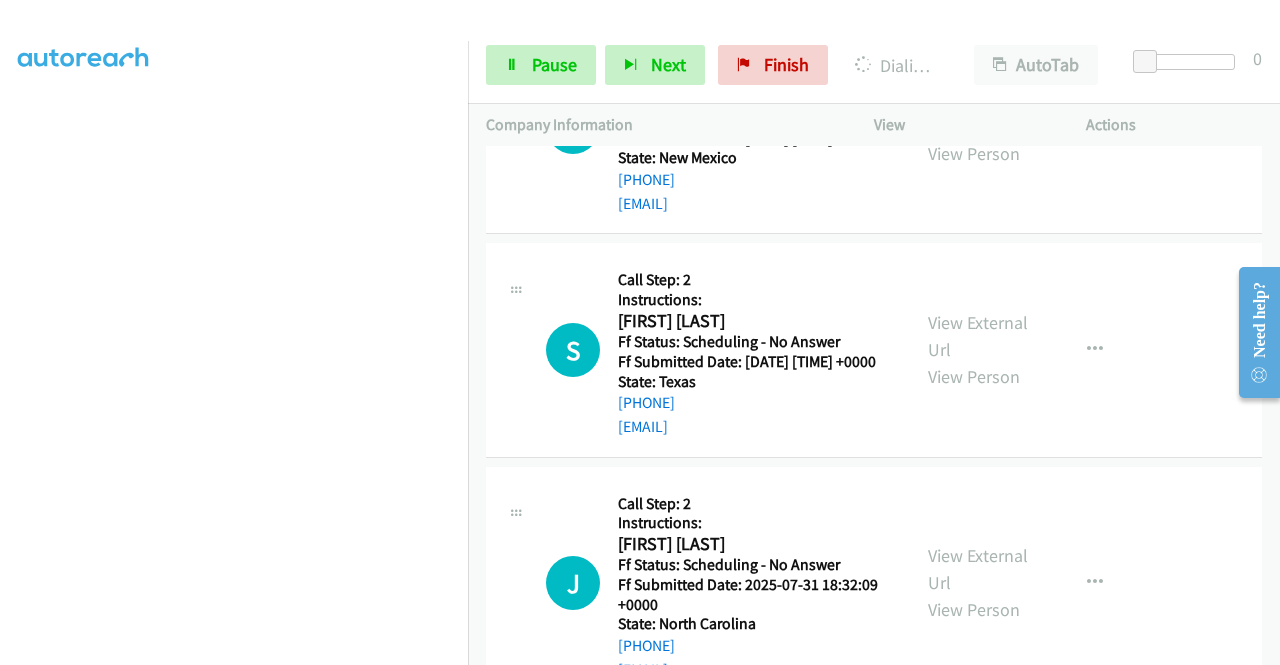 scroll, scrollTop: 17092, scrollLeft: 0, axis: vertical 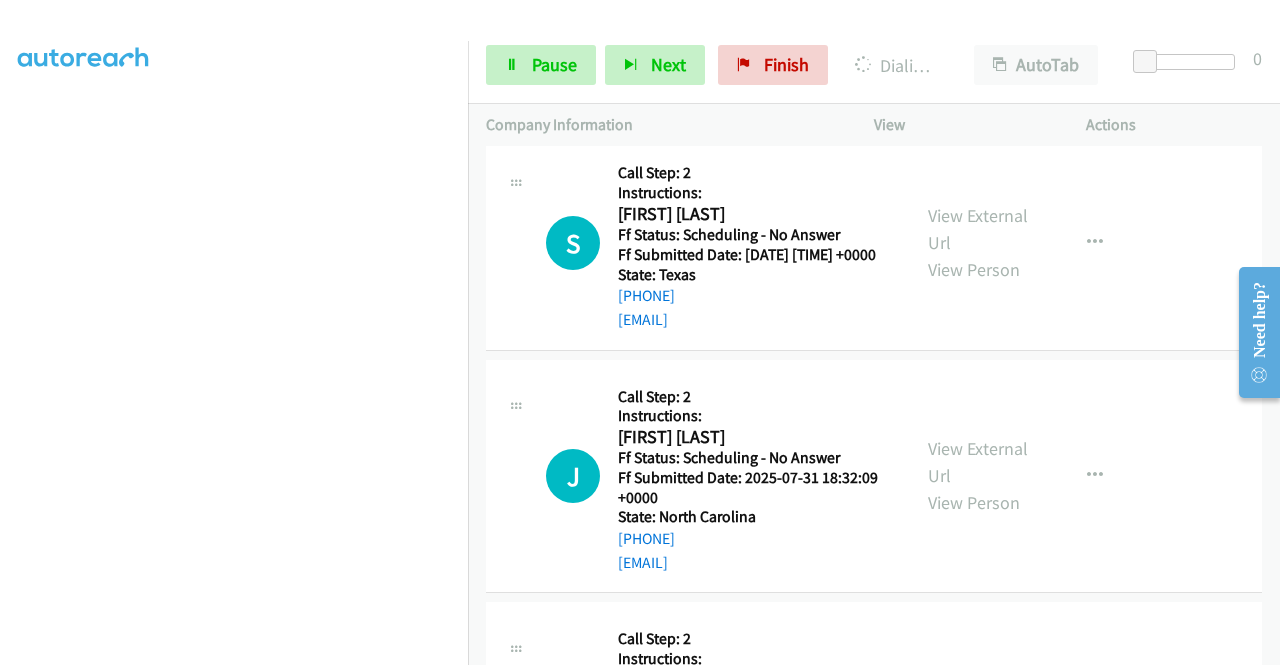 click on "Start Calls
Pause
Next
Finish
Dialing Charlene Dulong
AutoTab
AutoTab
0" at bounding box center (874, 65) 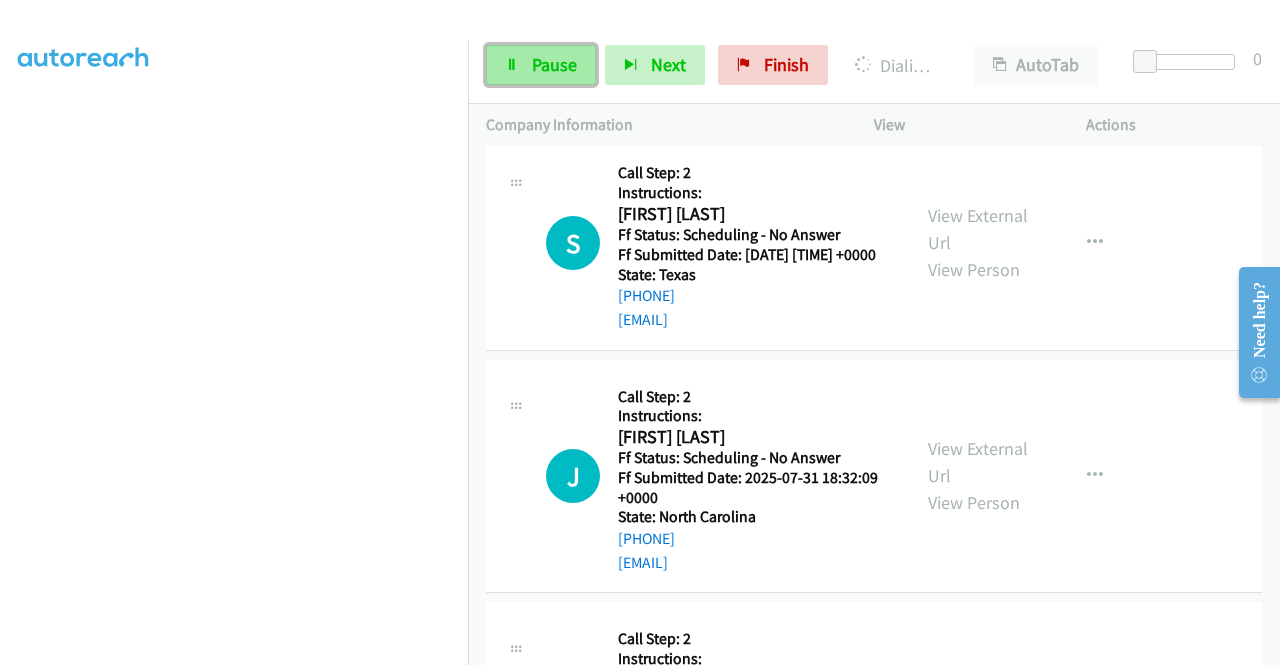 click on "Pause" at bounding box center (541, 65) 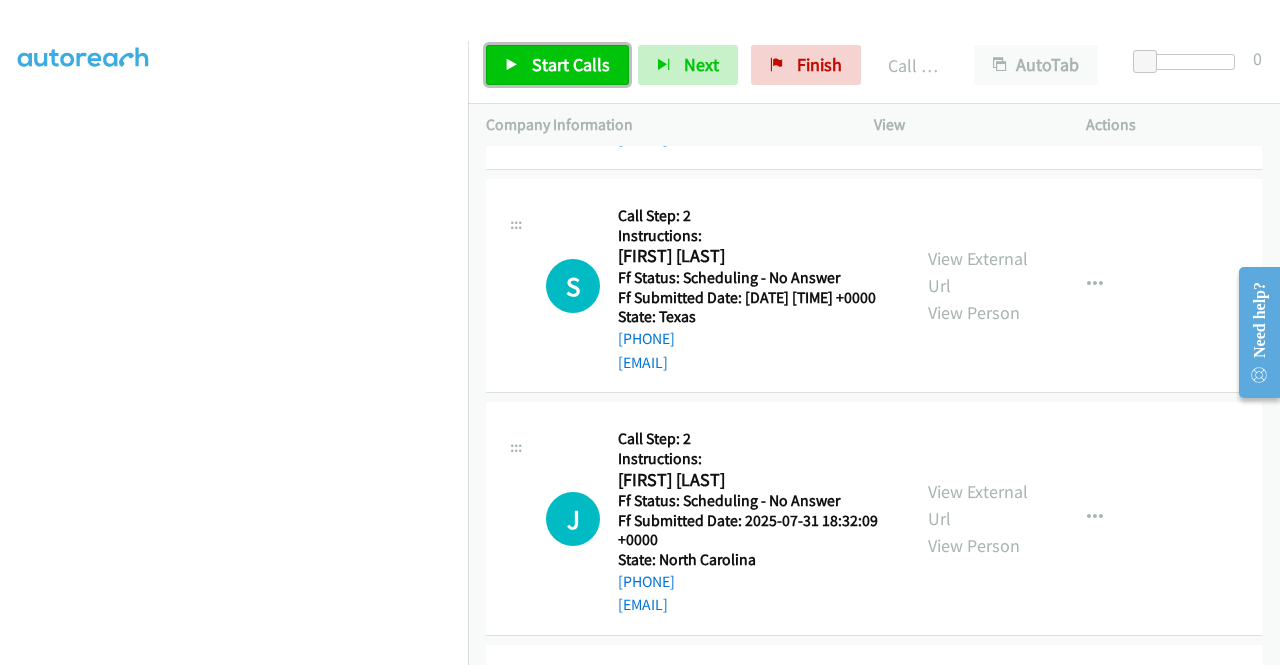 drag, startPoint x: 550, startPoint y: 57, endPoint x: 528, endPoint y: 52, distance: 22.561028 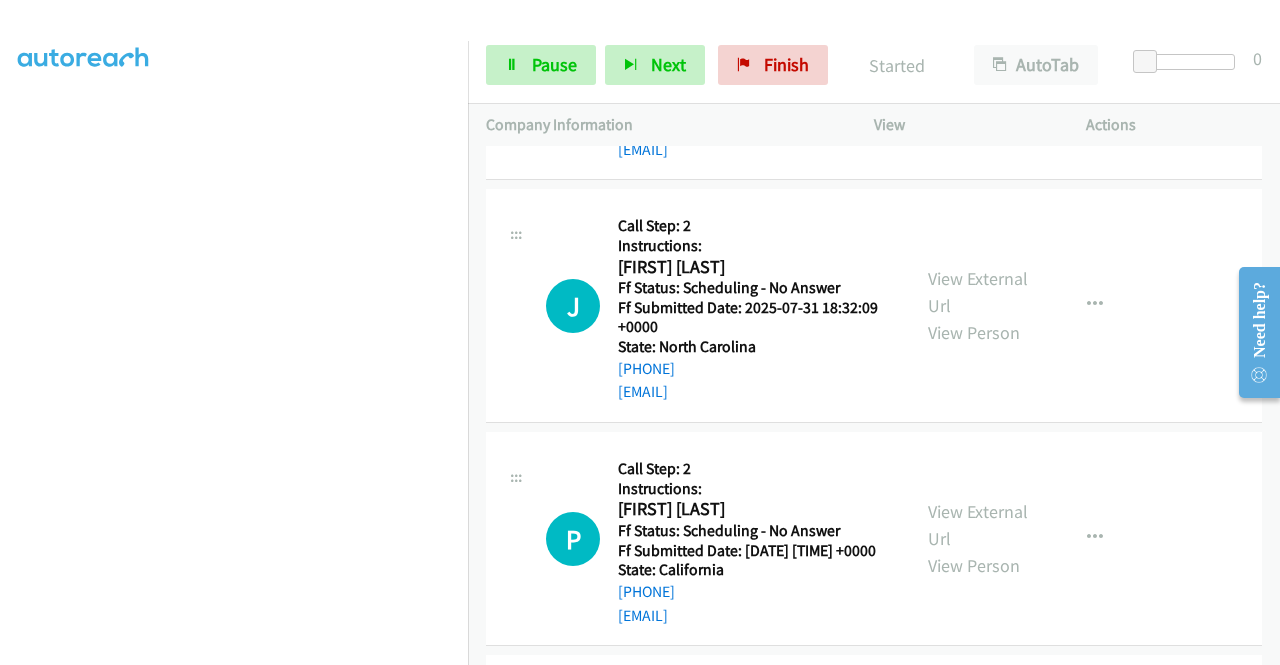 scroll, scrollTop: 17332, scrollLeft: 0, axis: vertical 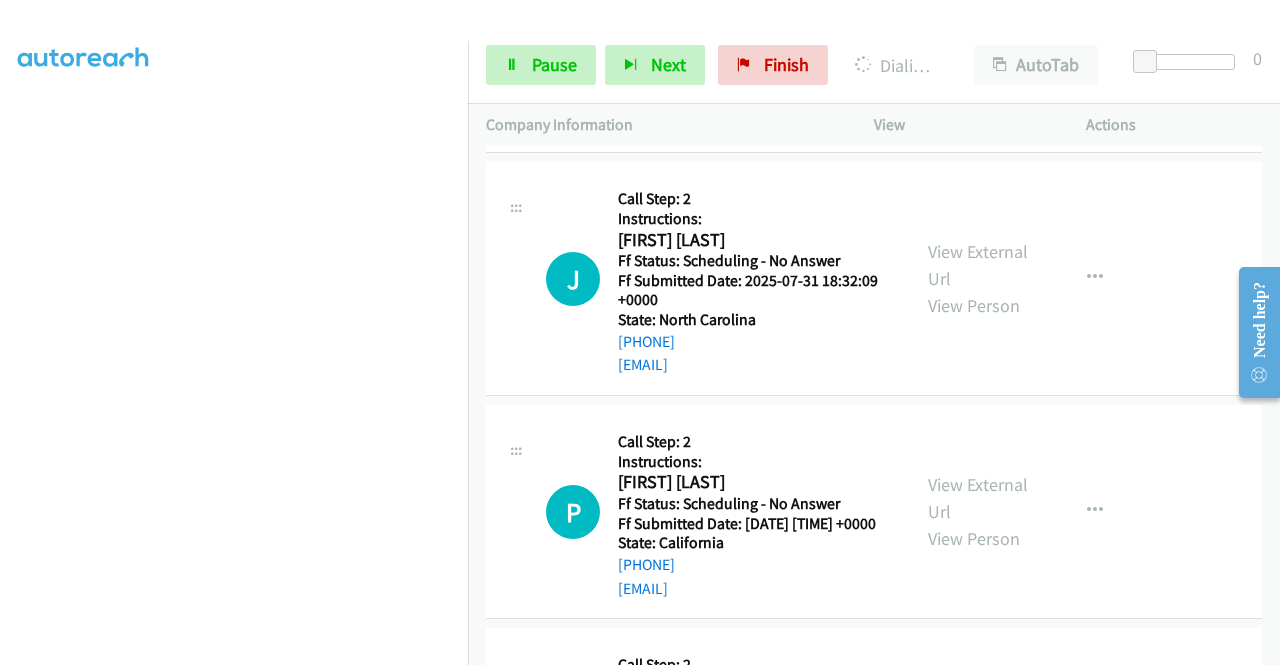 click on "View External Url" at bounding box center [978, -880] 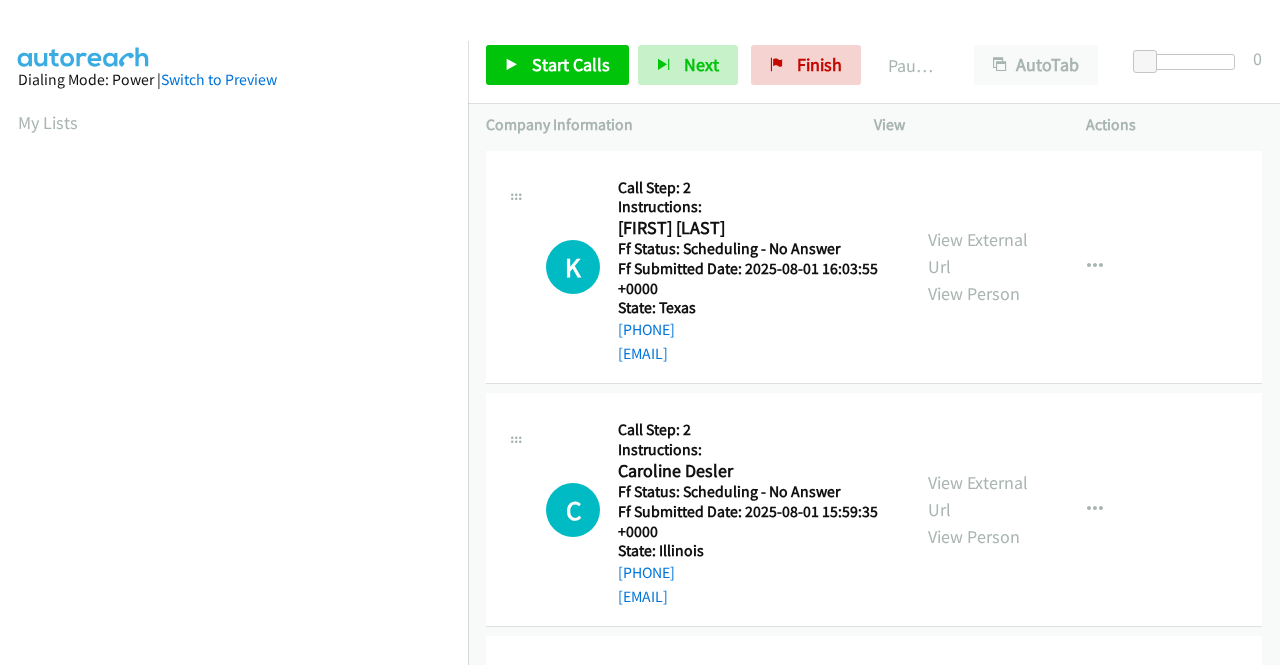 scroll, scrollTop: 0, scrollLeft: 0, axis: both 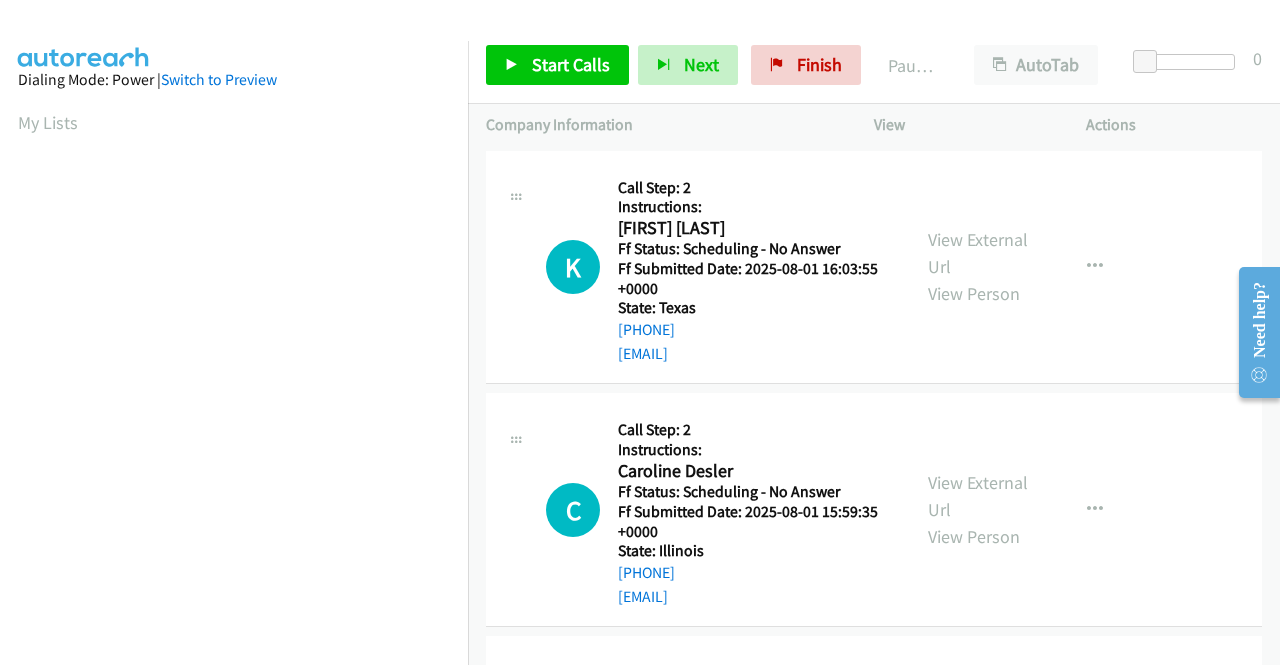 click on "Start Calls
Pause
Next
Finish
Paused
AutoTab
AutoTab
0" at bounding box center (874, 65) 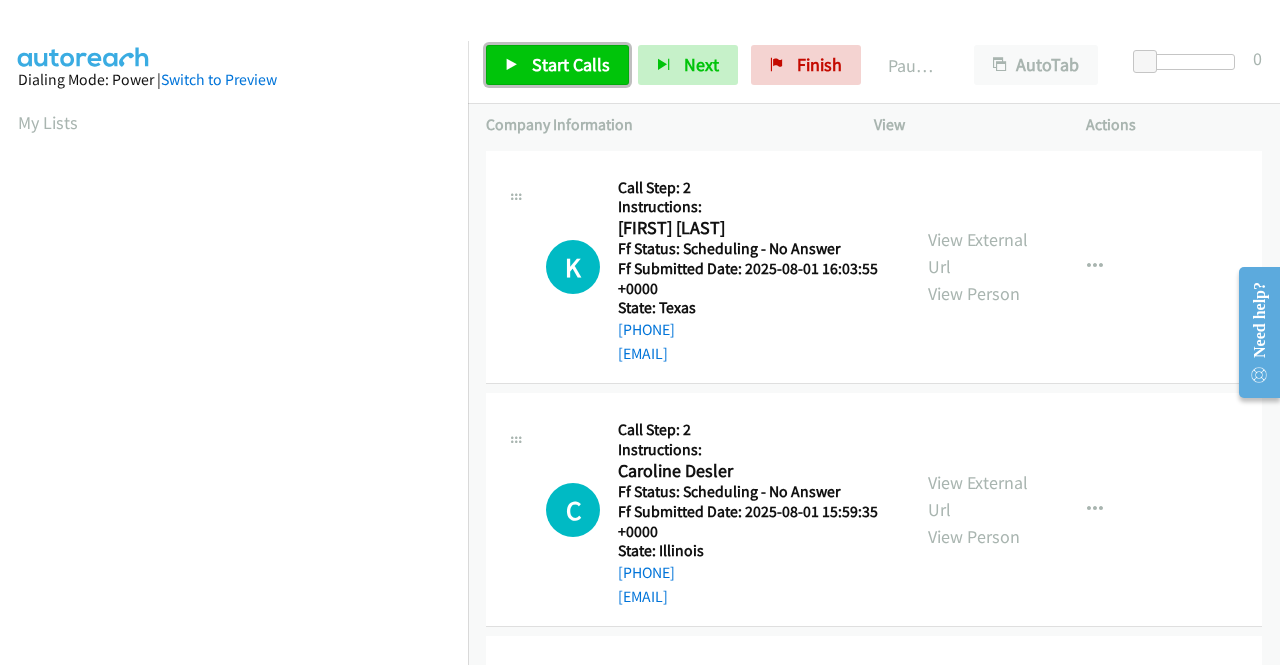 click on "Start Calls" at bounding box center (571, 64) 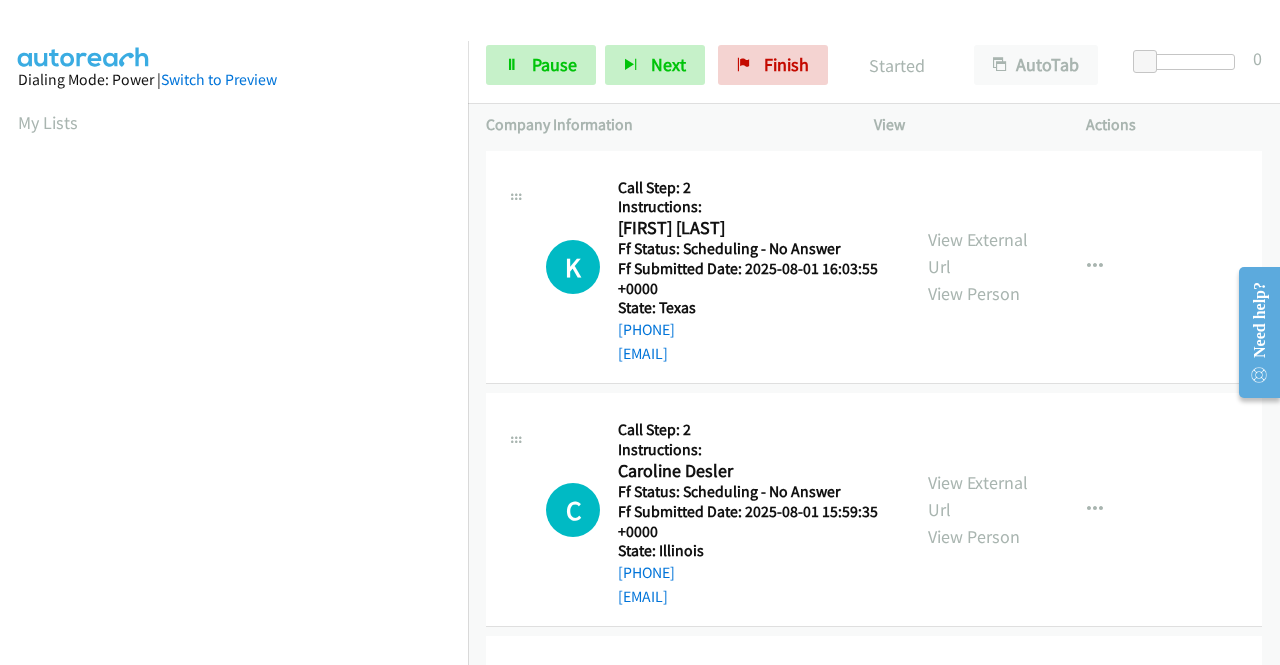scroll, scrollTop: 456, scrollLeft: 0, axis: vertical 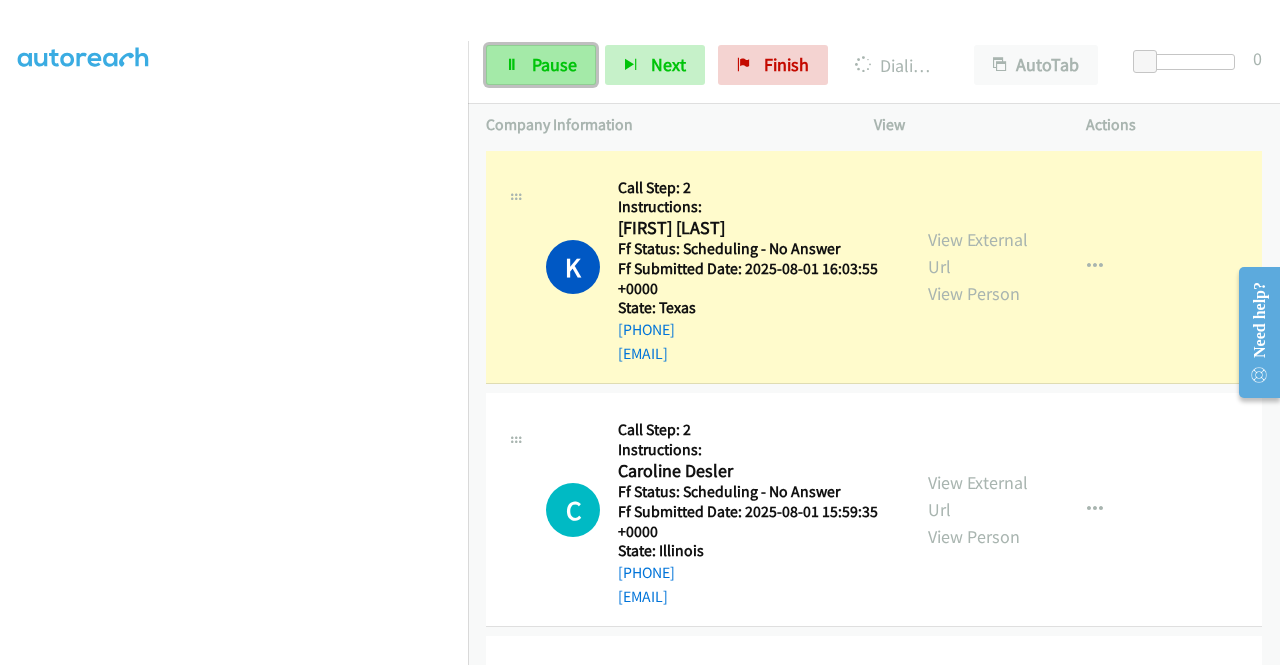 click on "Pause" at bounding box center [554, 64] 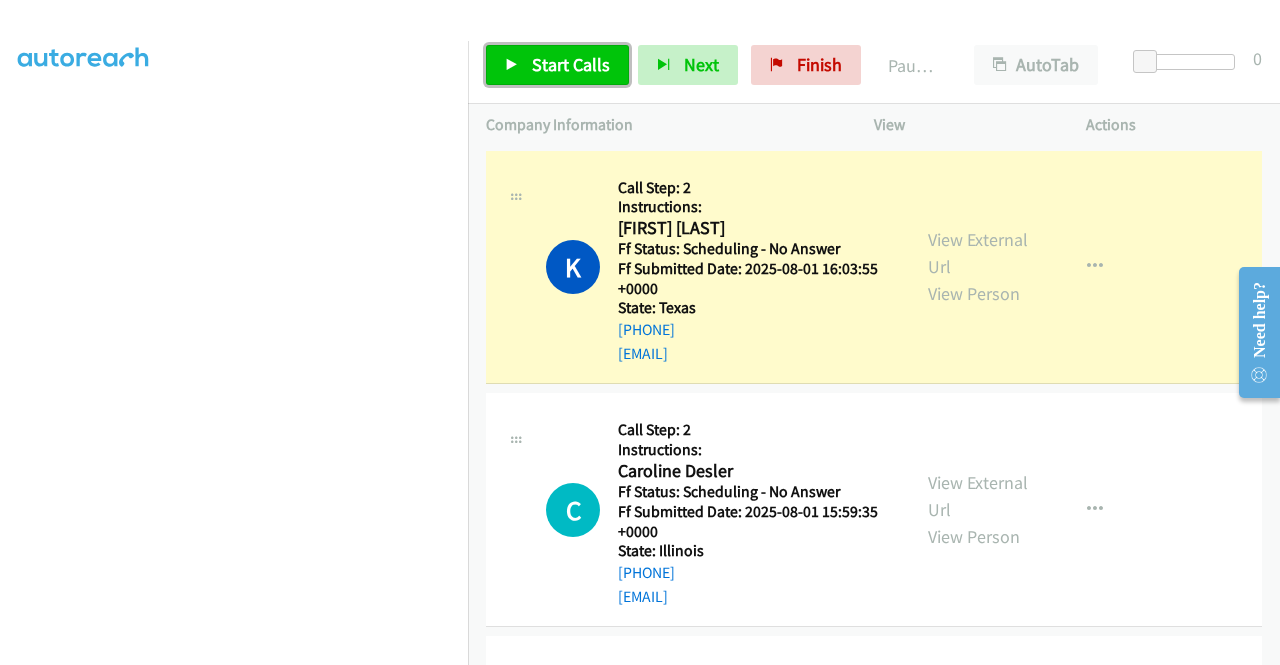 click on "Start Calls" at bounding box center [571, 64] 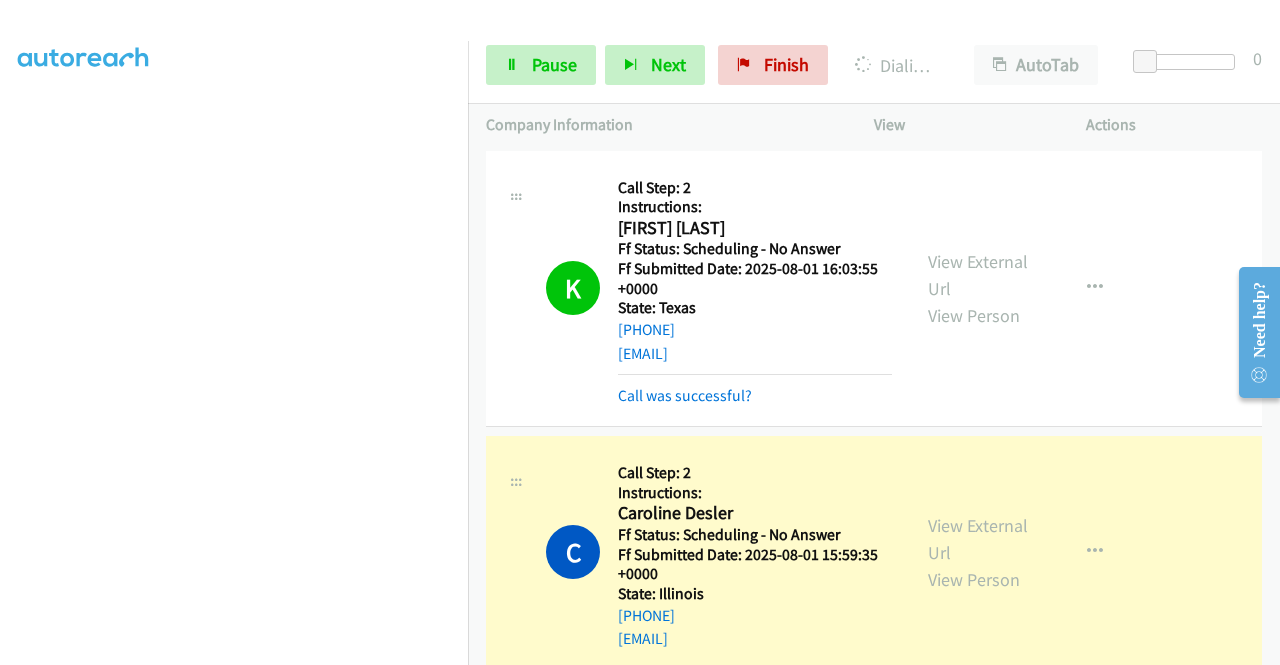 scroll, scrollTop: 84, scrollLeft: 0, axis: vertical 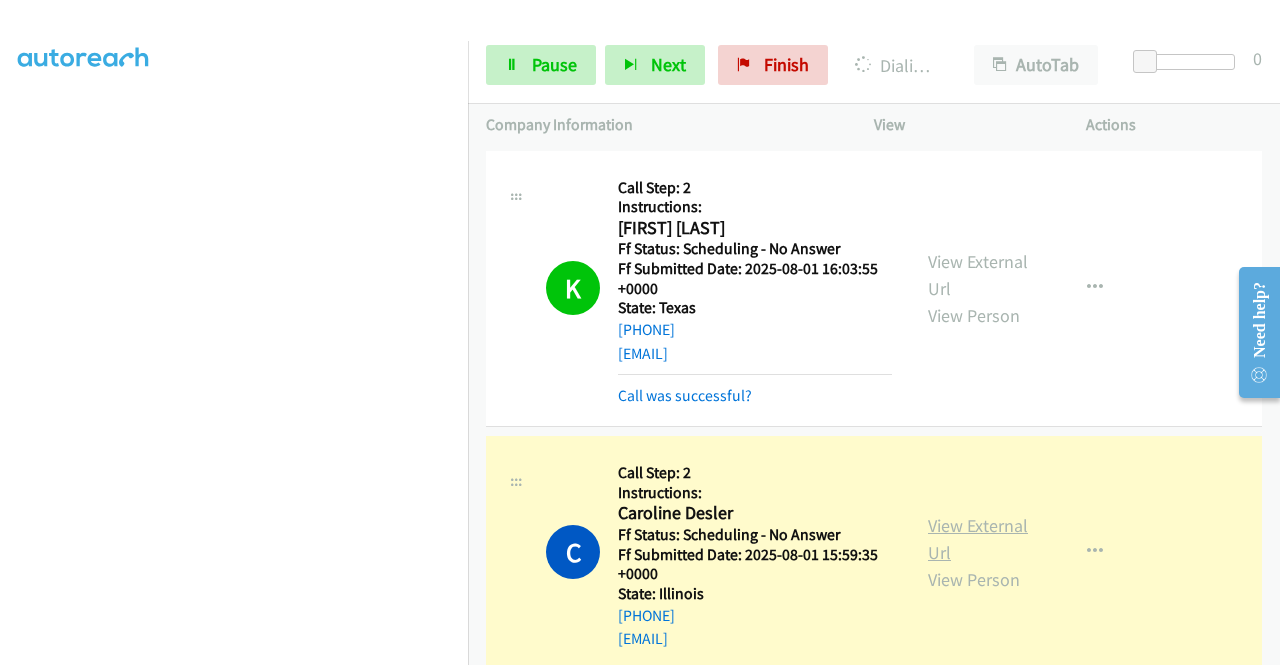click on "View External Url" at bounding box center [978, 539] 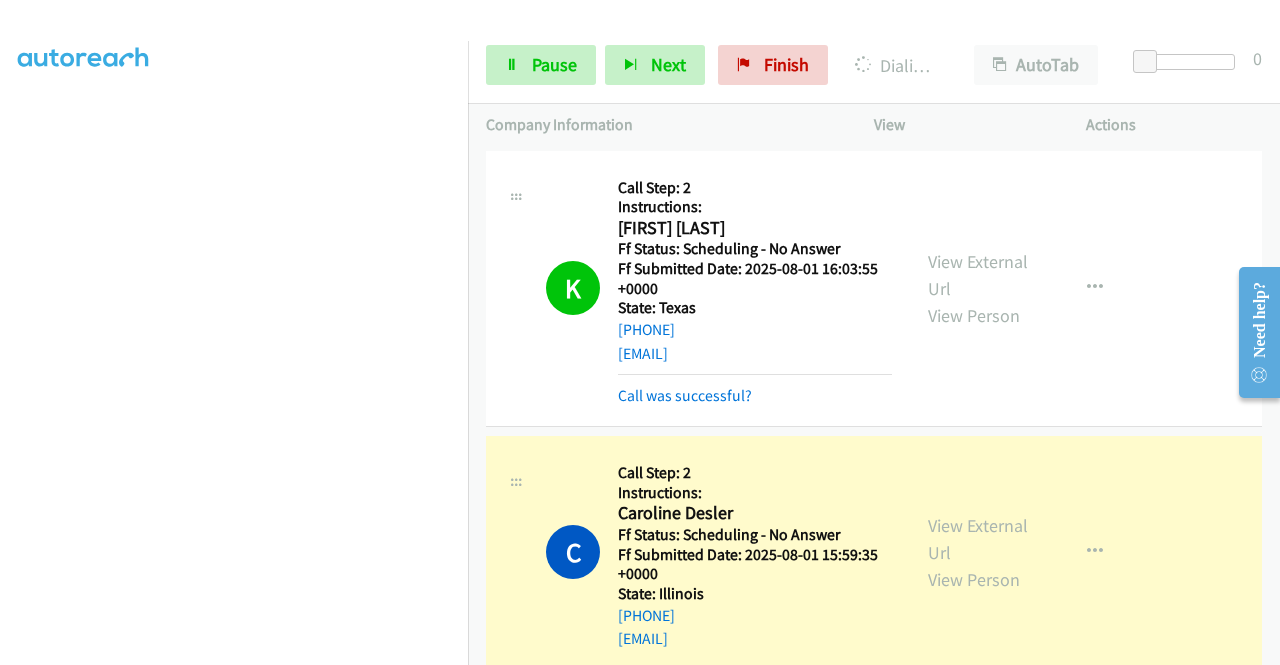 scroll, scrollTop: 0, scrollLeft: 0, axis: both 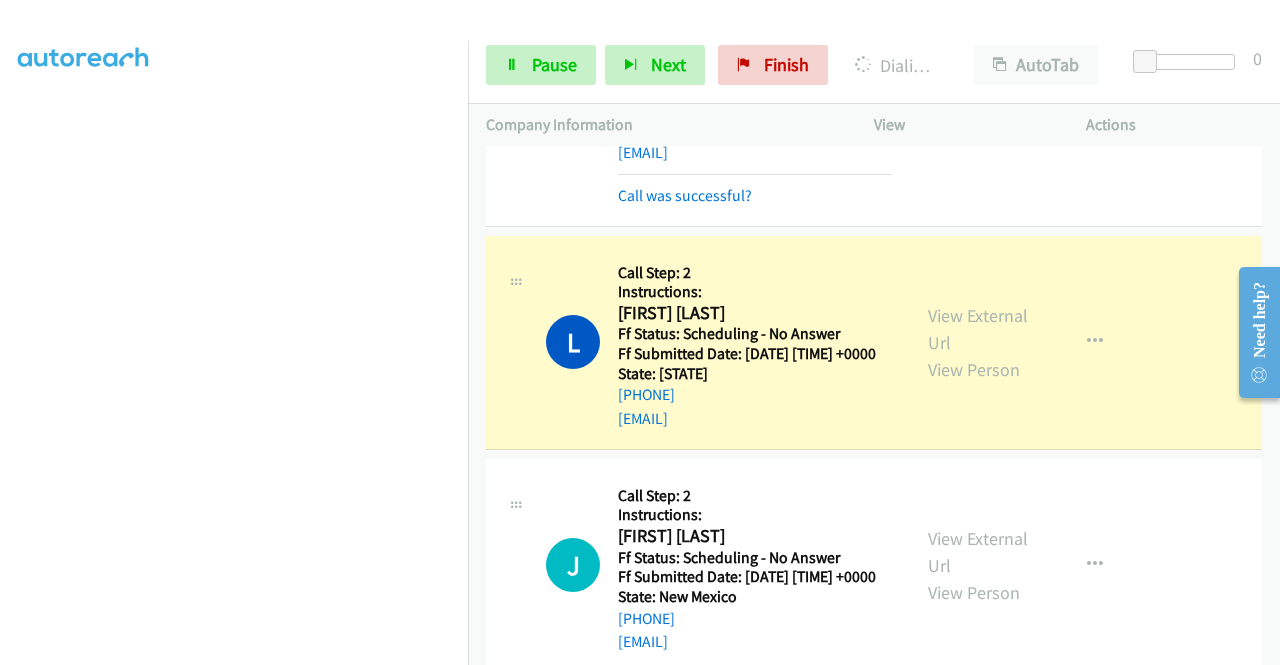drag, startPoint x: 1273, startPoint y: 219, endPoint x: 56, endPoint y: 57, distance: 1227.7349 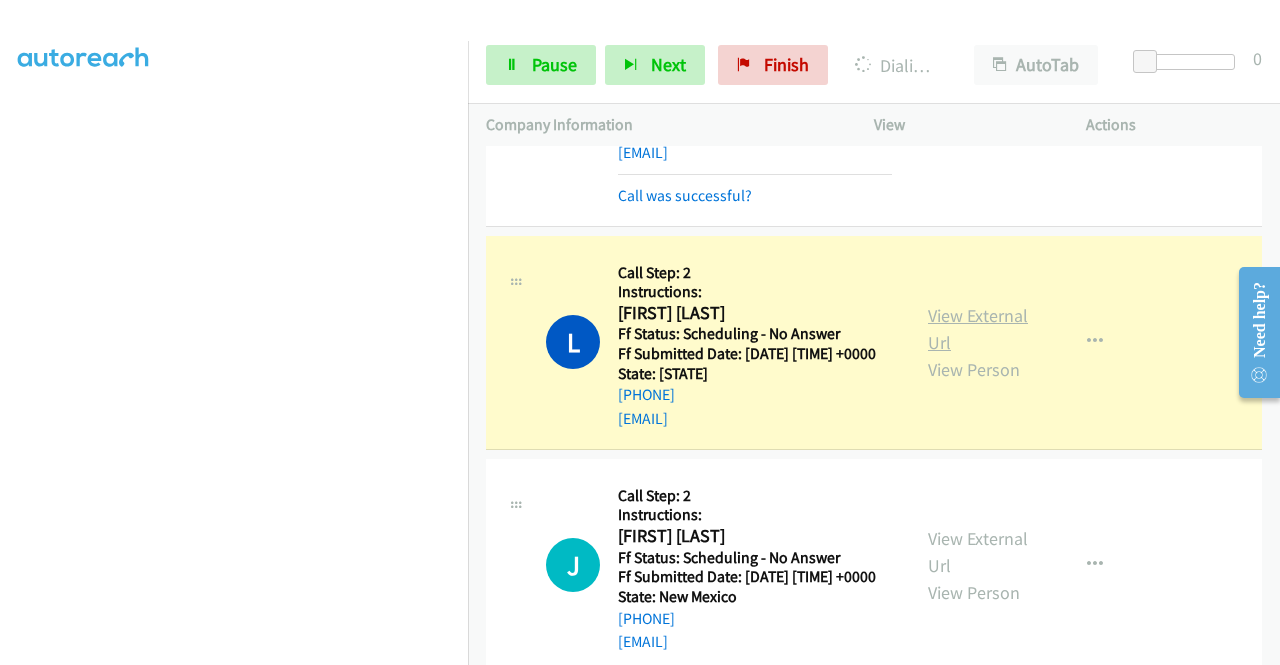 click on "View External Url" at bounding box center (978, 329) 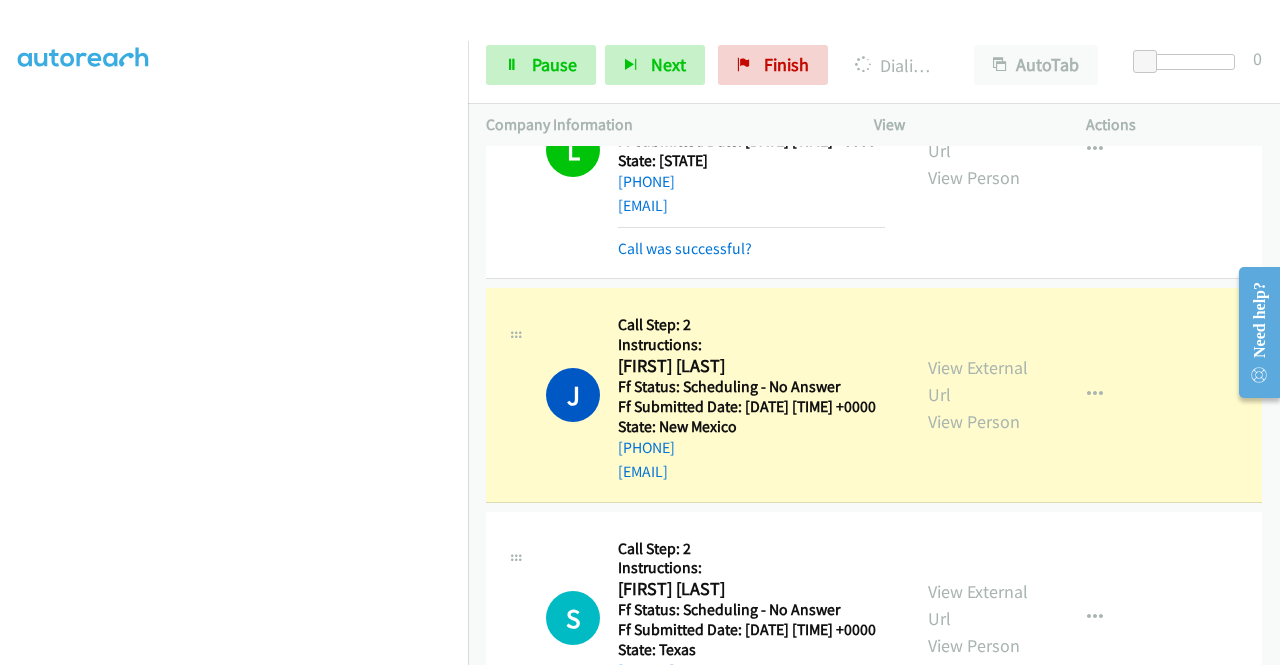 scroll, scrollTop: 792, scrollLeft: 0, axis: vertical 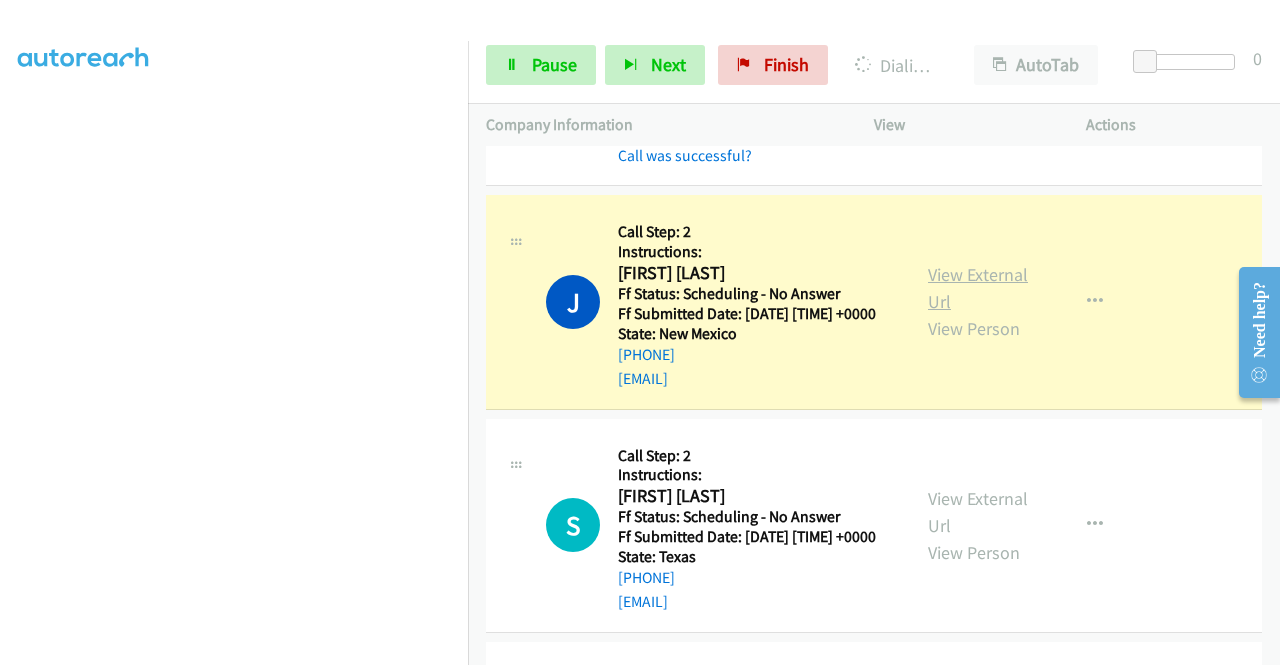 click on "View External Url" at bounding box center (978, 288) 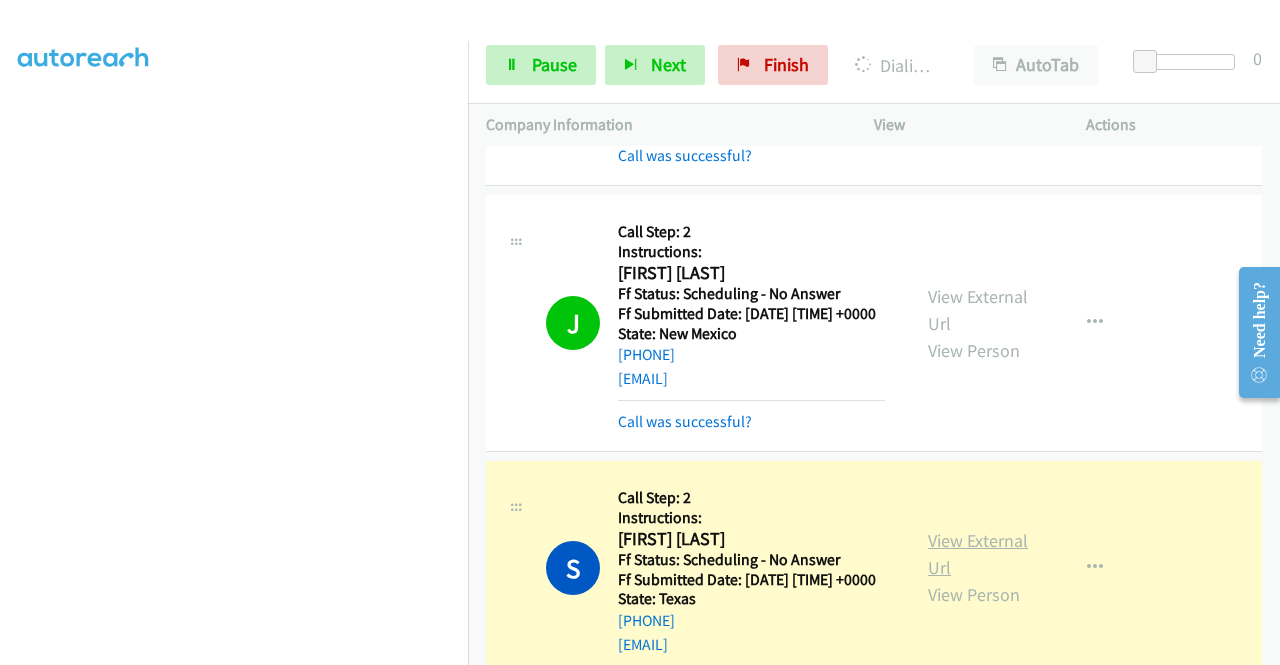 click on "View External Url" at bounding box center (978, 554) 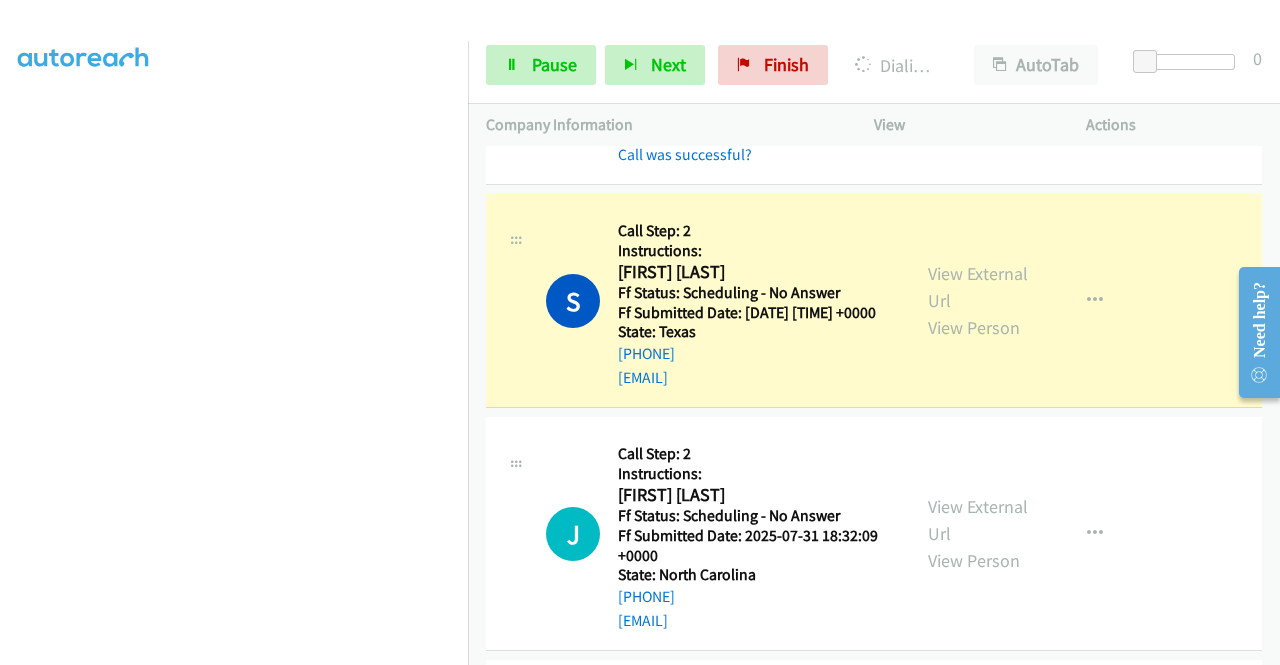 scroll, scrollTop: 1099, scrollLeft: 0, axis: vertical 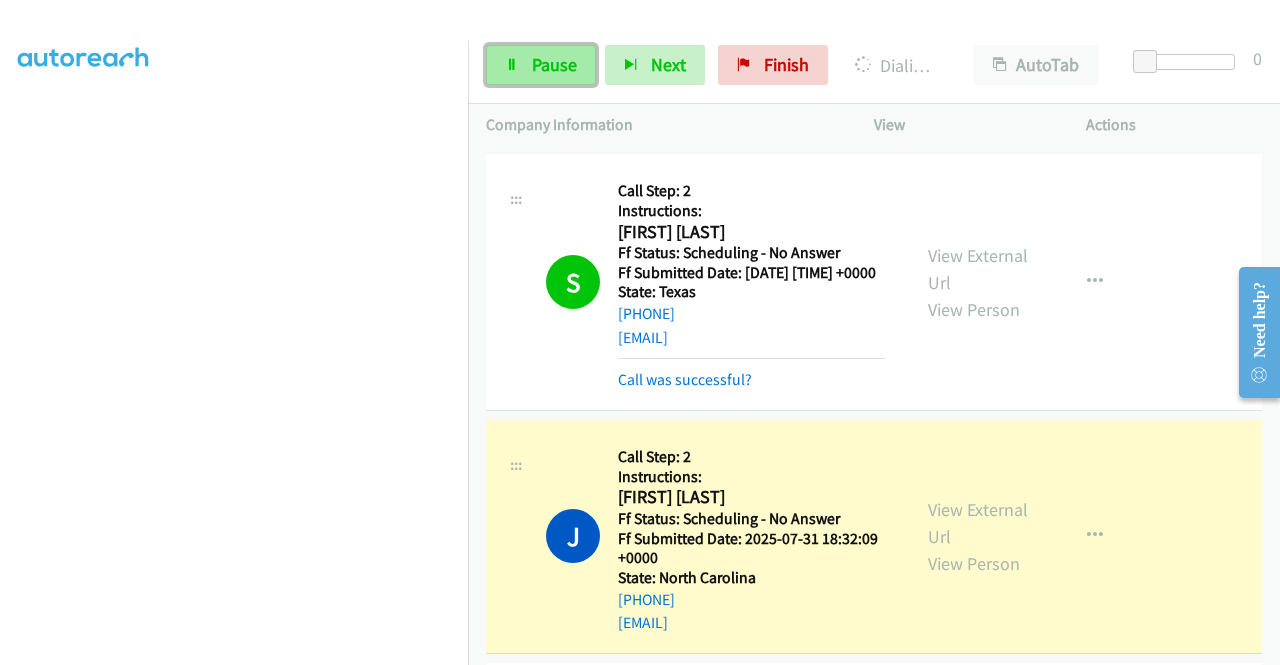 click on "Pause" at bounding box center (554, 64) 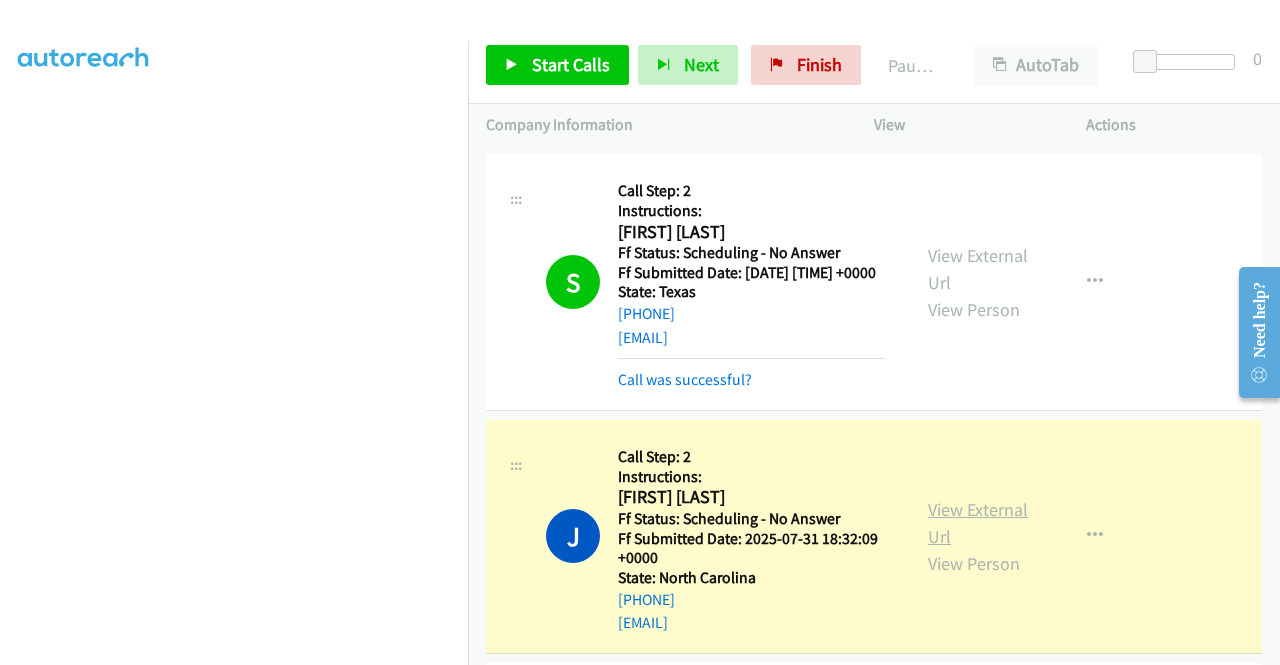 click on "View External Url" at bounding box center (978, 523) 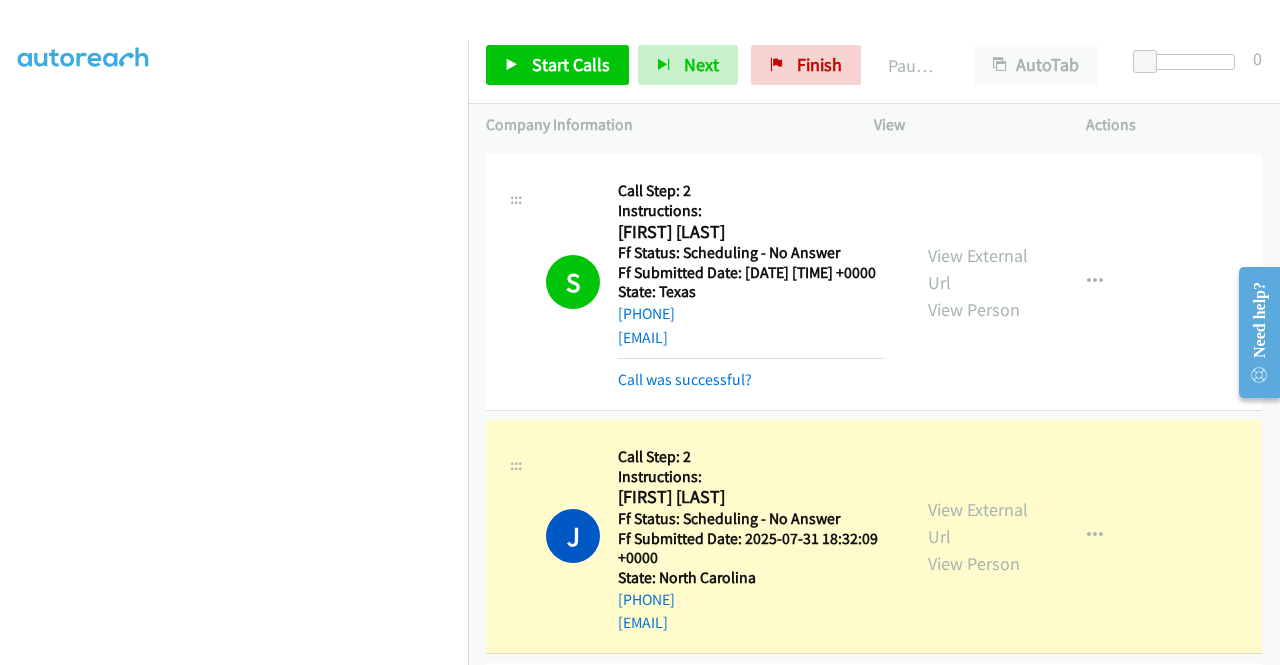 scroll, scrollTop: 456, scrollLeft: 0, axis: vertical 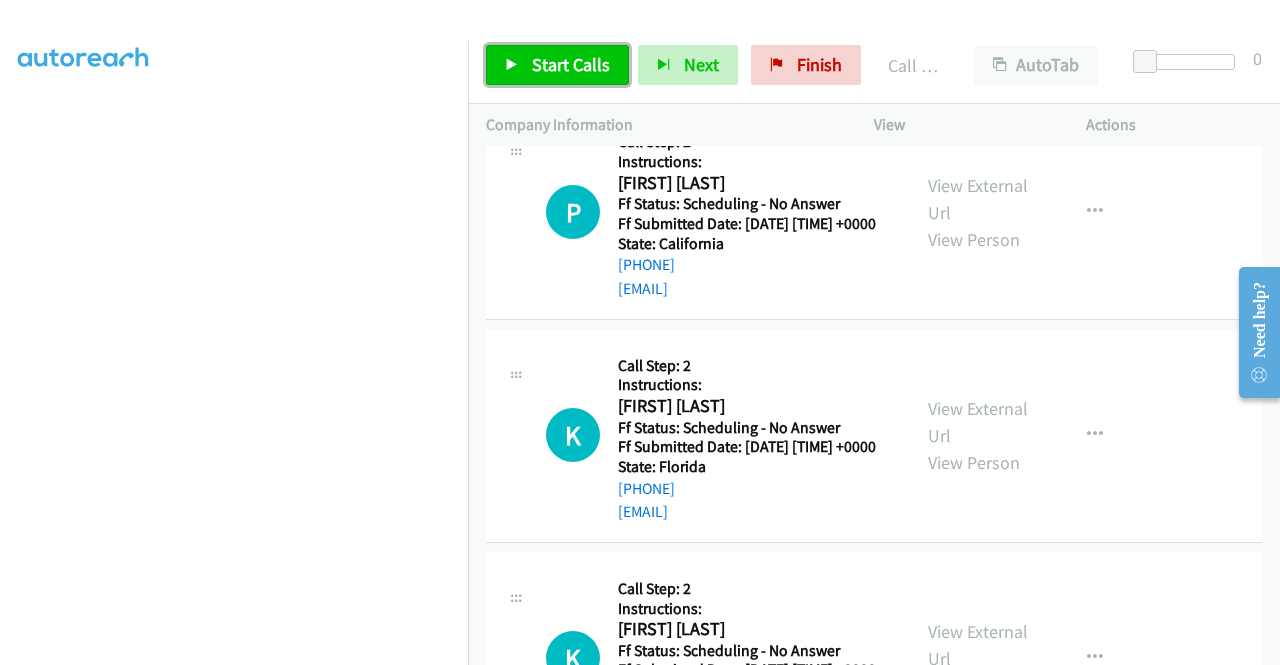 click on "Start Calls" at bounding box center [571, 64] 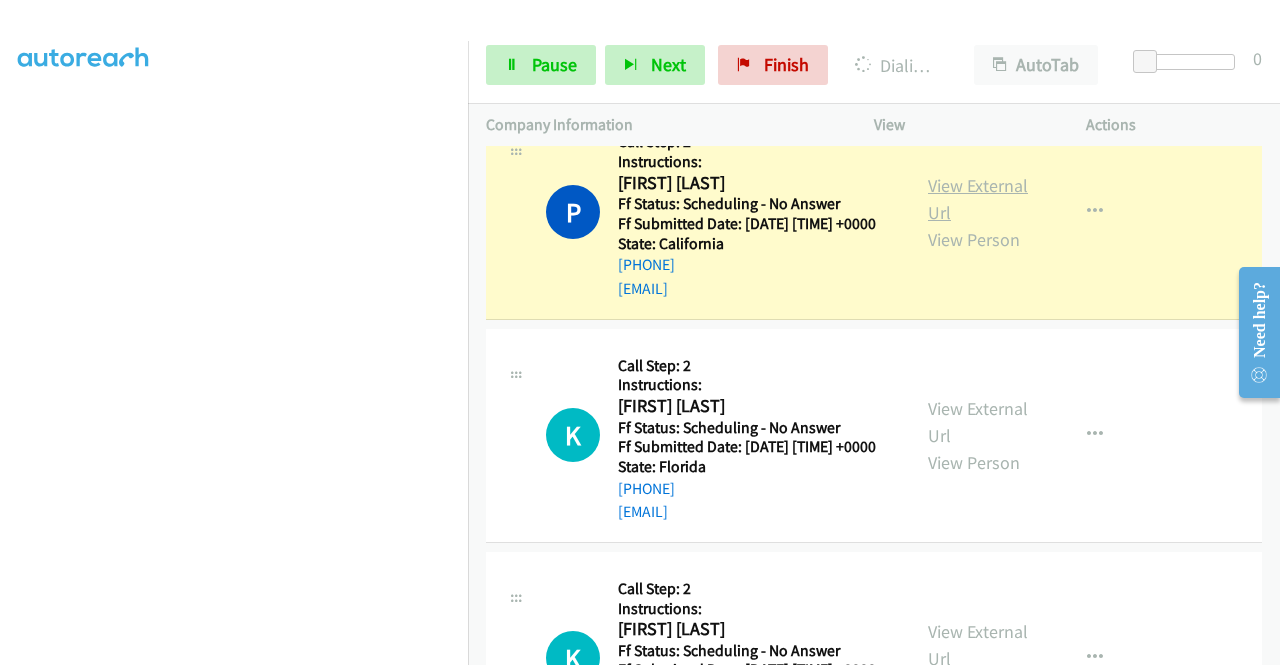 click on "View External Url" at bounding box center [978, 199] 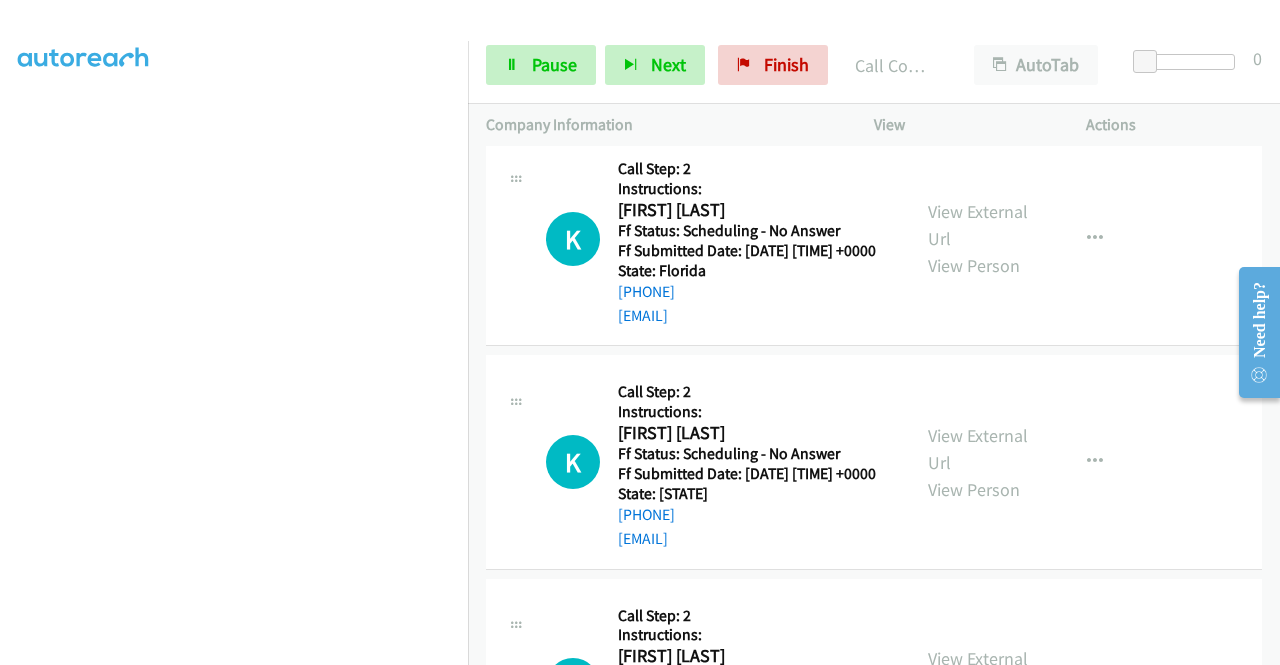 scroll, scrollTop: 1952, scrollLeft: 0, axis: vertical 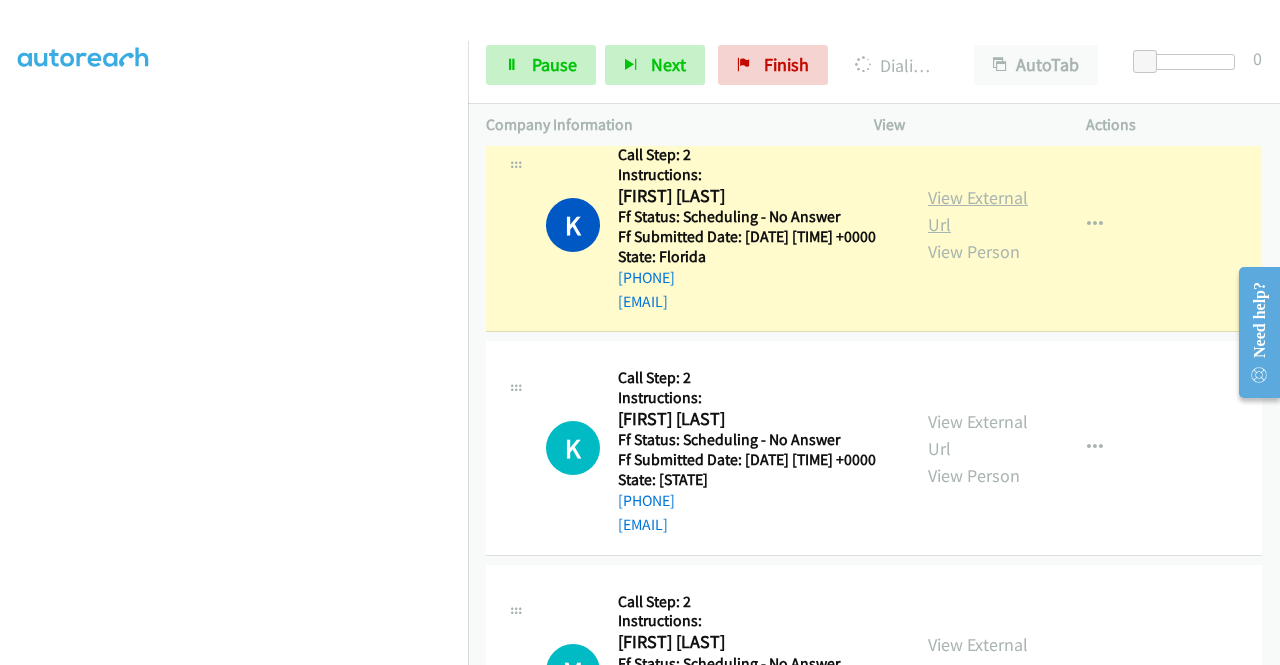 click on "View External Url" at bounding box center (978, 211) 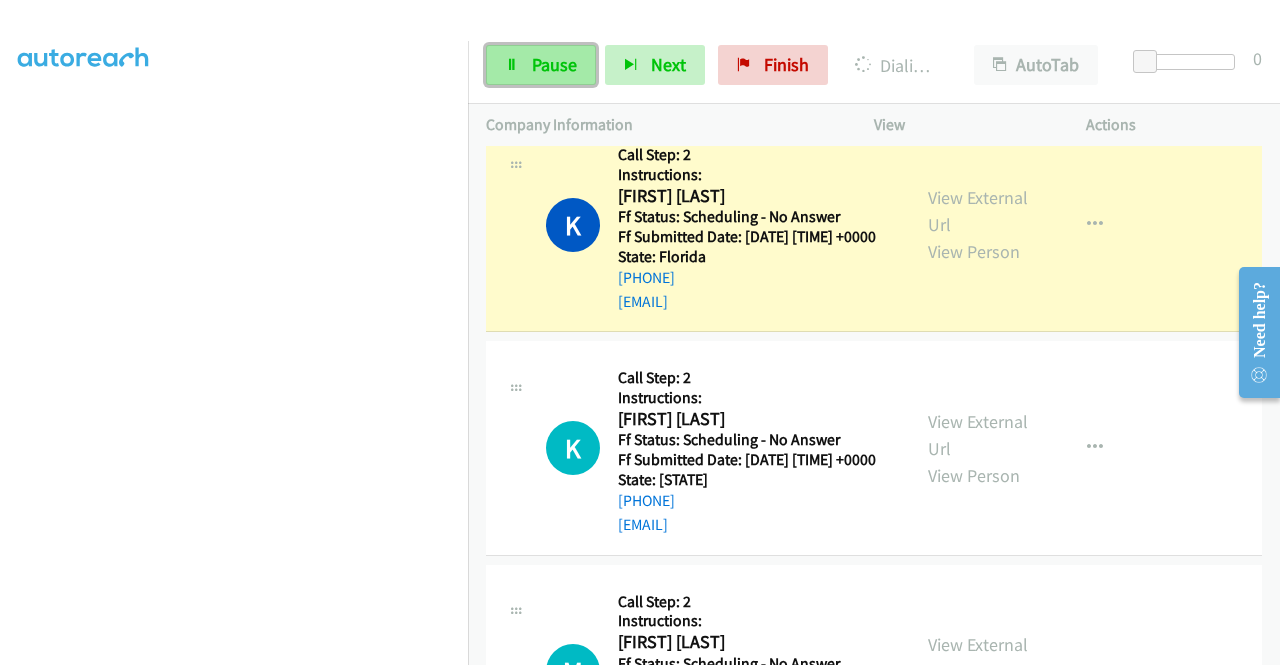 click on "Pause" at bounding box center [554, 64] 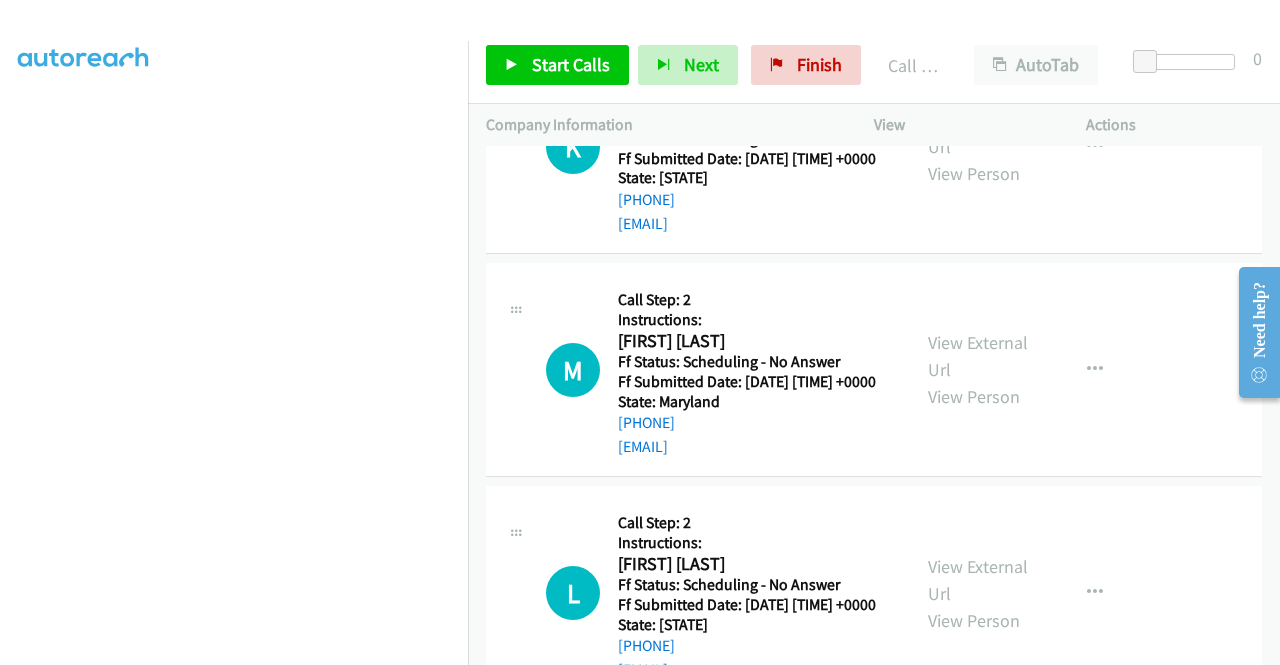 scroll, scrollTop: 2313, scrollLeft: 0, axis: vertical 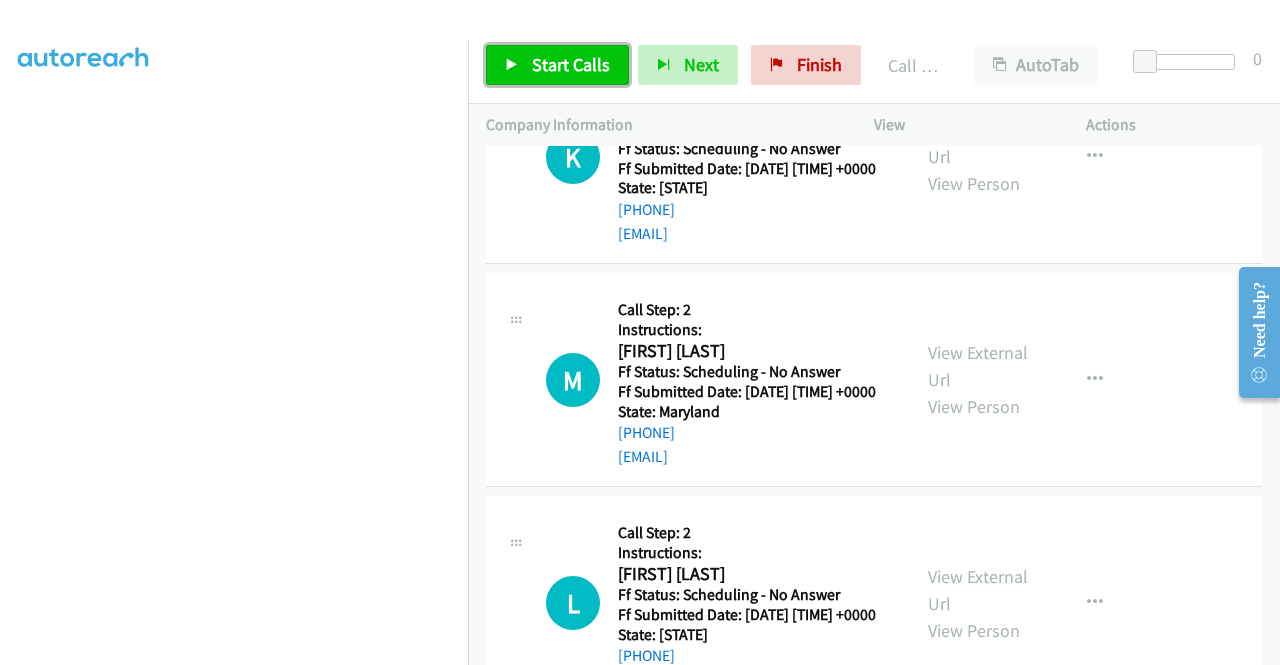 click on "Start Calls" at bounding box center [571, 64] 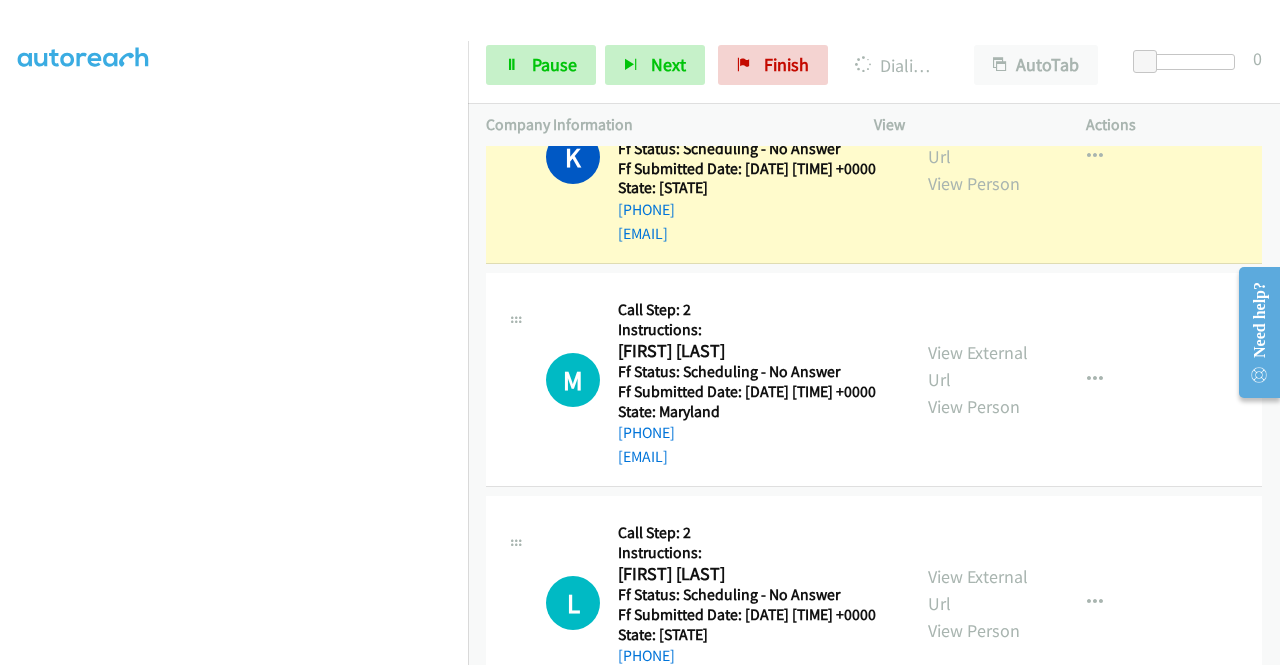 click on "K
Callback Scheduled
Call Step: 2
Instructions:
Karly Gonsalves
America/New_York
Ff Status: Scheduling - No Answer
Ff Submitted Date: 2025-07-31 18:13:37 +0000
State: Massachusetts
+1 508-776-9409
karly.gonsalves@gmail.com
Call was successful?" at bounding box center [698, 156] 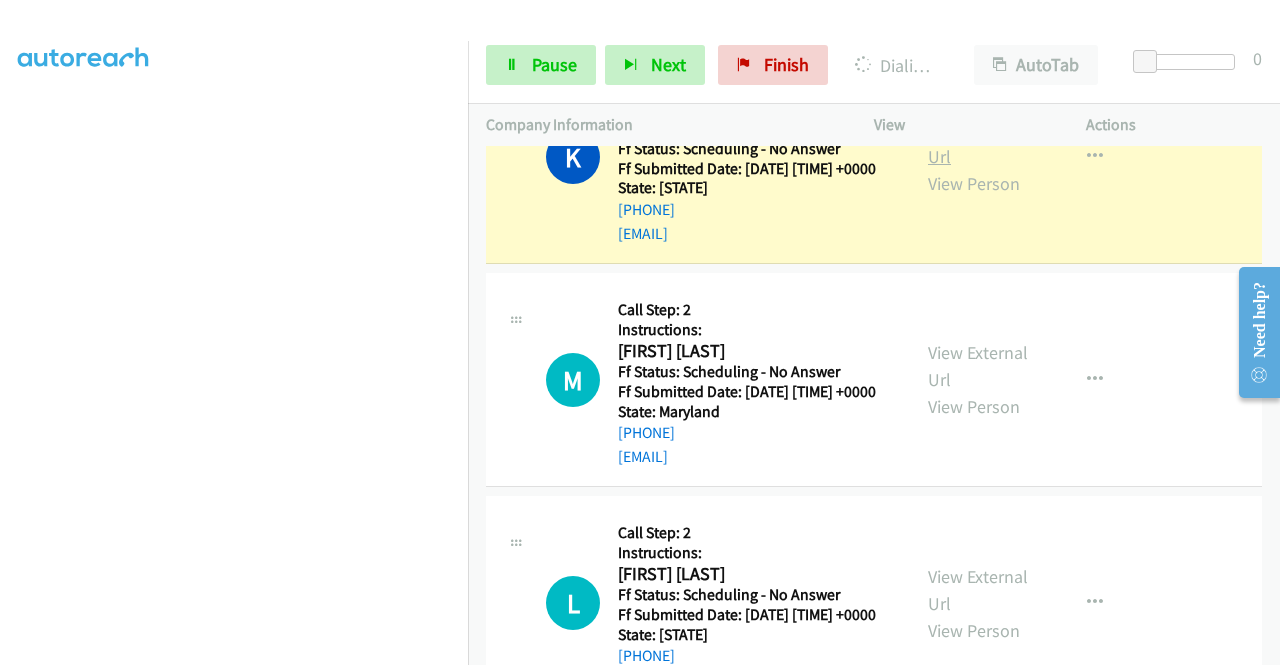click on "View External Url" at bounding box center (978, 143) 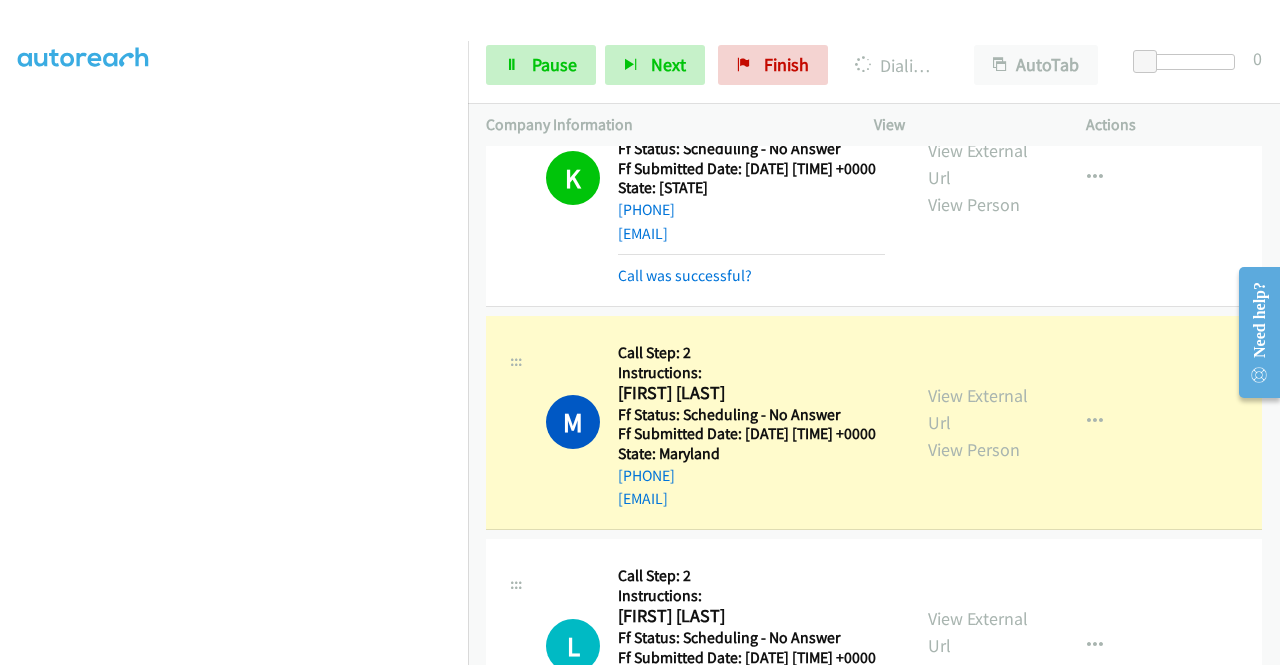 click on "View External Url
View Person" at bounding box center (980, 422) 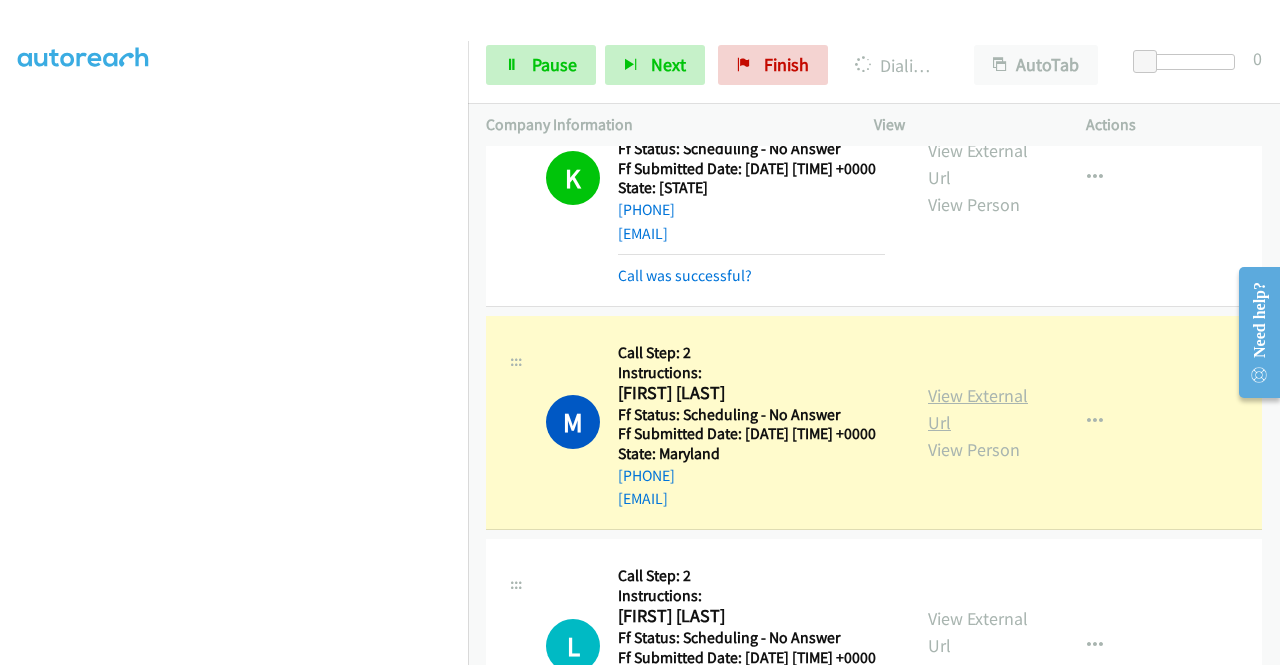 click on "View External Url" at bounding box center [978, 409] 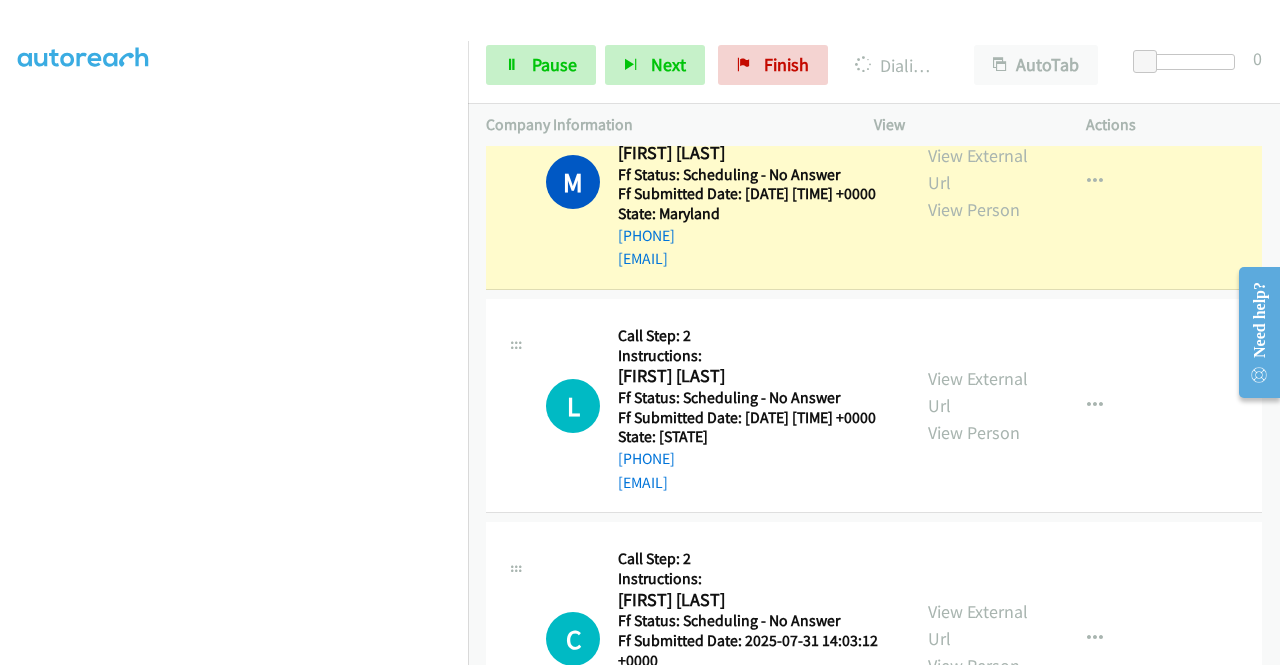 scroll, scrollTop: 2566, scrollLeft: 0, axis: vertical 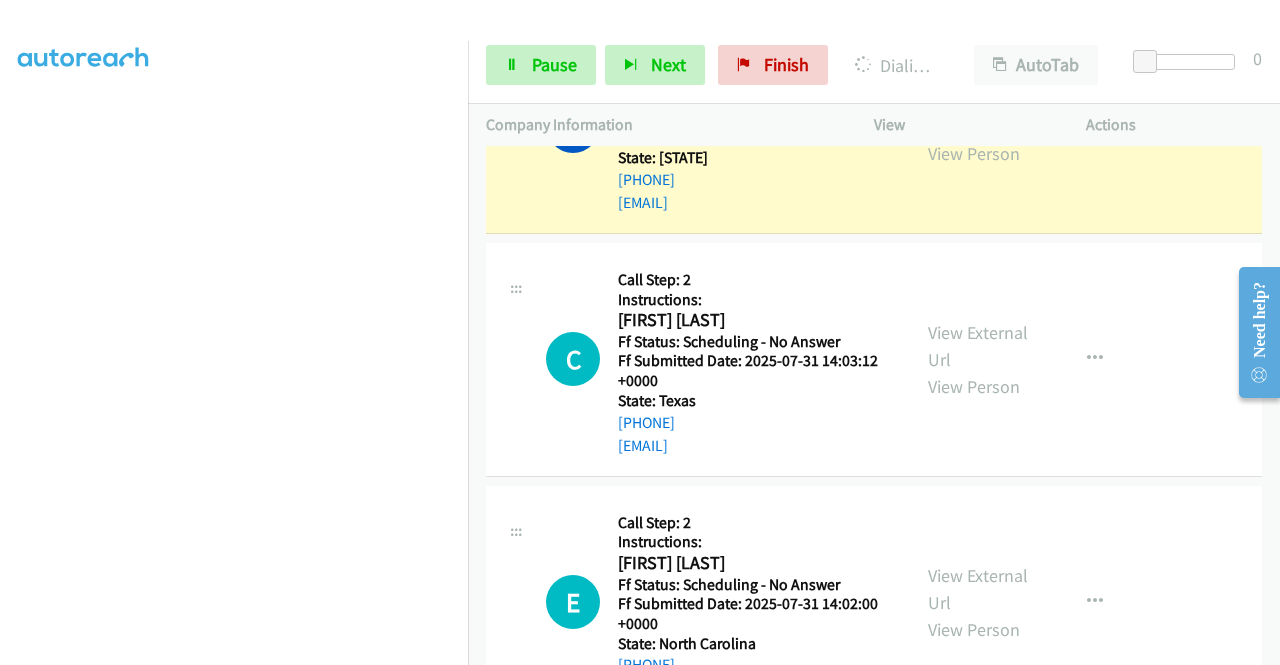 click on "View External Url" at bounding box center [978, 113] 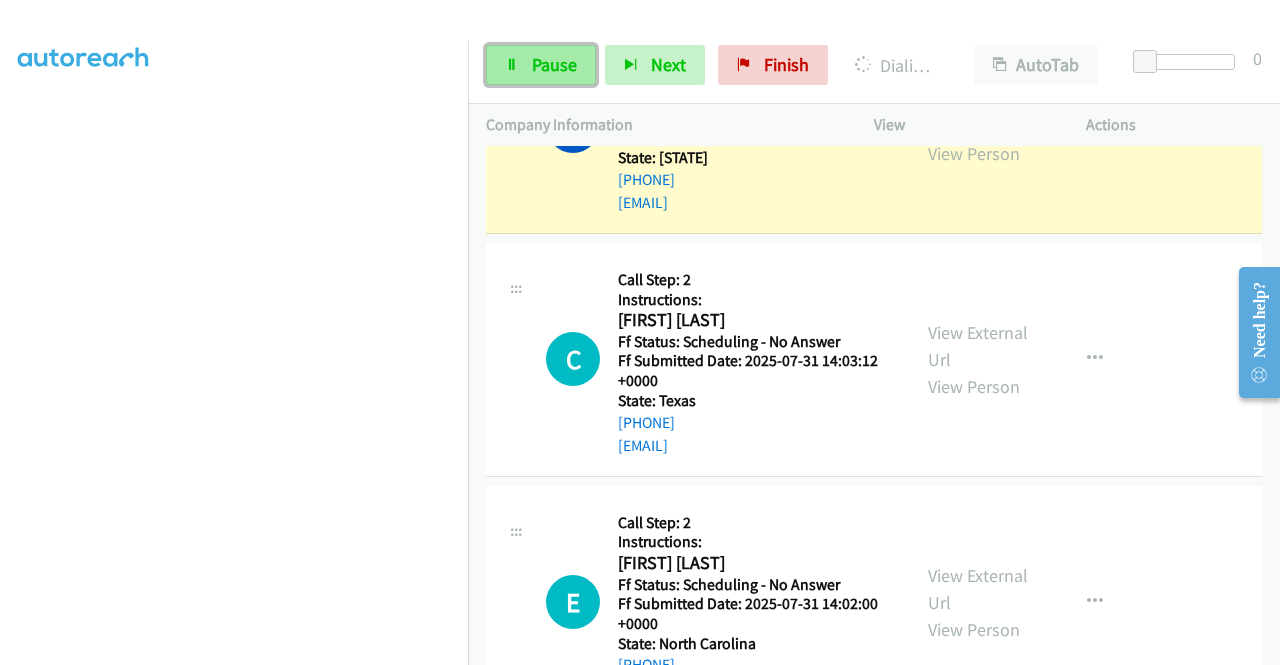 click at bounding box center (512, 66) 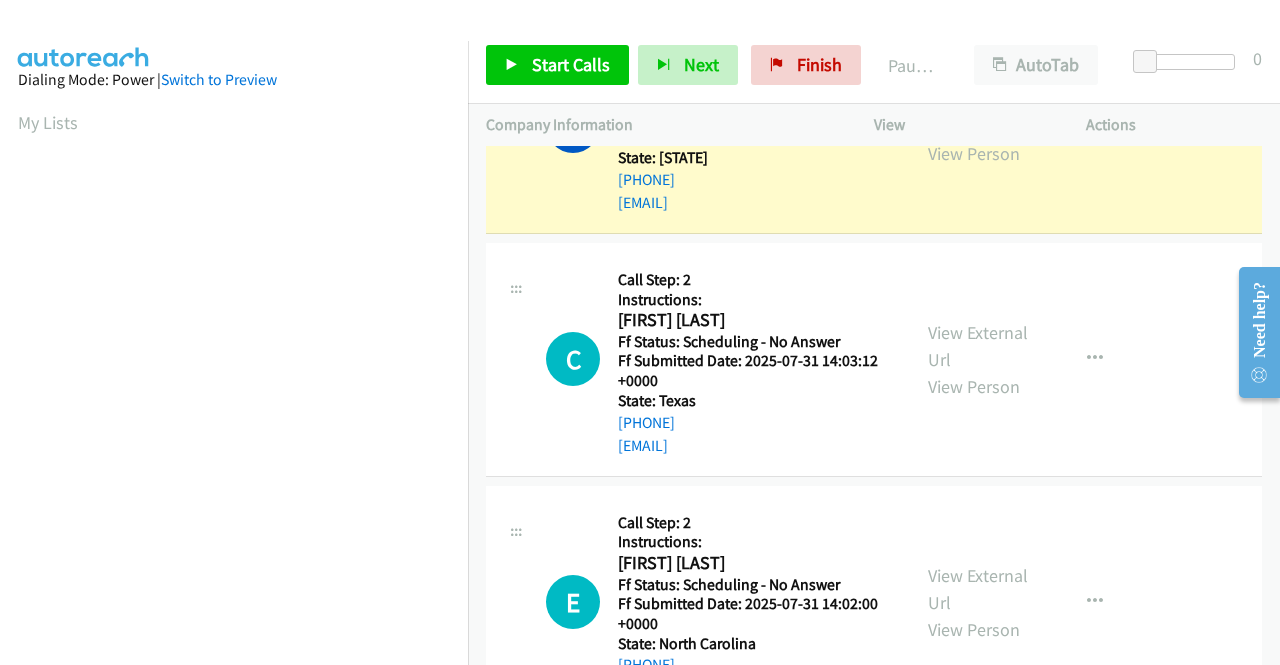 scroll, scrollTop: 456, scrollLeft: 0, axis: vertical 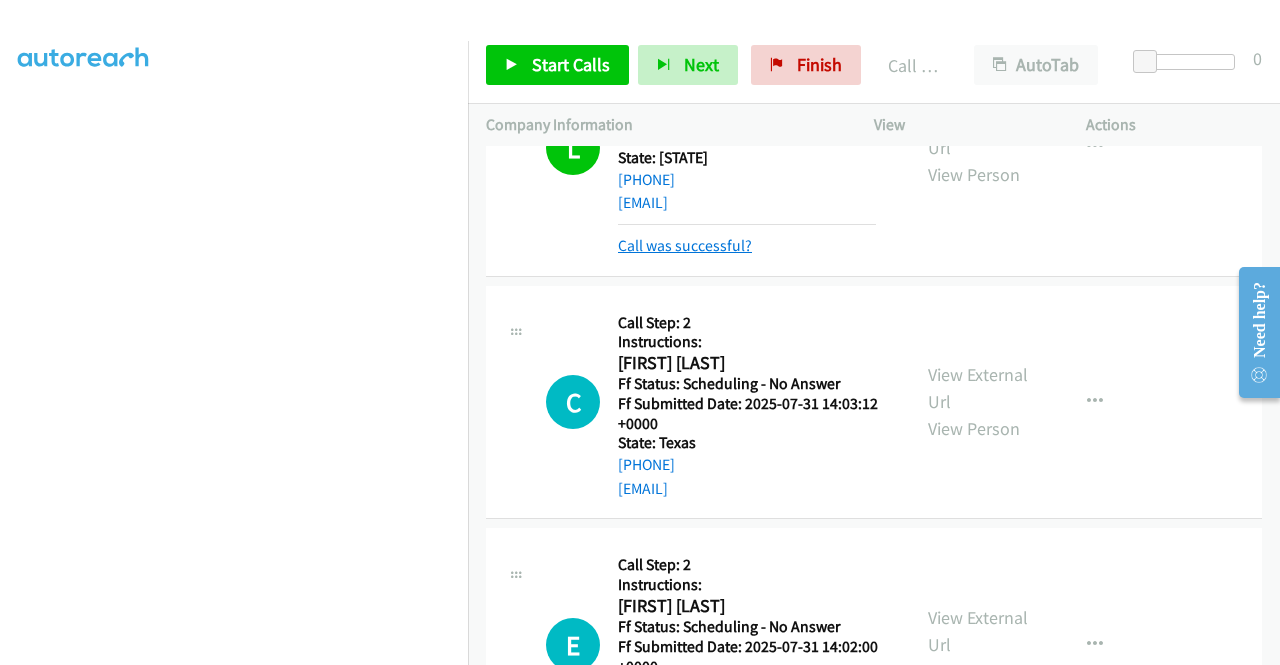 click on "Call was successful?" at bounding box center (685, 245) 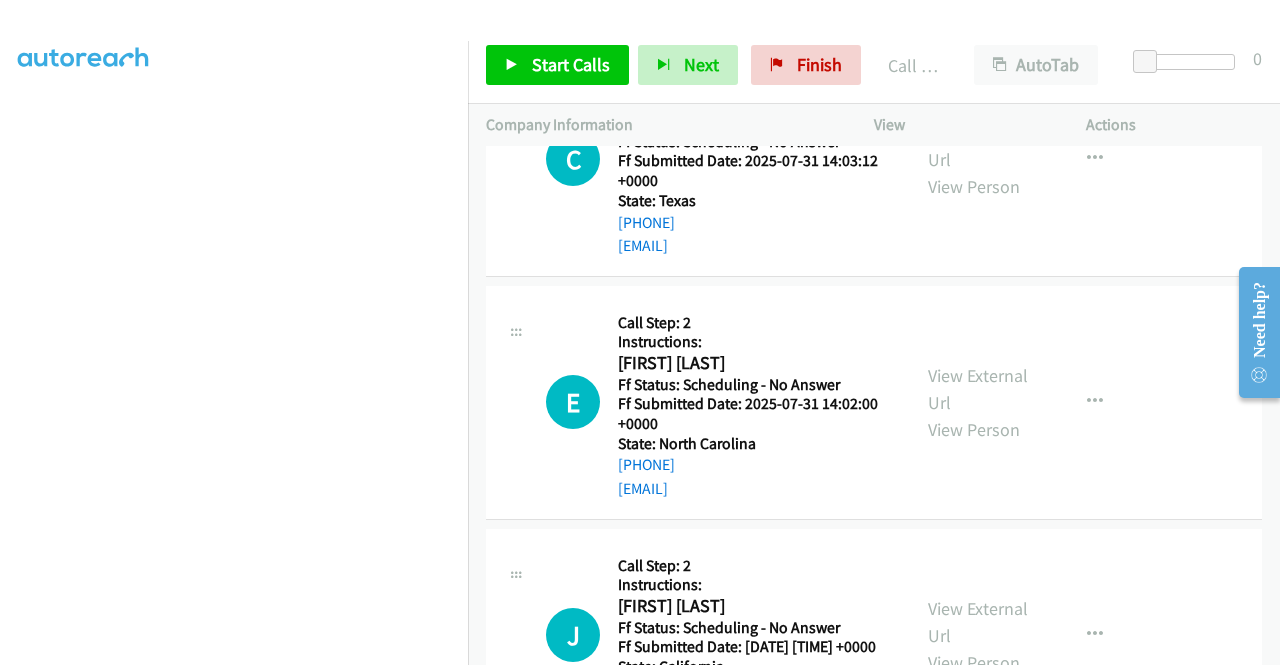 scroll, scrollTop: 3062, scrollLeft: 0, axis: vertical 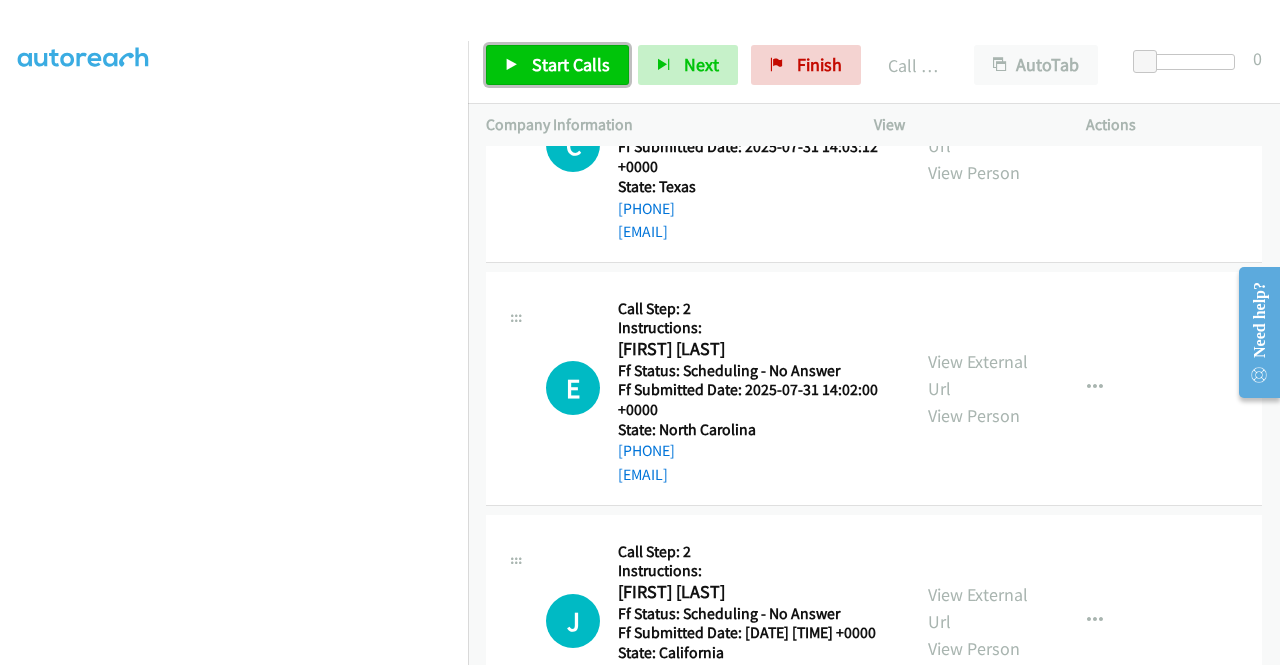 click on "Start Calls" at bounding box center [557, 65] 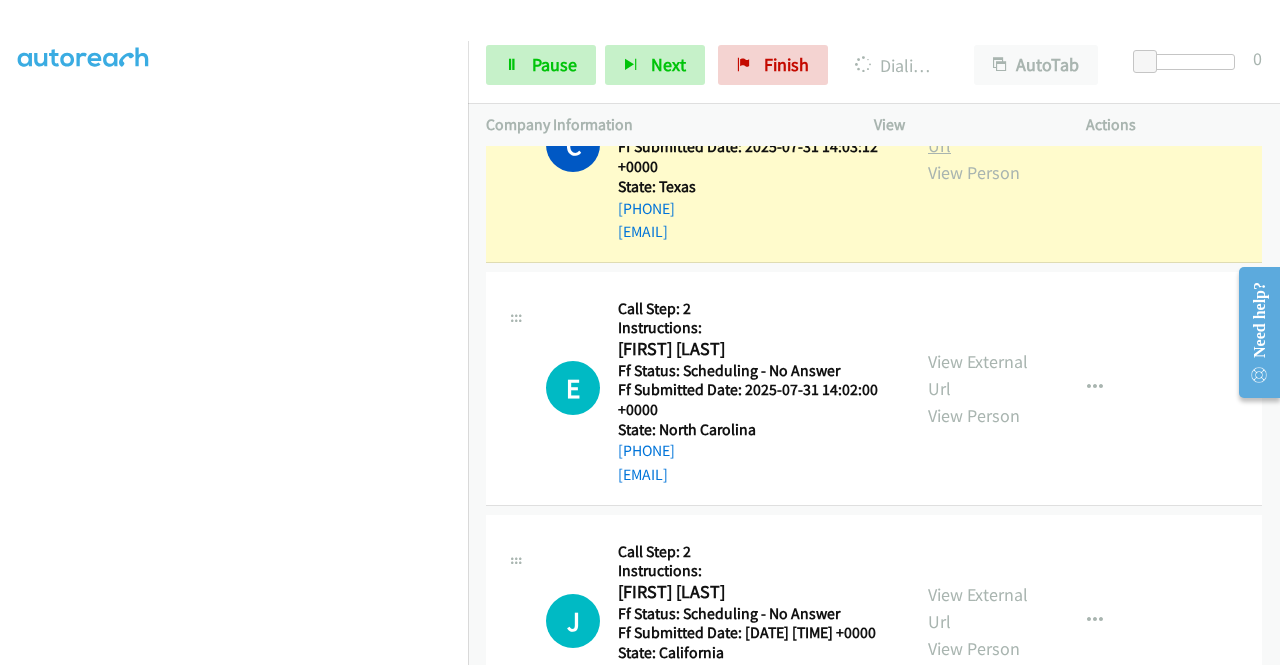 click on "View External Url" at bounding box center (978, 132) 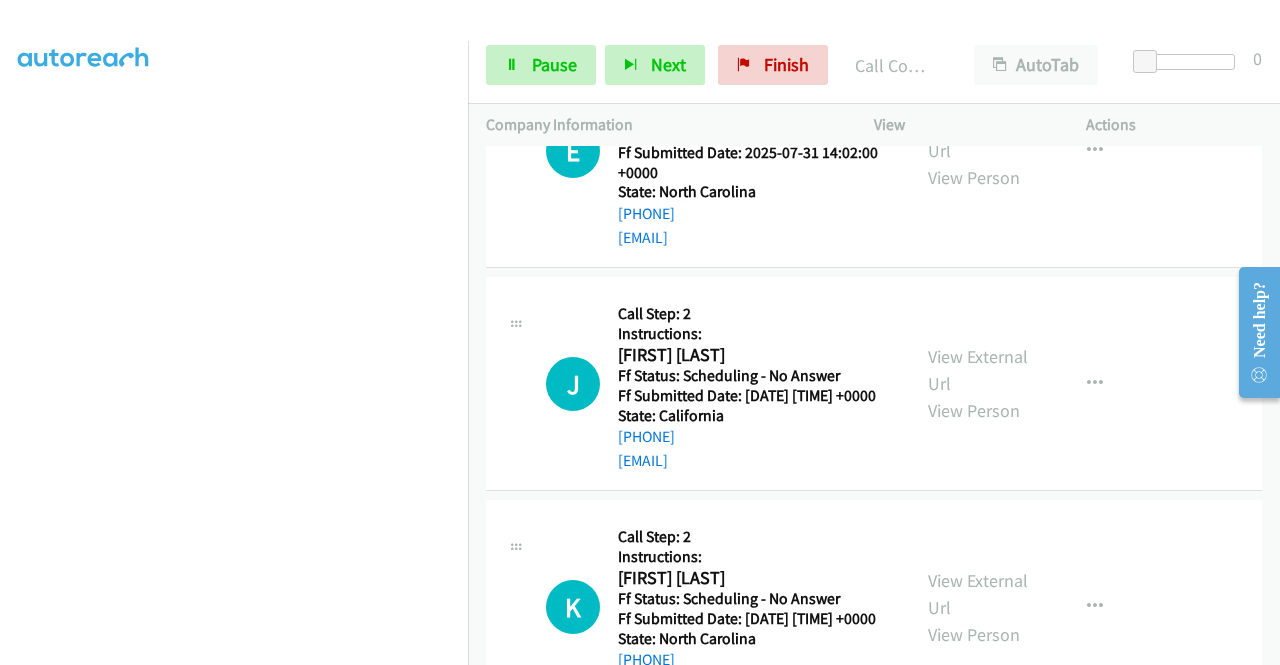 scroll, scrollTop: 3382, scrollLeft: 0, axis: vertical 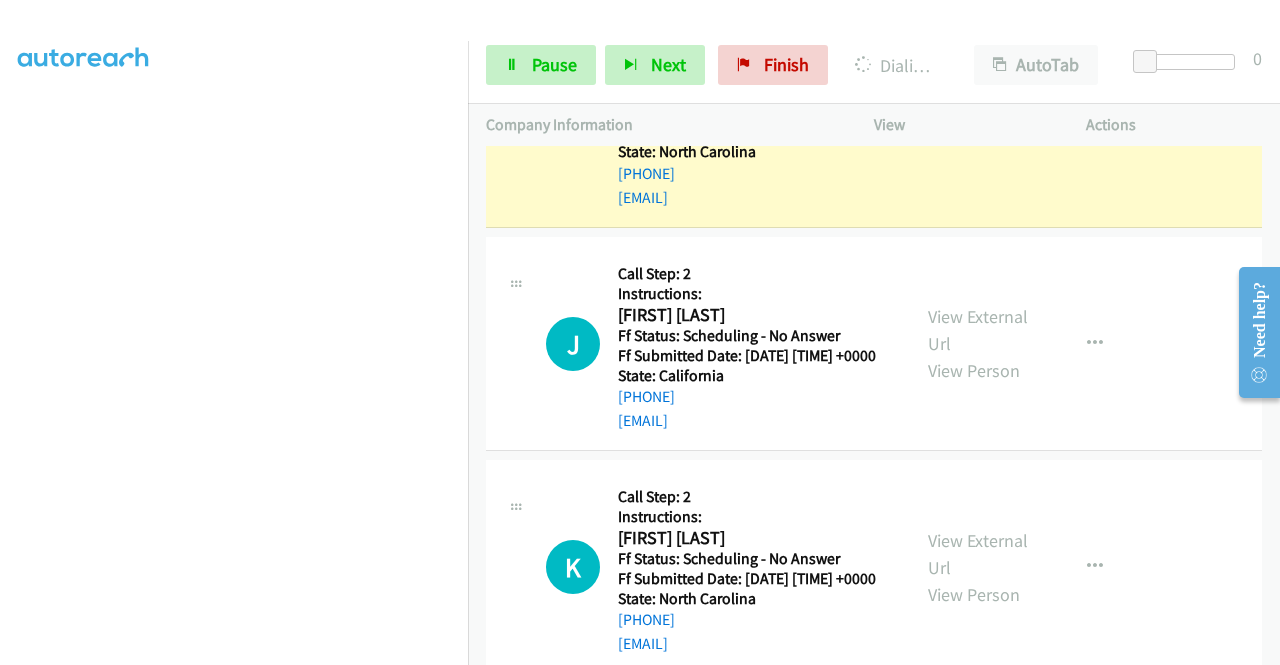 click on "View External Url
View Person" at bounding box center (980, 110) 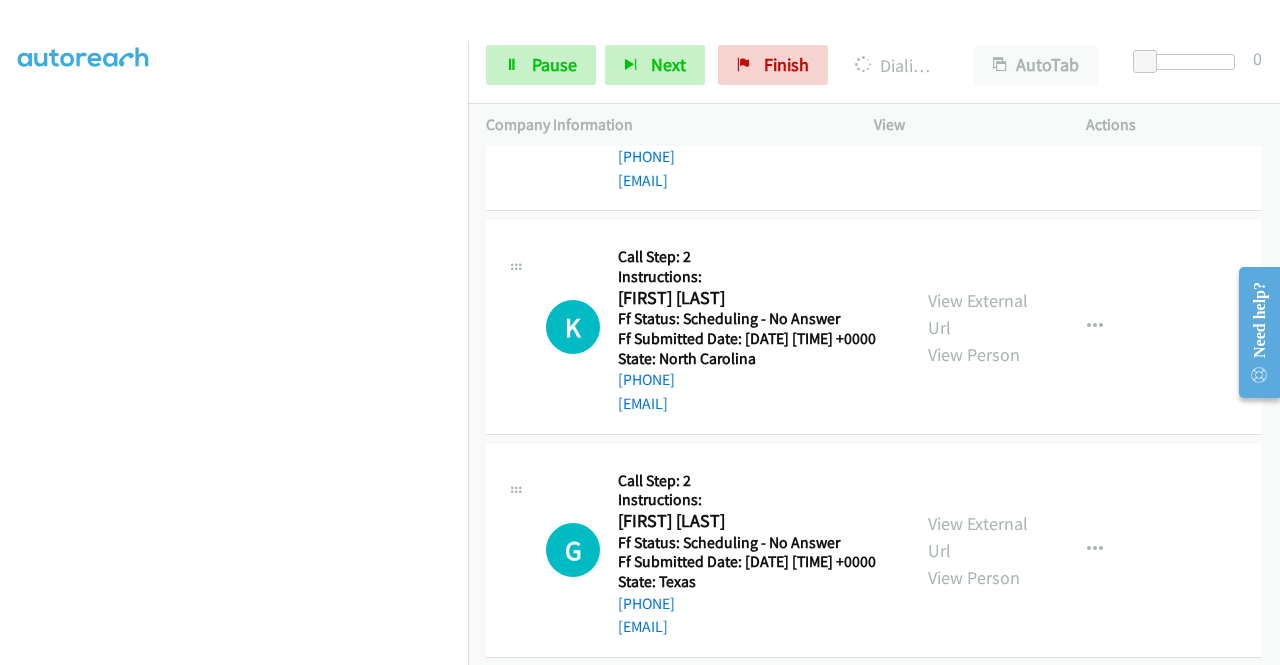 scroll, scrollTop: 3665, scrollLeft: 0, axis: vertical 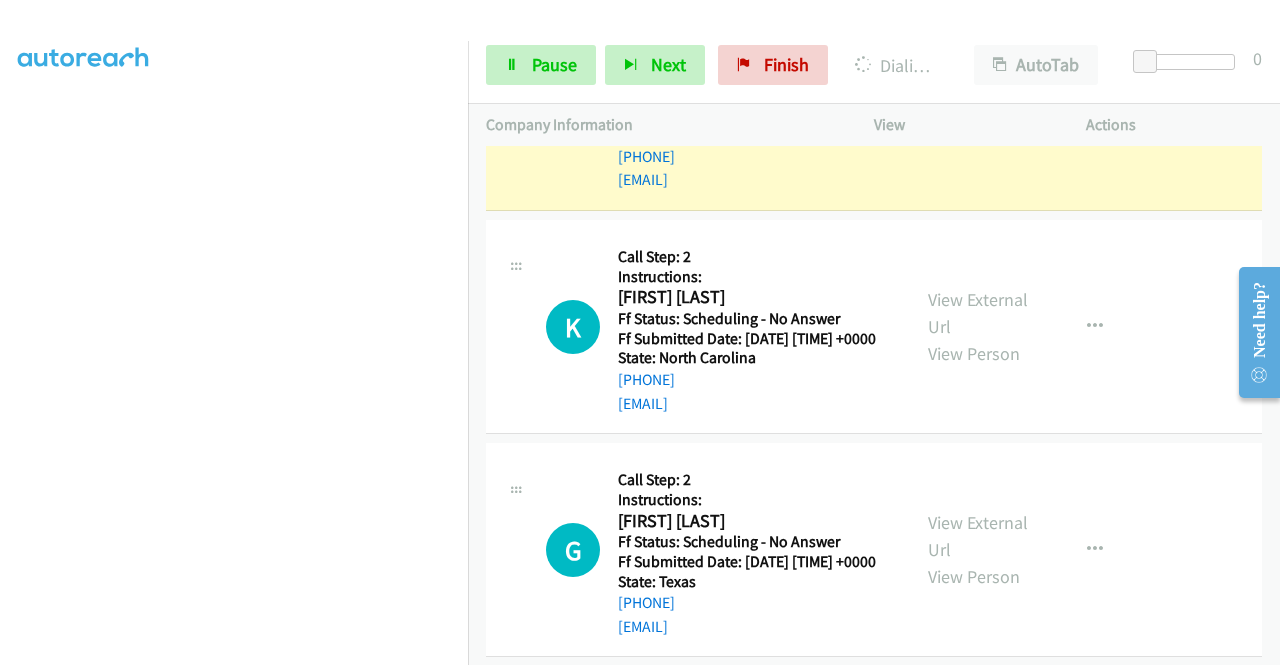 click on "View External Url" at bounding box center [978, 90] 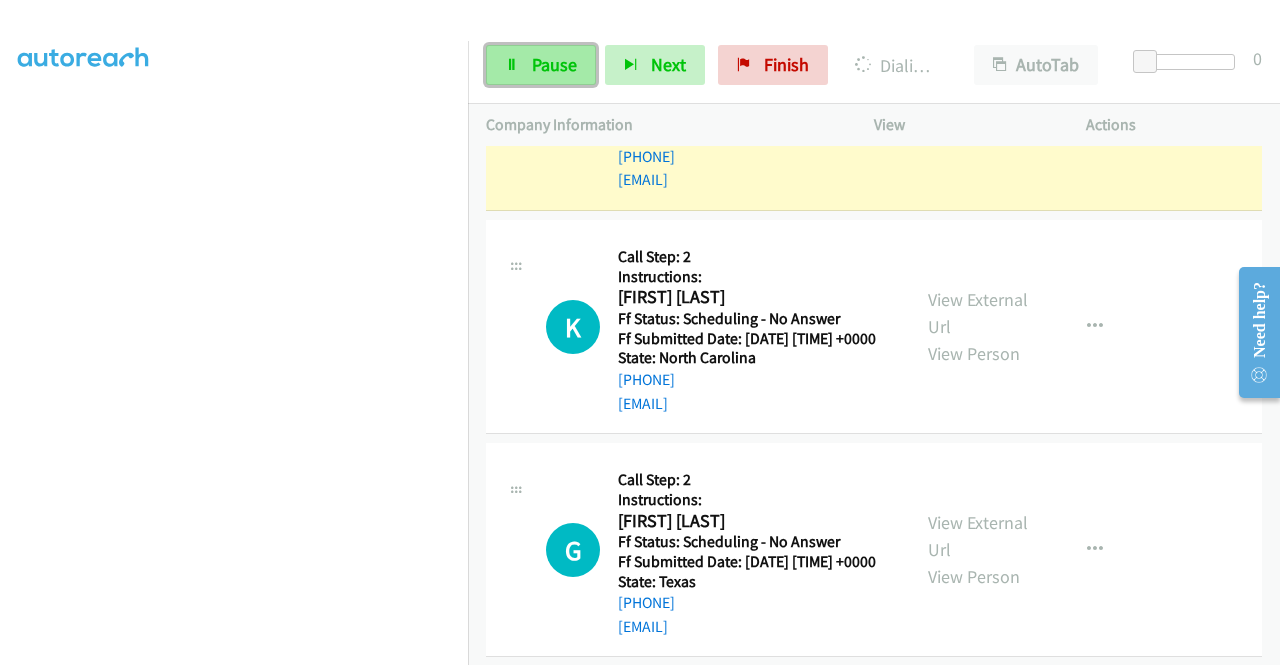 click on "Pause" at bounding box center [541, 65] 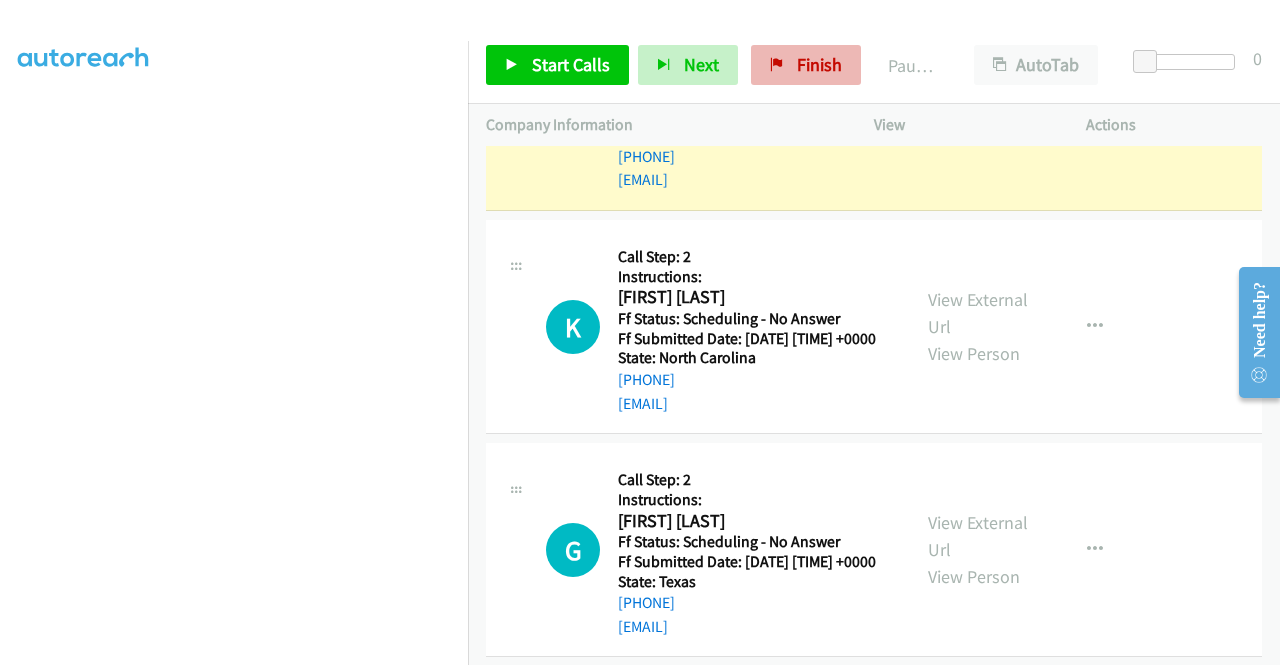 drag, startPoint x: 809, startPoint y: 15, endPoint x: 792, endPoint y: 51, distance: 39.812057 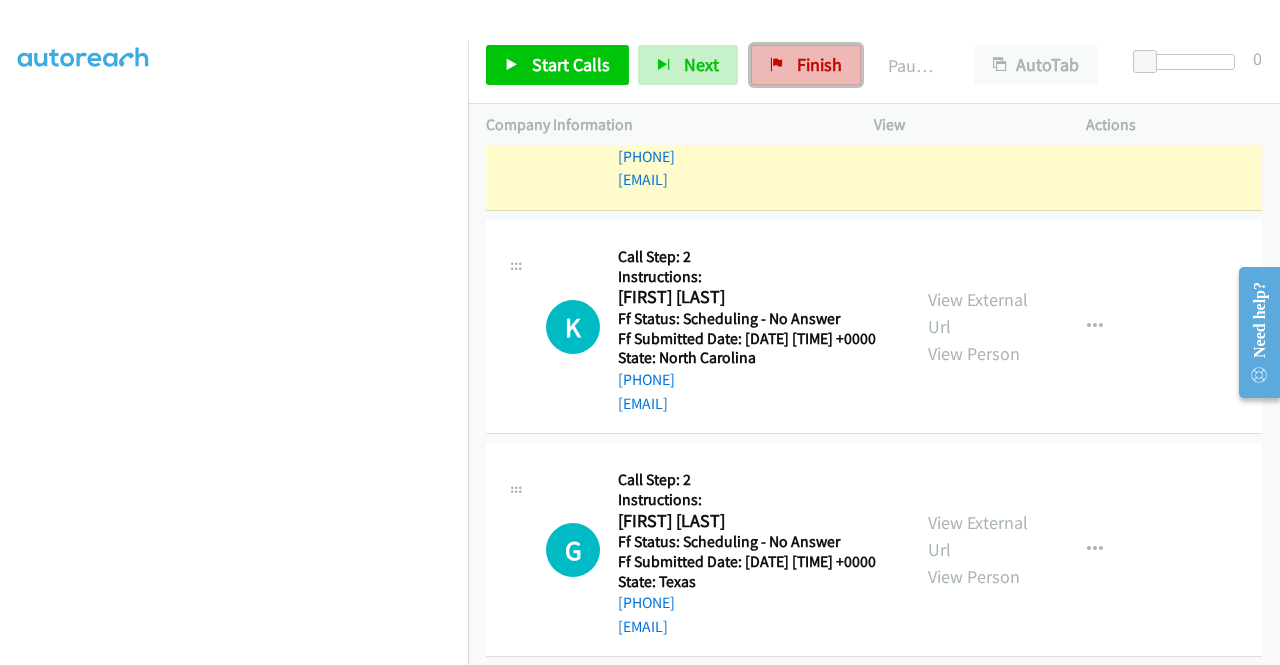 click on "Finish" at bounding box center [806, 65] 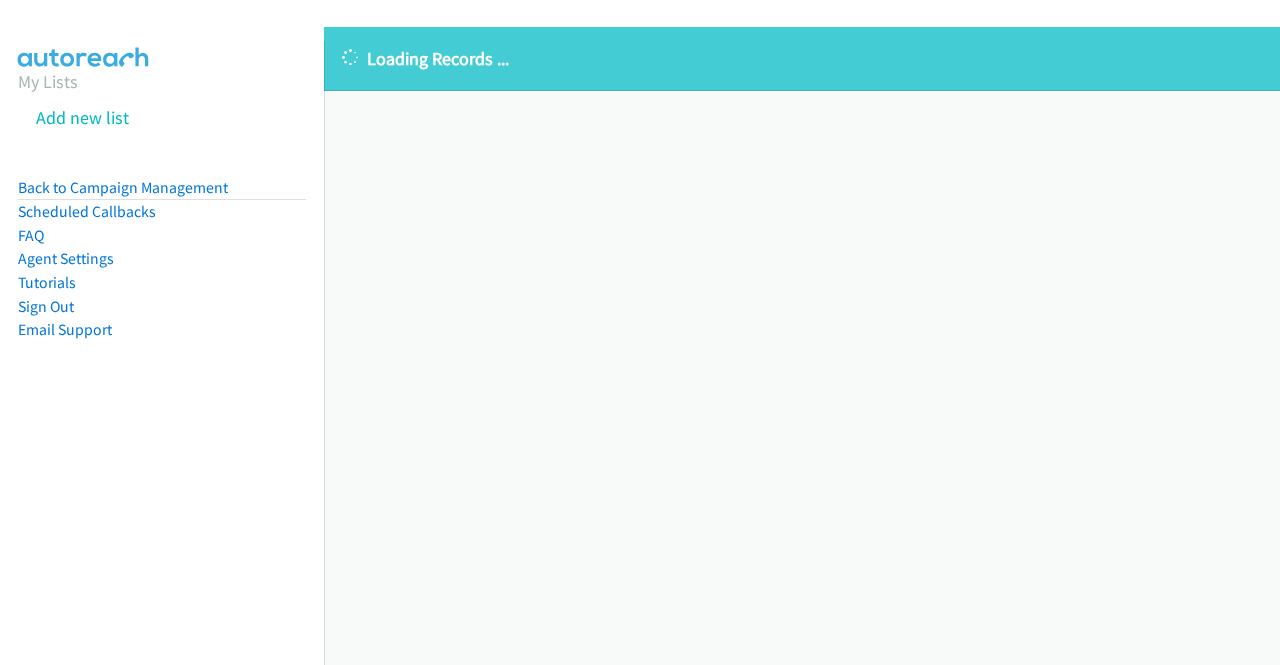 scroll, scrollTop: 0, scrollLeft: 0, axis: both 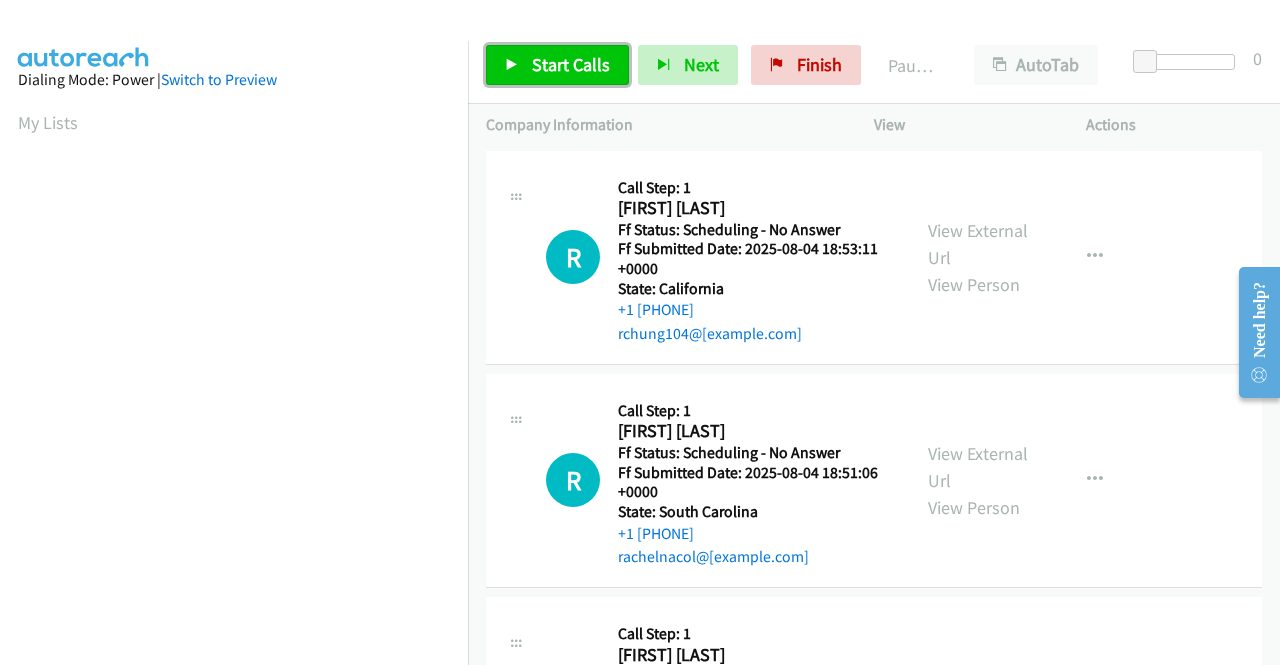 click on "Start Calls" at bounding box center (571, 64) 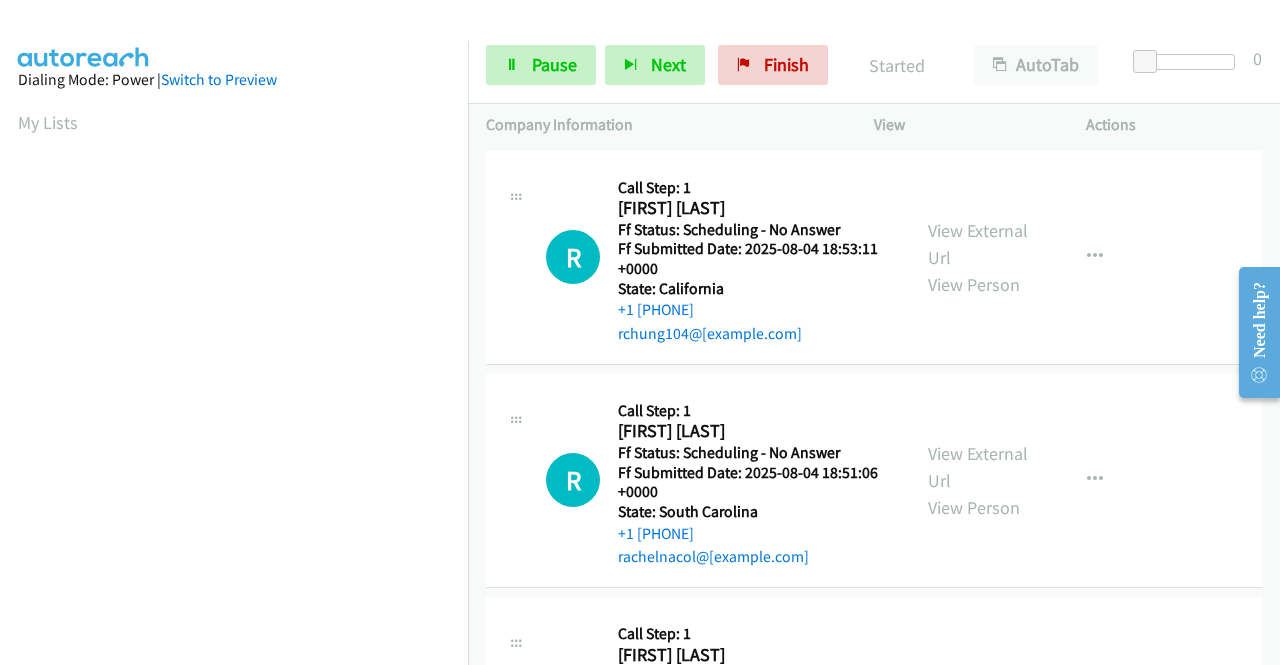 scroll, scrollTop: 8, scrollLeft: 0, axis: vertical 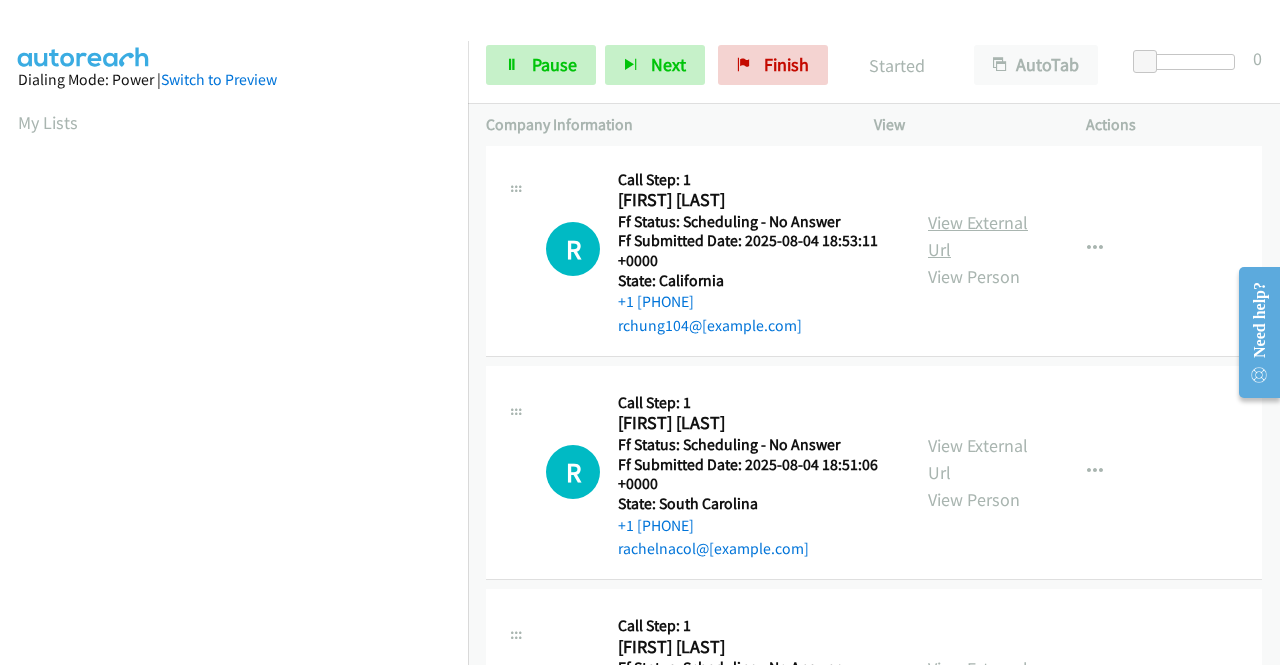 click on "View External Url" at bounding box center (978, 236) 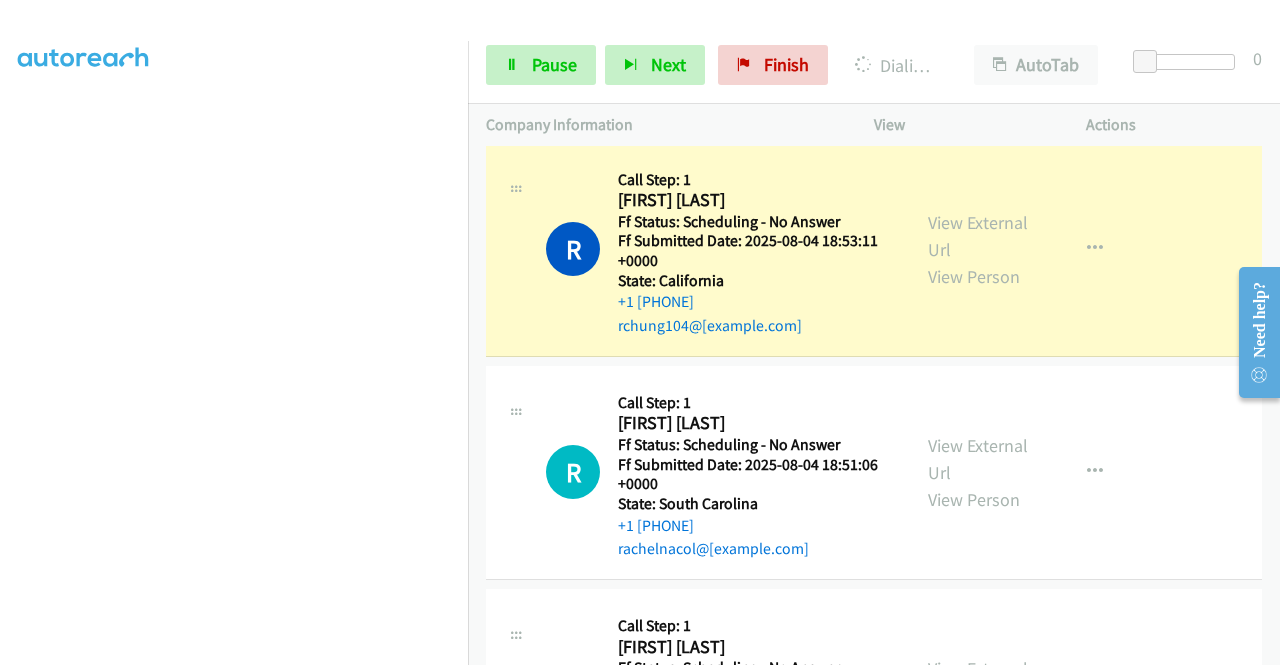 scroll, scrollTop: 400, scrollLeft: 0, axis: vertical 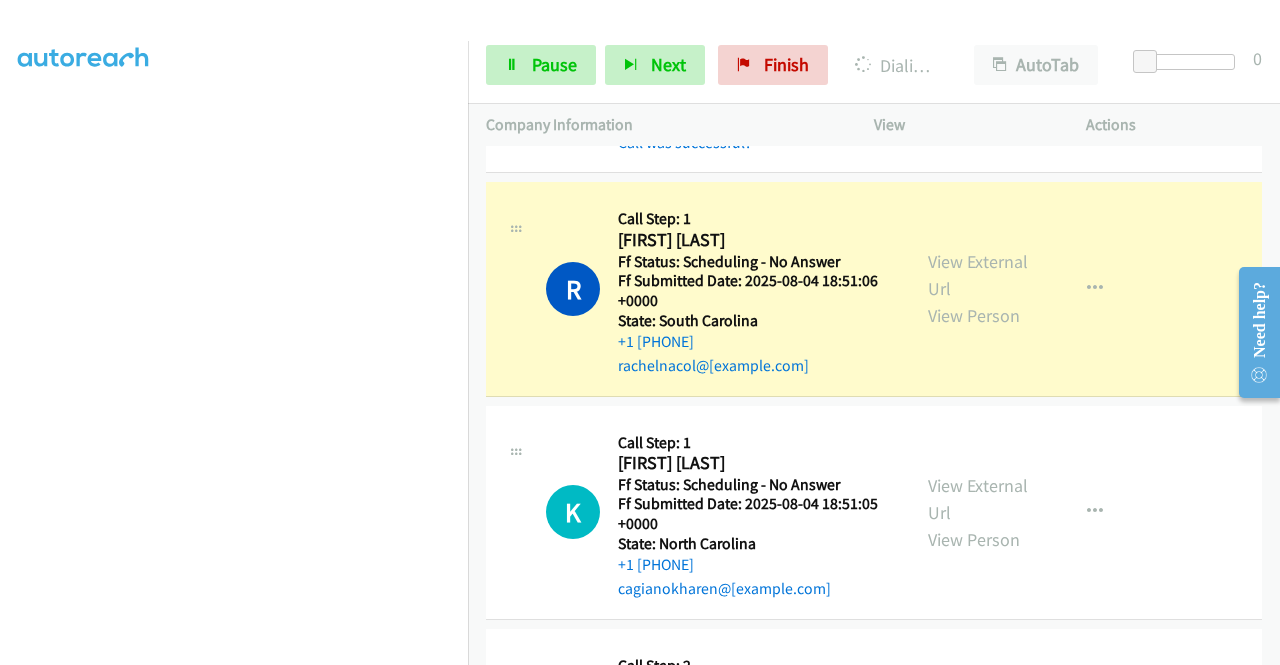 click on "View External Url
View Person
View External Url
Email
Schedule/Manage Callback
Skip Call
Add to do not call list" at bounding box center [1025, 288] 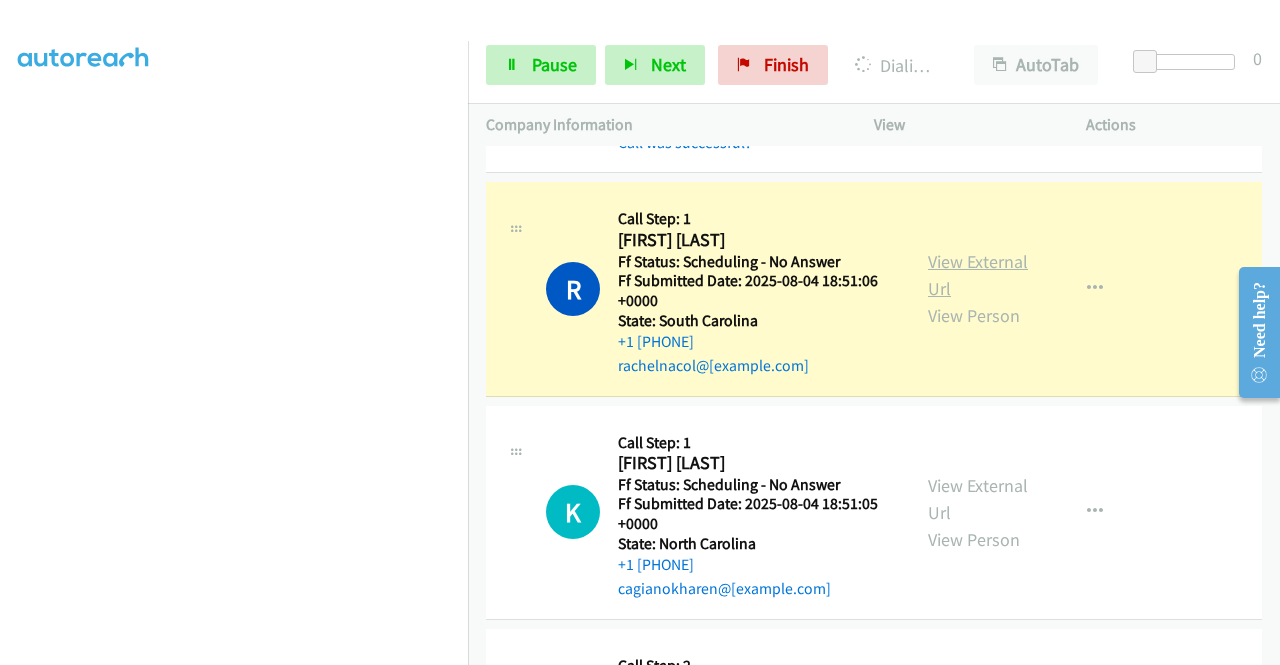 click on "View External Url" at bounding box center [978, 275] 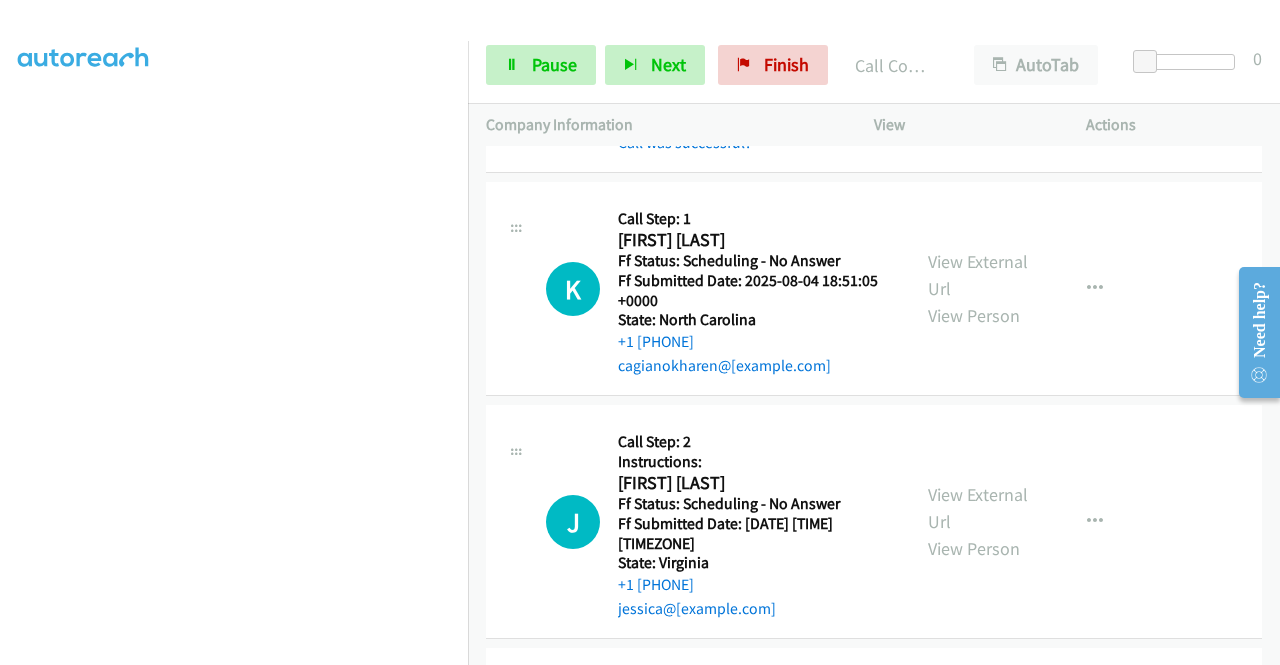 scroll, scrollTop: 542, scrollLeft: 0, axis: vertical 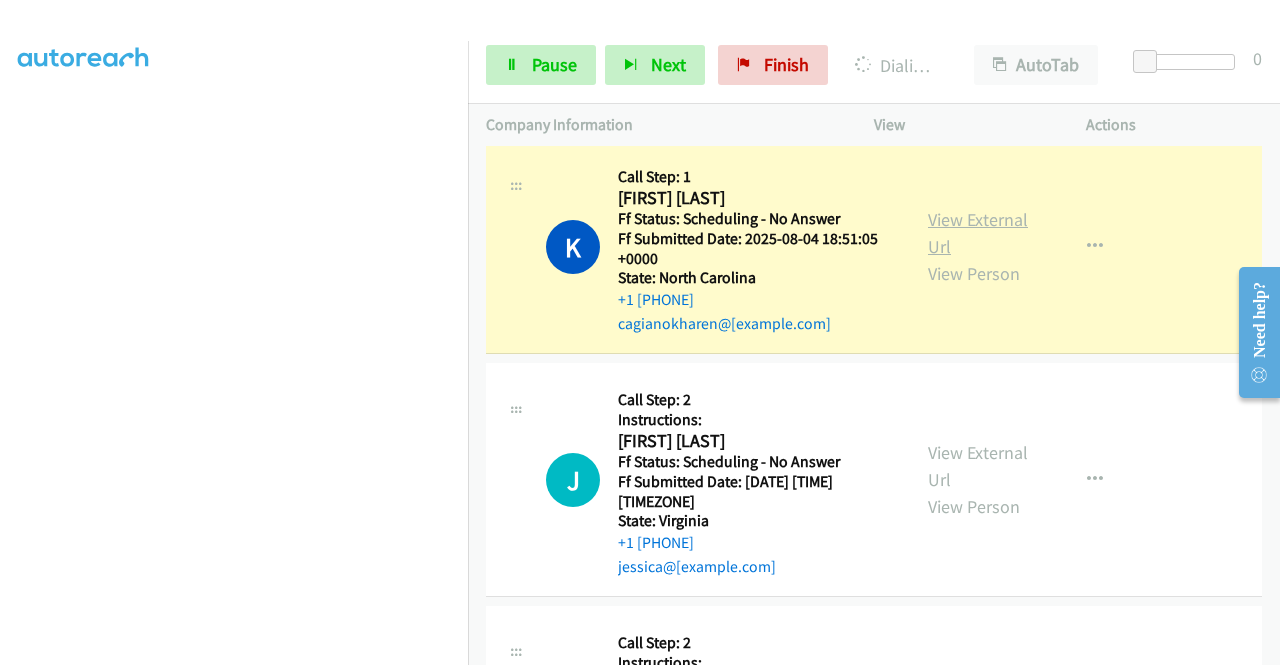 click on "View External Url" at bounding box center [978, 233] 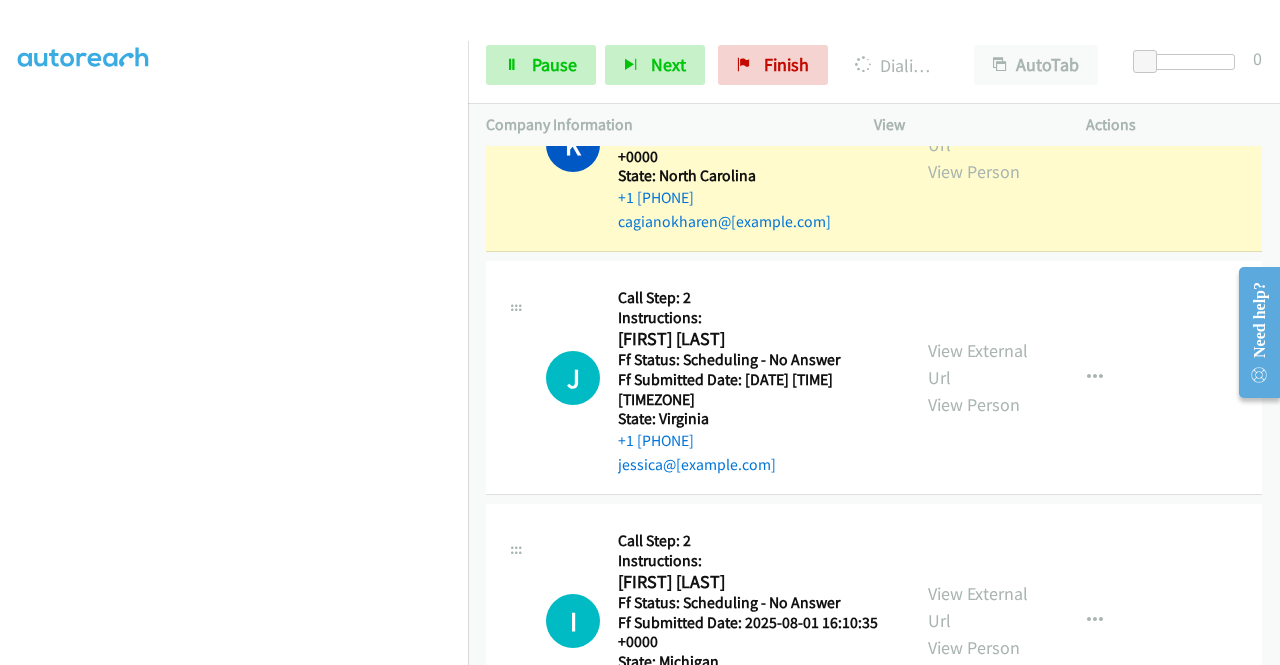 scroll, scrollTop: 662, scrollLeft: 0, axis: vertical 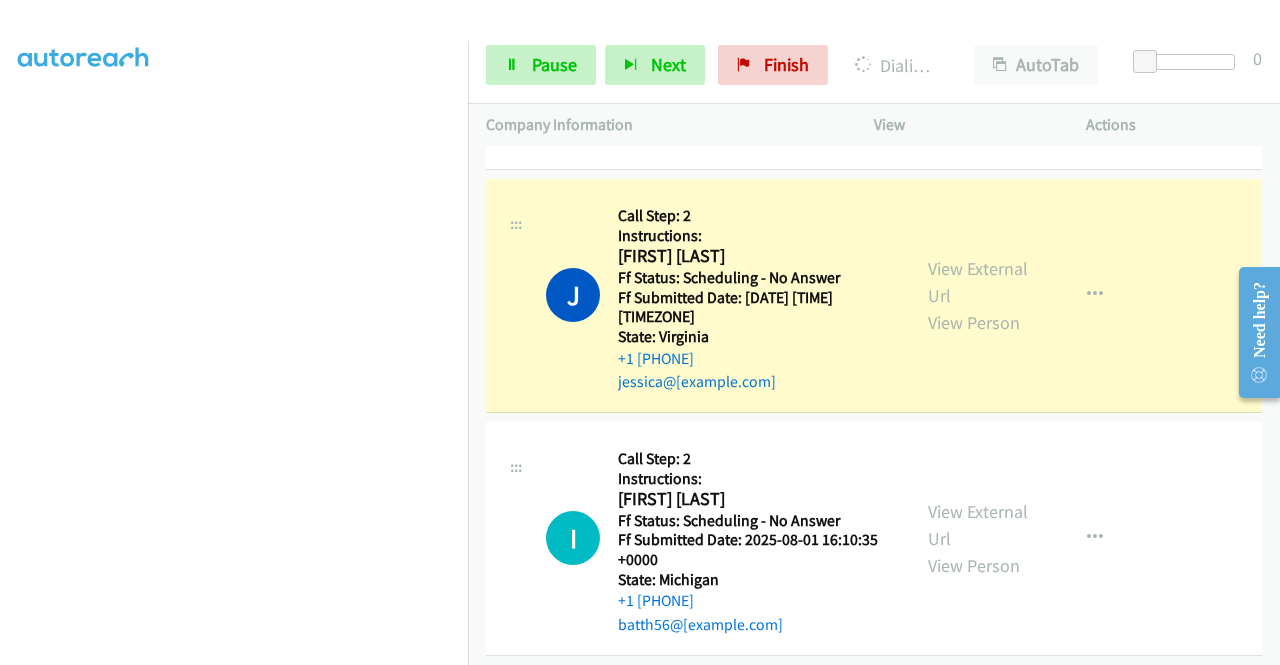 click on "View External Url
View Person" at bounding box center (980, 295) 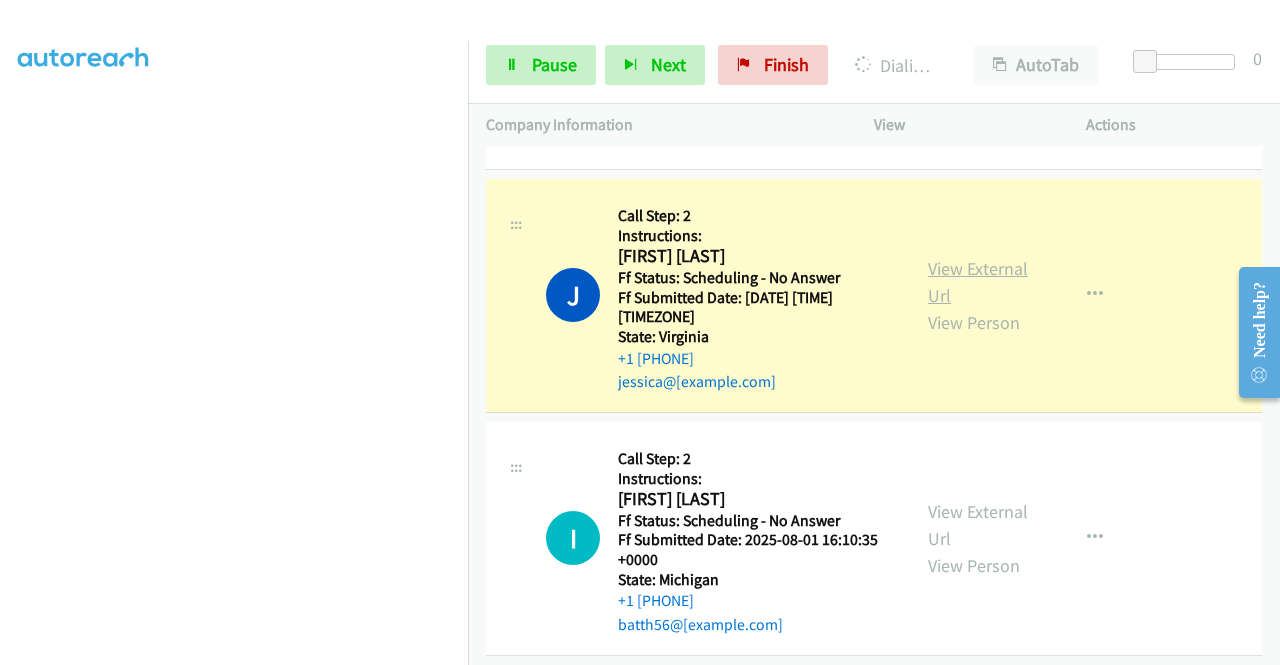 click on "View External Url" at bounding box center [978, 282] 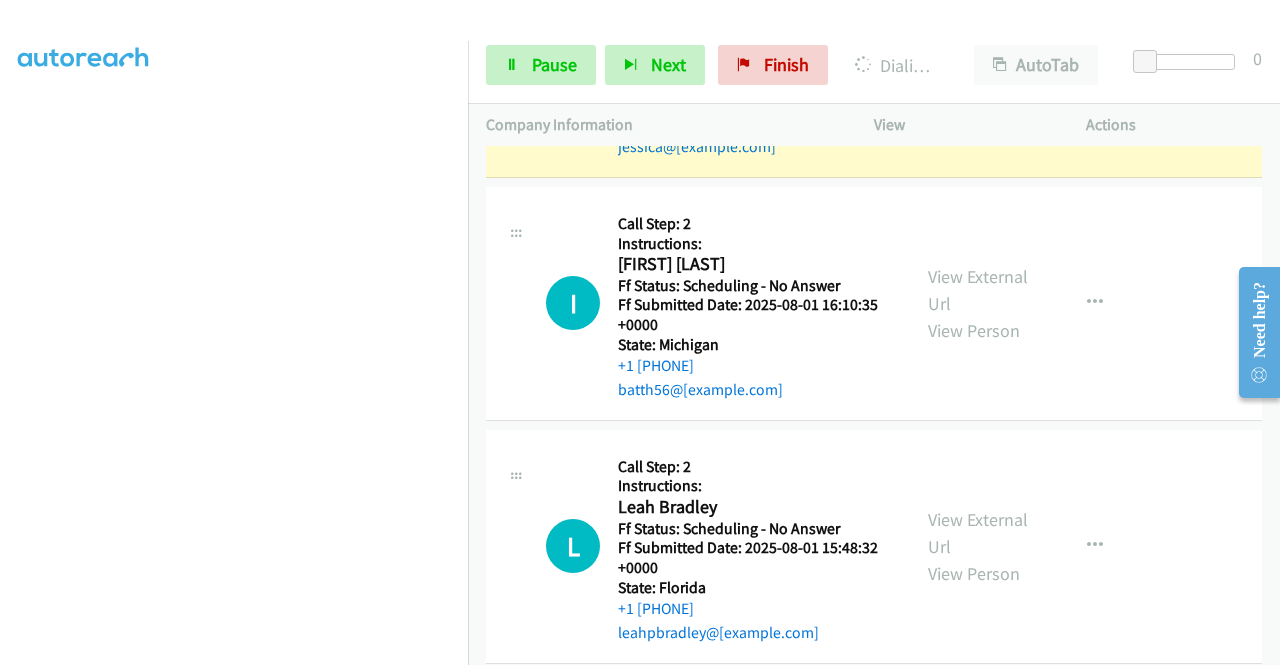 scroll, scrollTop: 1022, scrollLeft: 0, axis: vertical 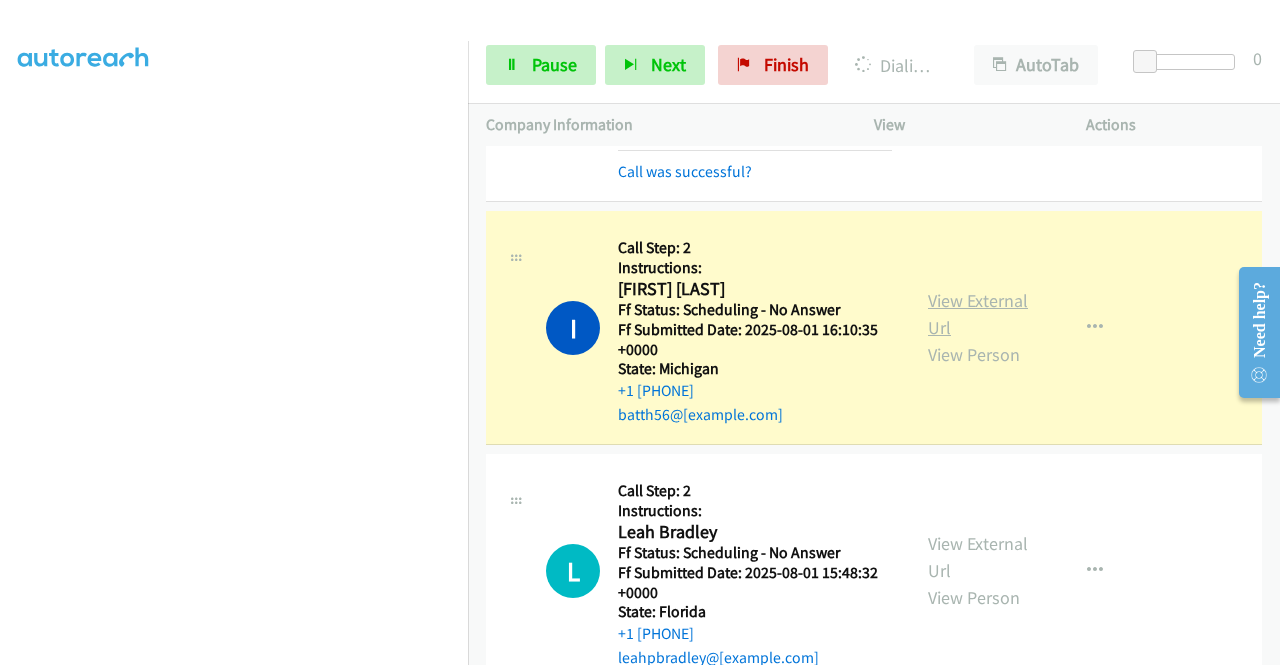 click on "View External Url" at bounding box center (978, 314) 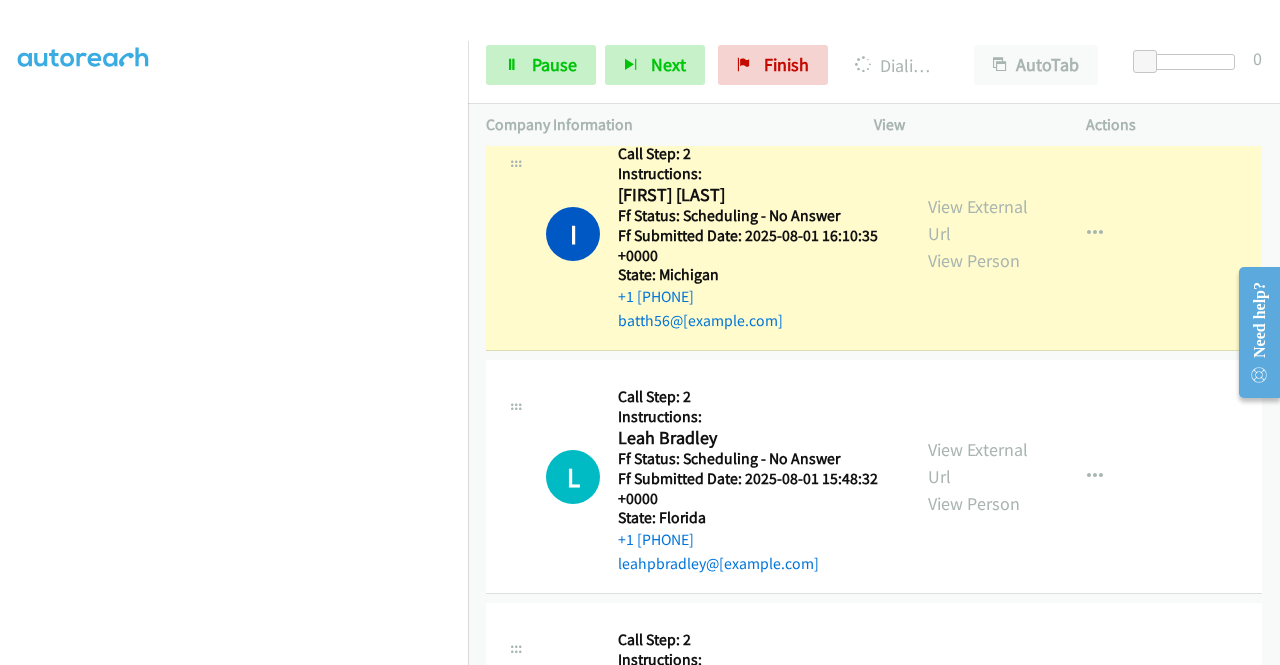 scroll, scrollTop: 1156, scrollLeft: 0, axis: vertical 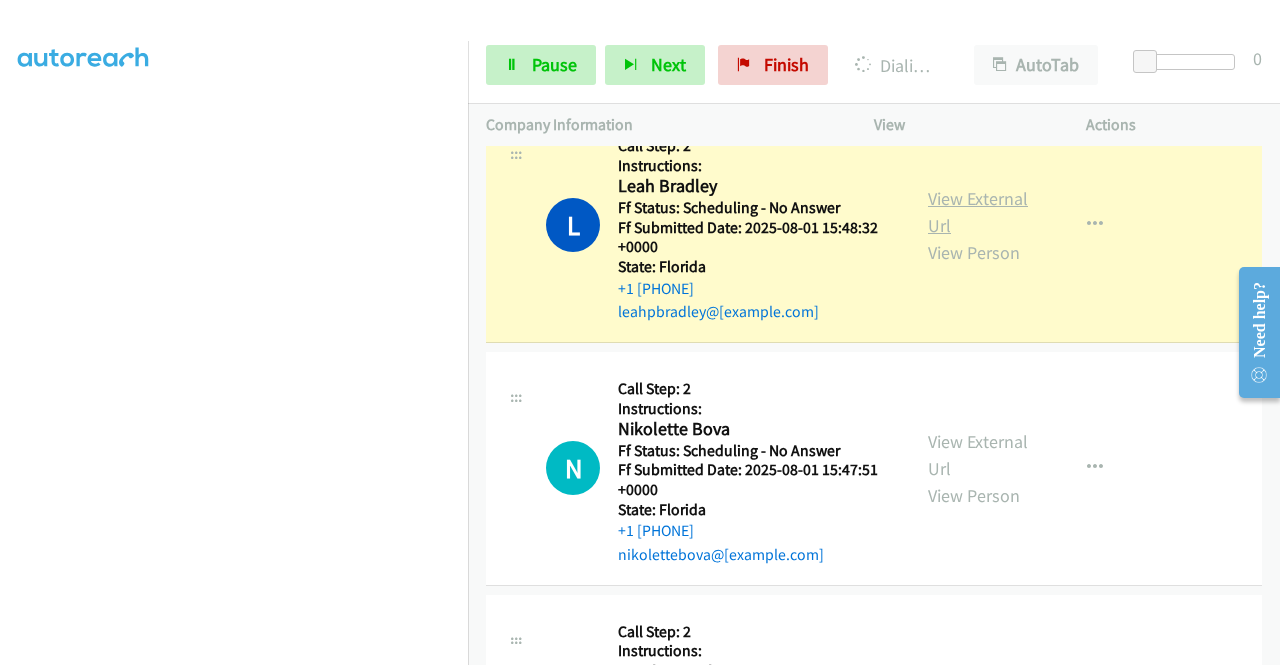 click on "View External Url" at bounding box center [978, 212] 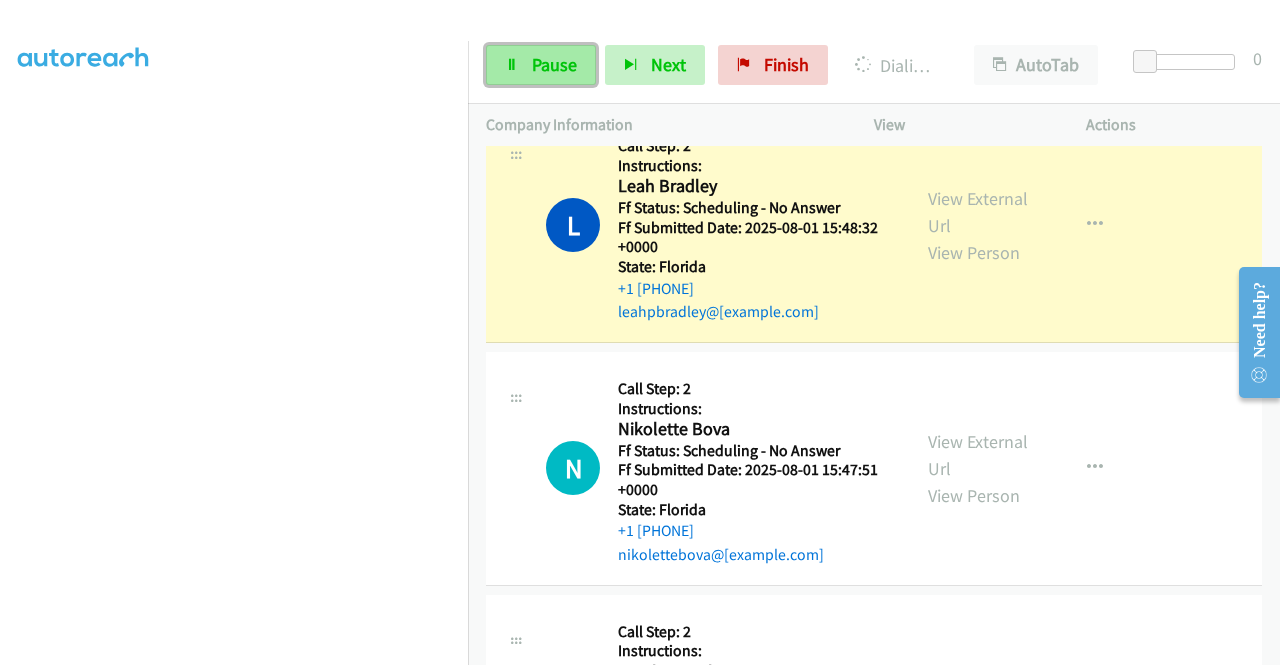 click on "Pause" at bounding box center (554, 64) 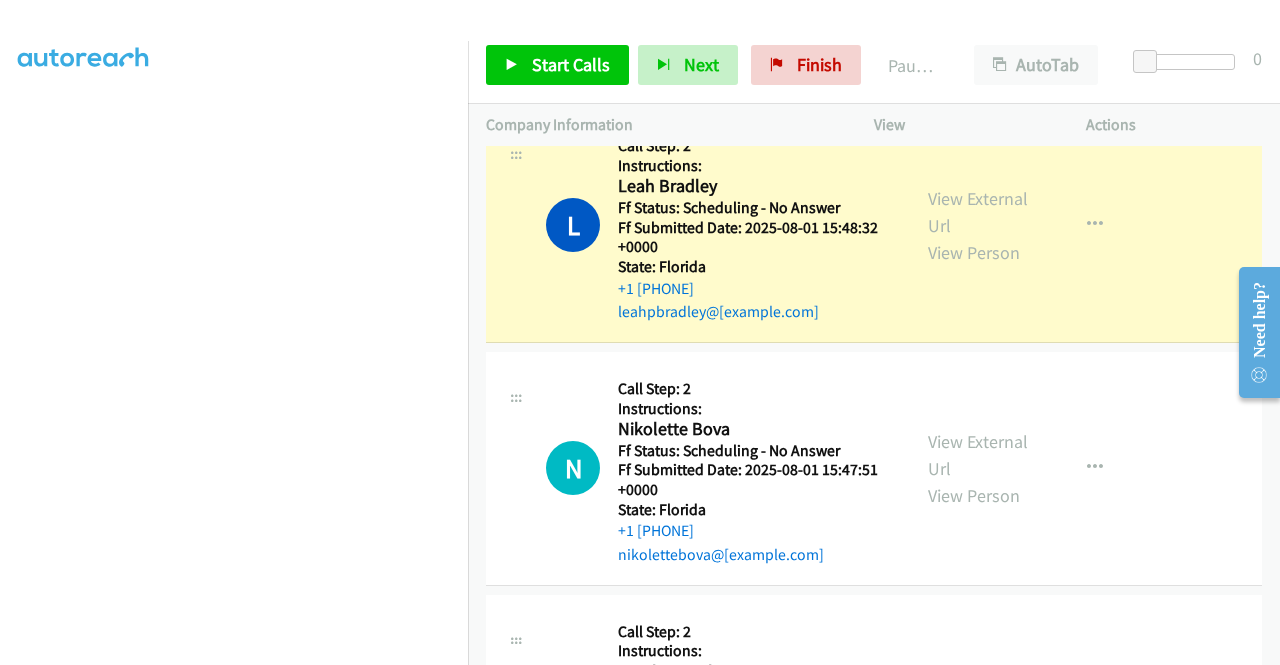 scroll, scrollTop: 0, scrollLeft: 0, axis: both 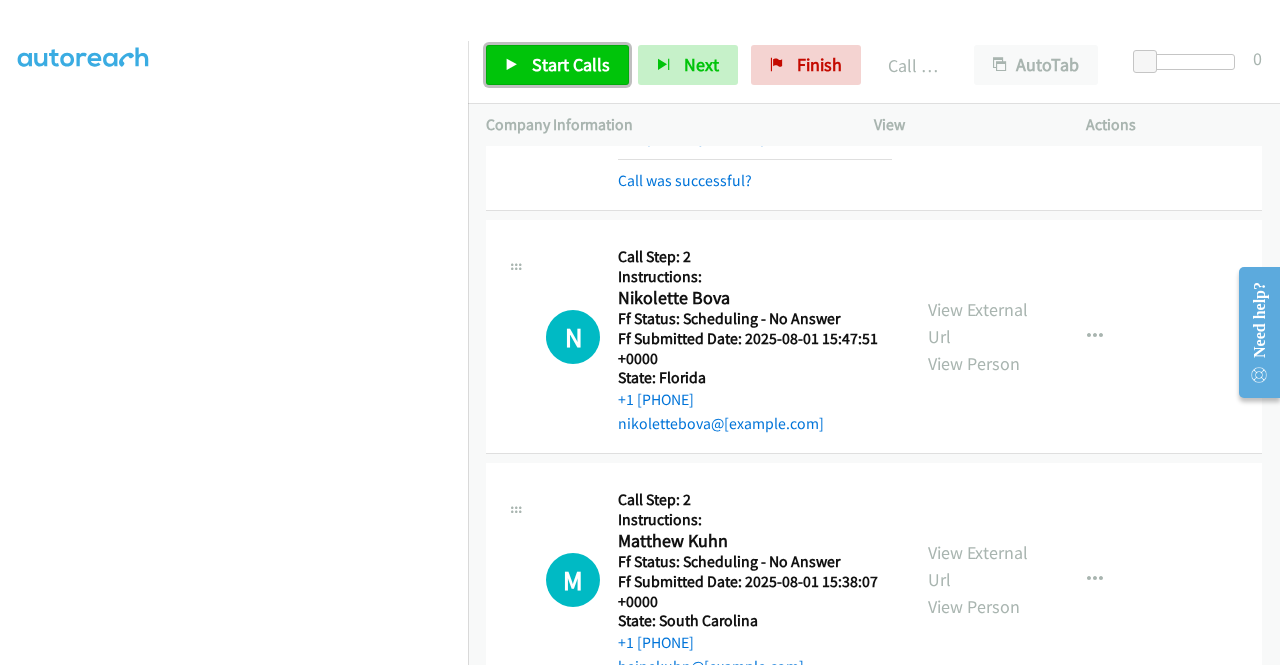 click on "Start Calls" at bounding box center [571, 64] 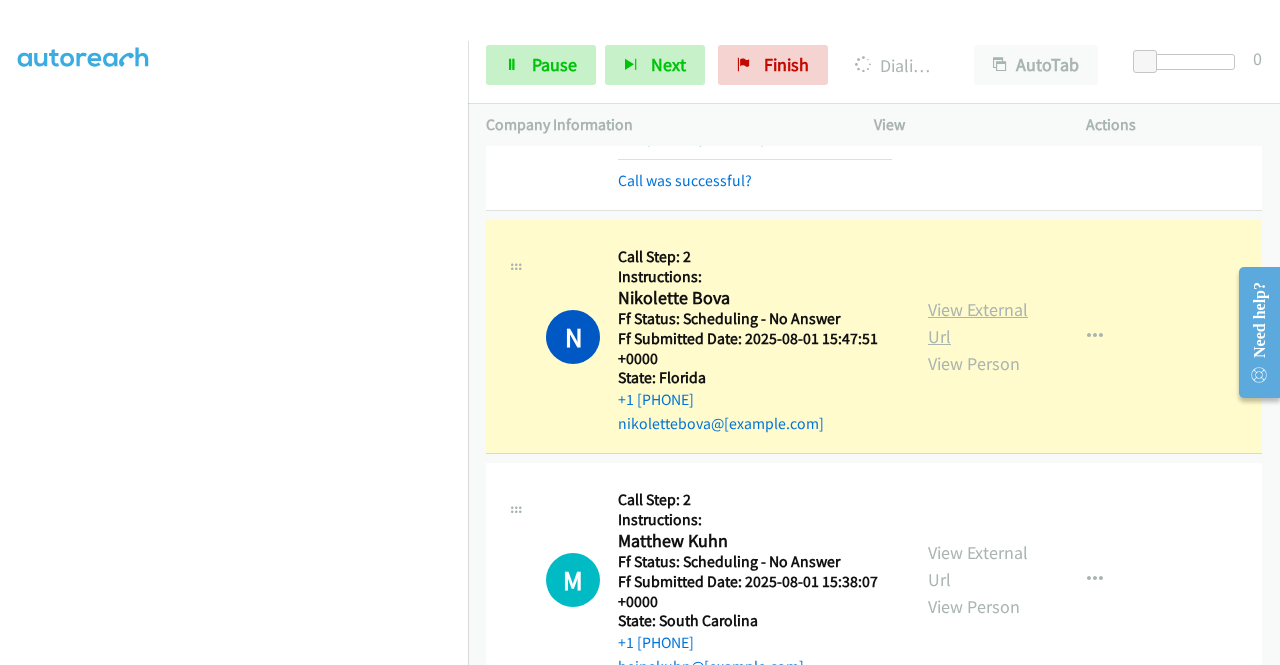 click on "View External Url" at bounding box center [978, 323] 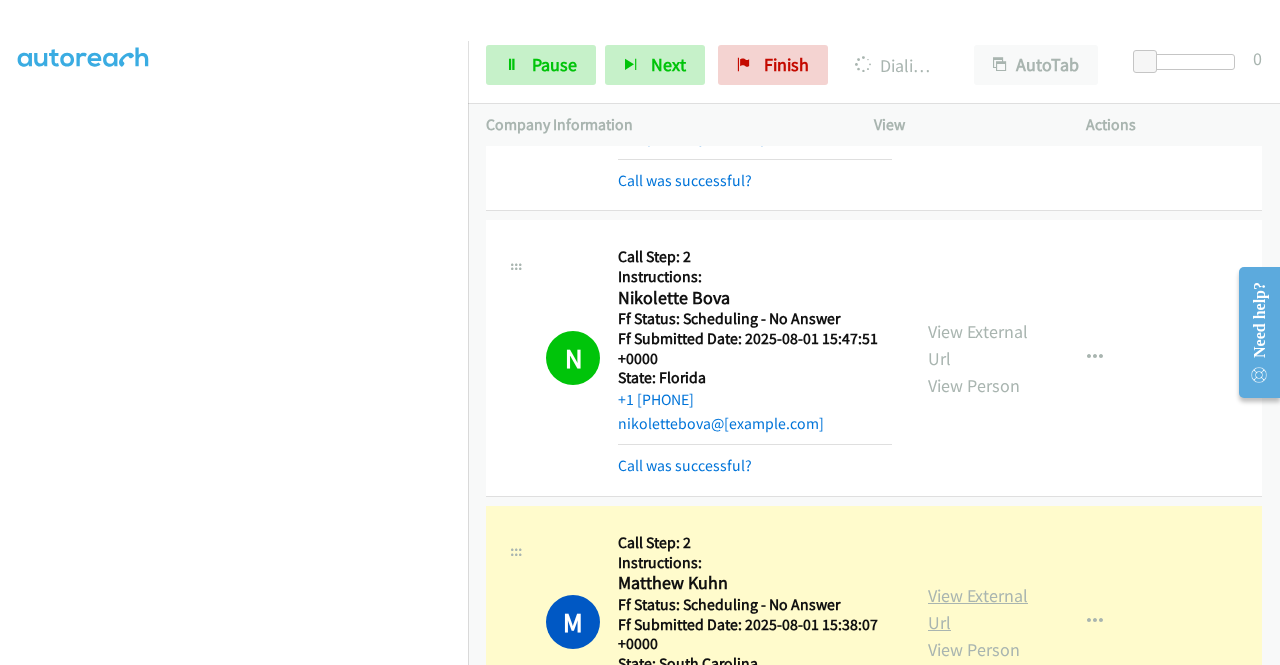 click on "View External Url" at bounding box center [978, 609] 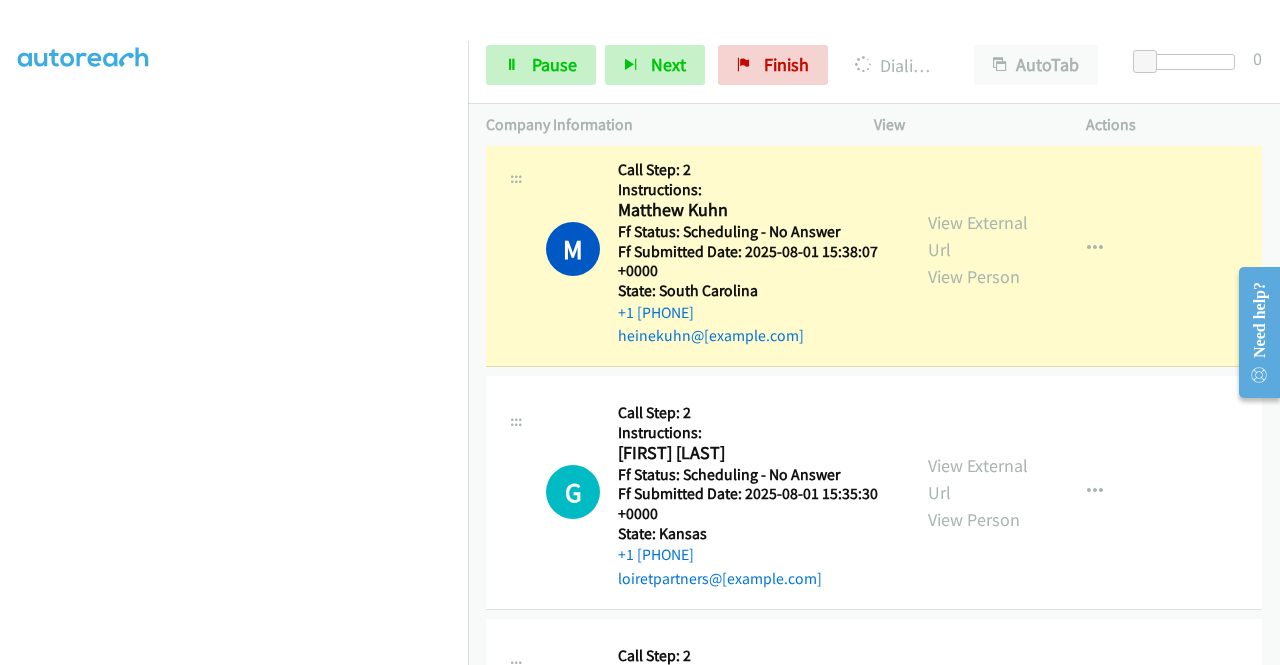 scroll, scrollTop: 1997, scrollLeft: 0, axis: vertical 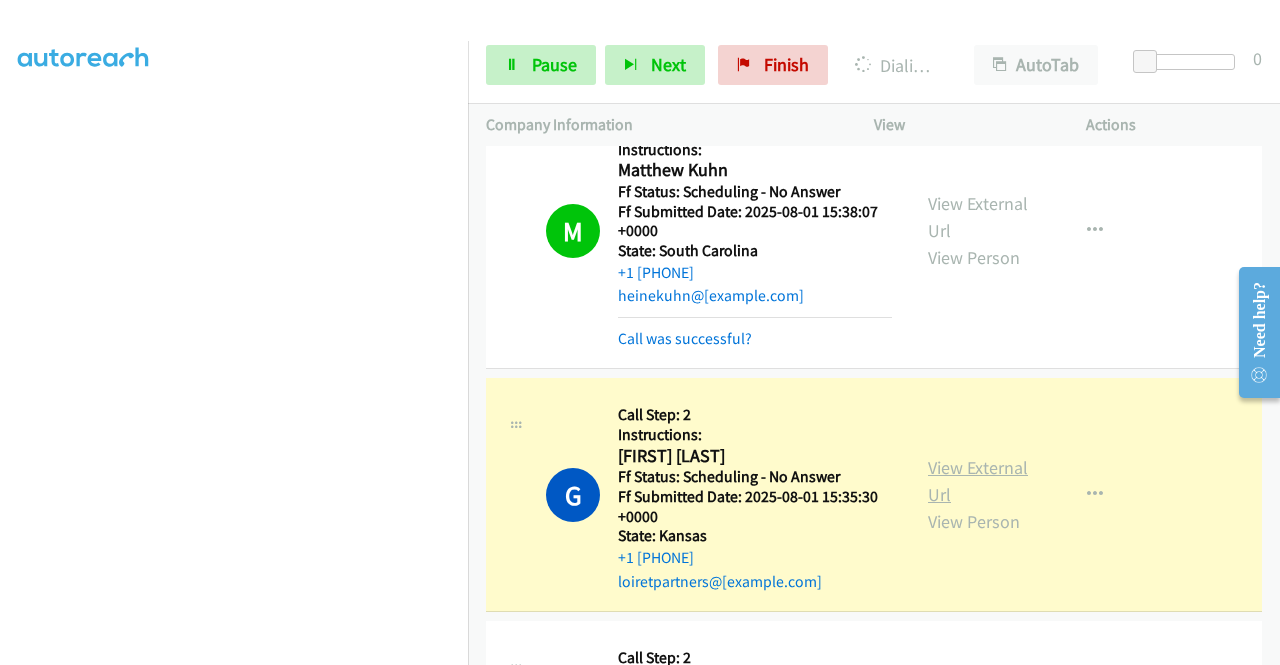 click on "View External Url" at bounding box center (978, 481) 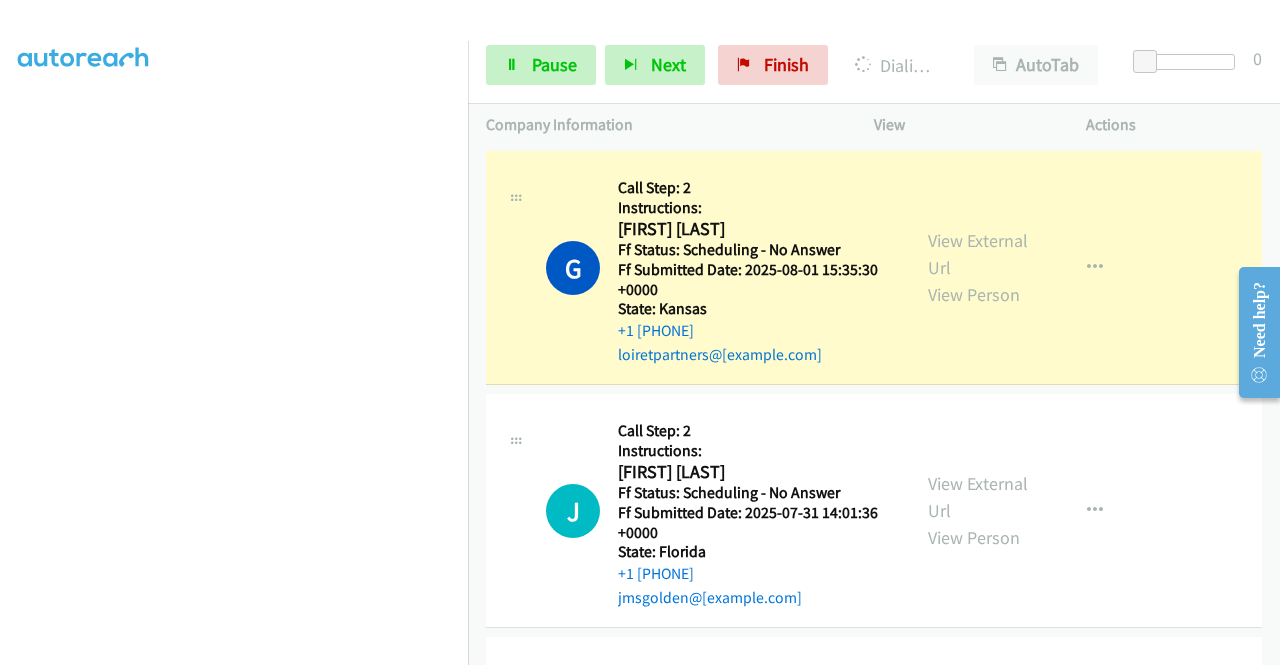 scroll, scrollTop: 2304, scrollLeft: 0, axis: vertical 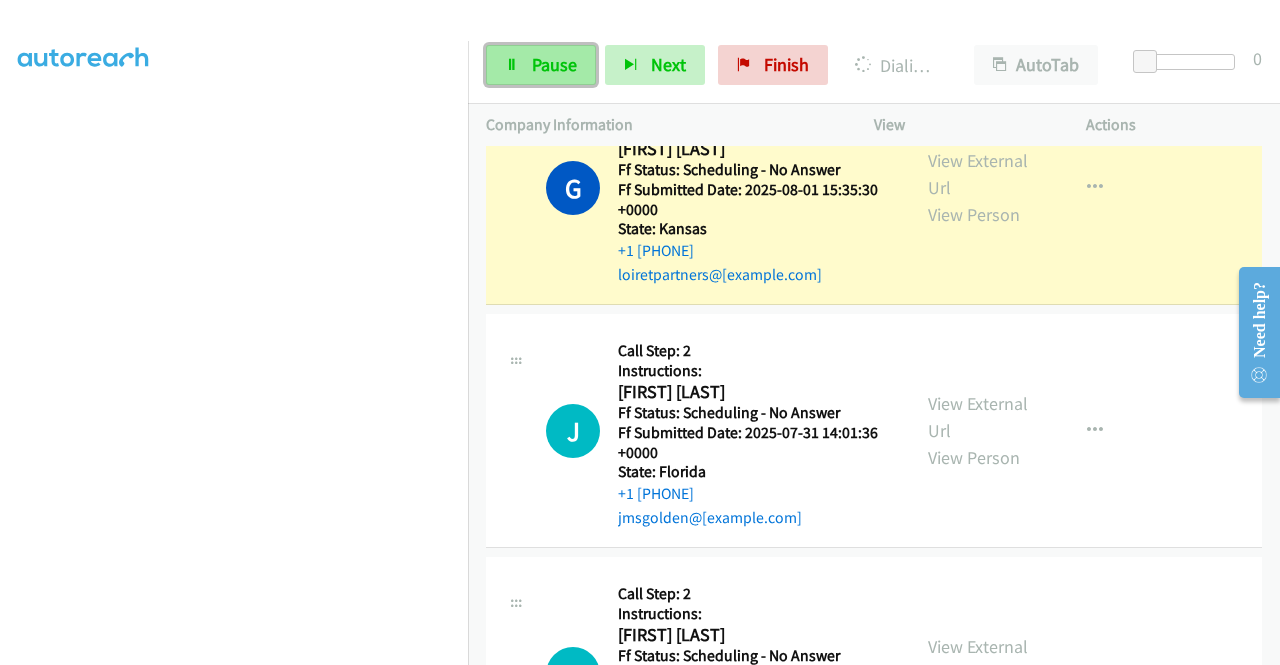 click on "Pause" at bounding box center [541, 65] 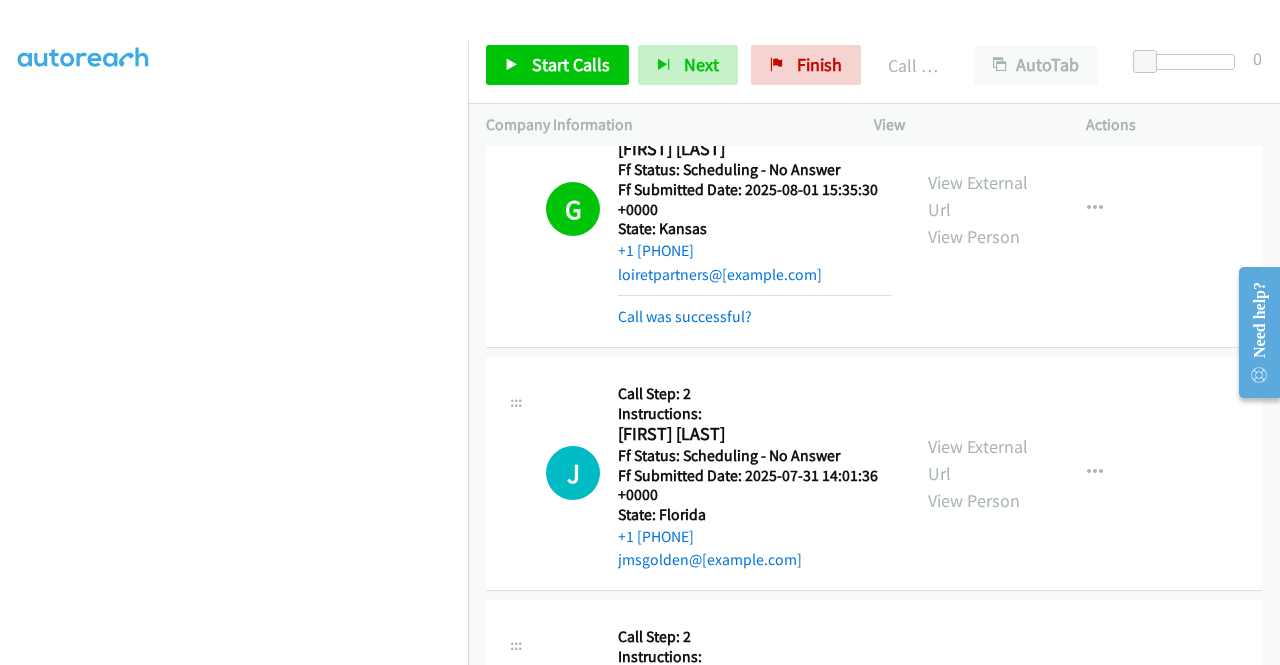 scroll, scrollTop: 413, scrollLeft: 0, axis: vertical 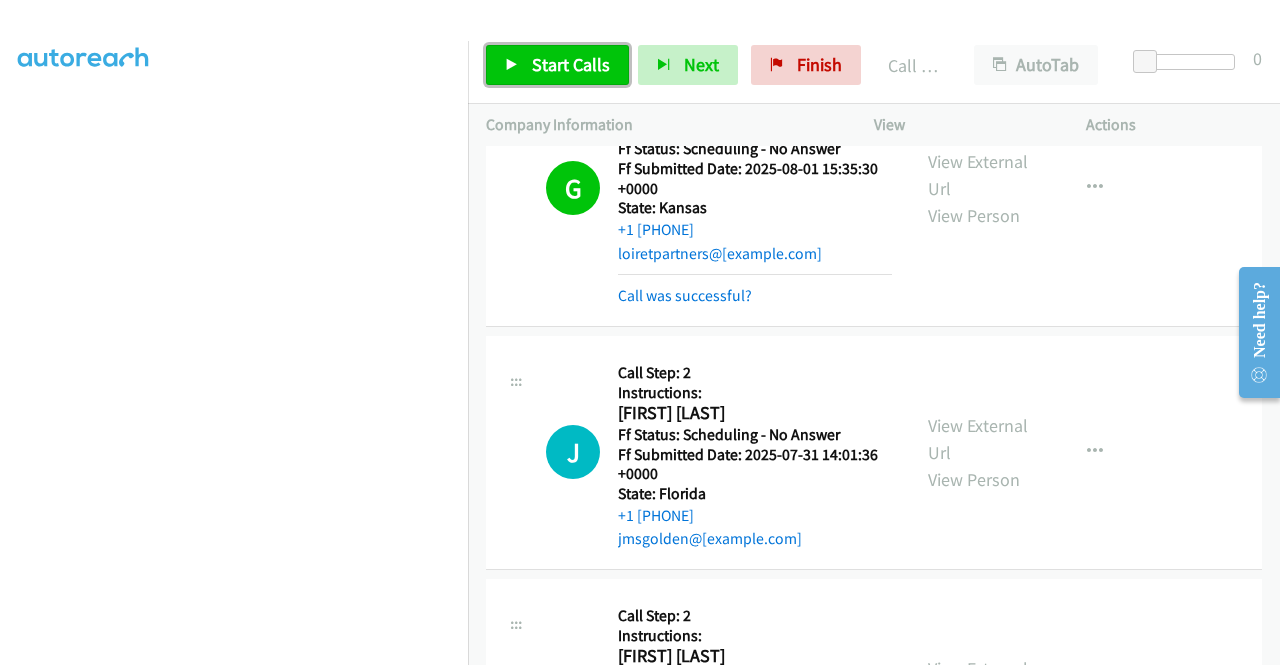 click on "Start Calls" at bounding box center [571, 64] 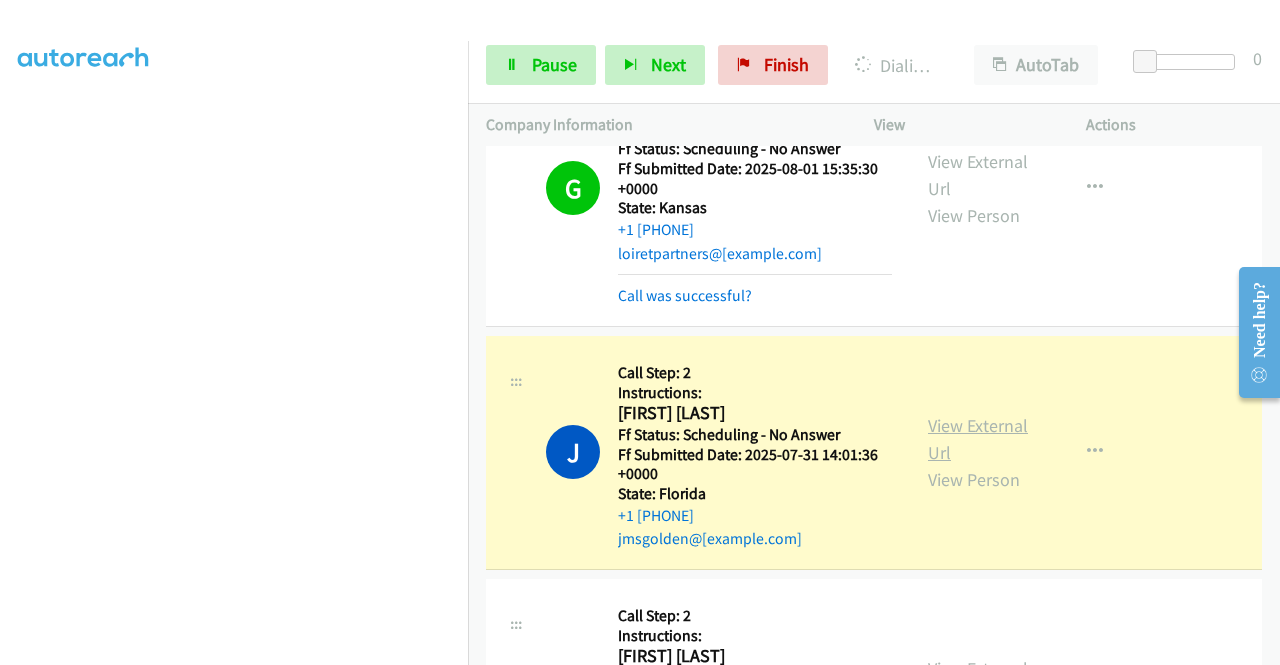 click on "View External Url" at bounding box center [978, 439] 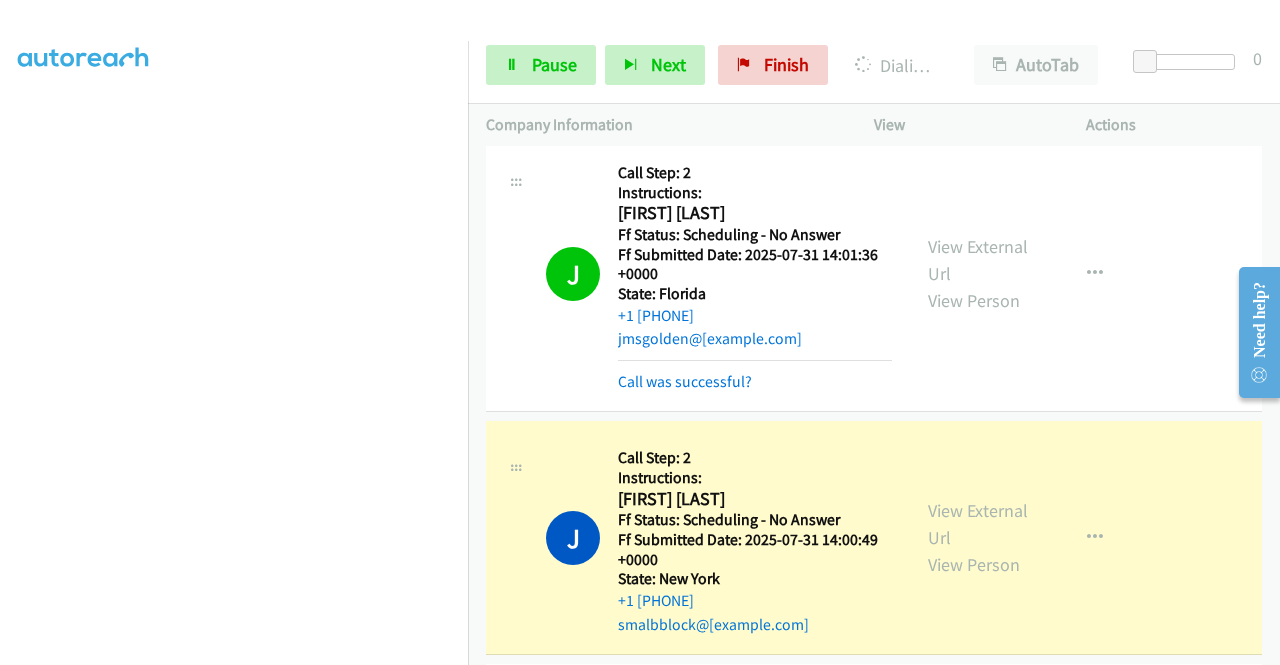 scroll, scrollTop: 2605, scrollLeft: 0, axis: vertical 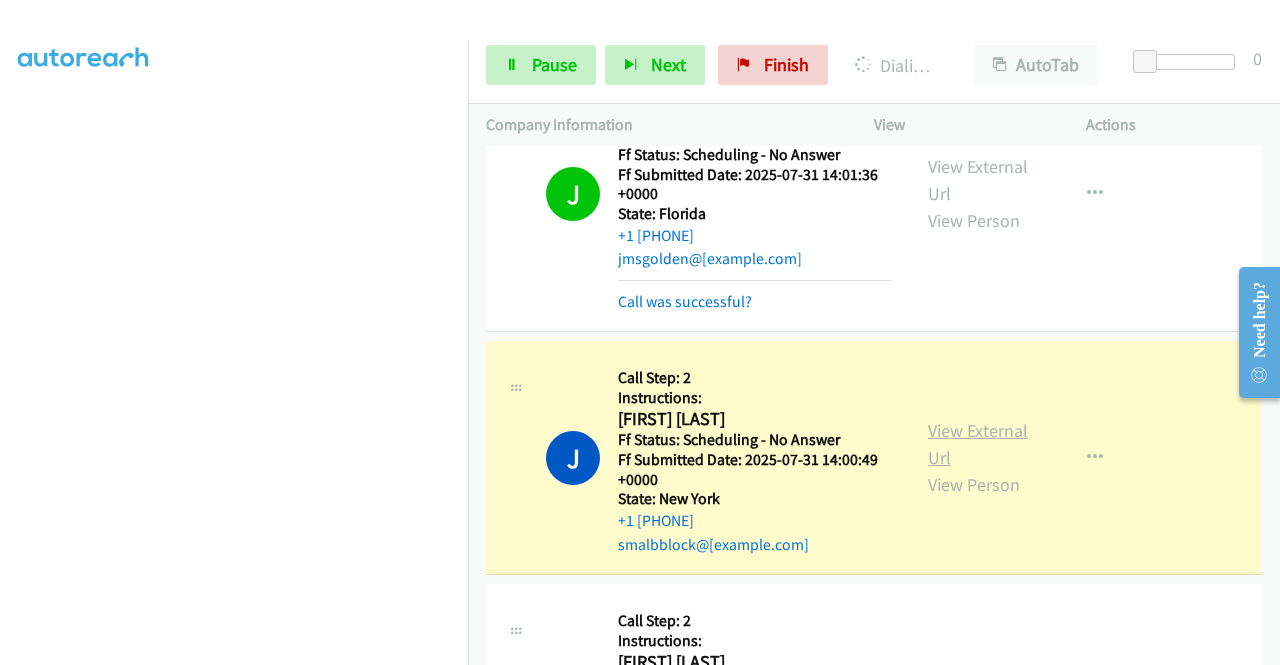 click on "View External Url" at bounding box center [978, 444] 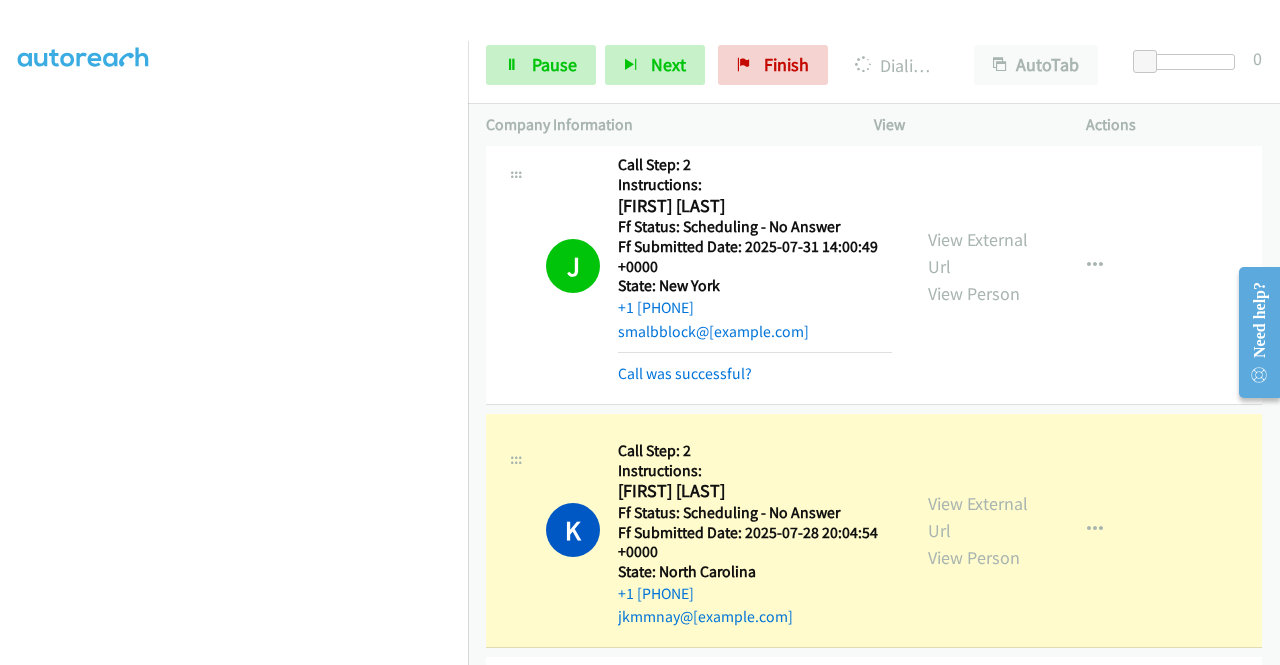 scroll, scrollTop: 2898, scrollLeft: 0, axis: vertical 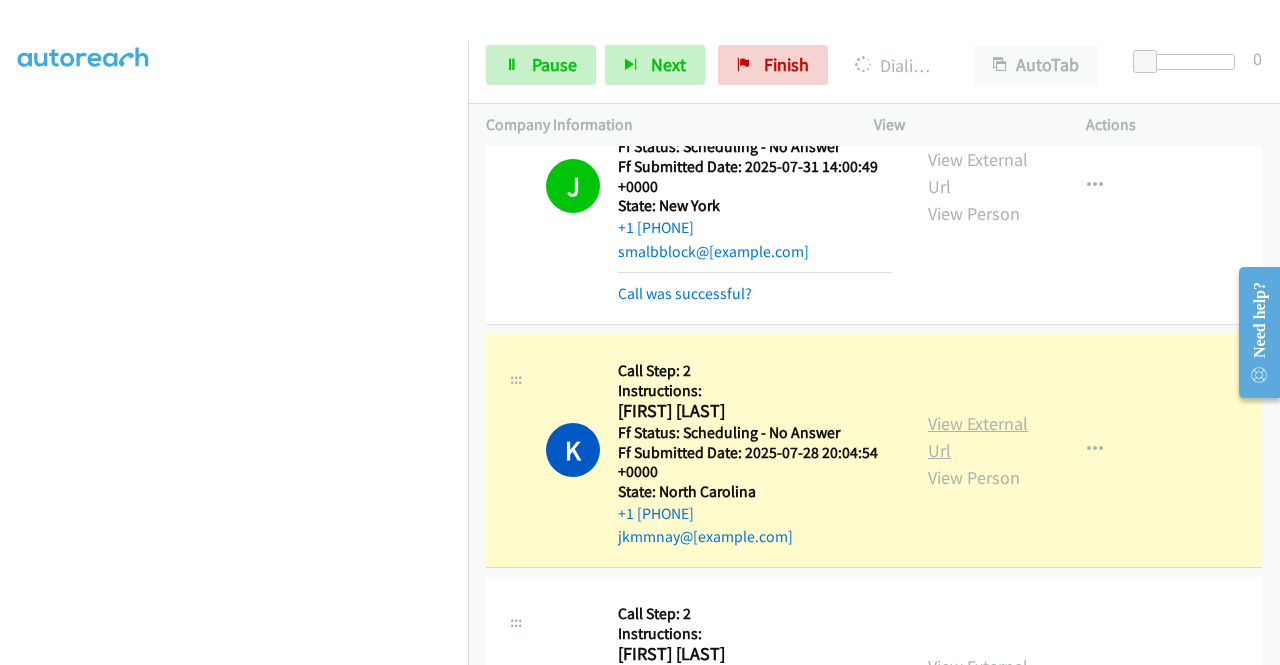 click on "View External Url" at bounding box center (978, 437) 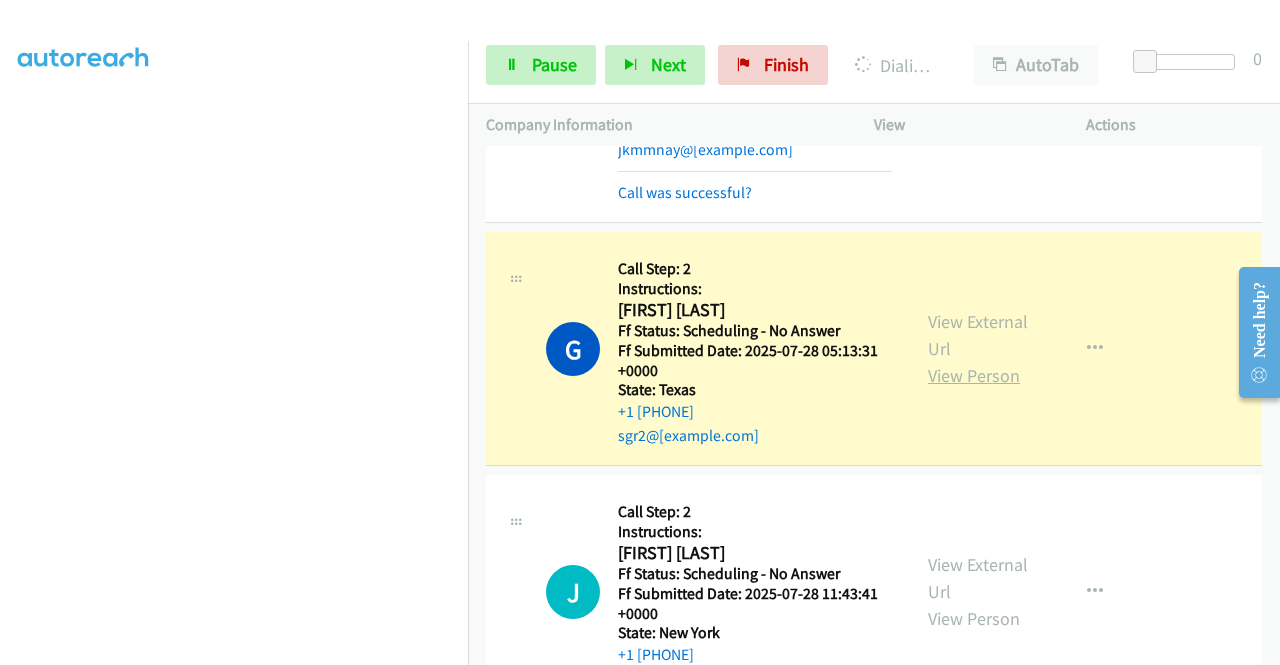 scroll, scrollTop: 3298, scrollLeft: 0, axis: vertical 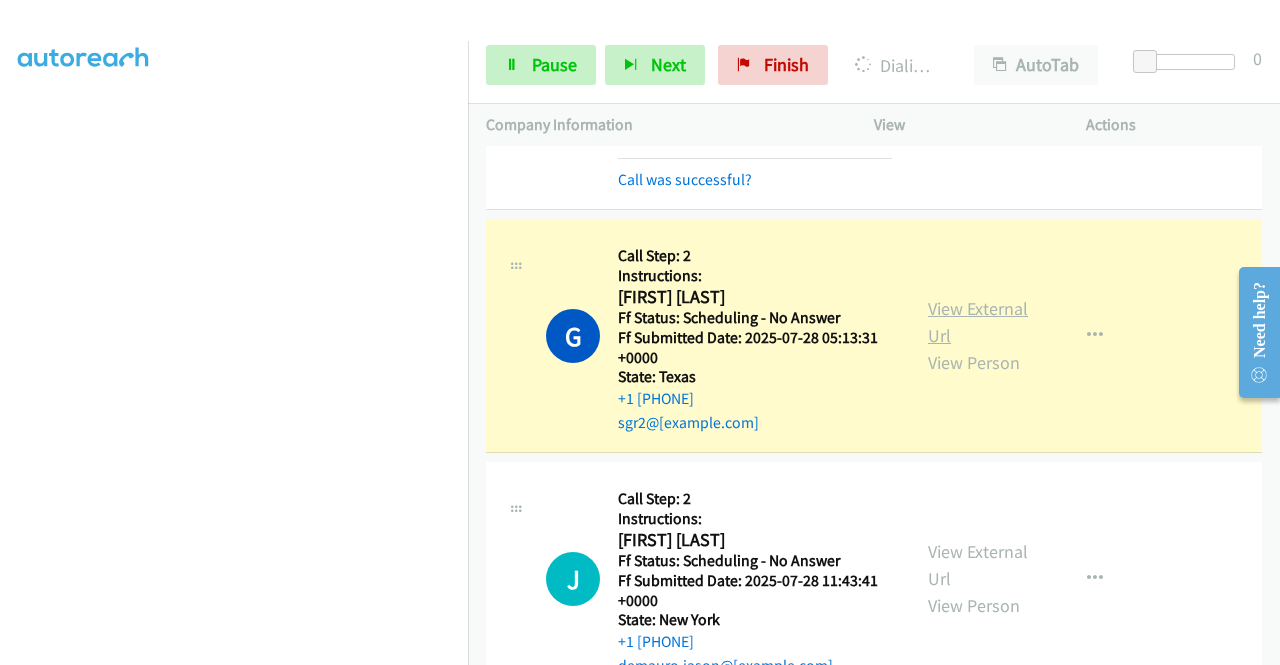 click on "View External Url" at bounding box center (978, 322) 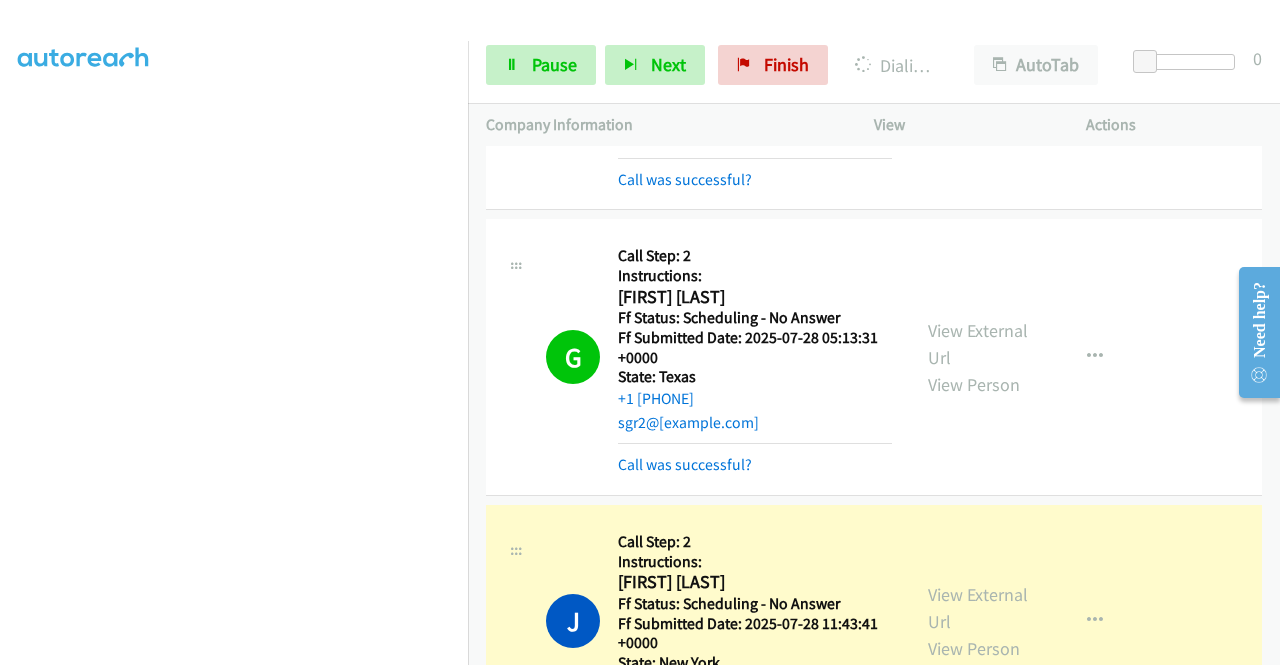 click on "G
Callback Scheduled
Call Step: 2
Instructions:
[FIRST] [LAST]
America/Chicago
Ff Status: Scheduling - No Answer
Ff Submitted Date: 2025-07-28 05:13:31 +0000
State: Texas
+1 [PHONE]
sgr2@[example.com]
Call was successful?
View External Url
View Person
View External Url
Email
Schedule/Manage Callback
Skip Call
Add to do not call list" at bounding box center (874, 357) 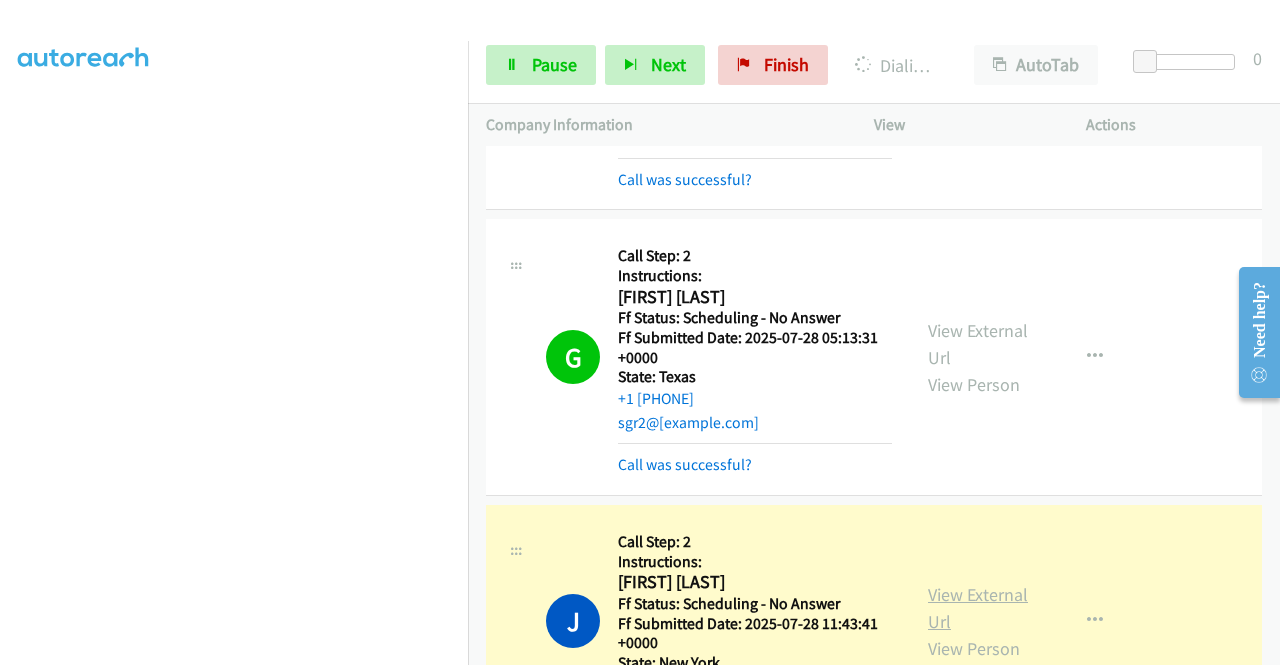 click on "View External Url" at bounding box center (978, 608) 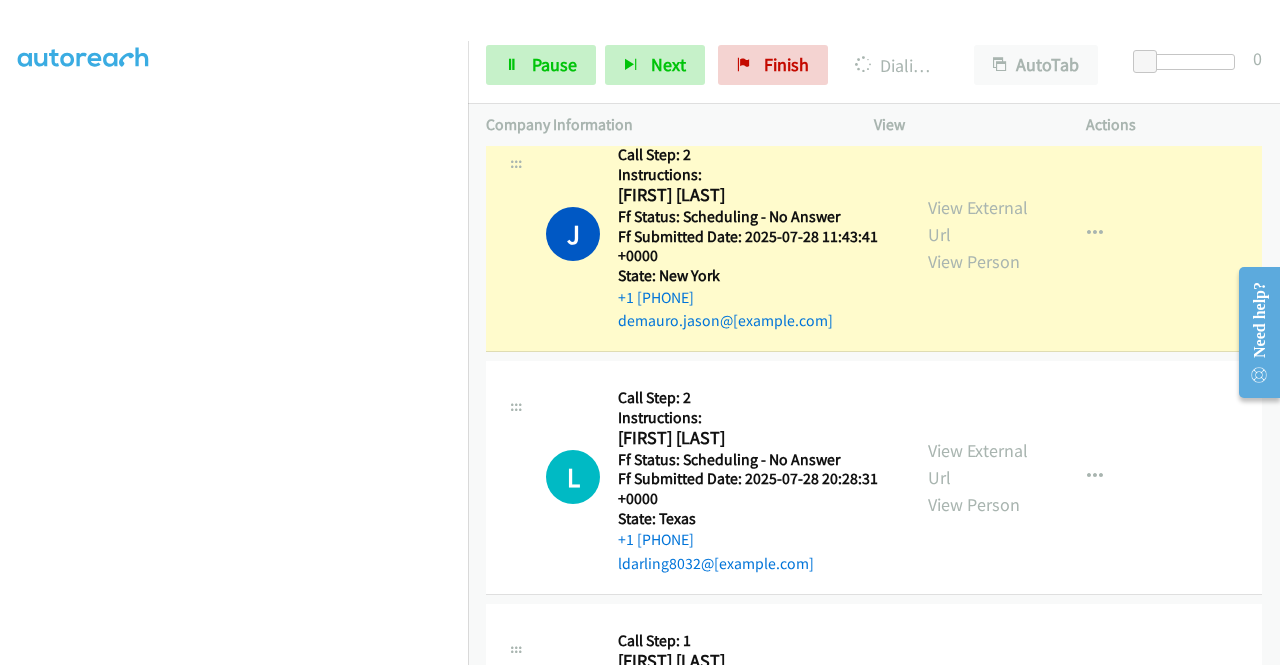 scroll, scrollTop: 3698, scrollLeft: 0, axis: vertical 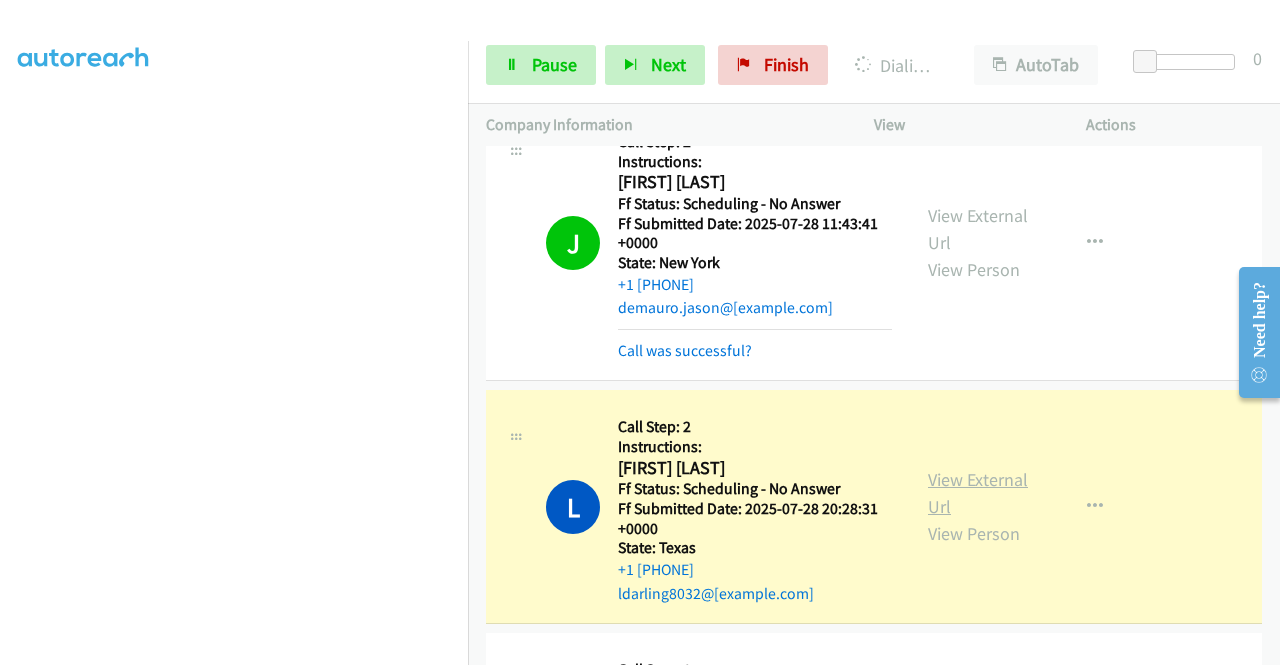 click on "View External Url" at bounding box center [978, 493] 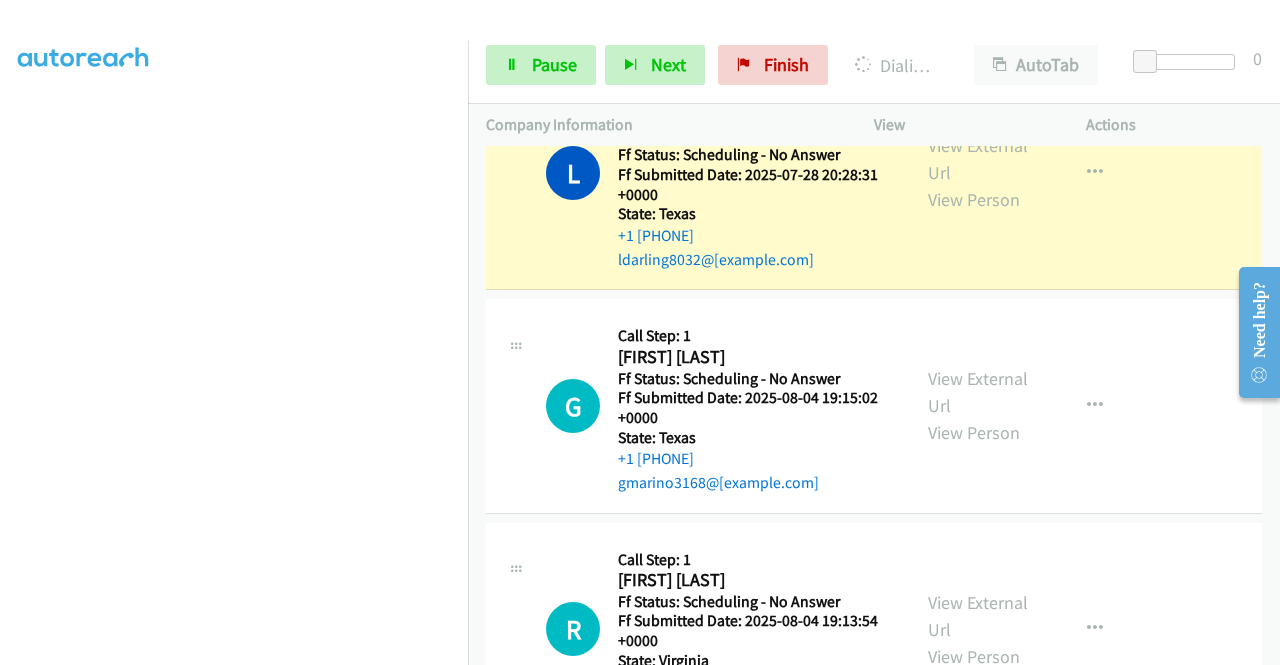 scroll, scrollTop: 4072, scrollLeft: 0, axis: vertical 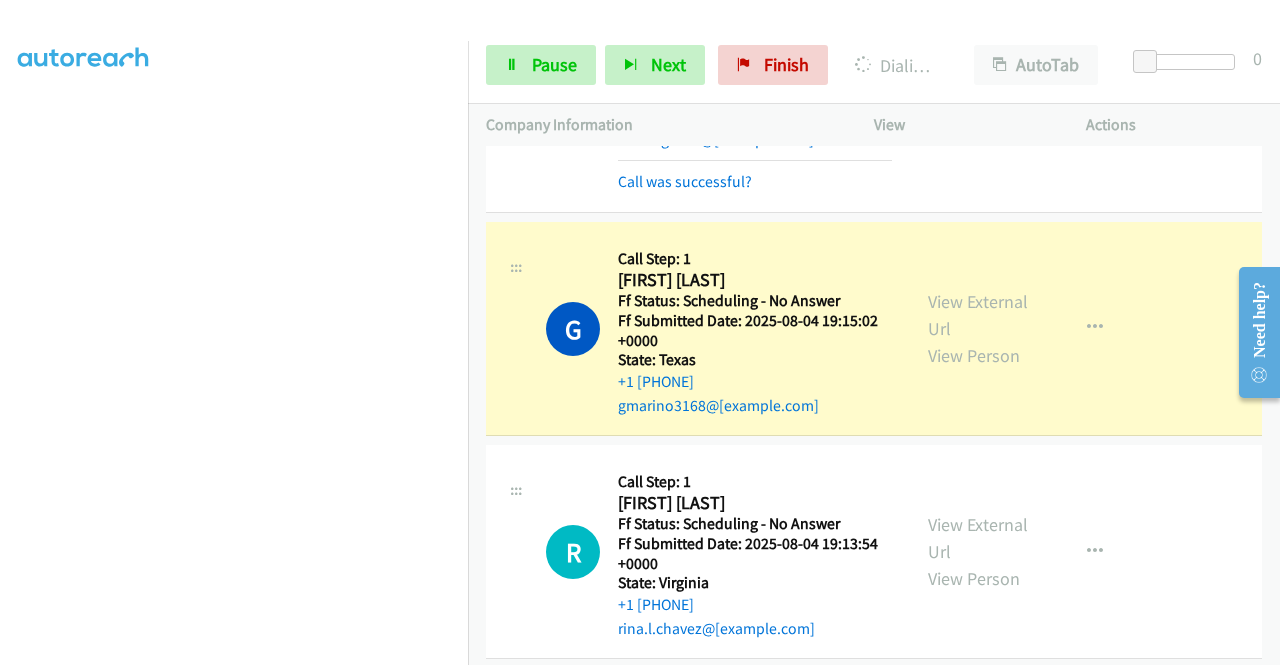 click on "View External Url
View Person" at bounding box center [980, 328] 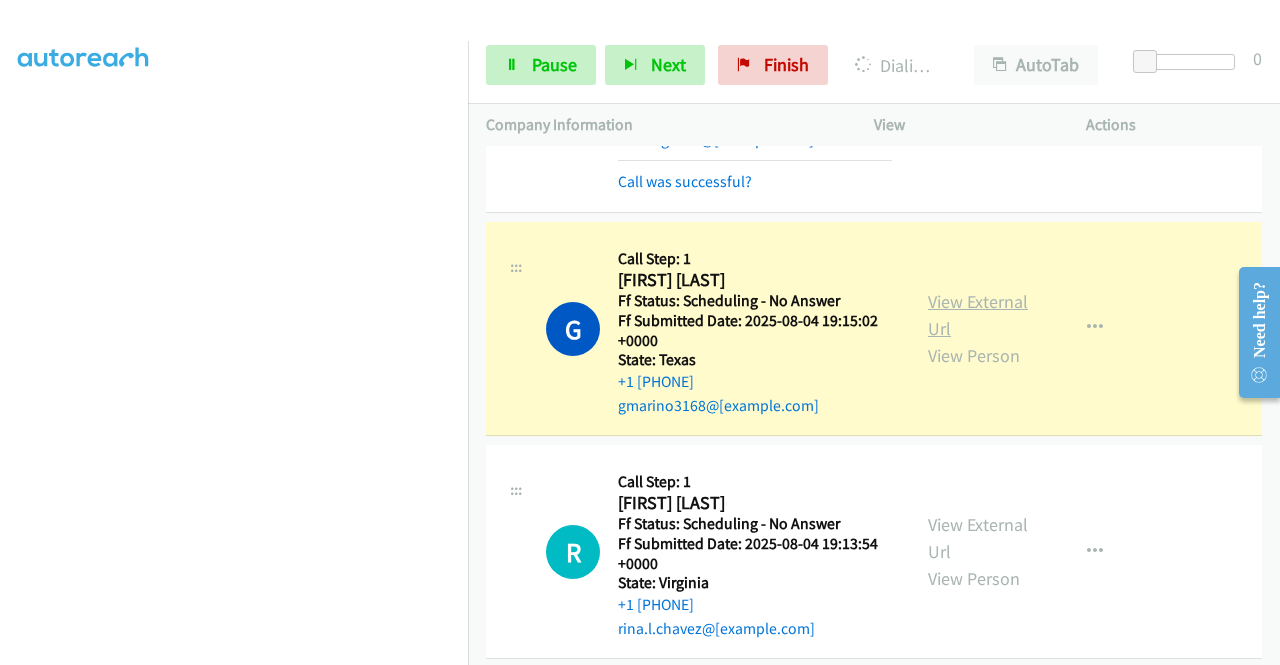 click on "View External Url" at bounding box center (978, 315) 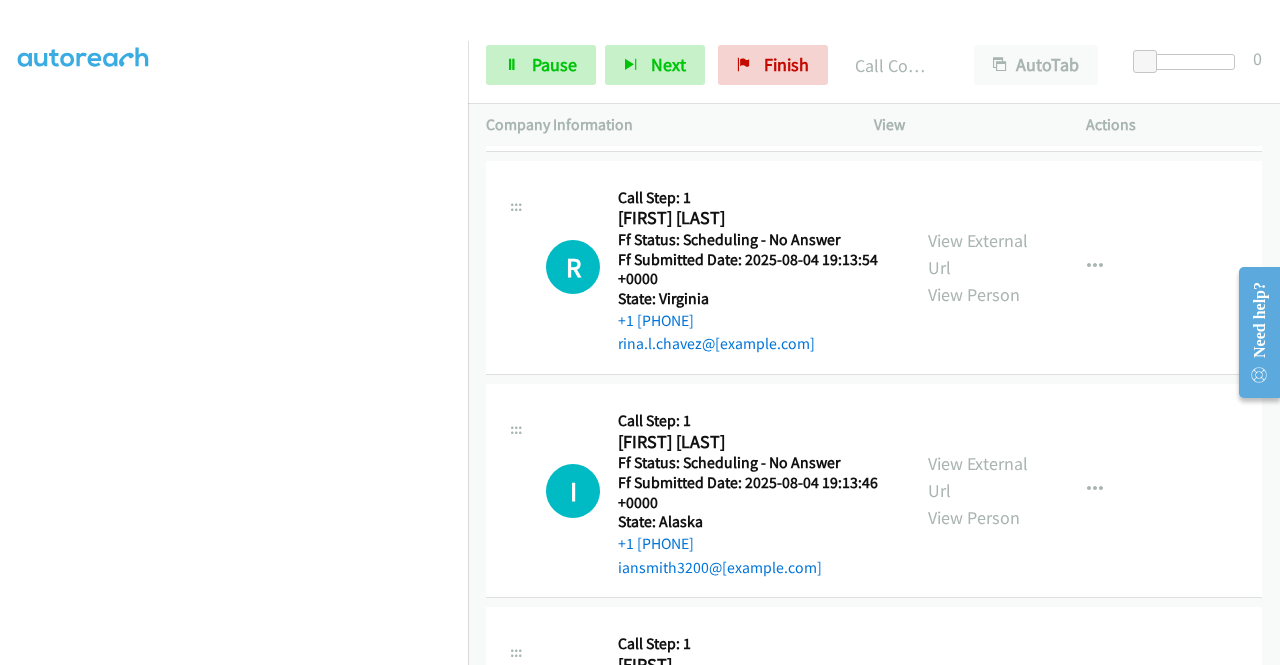 scroll, scrollTop: 4498, scrollLeft: 0, axis: vertical 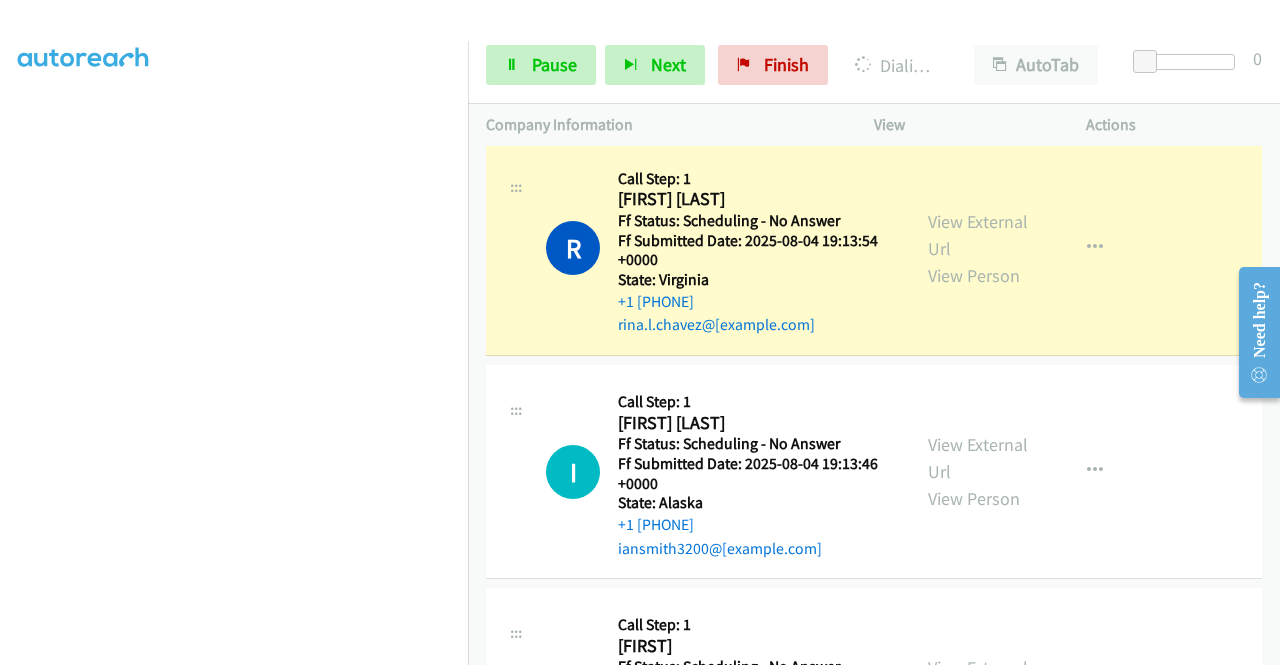 click on "View External Url
View Person" at bounding box center (980, 248) 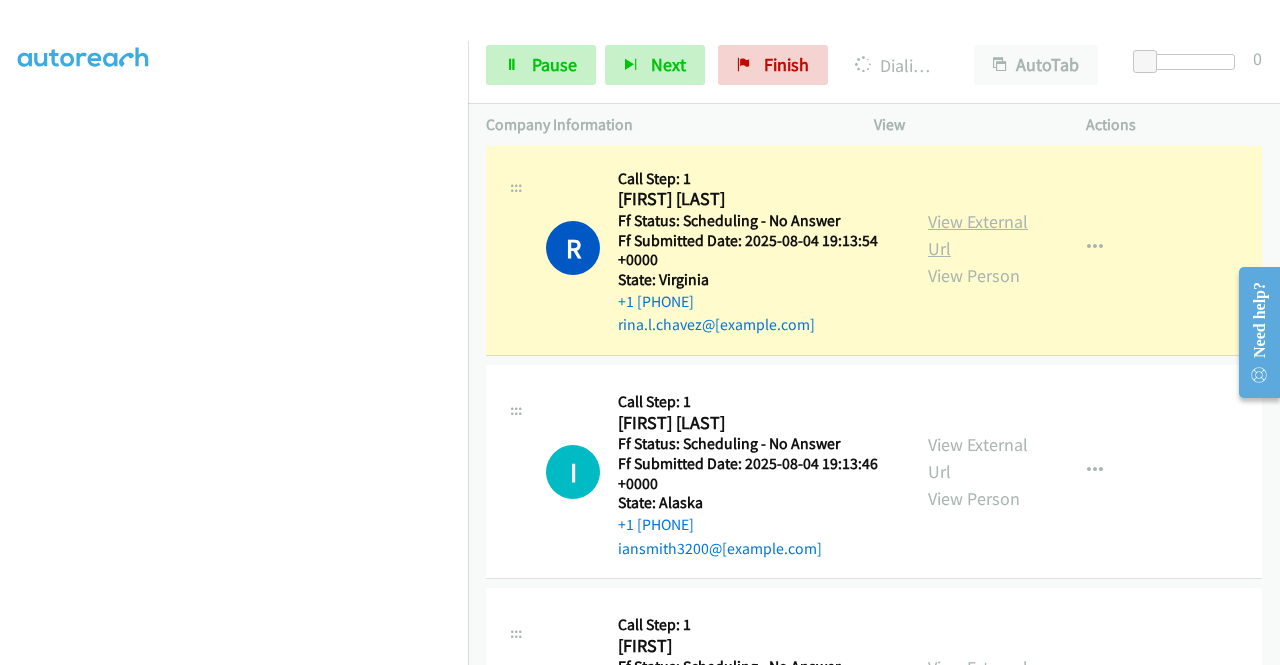 click on "View External Url" at bounding box center [978, 235] 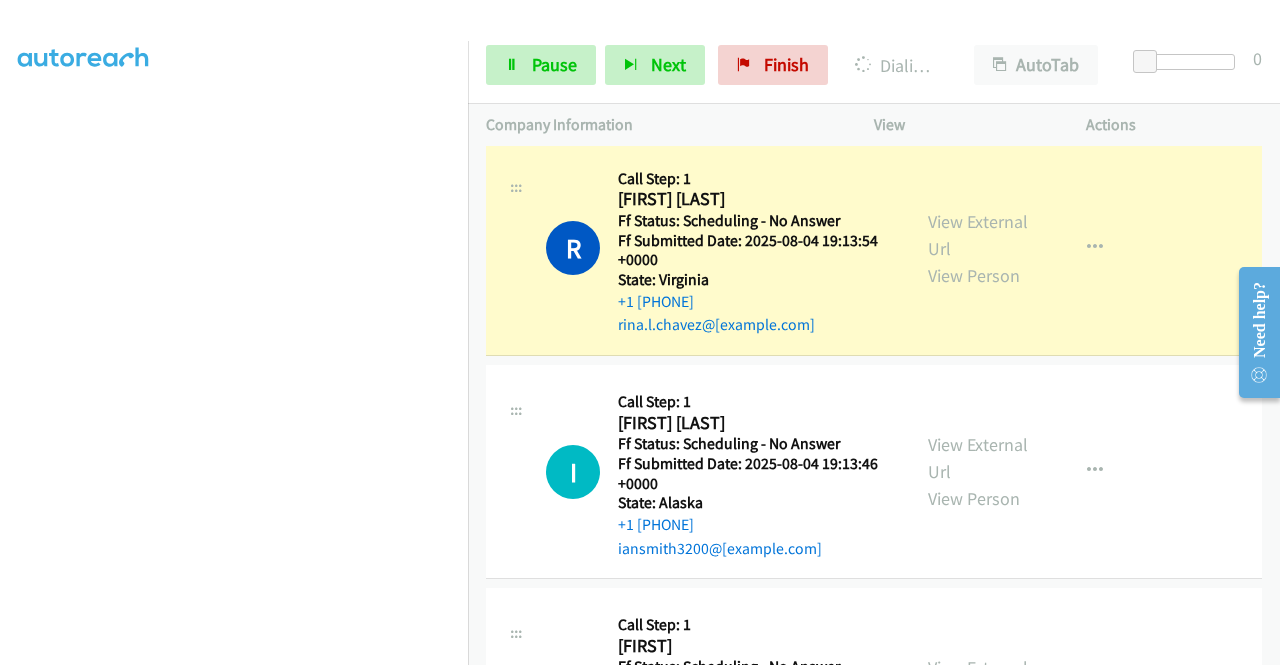 scroll, scrollTop: 82, scrollLeft: 0, axis: vertical 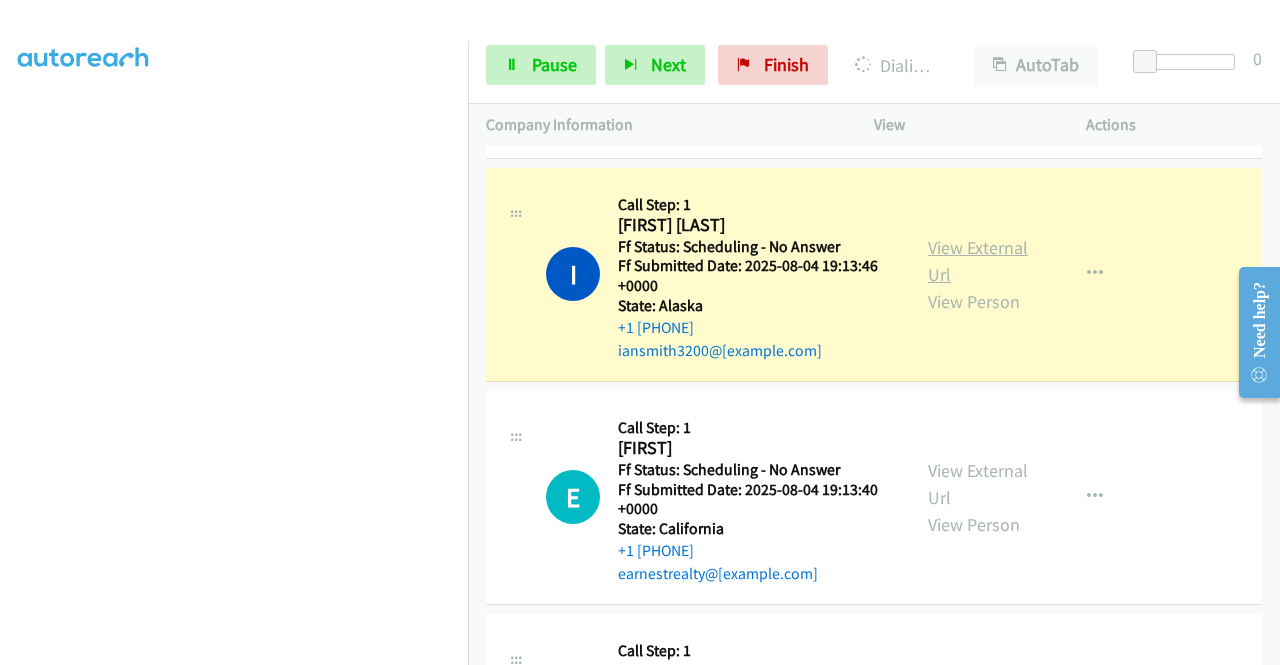 click on "View External Url" at bounding box center (978, 261) 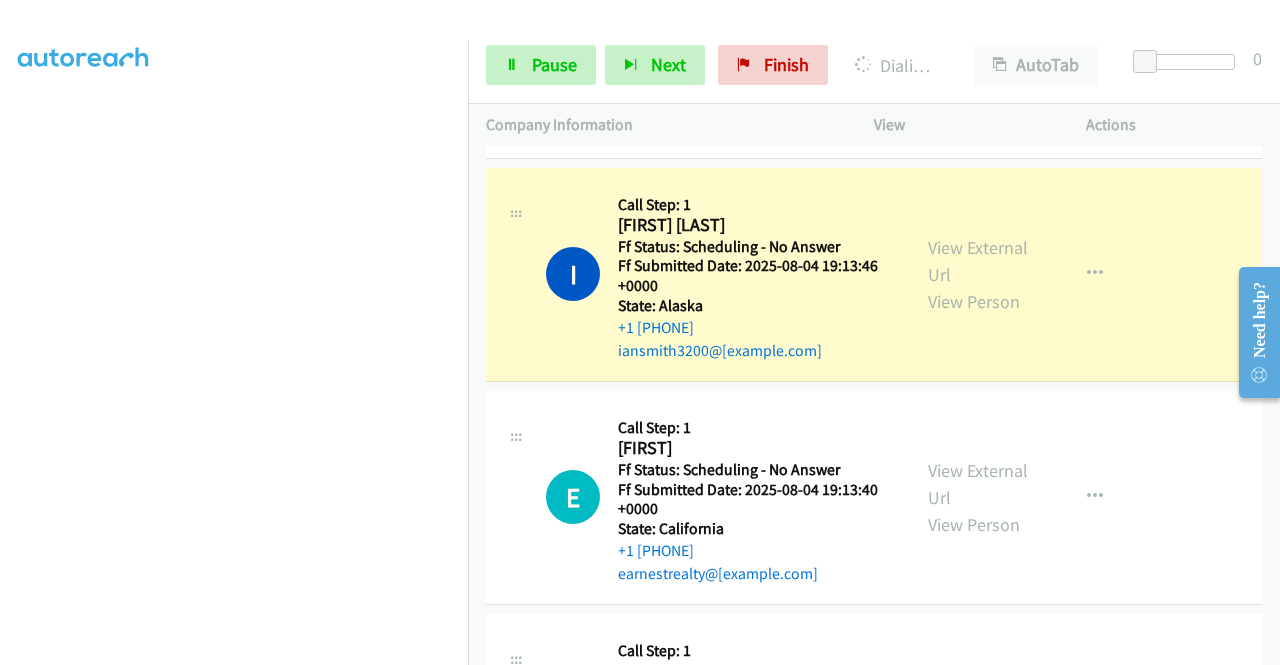 scroll, scrollTop: 0, scrollLeft: 0, axis: both 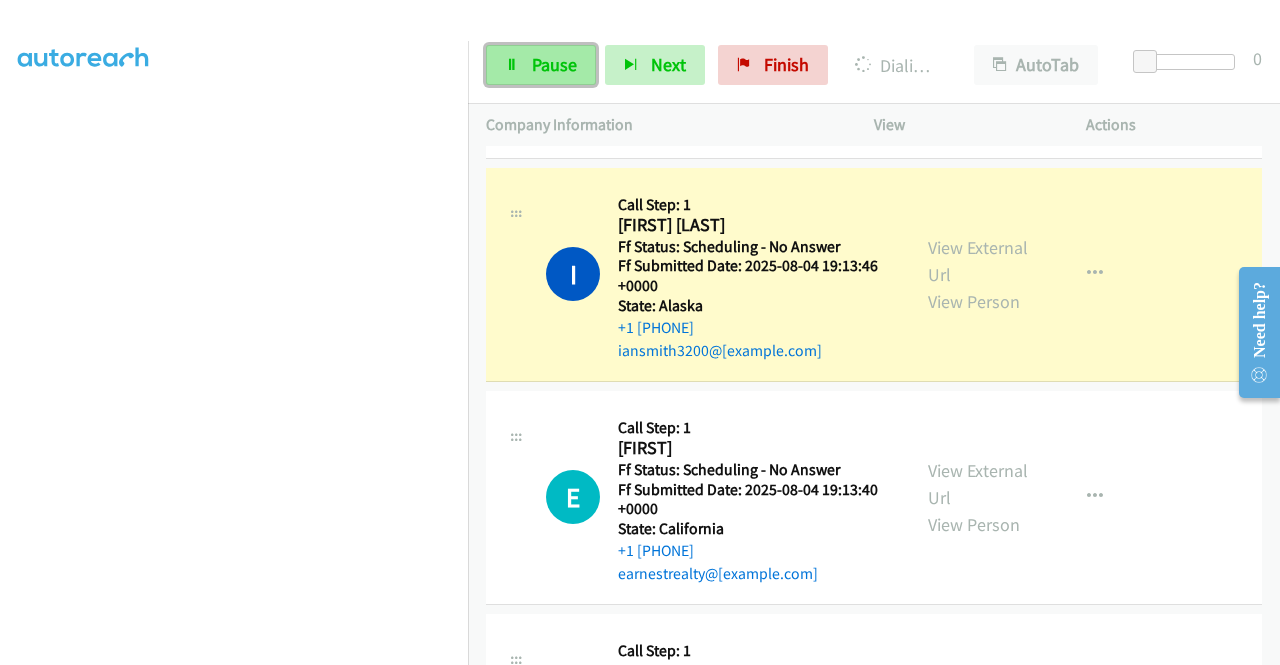 click on "Pause" at bounding box center (541, 65) 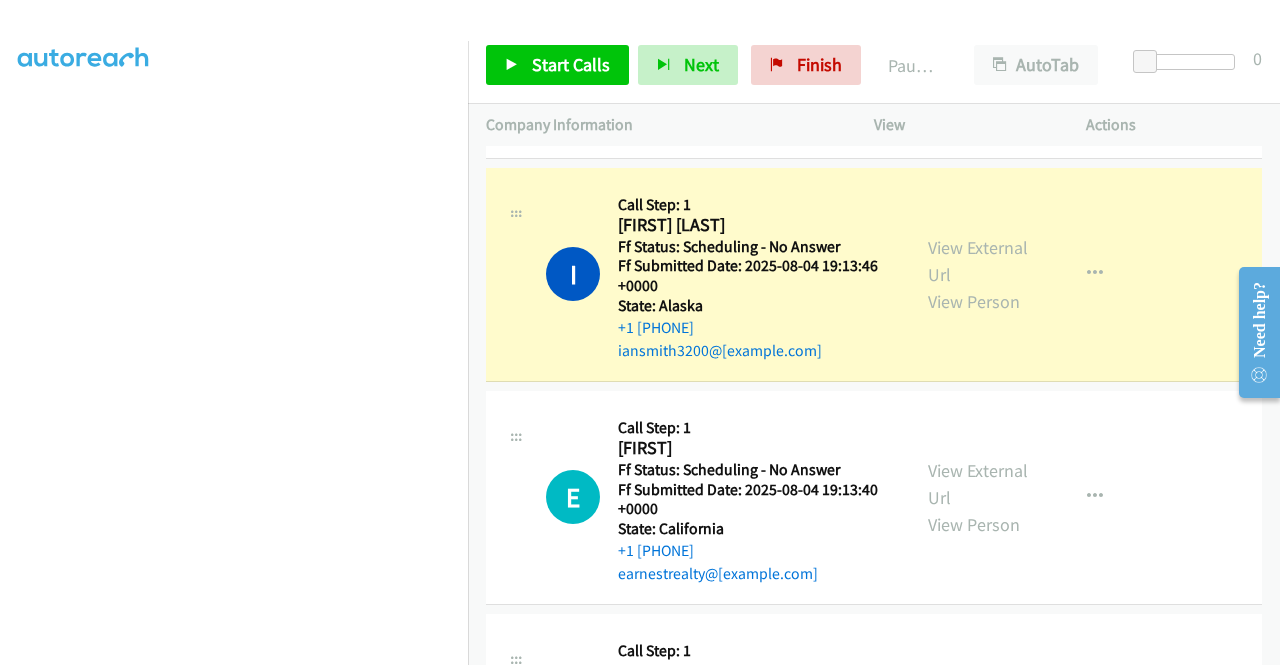 scroll, scrollTop: 0, scrollLeft: 0, axis: both 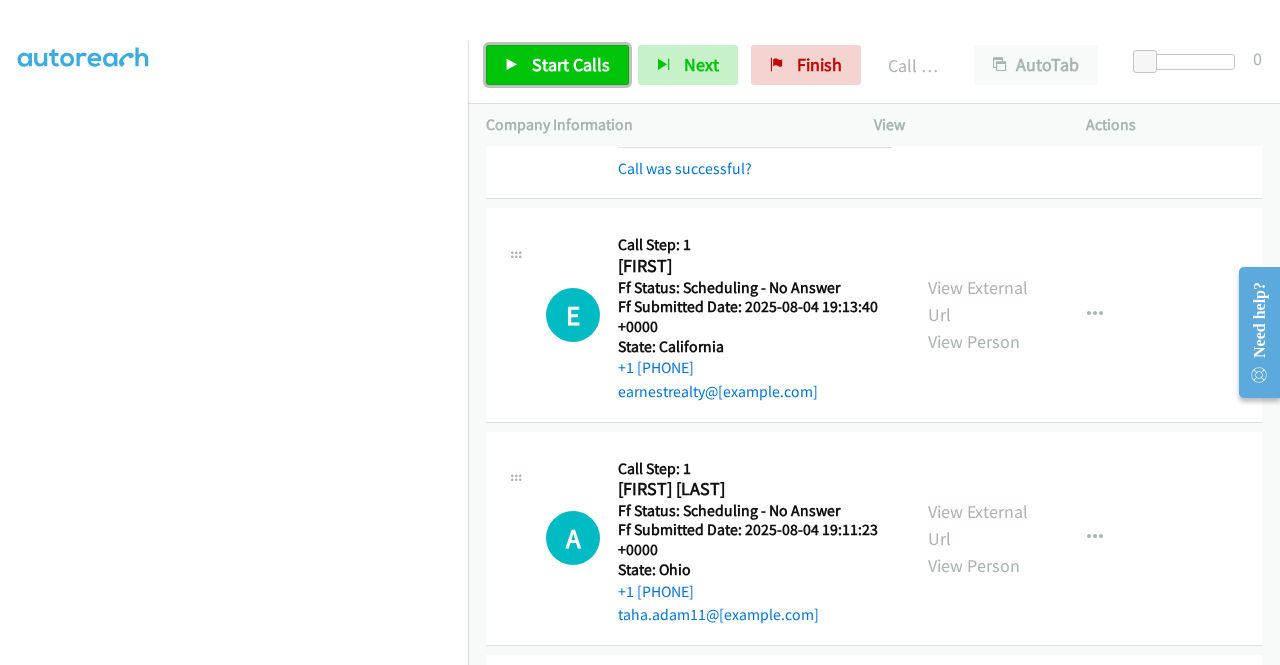 click on "Start Calls" at bounding box center [571, 64] 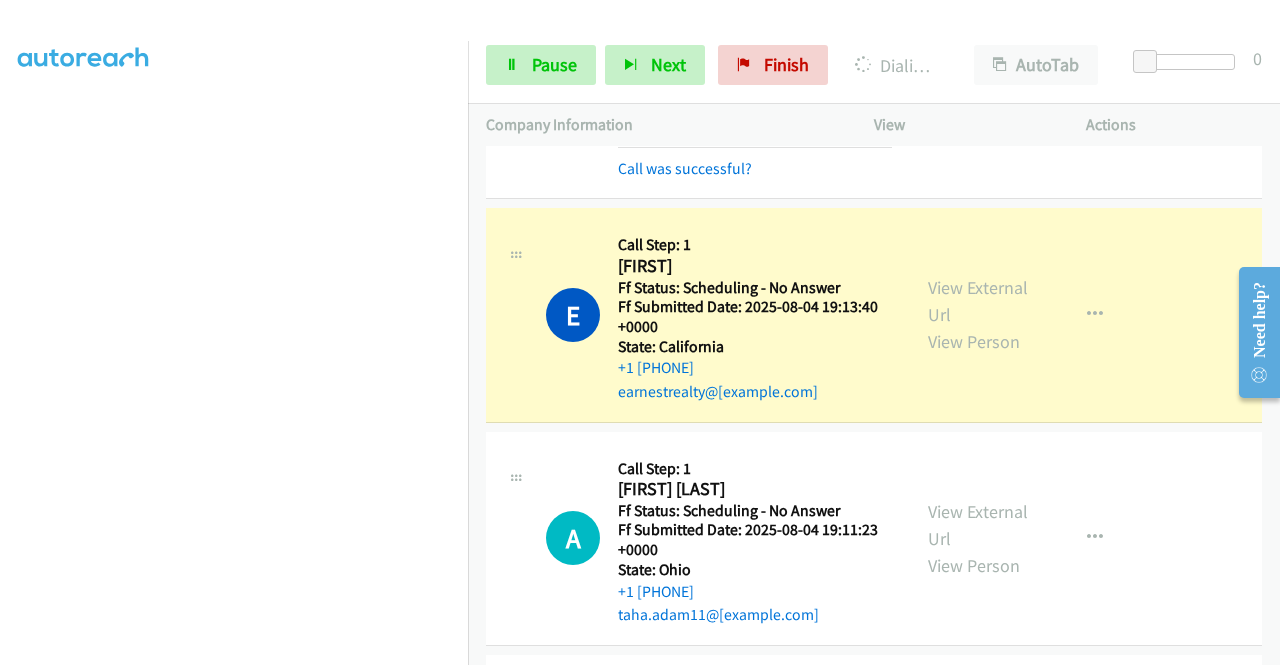 click on "View External Url
View Person" at bounding box center (980, 314) 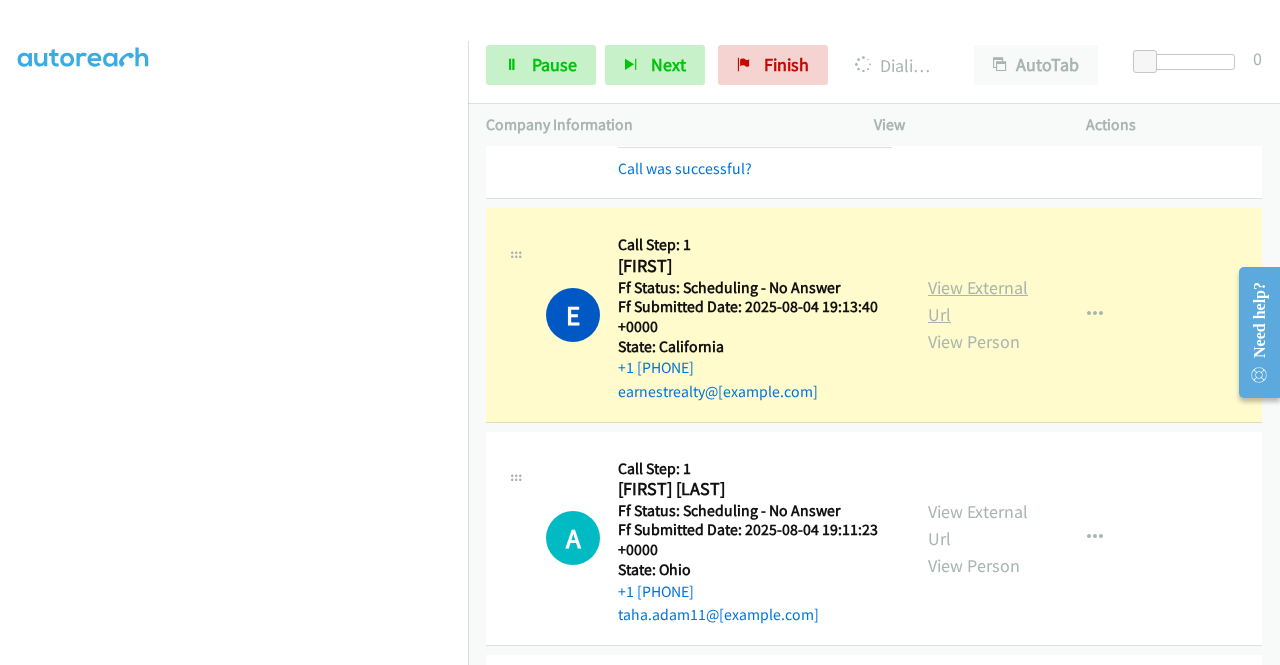 click on "View External Url" at bounding box center (978, 301) 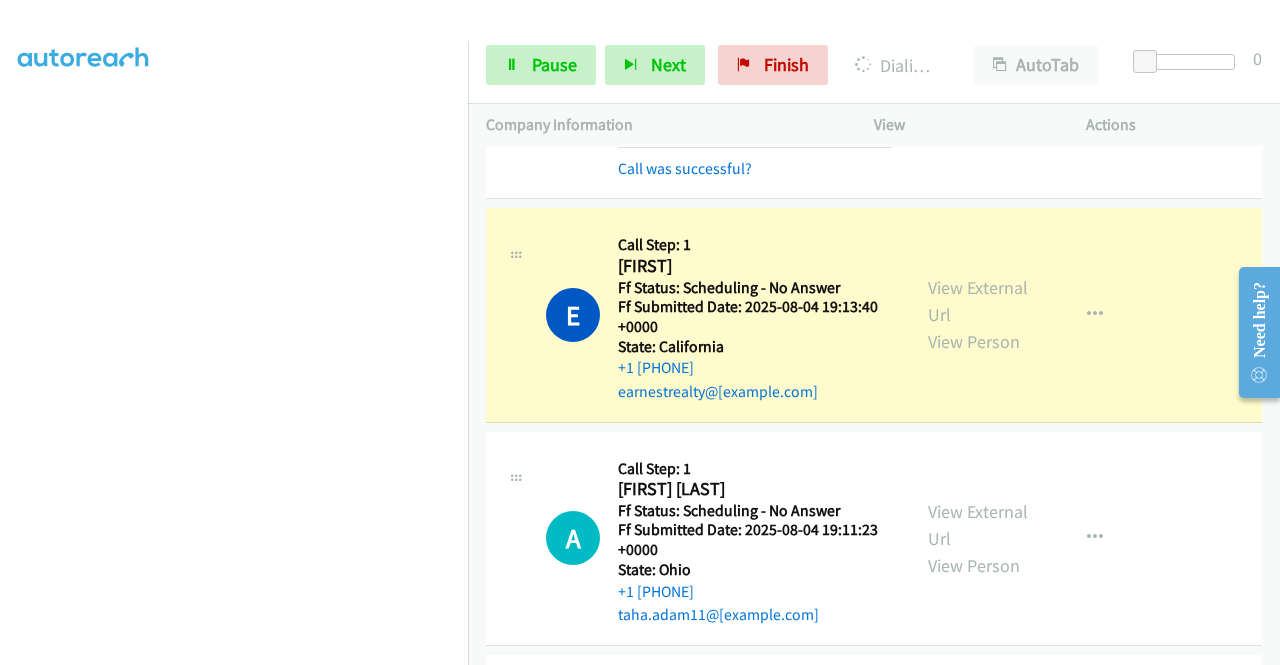 scroll, scrollTop: 0, scrollLeft: 0, axis: both 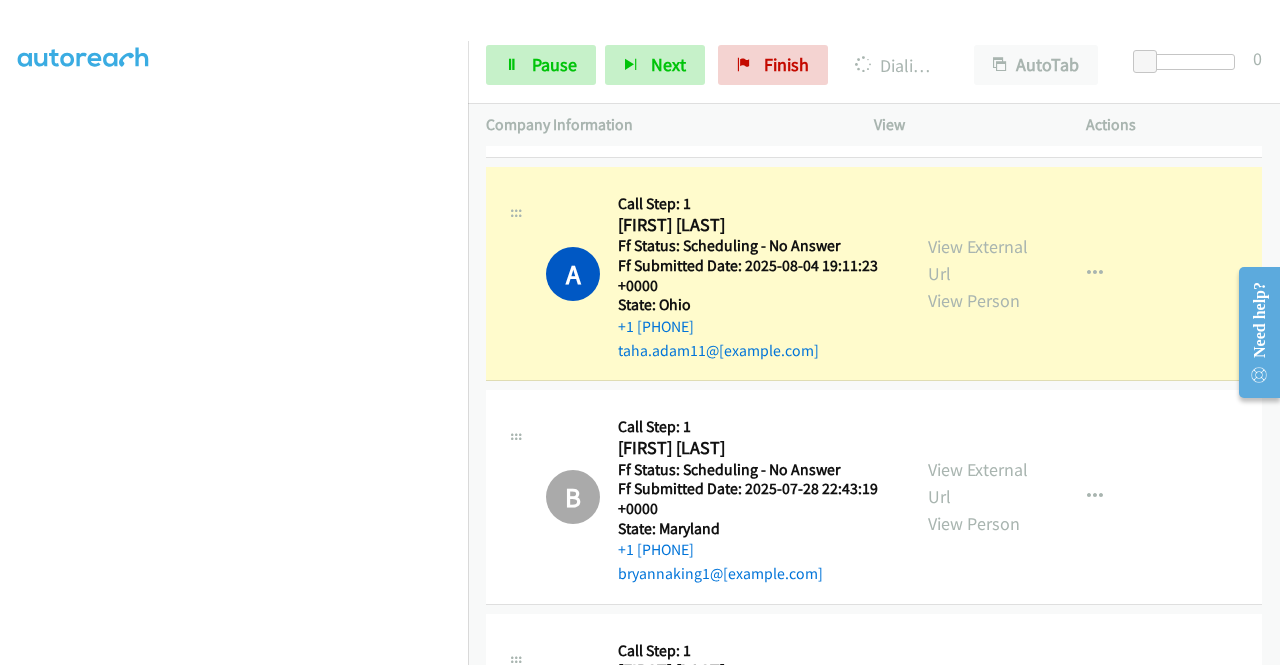 click on "View External Url
View Person" at bounding box center [980, 273] 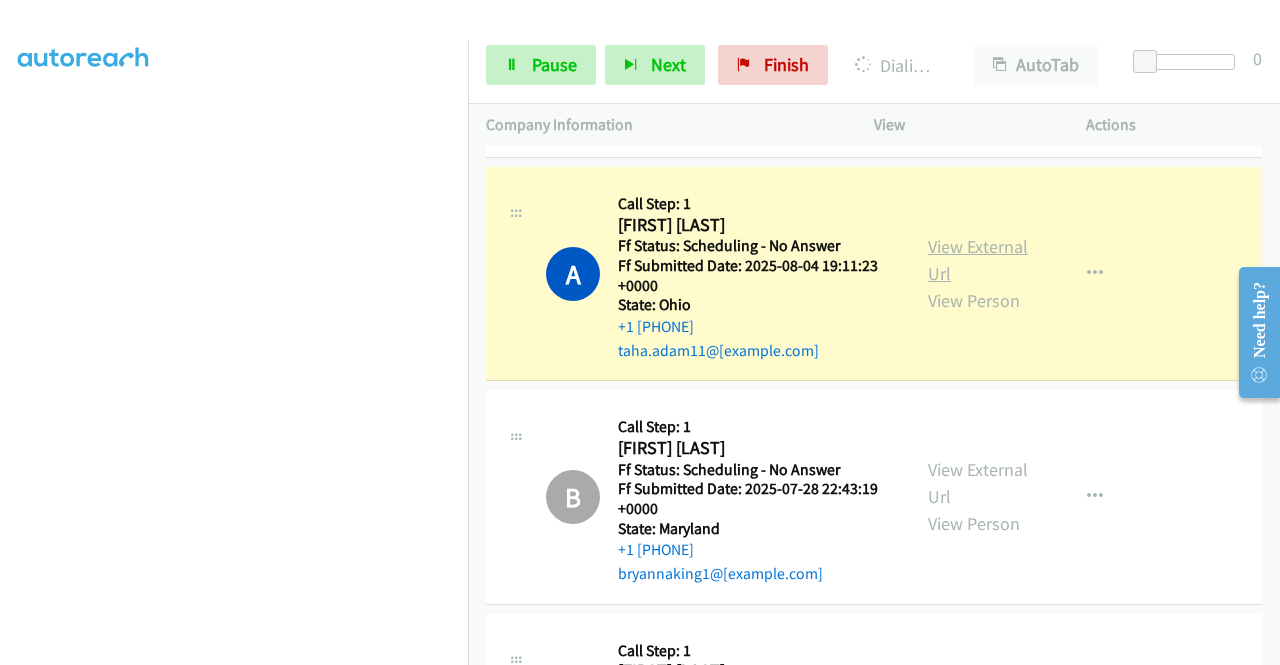 click on "View External Url" at bounding box center [978, 260] 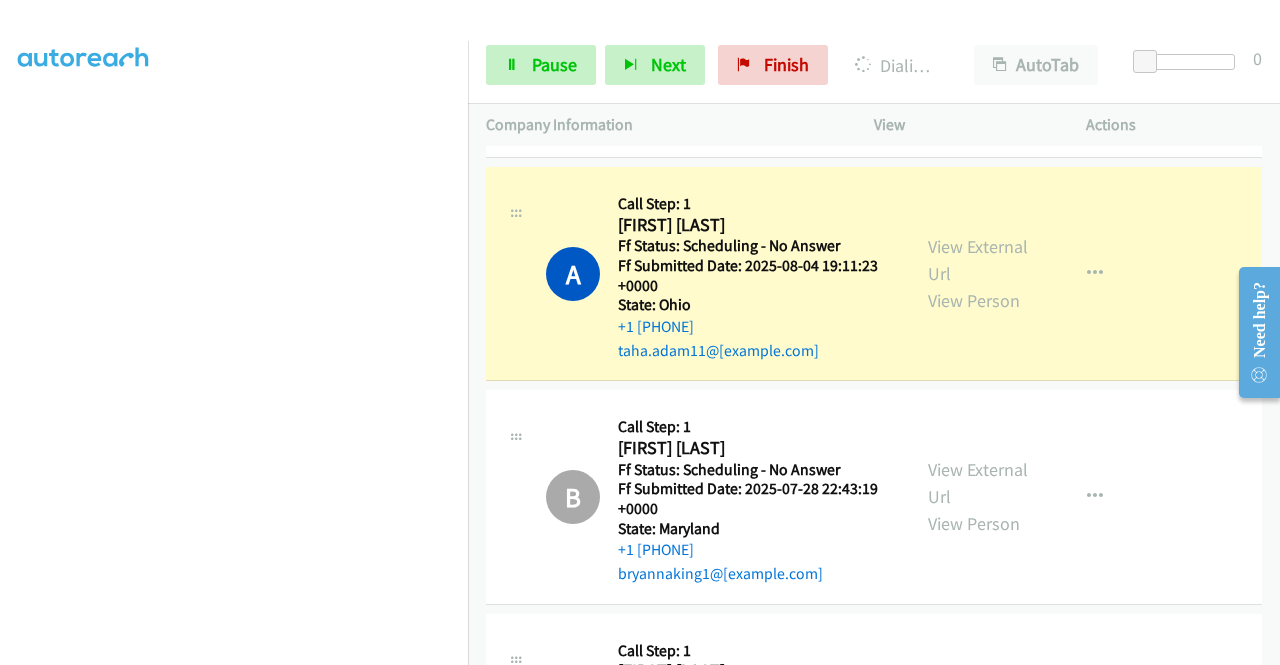scroll, scrollTop: 442, scrollLeft: 0, axis: vertical 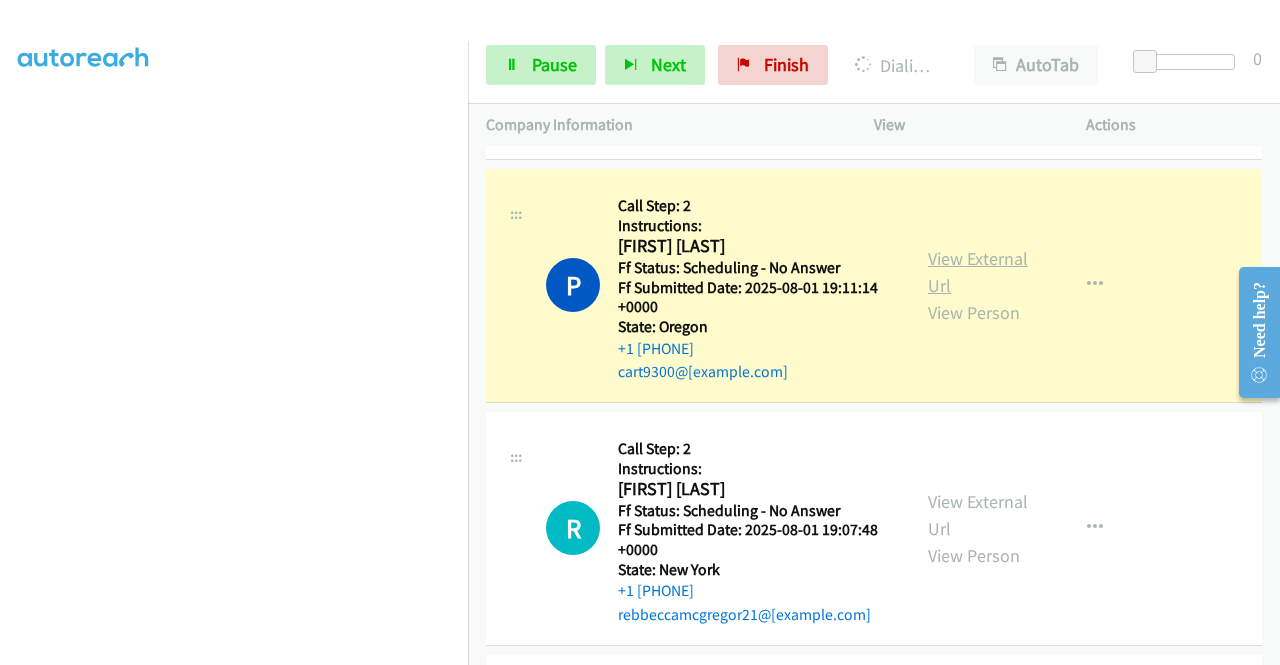 click on "View External Url" at bounding box center (978, 272) 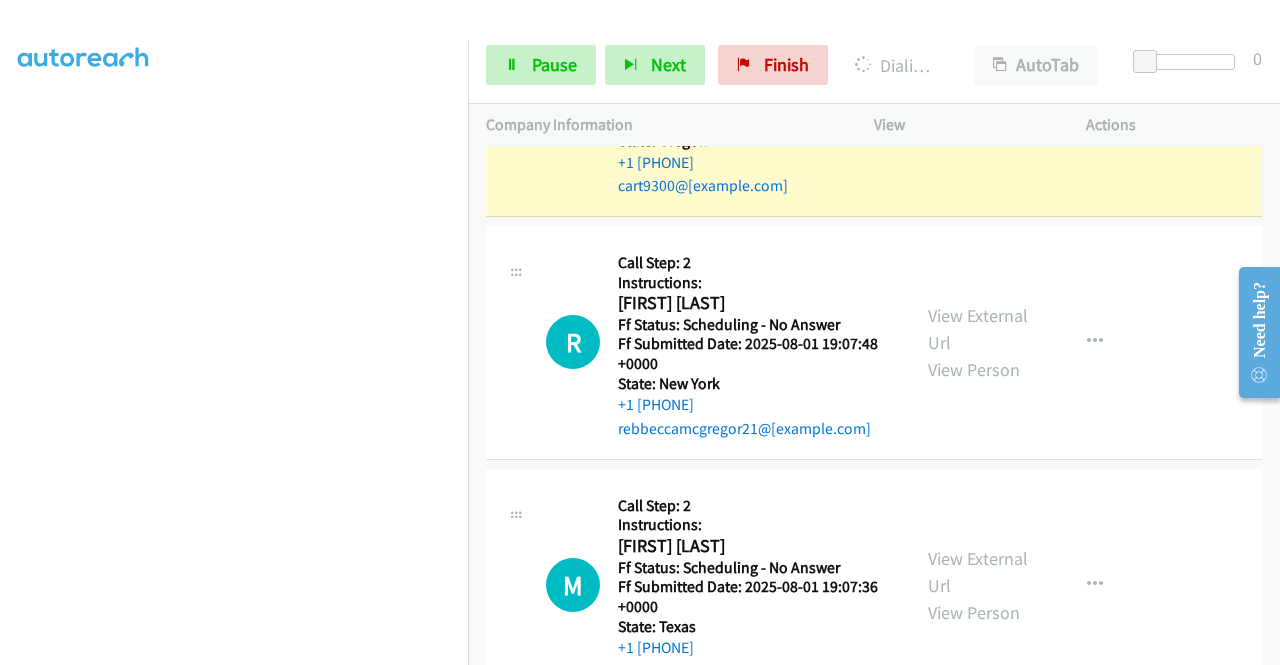 scroll, scrollTop: 6876, scrollLeft: 0, axis: vertical 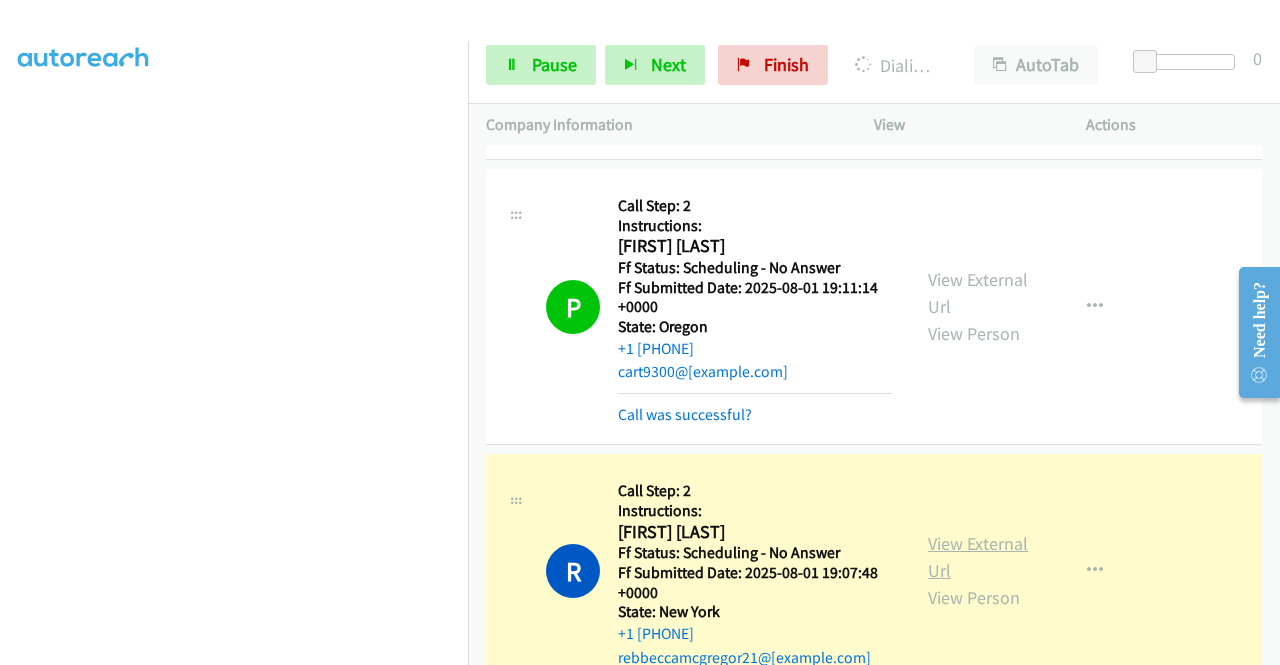 click on "View External Url" at bounding box center [978, 557] 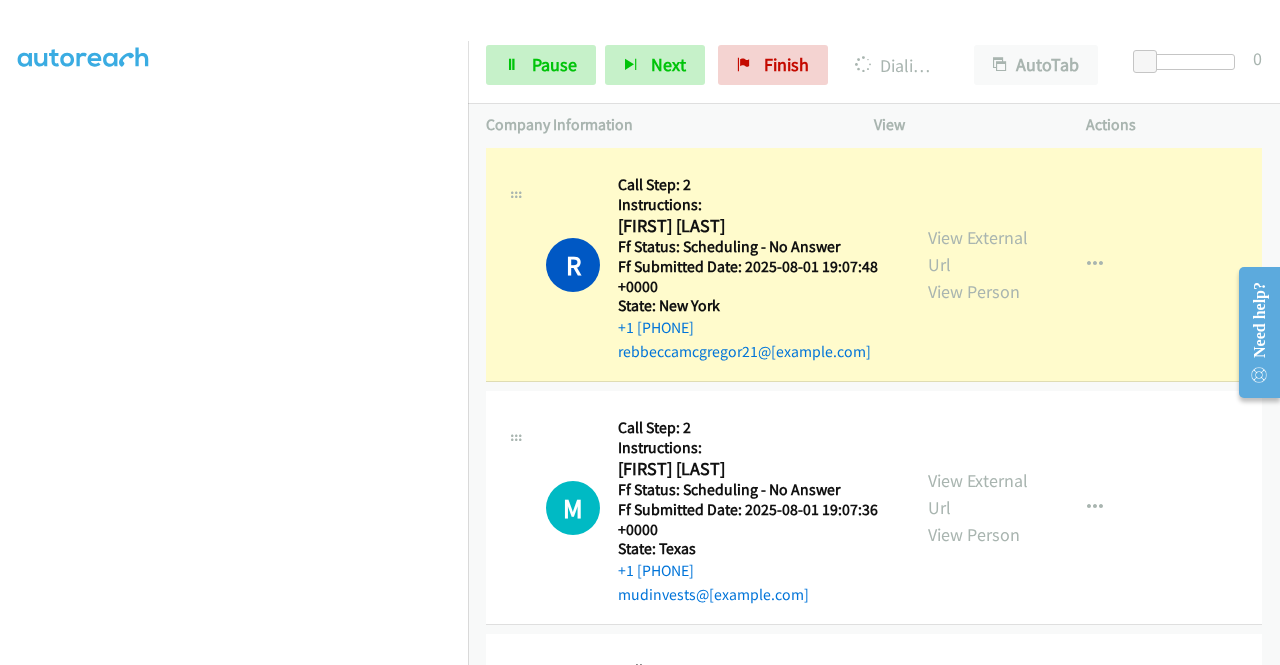 scroll, scrollTop: 6984, scrollLeft: 0, axis: vertical 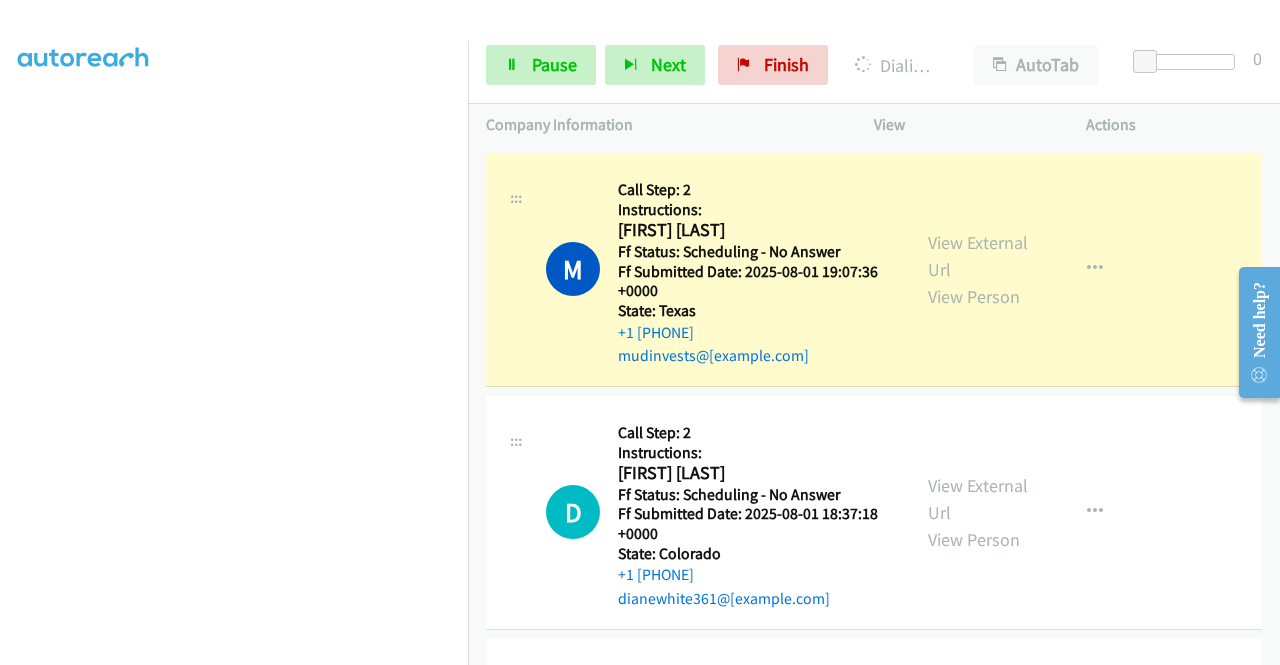 click on "View External Url
View Person
View External Url
Email
Schedule/Manage Callback
Skip Call
Add to do not call list" at bounding box center [1025, 269] 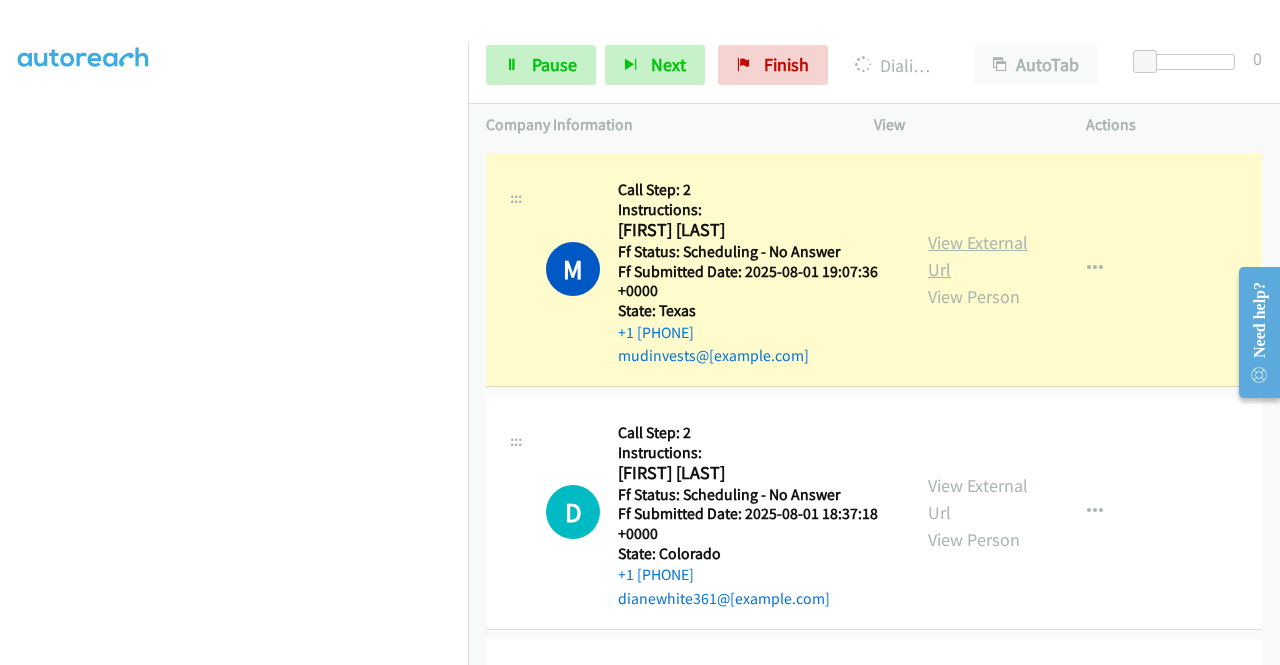 click on "View External Url" at bounding box center (978, 256) 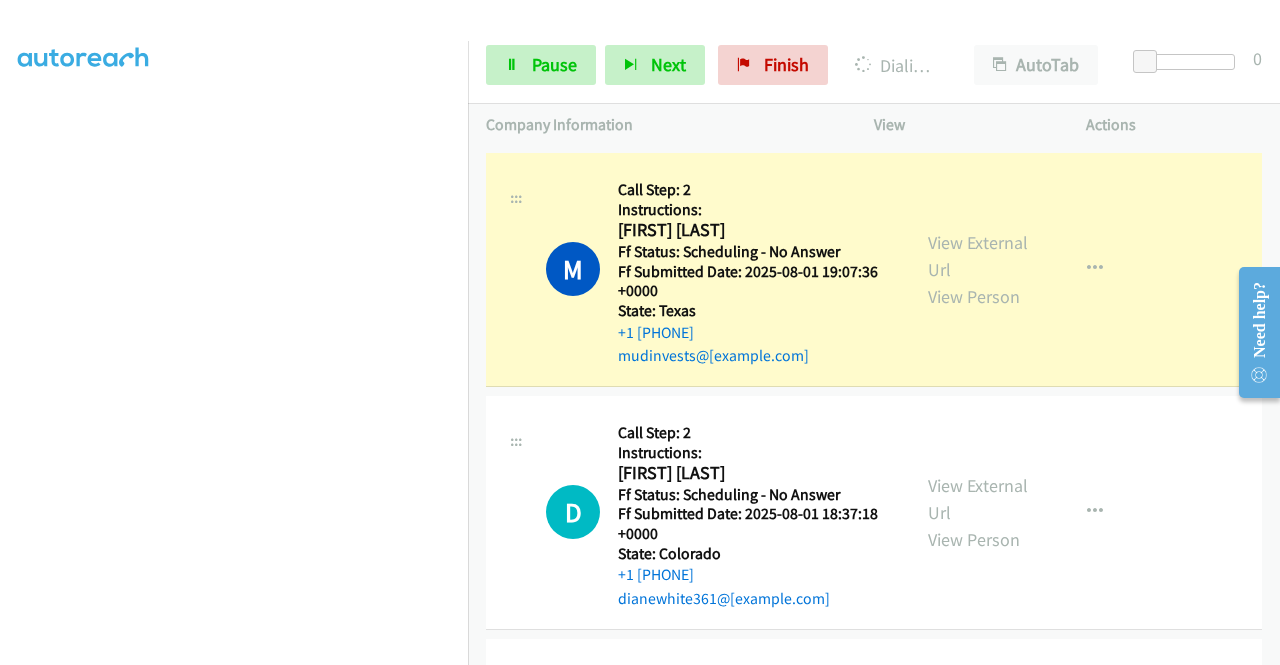 scroll, scrollTop: 456, scrollLeft: 0, axis: vertical 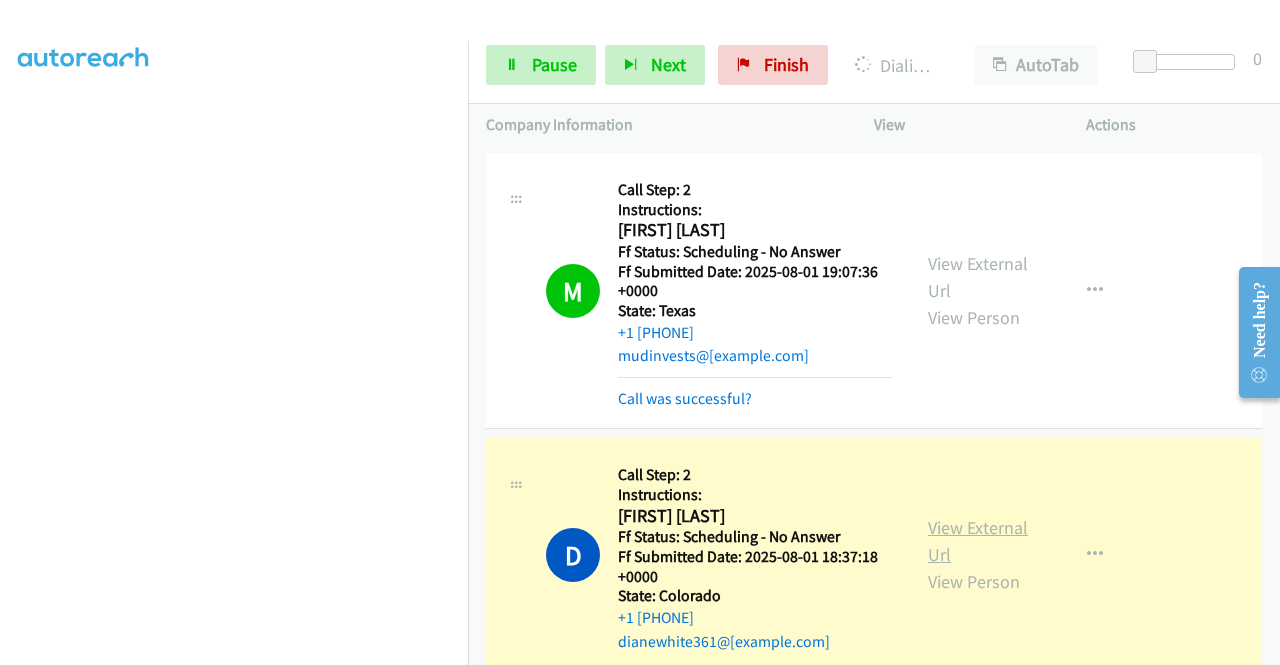 click on "View External Url" at bounding box center (978, 541) 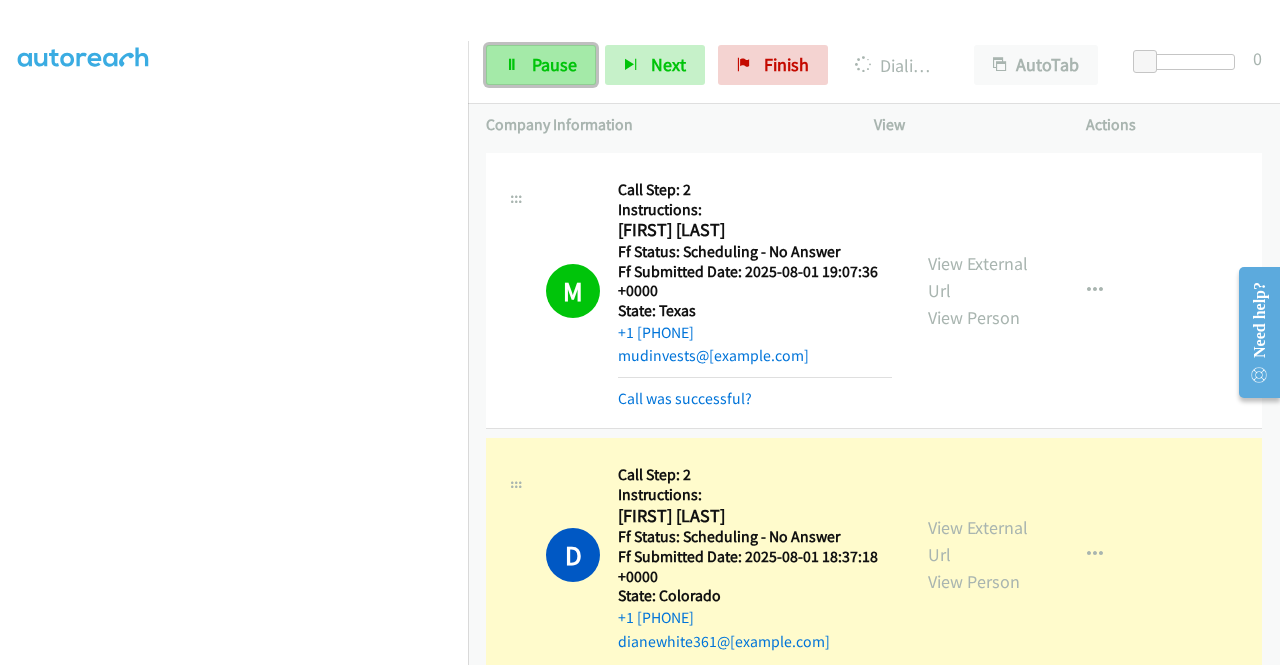 click on "Pause" at bounding box center [554, 64] 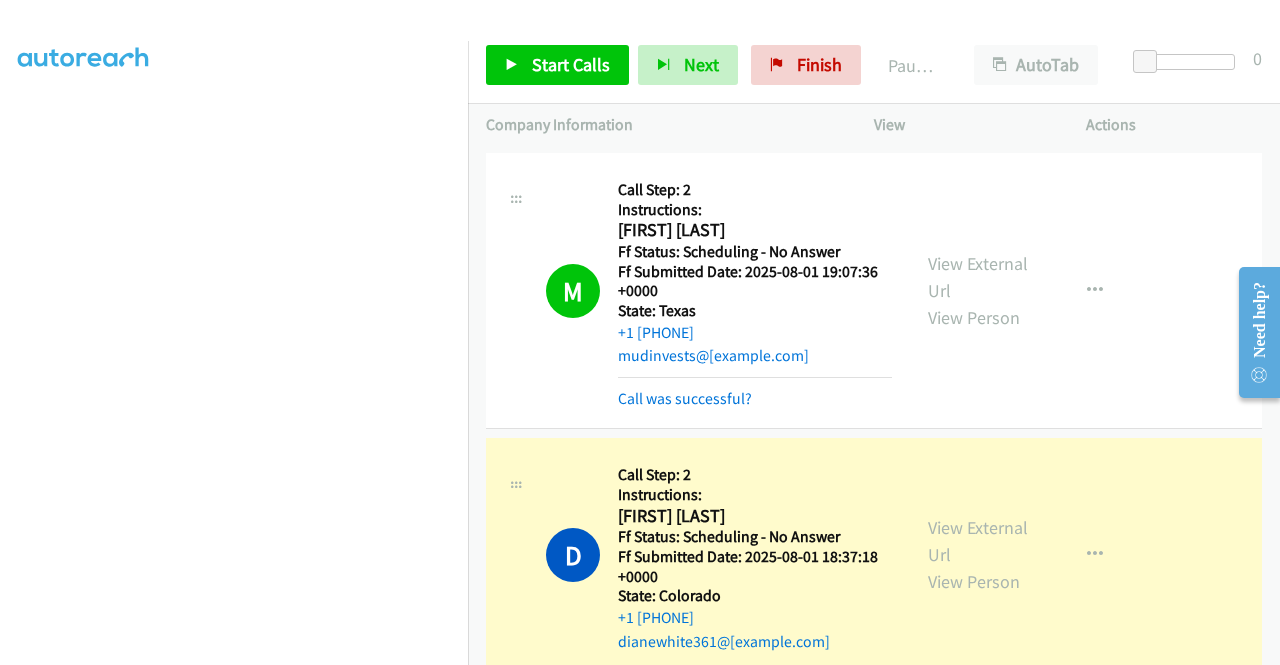 scroll, scrollTop: 0, scrollLeft: 0, axis: both 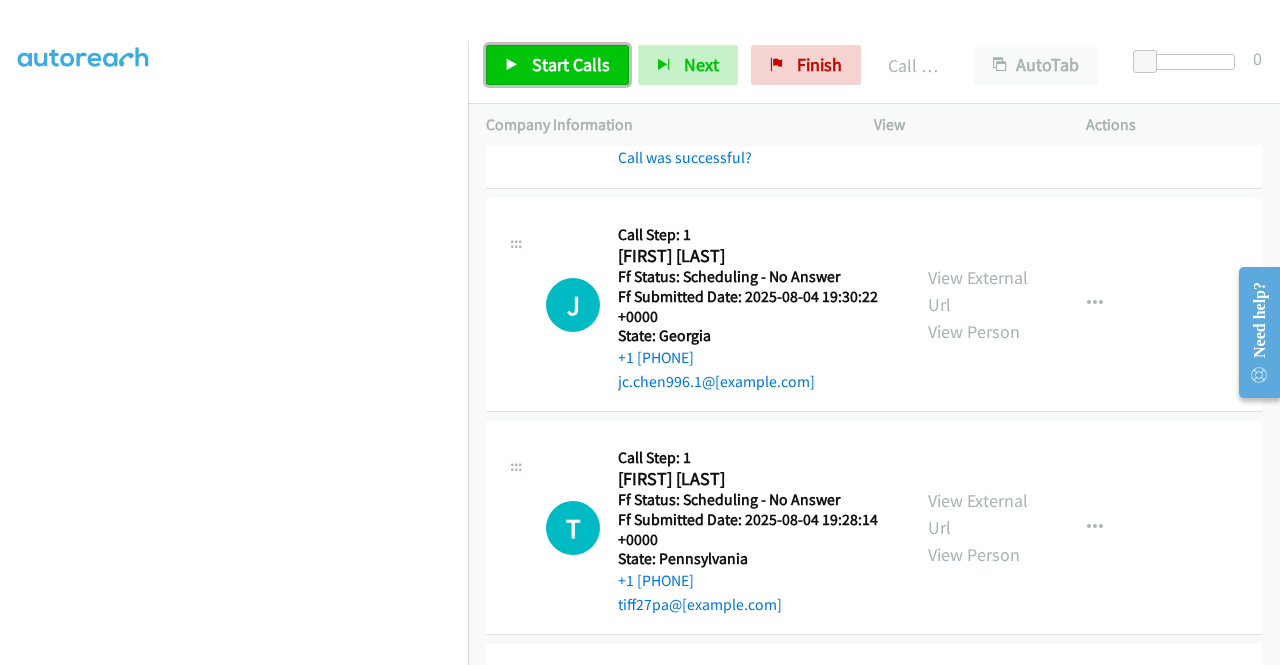 click on "Start Calls" at bounding box center [571, 64] 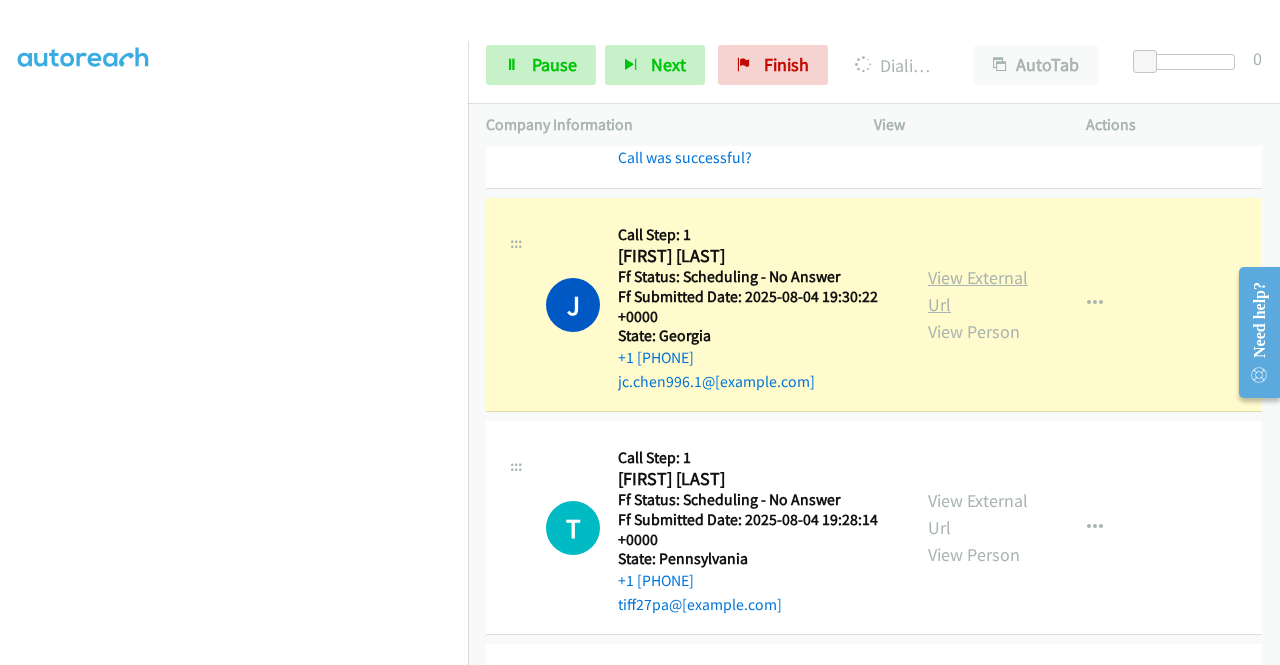 click on "View External Url" at bounding box center (978, 291) 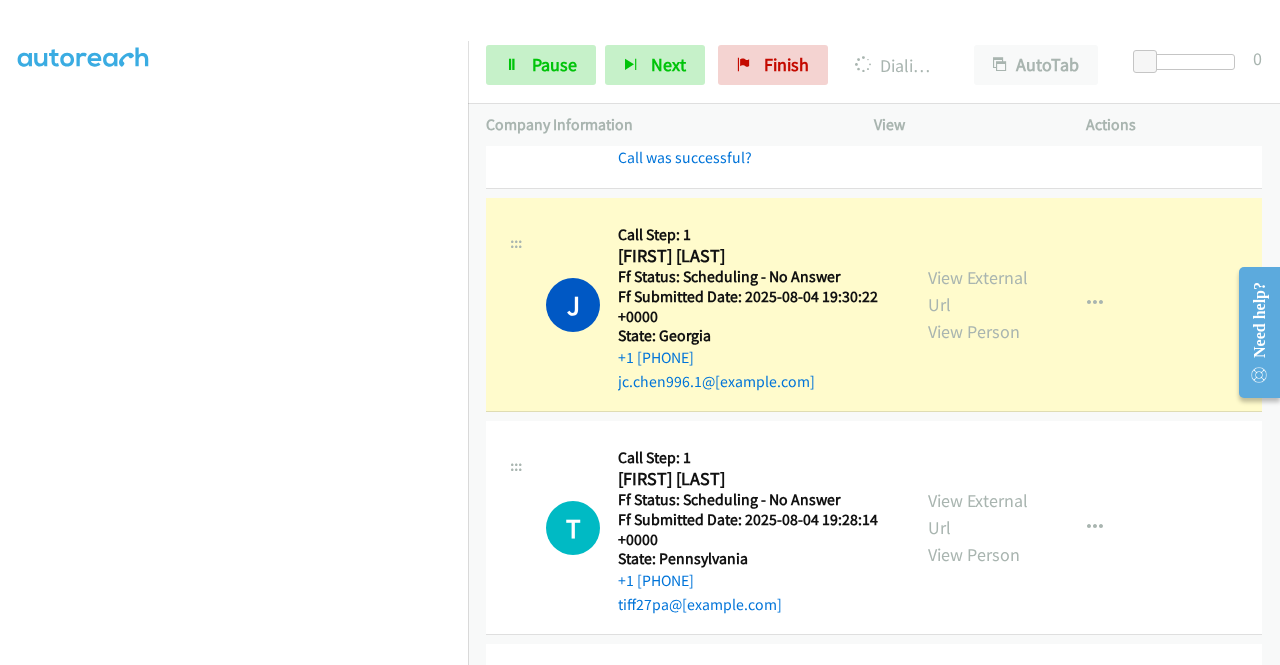 scroll, scrollTop: 0, scrollLeft: 0, axis: both 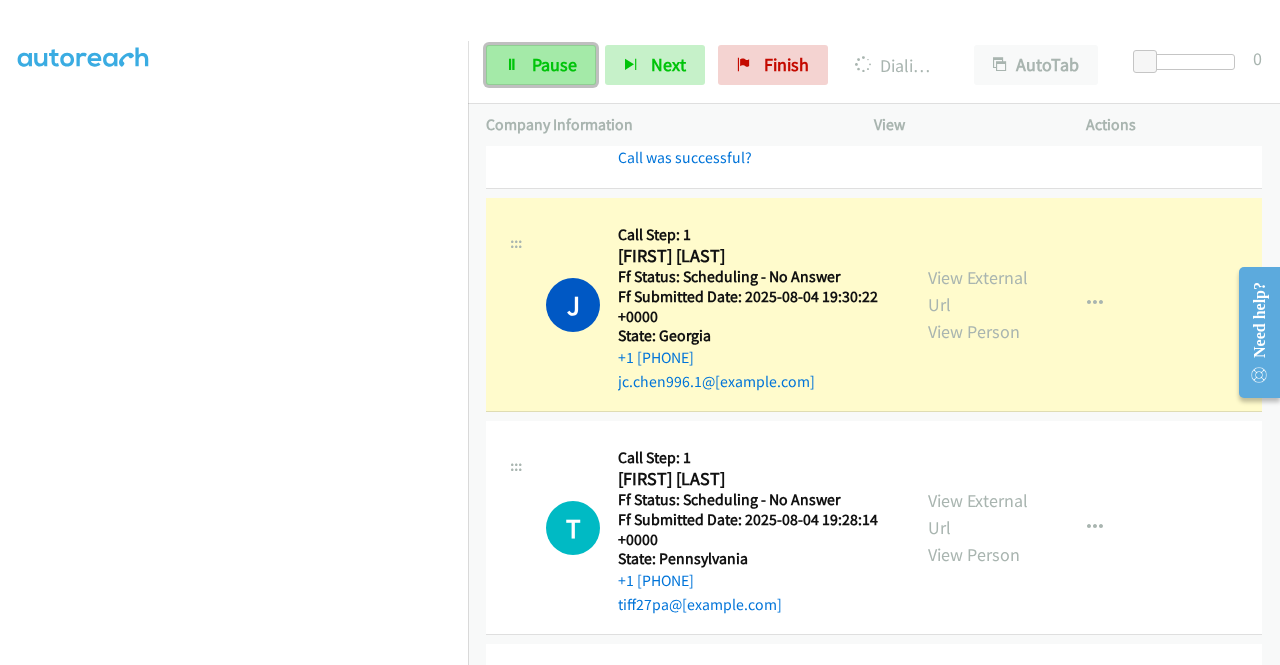 click on "Pause" at bounding box center (554, 64) 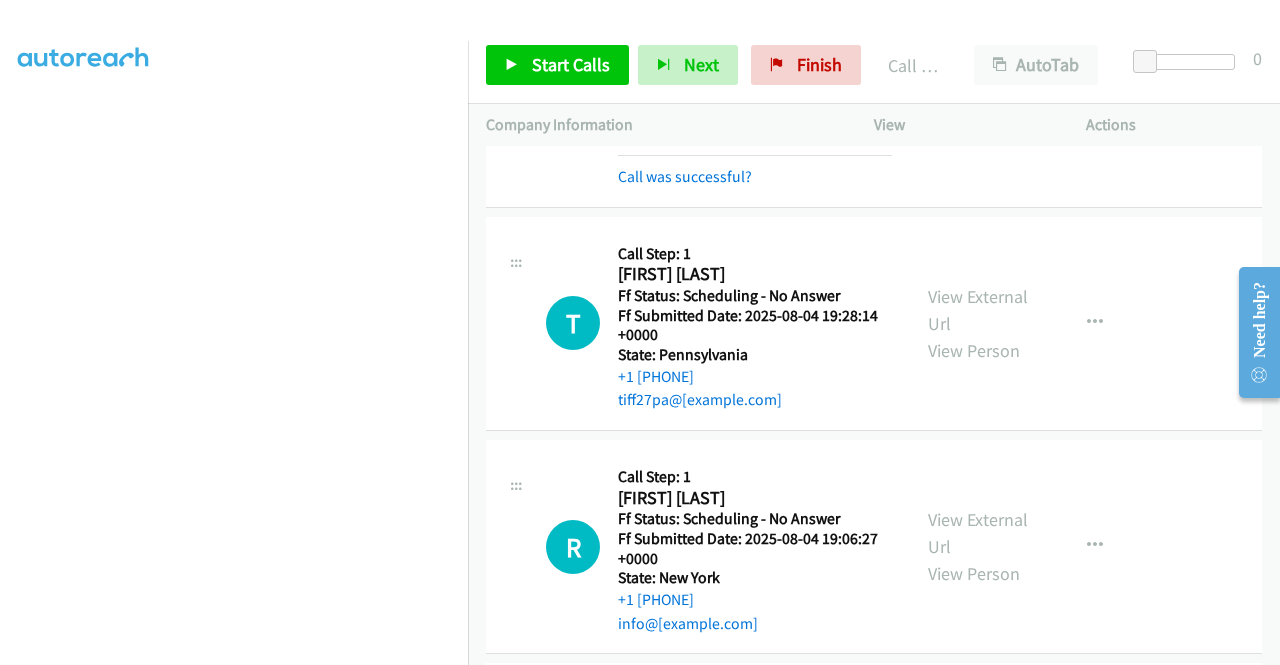 scroll, scrollTop: 8043, scrollLeft: 0, axis: vertical 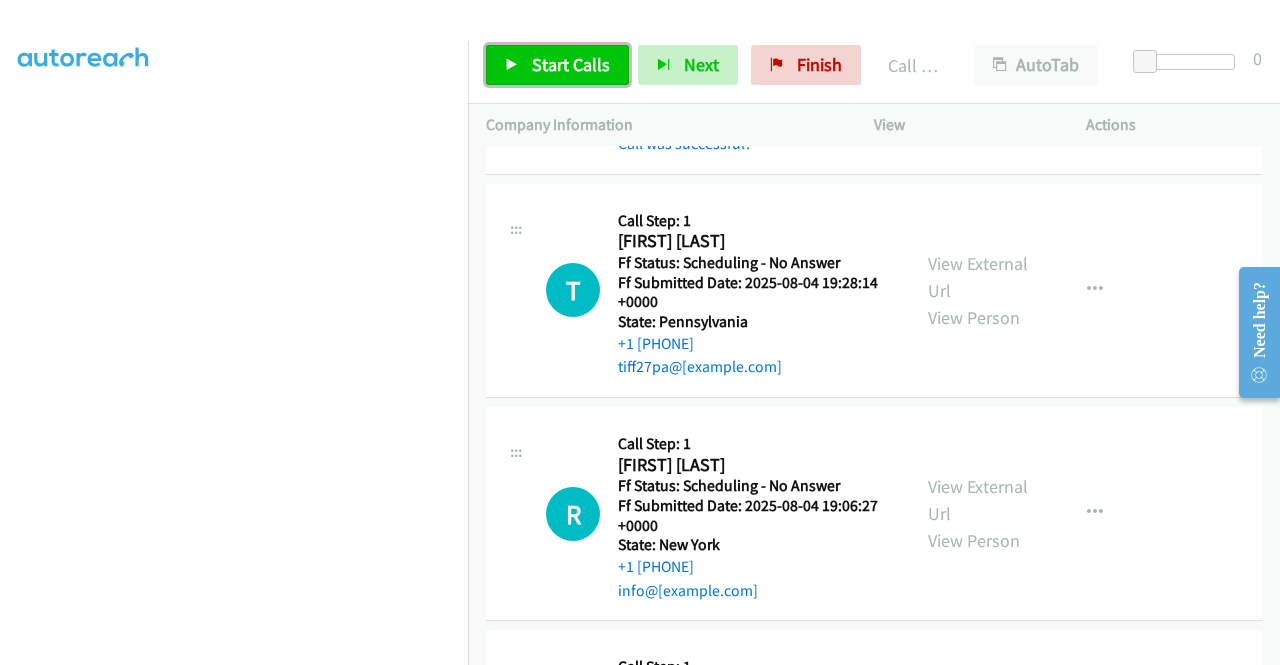 click on "Start Calls" at bounding box center (571, 64) 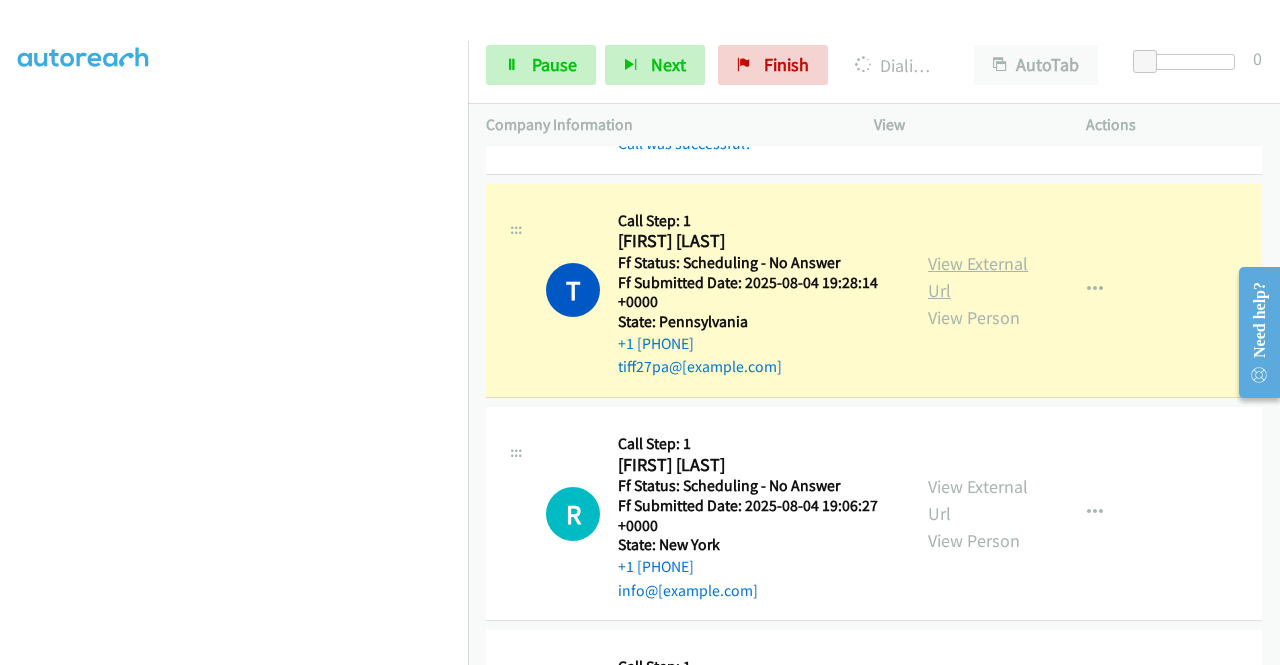 click on "View External Url" at bounding box center (978, 277) 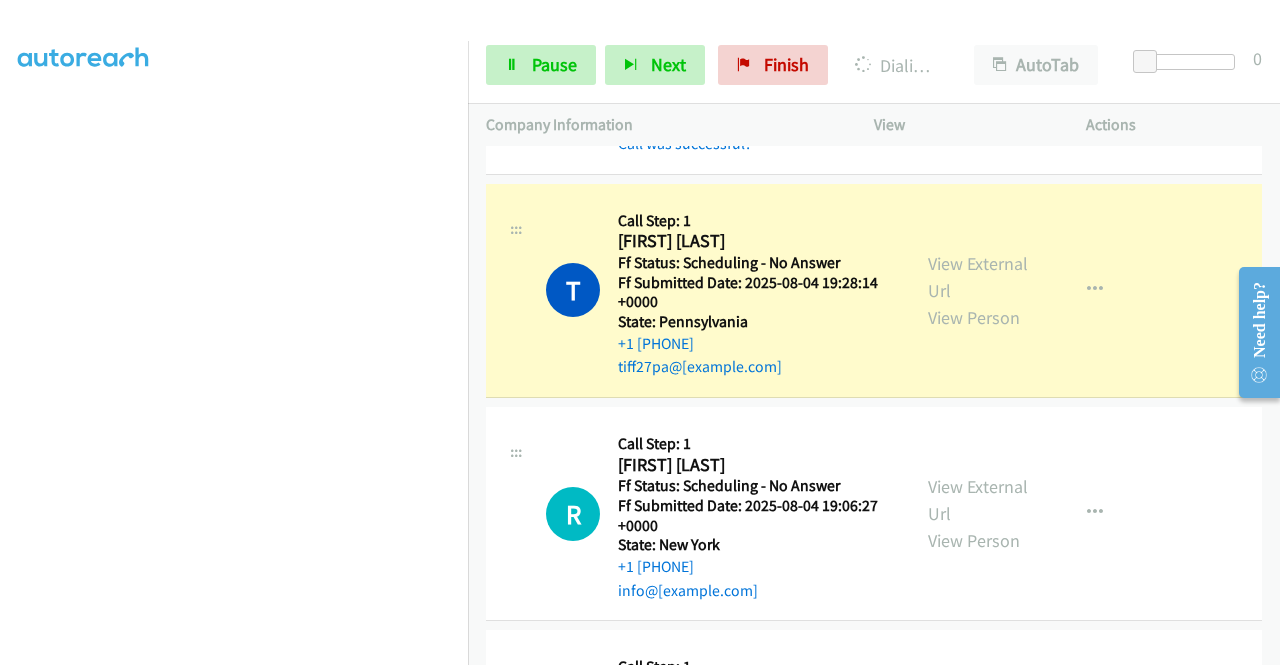 scroll, scrollTop: 0, scrollLeft: 0, axis: both 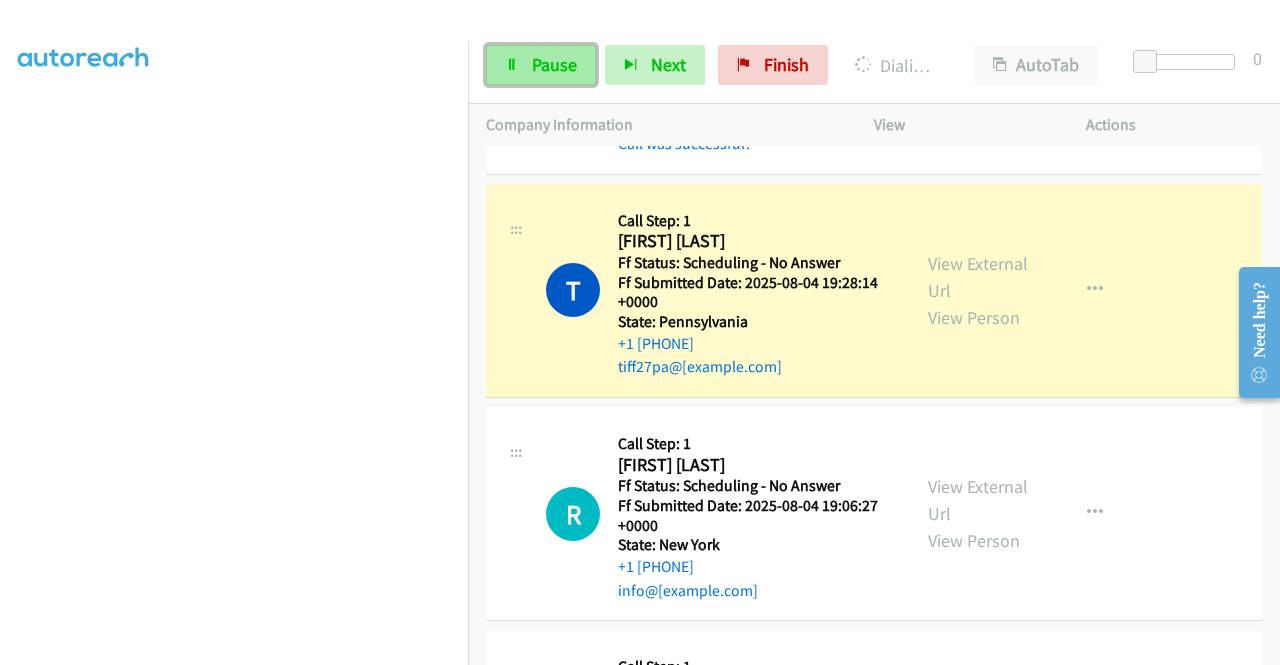 click on "Pause" at bounding box center (541, 65) 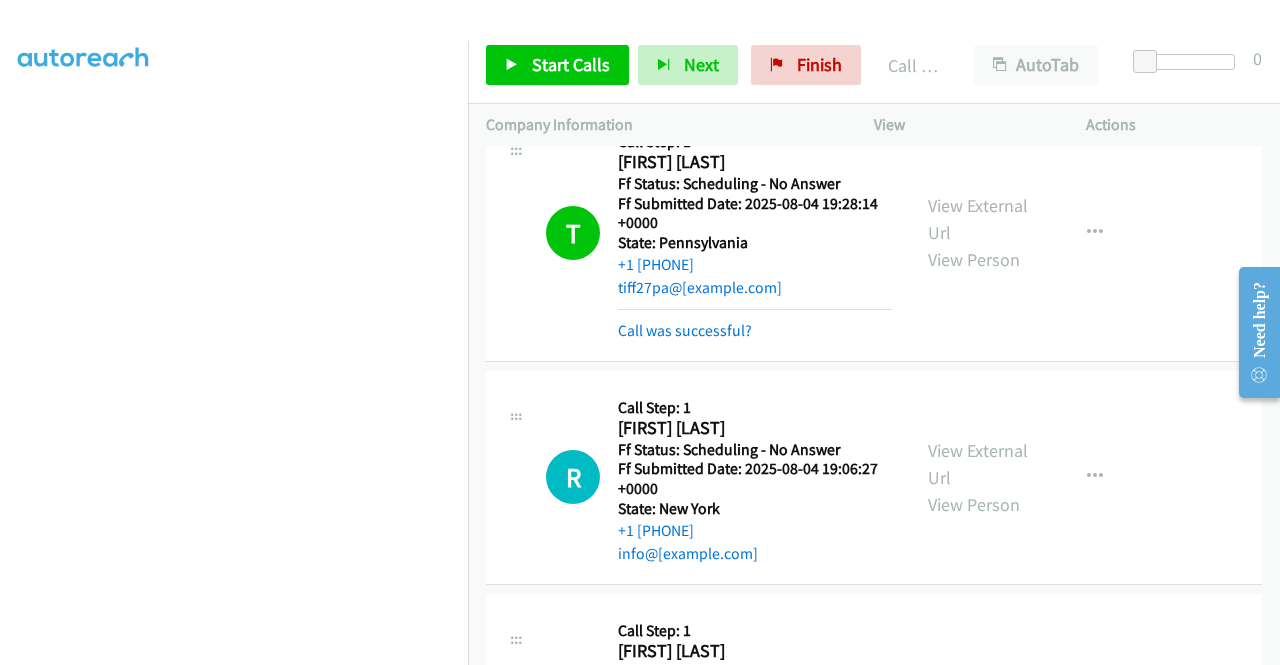 scroll, scrollTop: 8162, scrollLeft: 0, axis: vertical 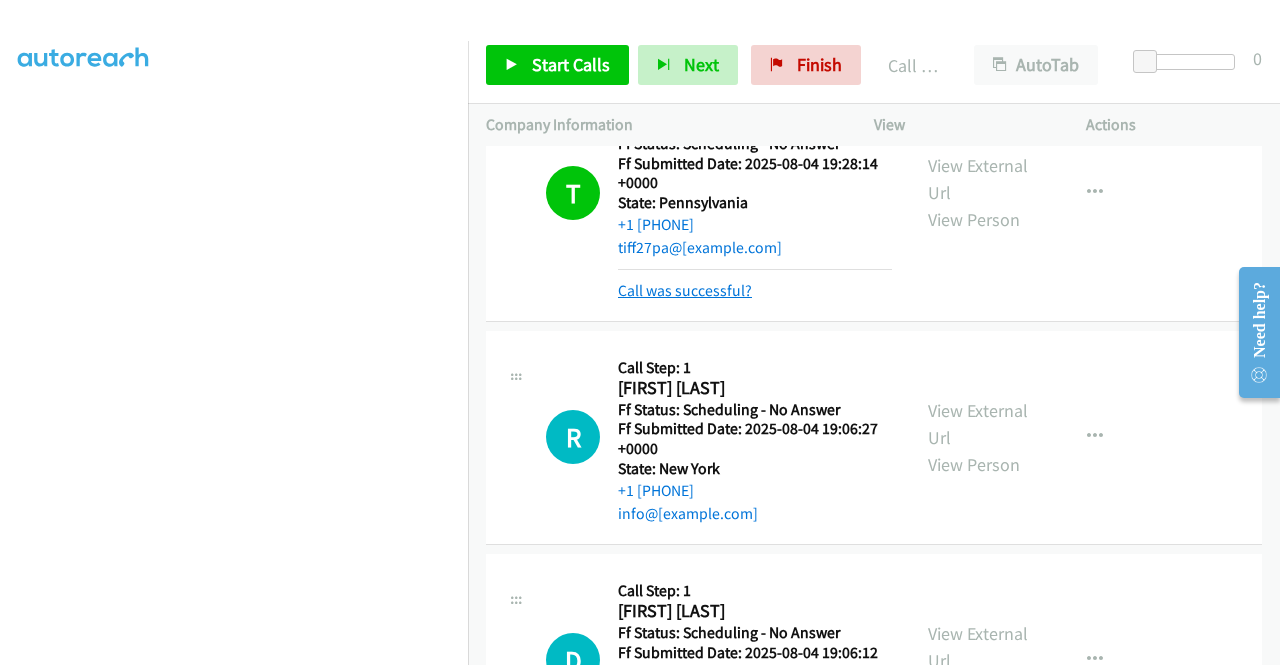 click on "Call was successful?" at bounding box center [685, 290] 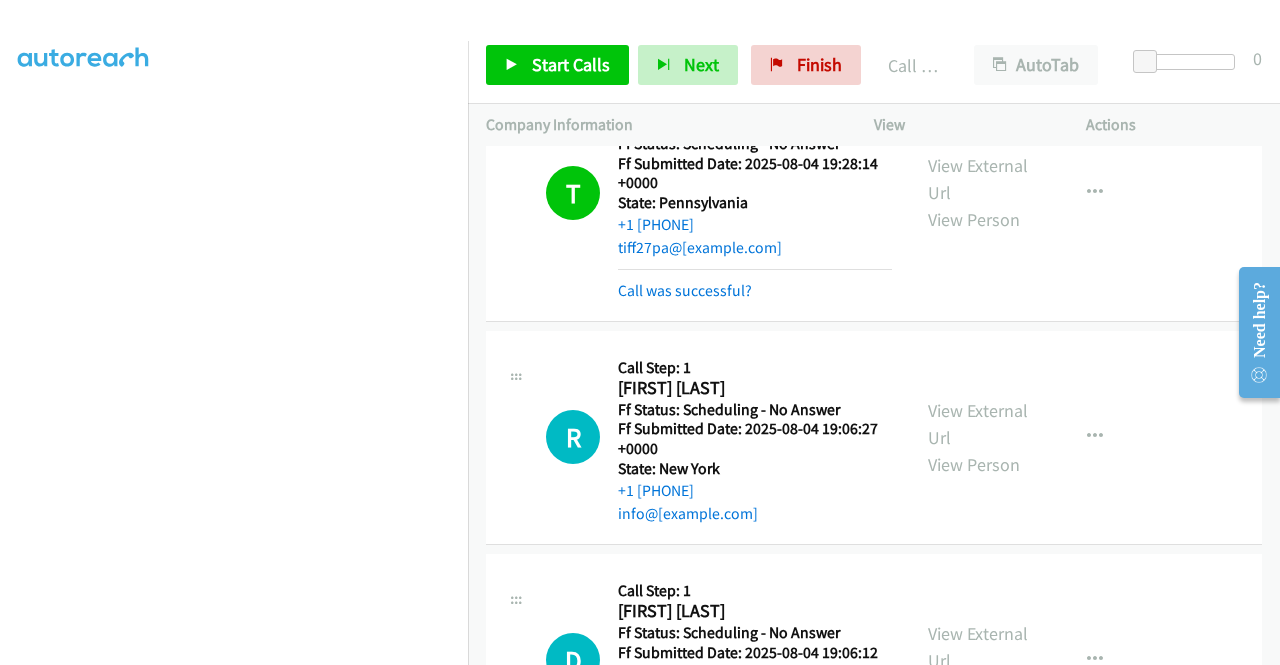scroll, scrollTop: 8141, scrollLeft: 0, axis: vertical 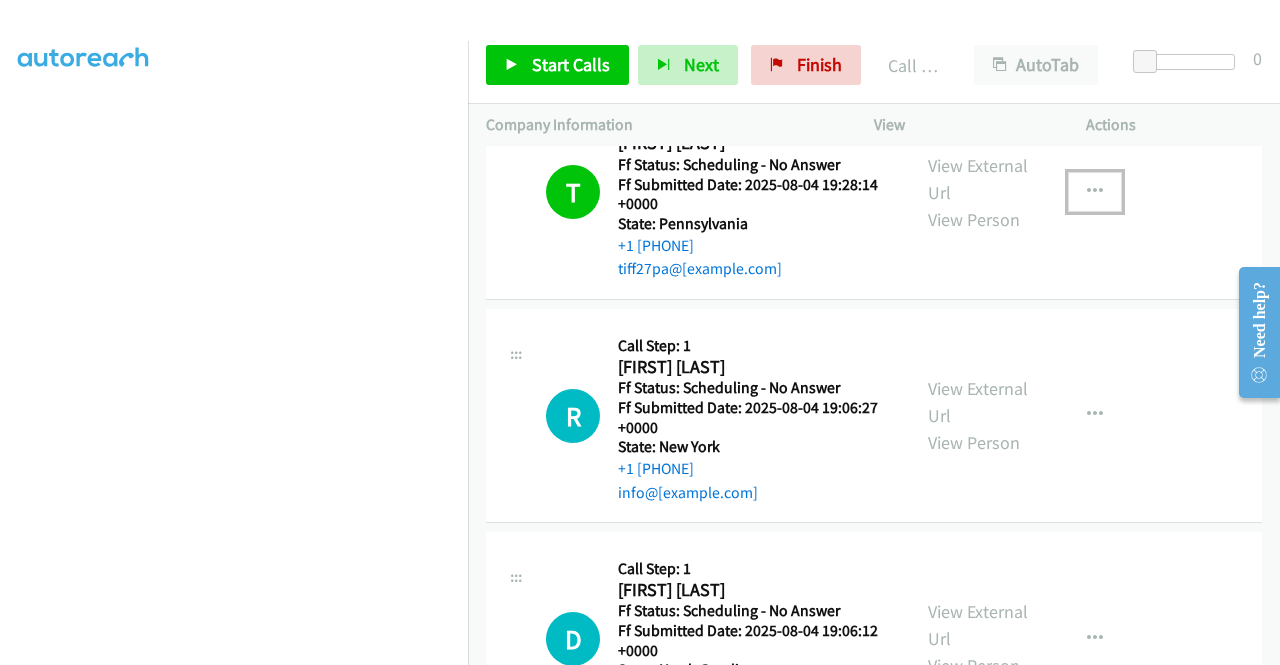 click at bounding box center [1095, 192] 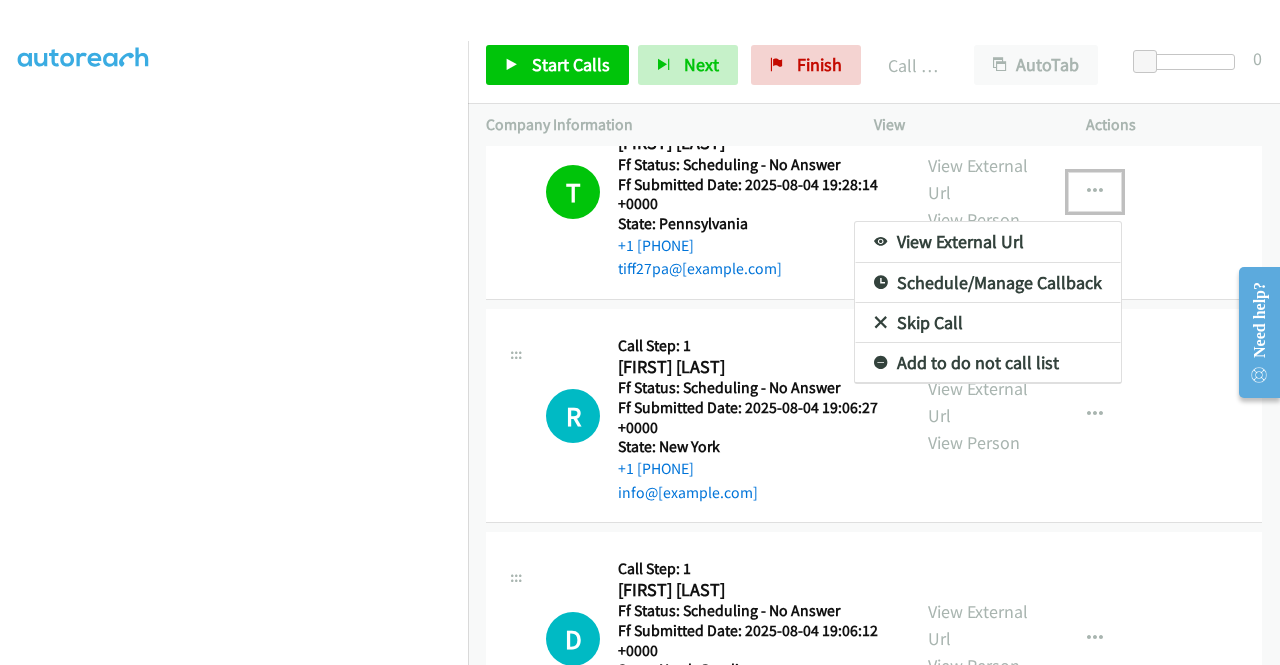 click on "Add to do not call list" at bounding box center (988, 363) 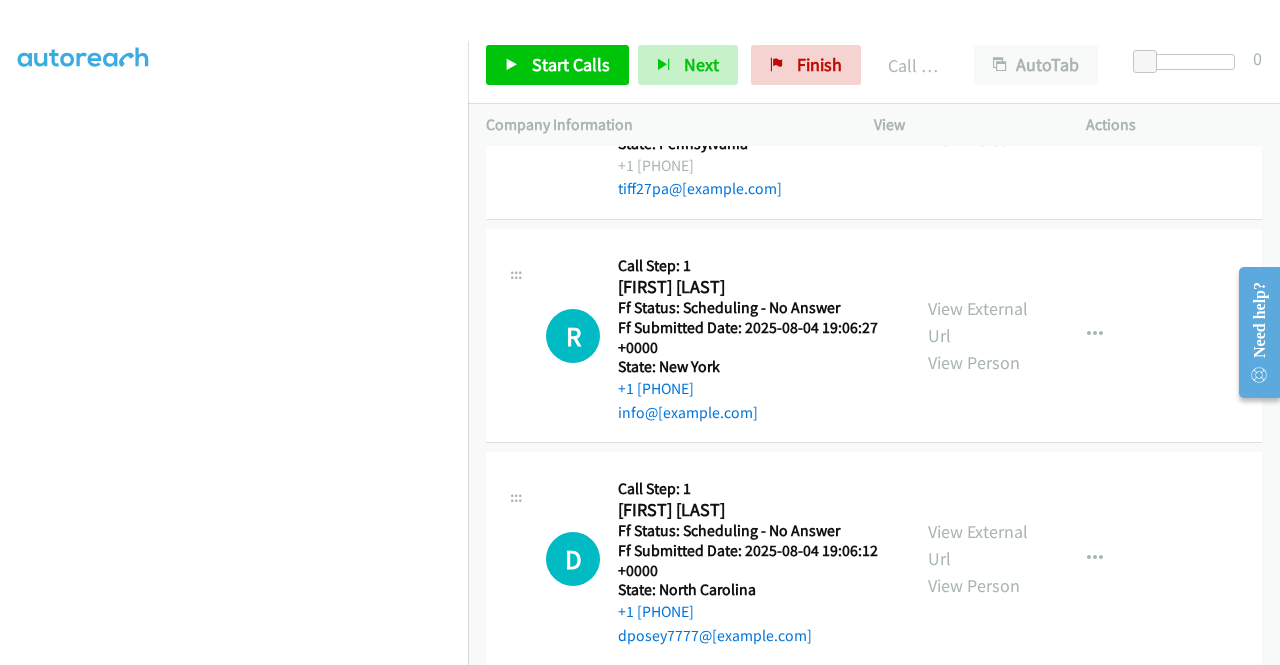 scroll, scrollTop: 8261, scrollLeft: 0, axis: vertical 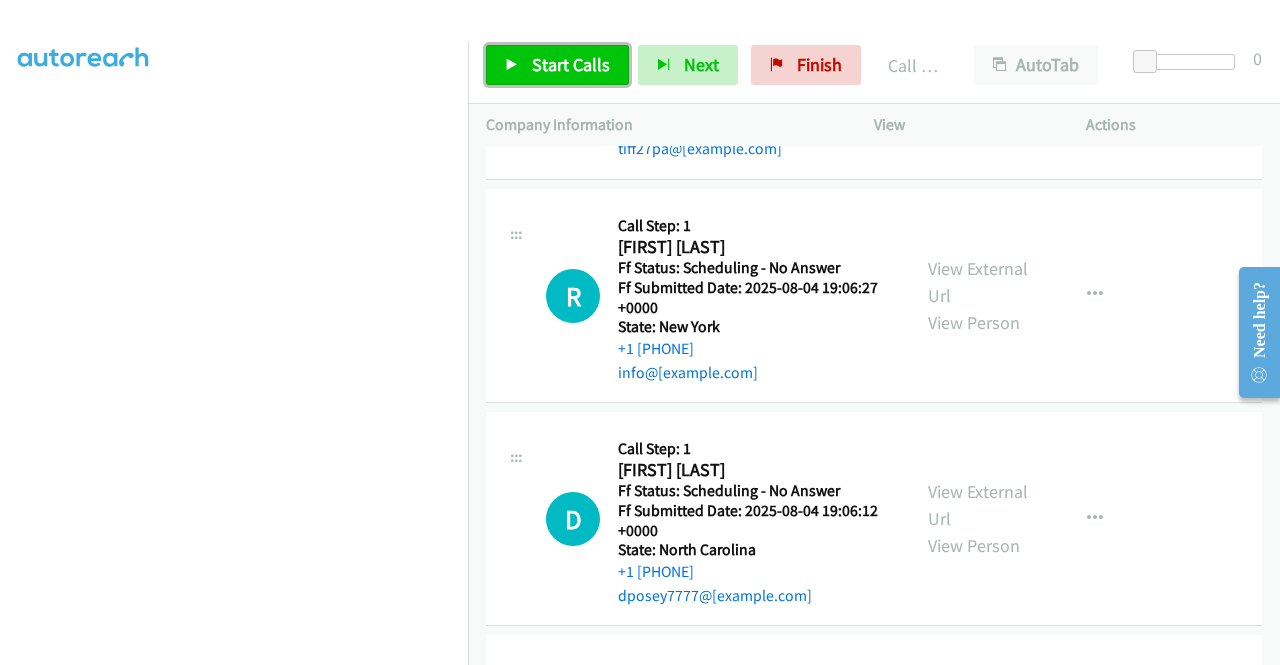 click on "Start Calls" at bounding box center [571, 64] 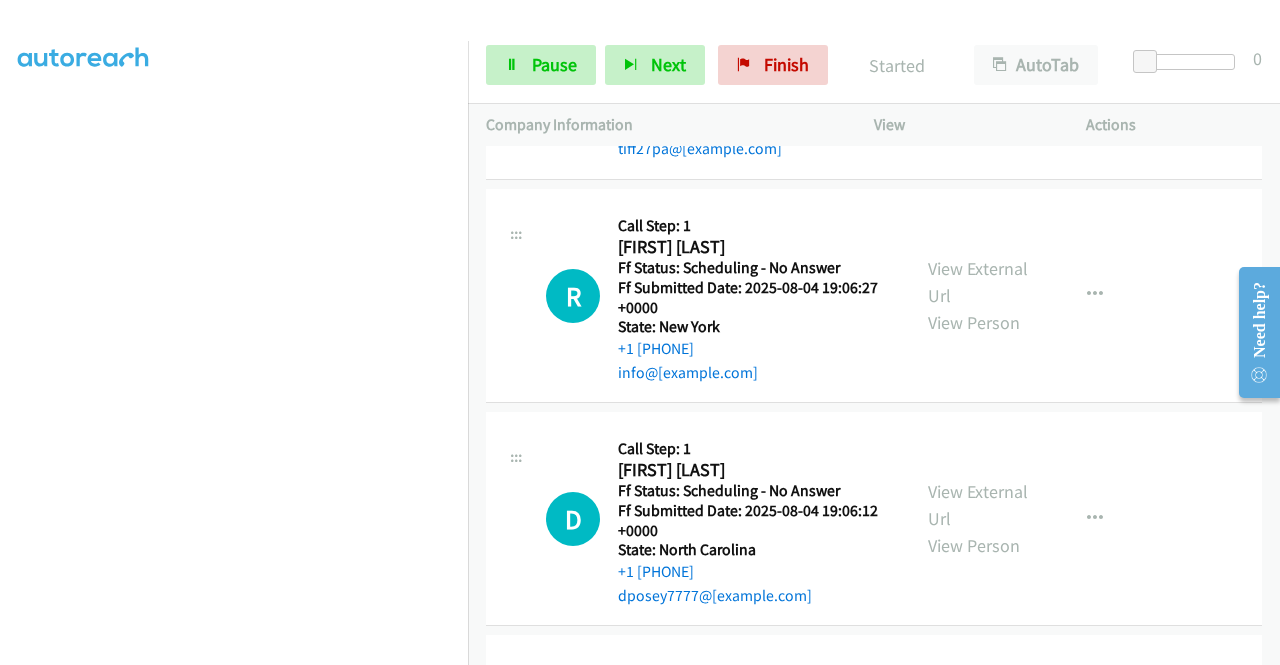 click on "T
Callback Scheduled
Call Step: 1
[FIRST] [LAST]
America/New_York
Ff Status: Scheduling - No Answer
Ff Submitted Date: 2025-08-04 19:28:14 +0000
State: Pennsylvania
+1 [PHONE]
tiff27pa@[example.com]
Call was successful?
View External Url
View Person
View External Url
Email
Schedule/Manage Callback
Skip Call
Add to do not call list" at bounding box center (874, 73) 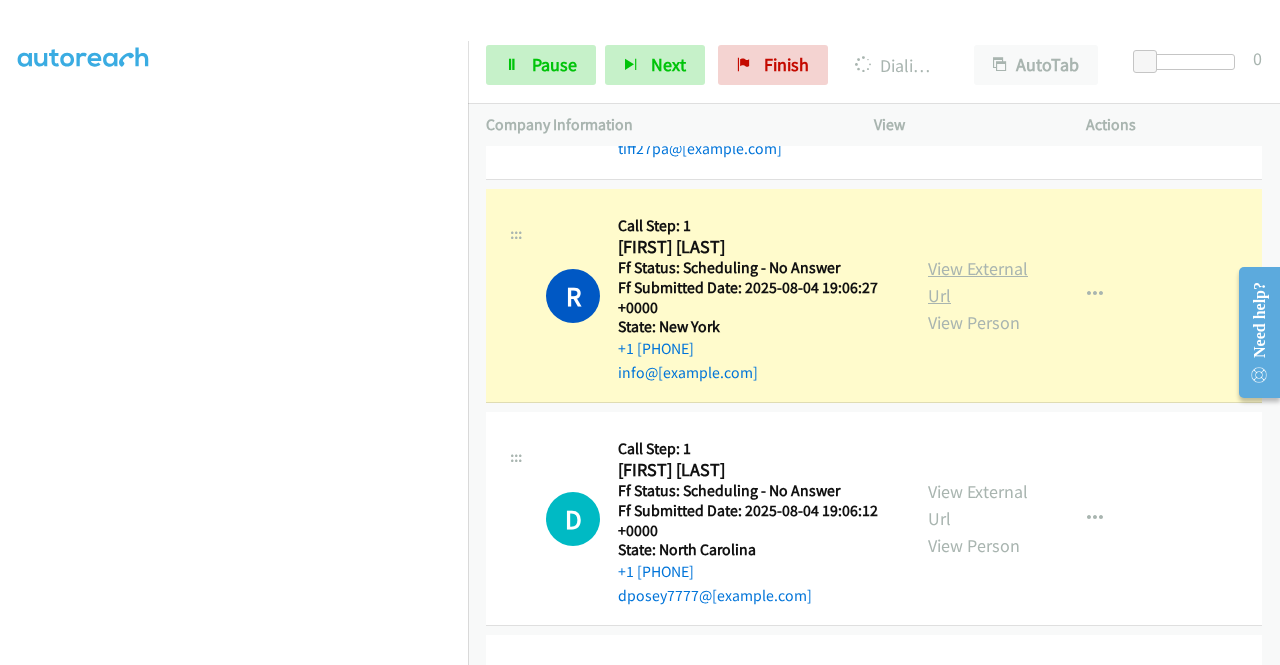 click on "View External Url" at bounding box center [978, 282] 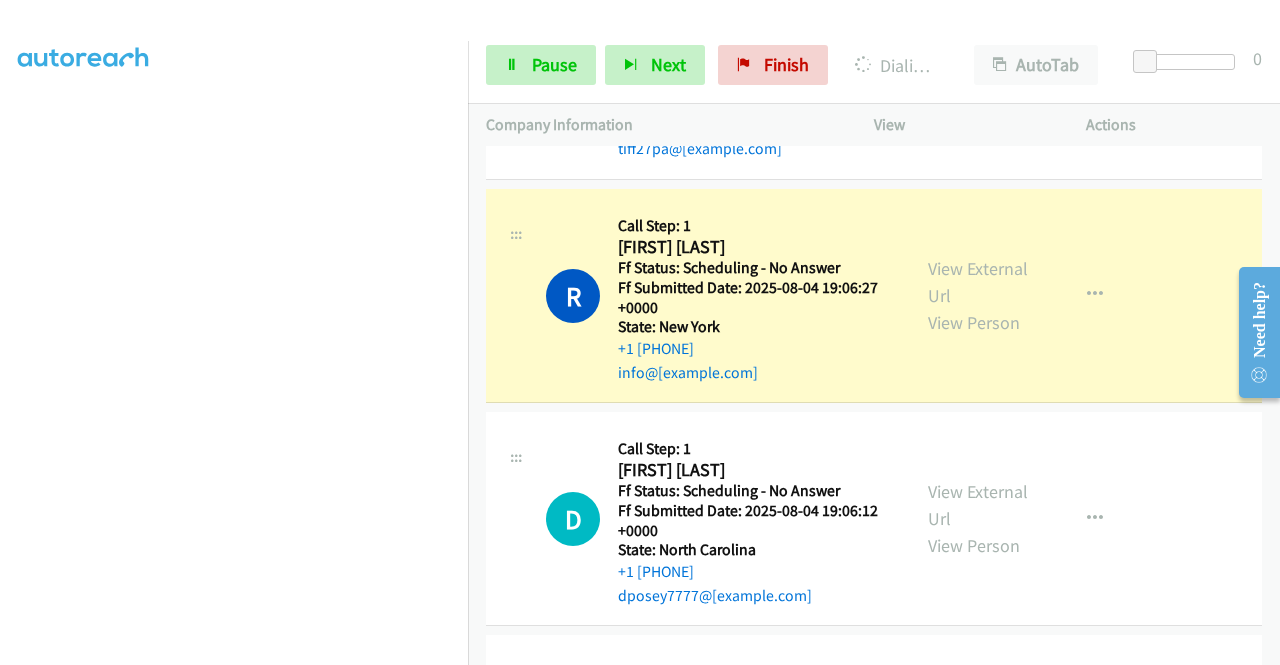 scroll, scrollTop: 0, scrollLeft: 0, axis: both 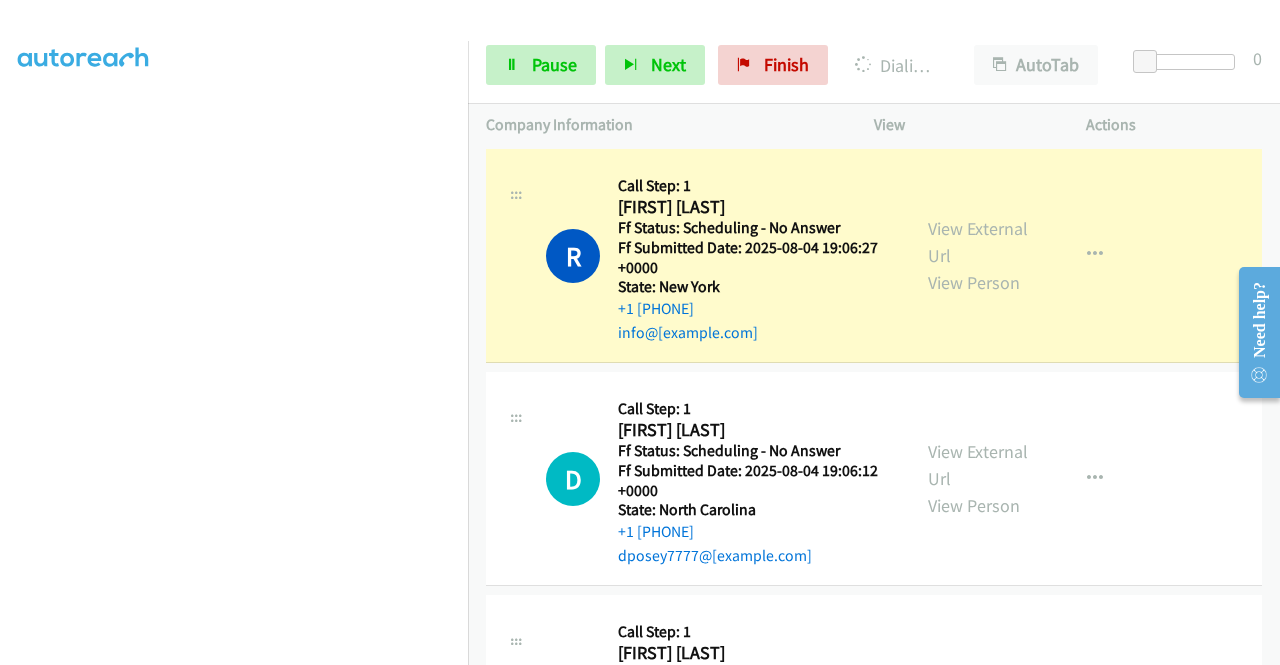 click on "R
Callback Scheduled
Call Step: 1
[FIRST] [LAST]
America/New_York
Ff Status: Scheduling - No Answer
Ff Submitted Date: 2025-08-04 19:06:27 +0000
State: New York
+1 [PHONE]
info@[example.com]
Call was successful?
View External Url
View Person
View External Url
Email
Schedule/Manage Callback
Skip Call
Add to do not call list" at bounding box center (874, 255) 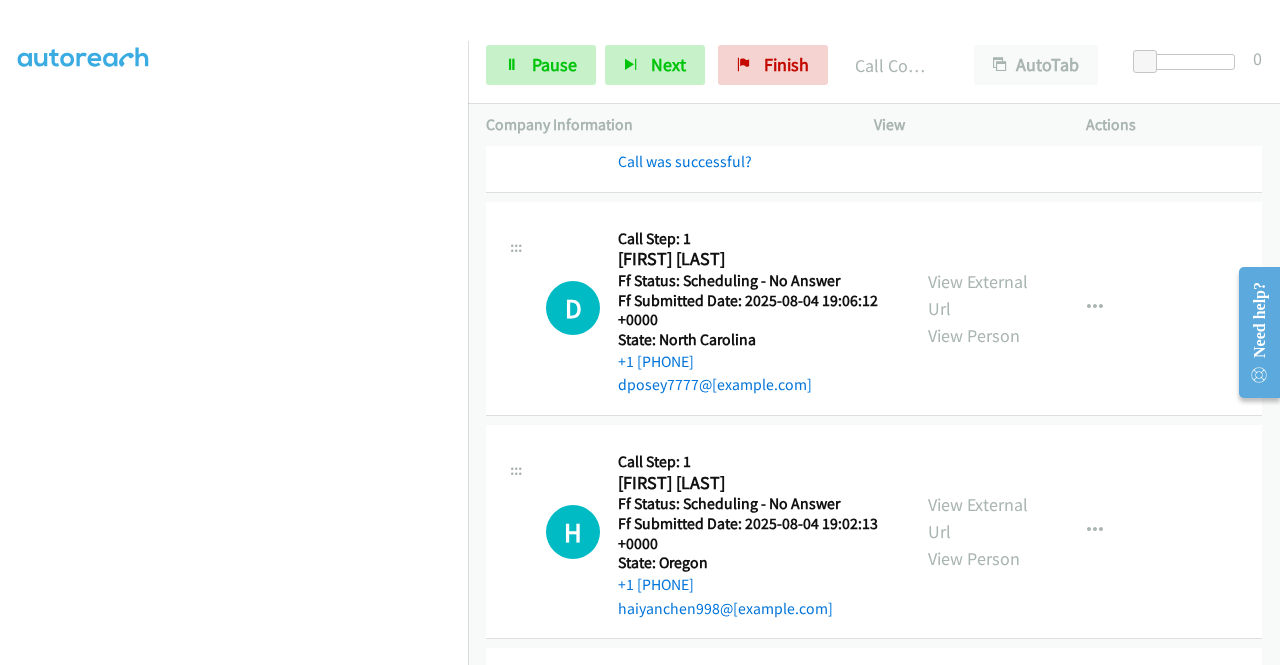 scroll, scrollTop: 8554, scrollLeft: 0, axis: vertical 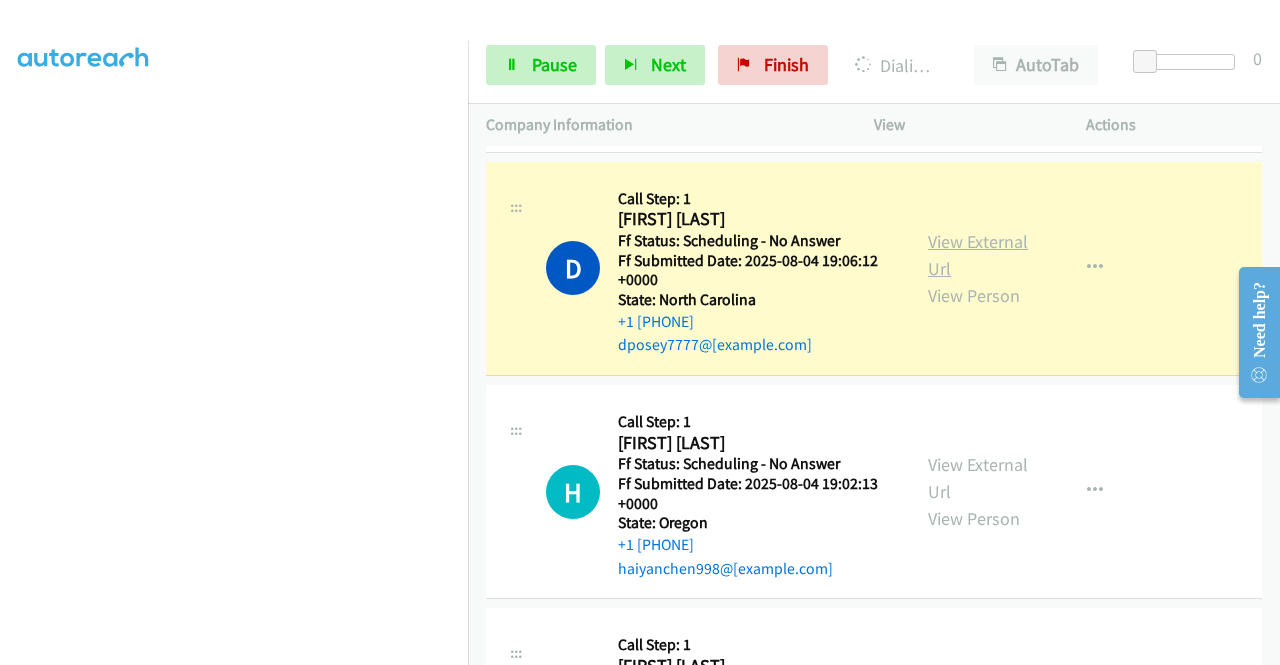 click on "View External Url" at bounding box center (978, 255) 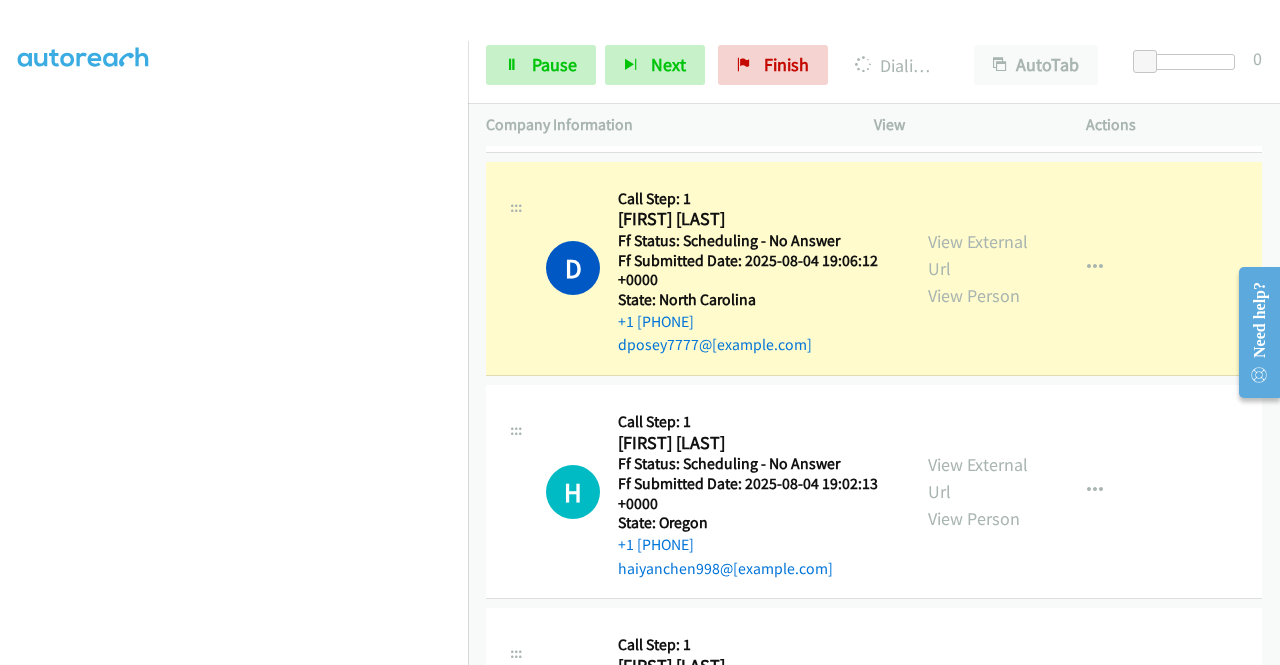 scroll, scrollTop: 0, scrollLeft: 0, axis: both 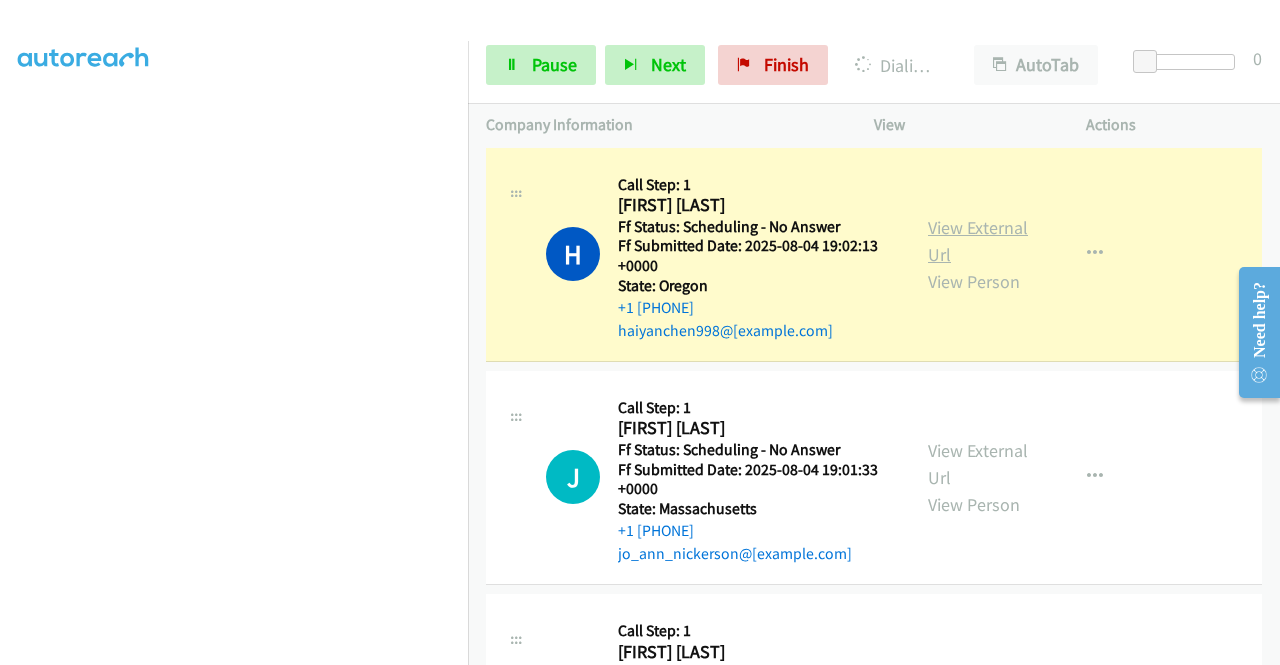 click on "View External Url" at bounding box center [978, 241] 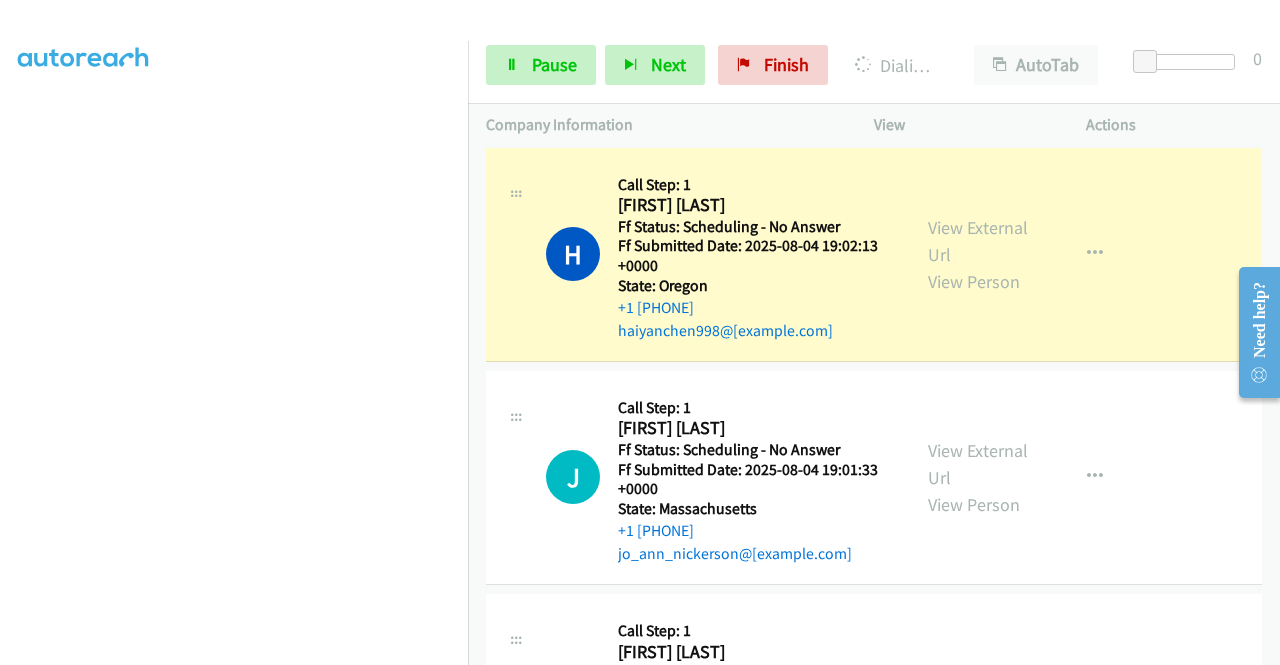scroll, scrollTop: 0, scrollLeft: 0, axis: both 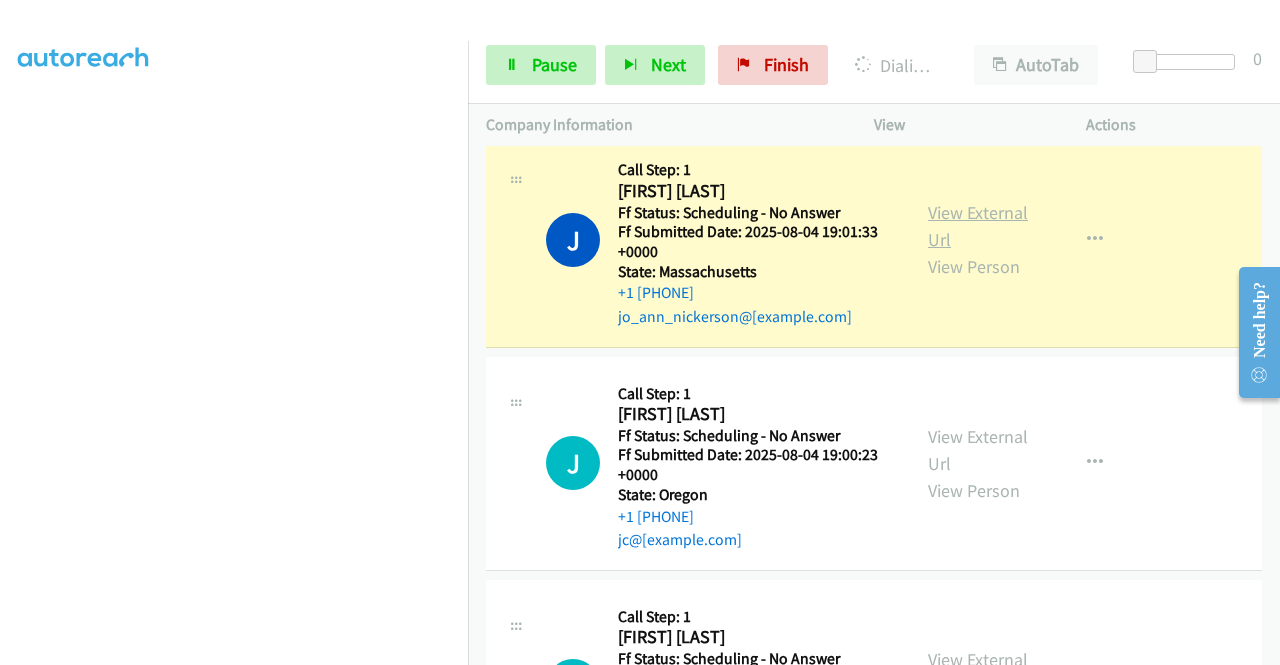 click on "View External Url" at bounding box center (978, 226) 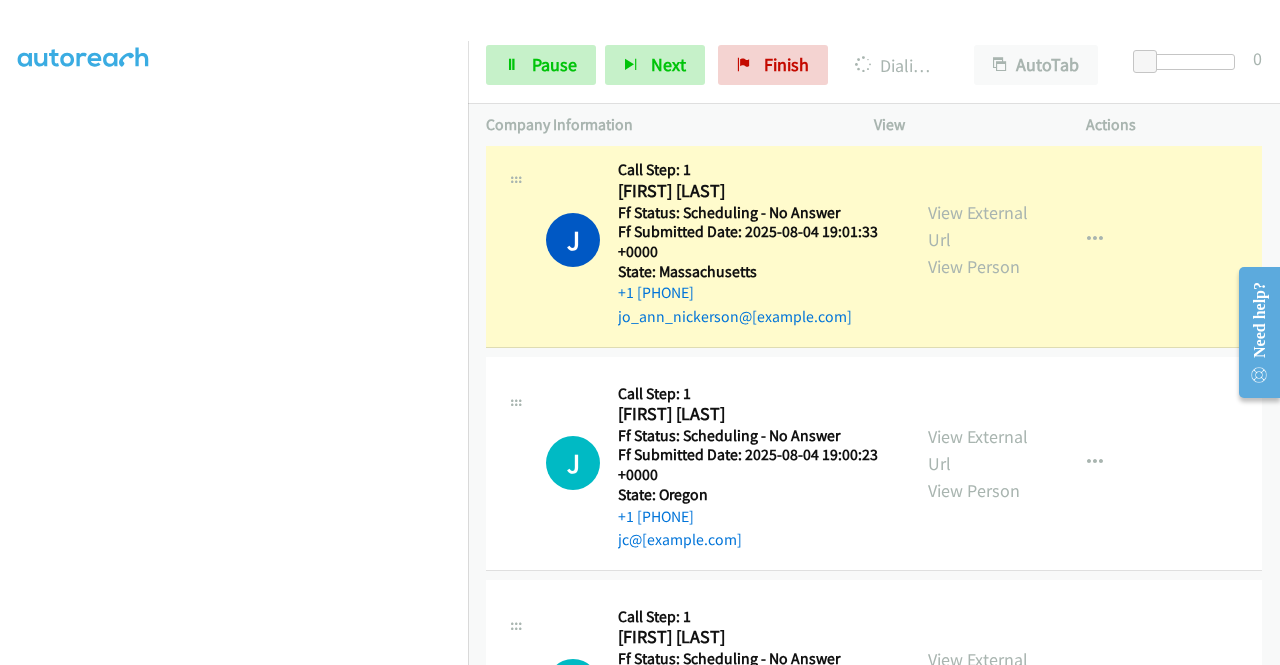 click on "Start Calls
Pause
Next
Finish
Dialing [FIRST] [LAST]
AutoTab
AutoTab
0" at bounding box center [874, 65] 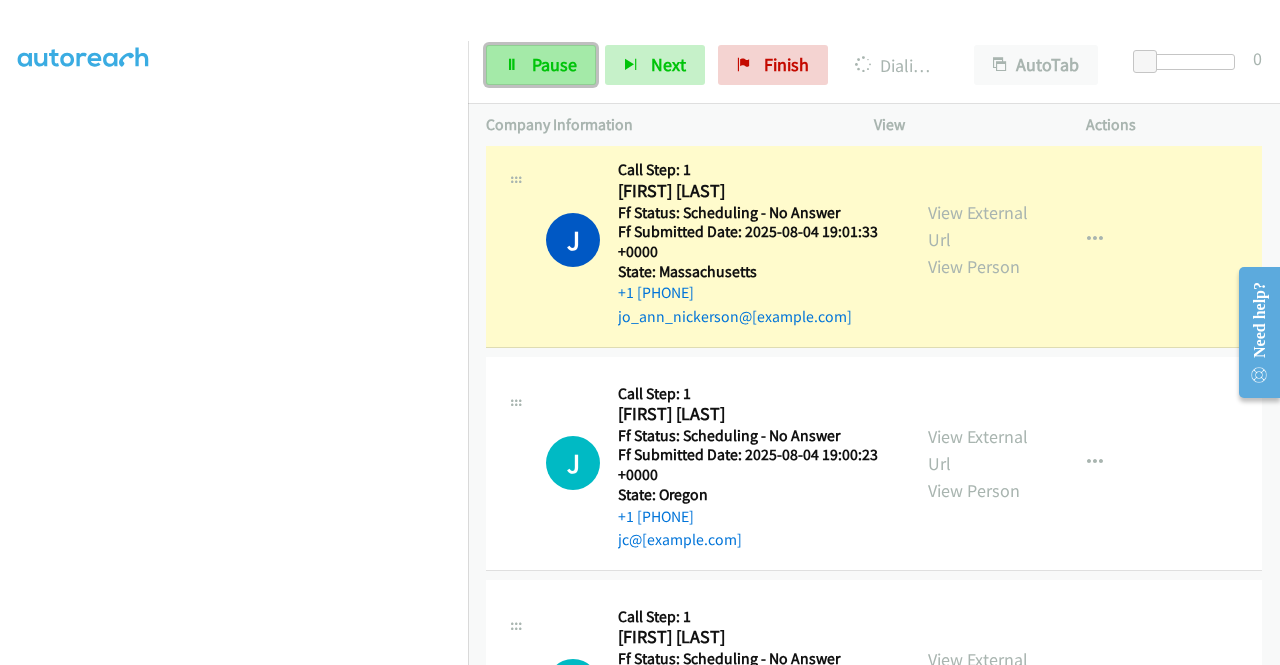 click at bounding box center (512, 66) 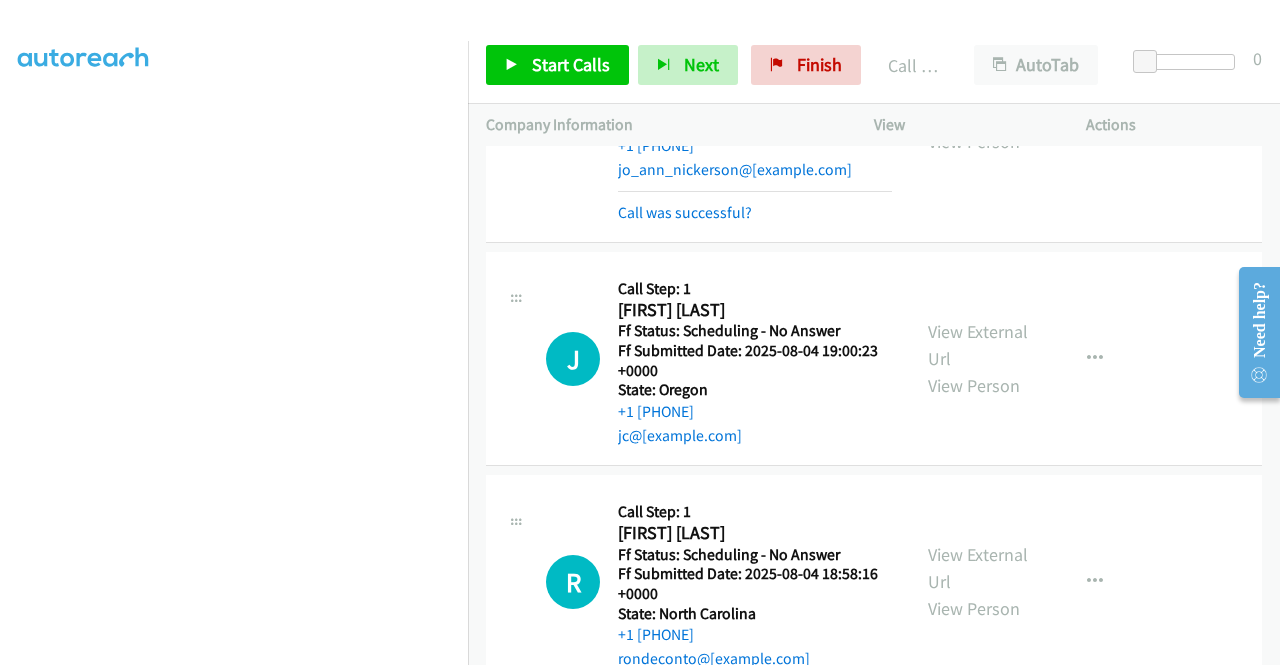 scroll, scrollTop: 9301, scrollLeft: 0, axis: vertical 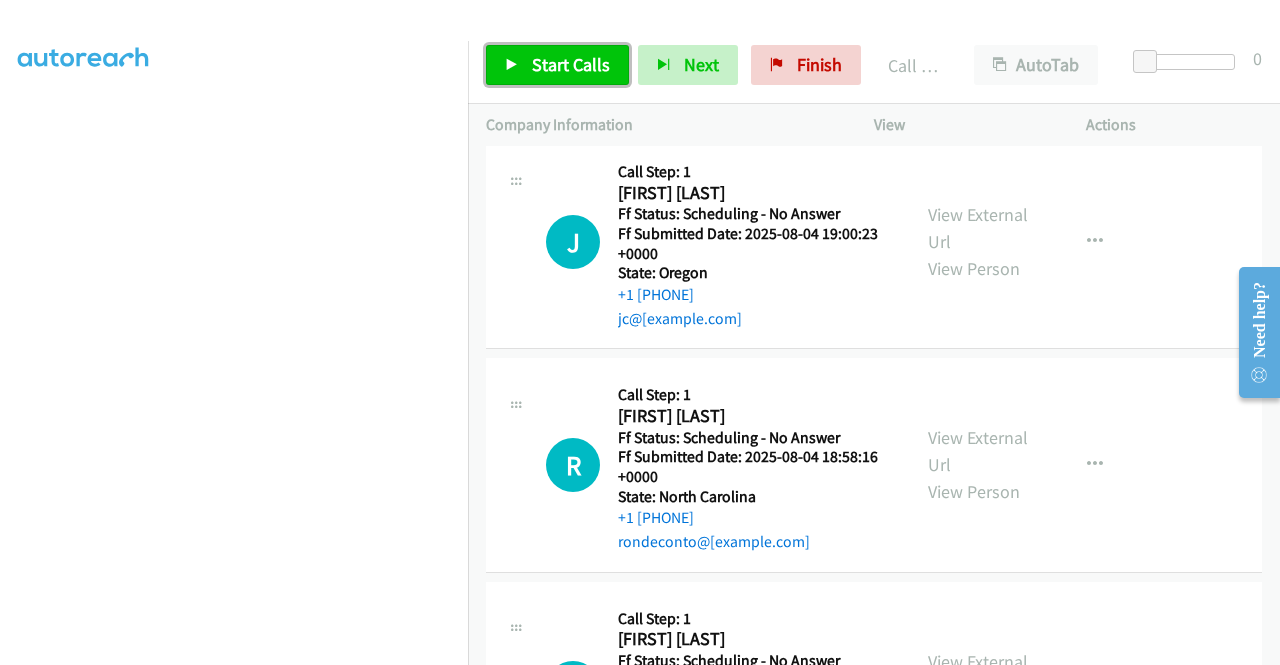 click on "Start Calls" at bounding box center (571, 64) 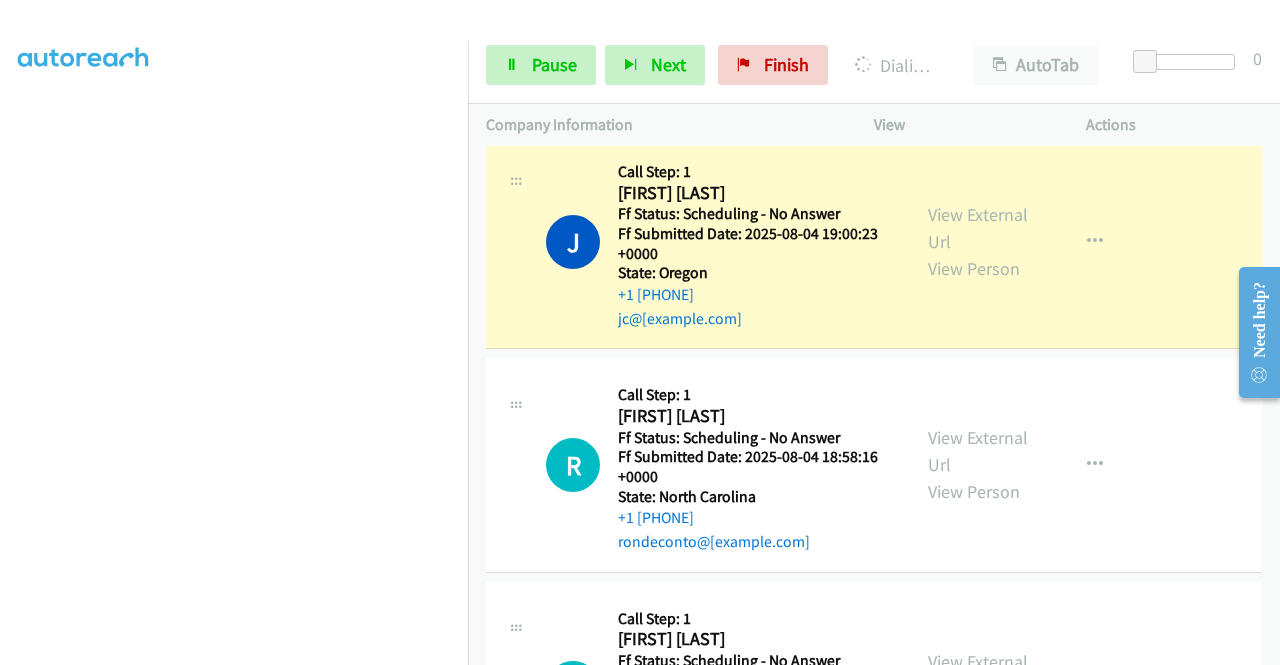 click on "View External Url
View Person" at bounding box center [980, 241] 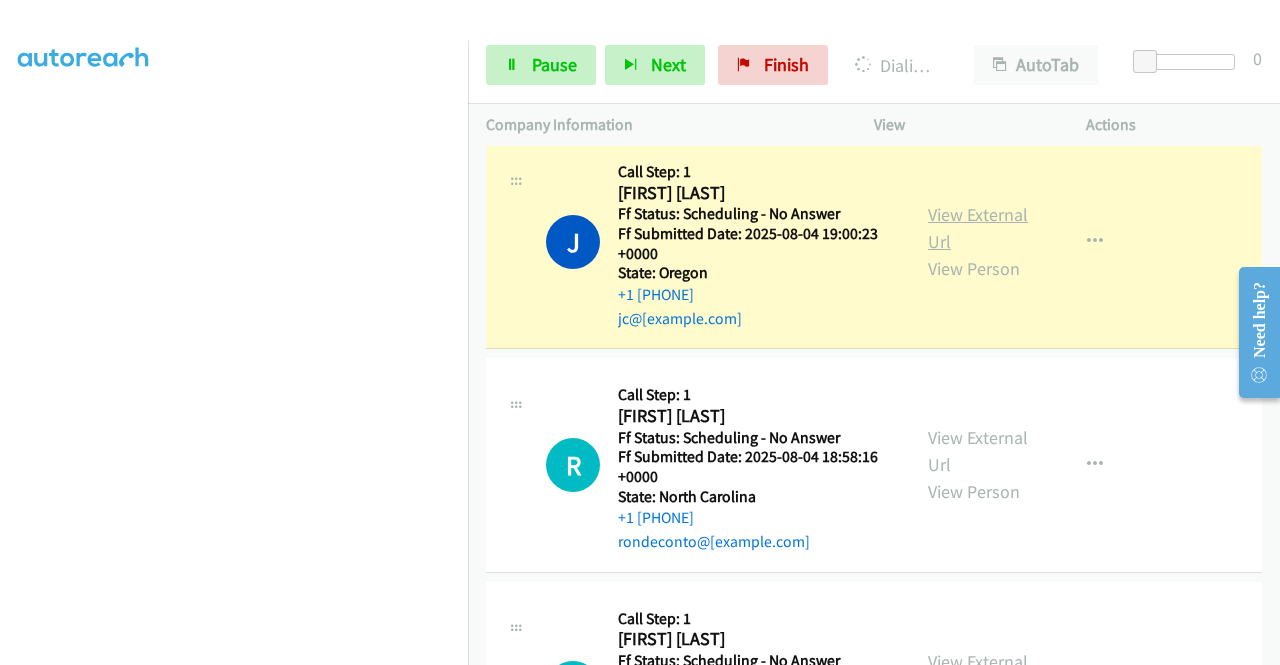 click on "View External Url" at bounding box center [978, 228] 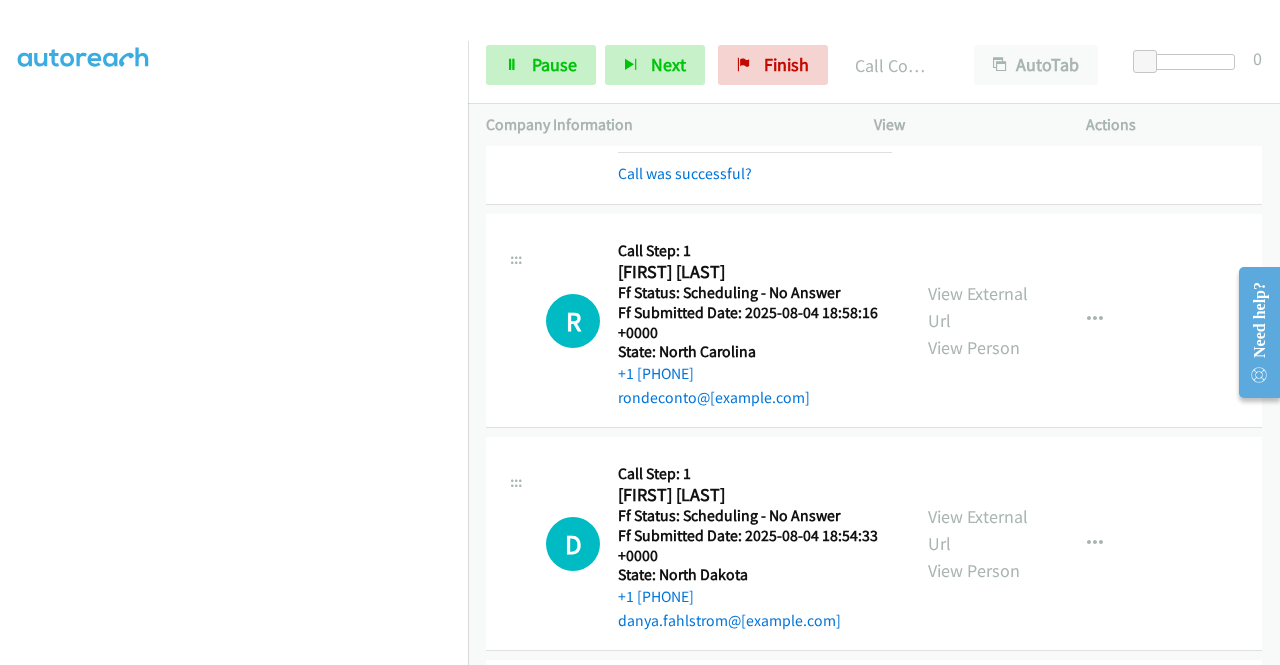 scroll, scrollTop: 9605, scrollLeft: 0, axis: vertical 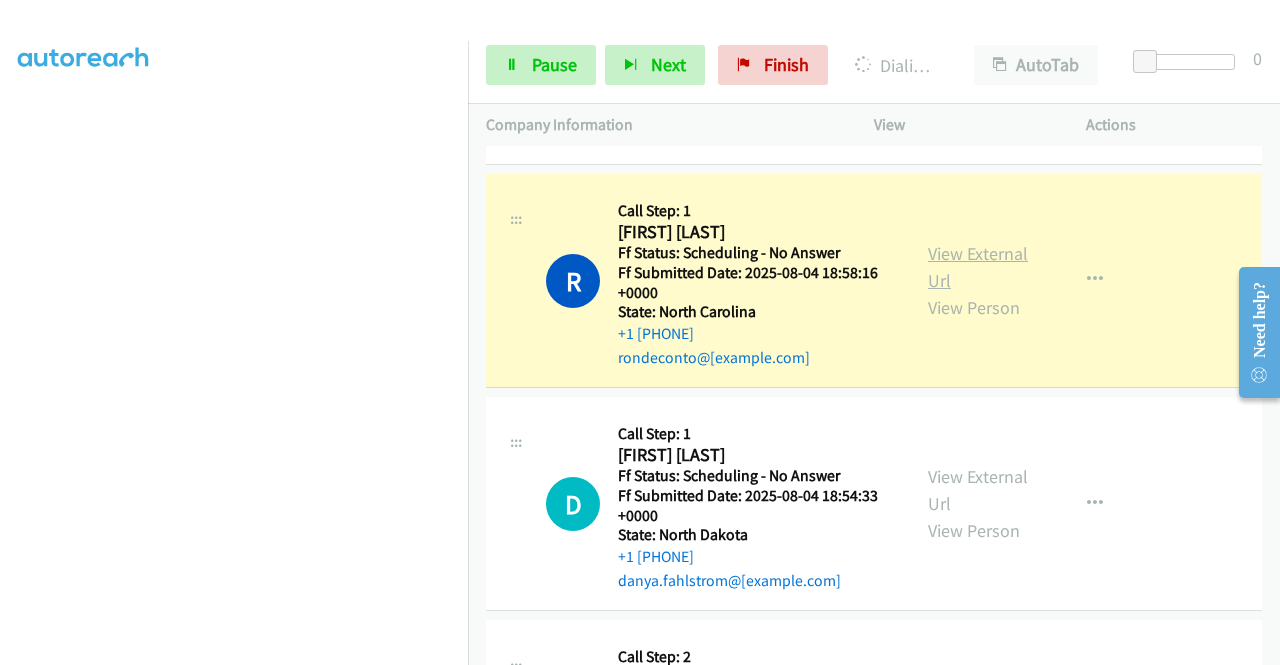 click on "View External Url" at bounding box center (978, 267) 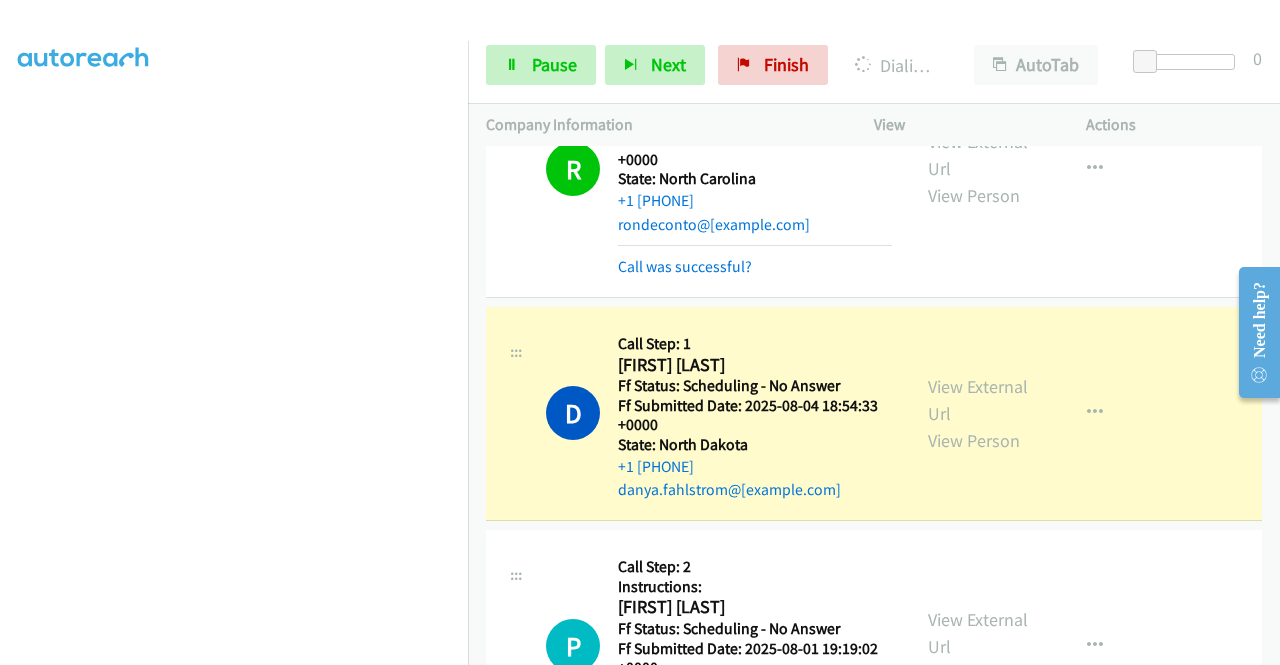 scroll, scrollTop: 9818, scrollLeft: 0, axis: vertical 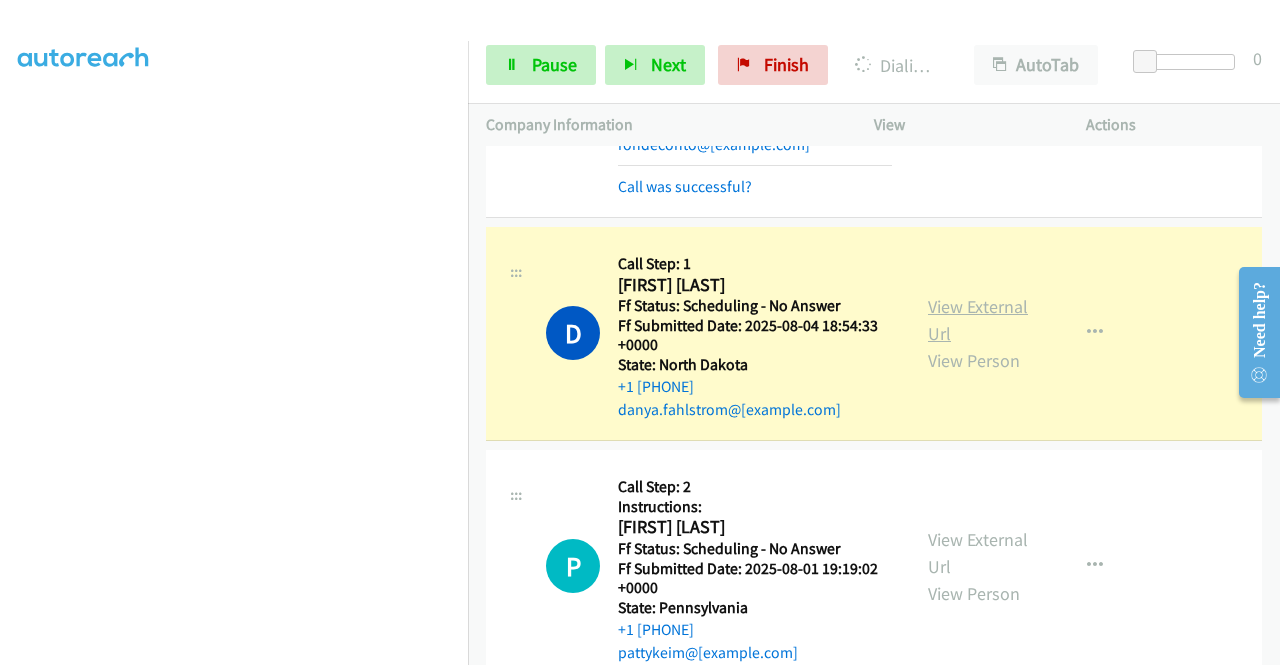 click on "View External Url" at bounding box center (978, 320) 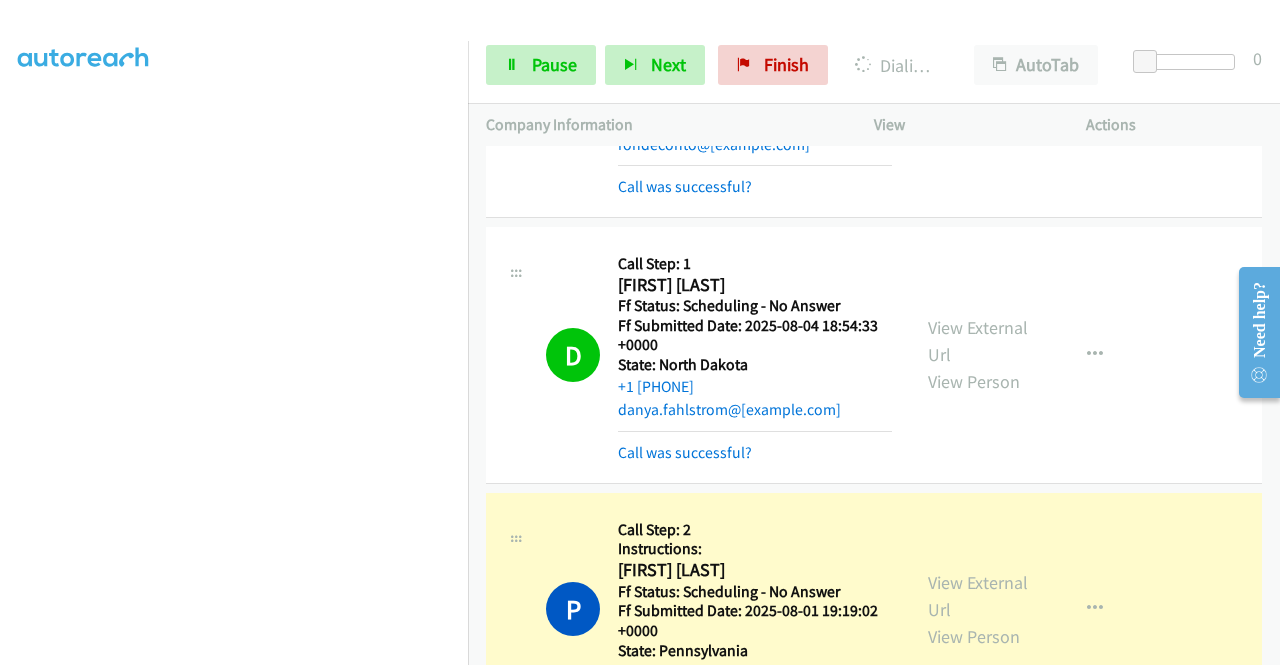 click on "View External Url
View Person" at bounding box center [980, 609] 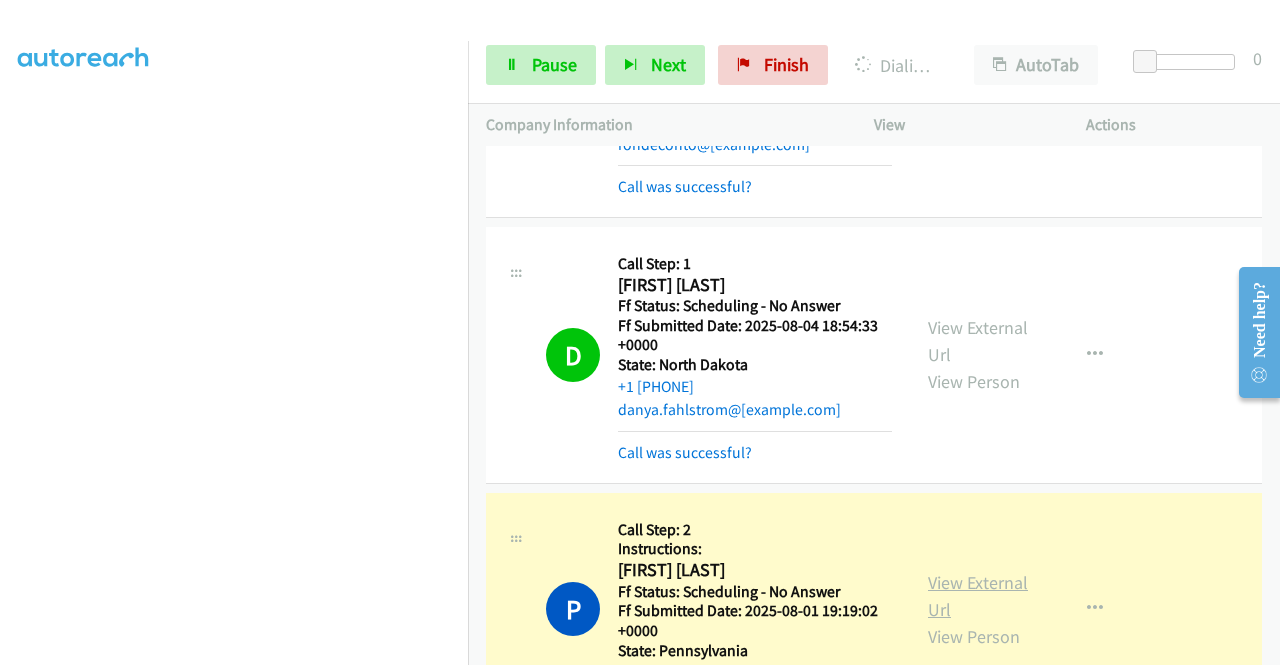 click on "View External Url" at bounding box center (978, 596) 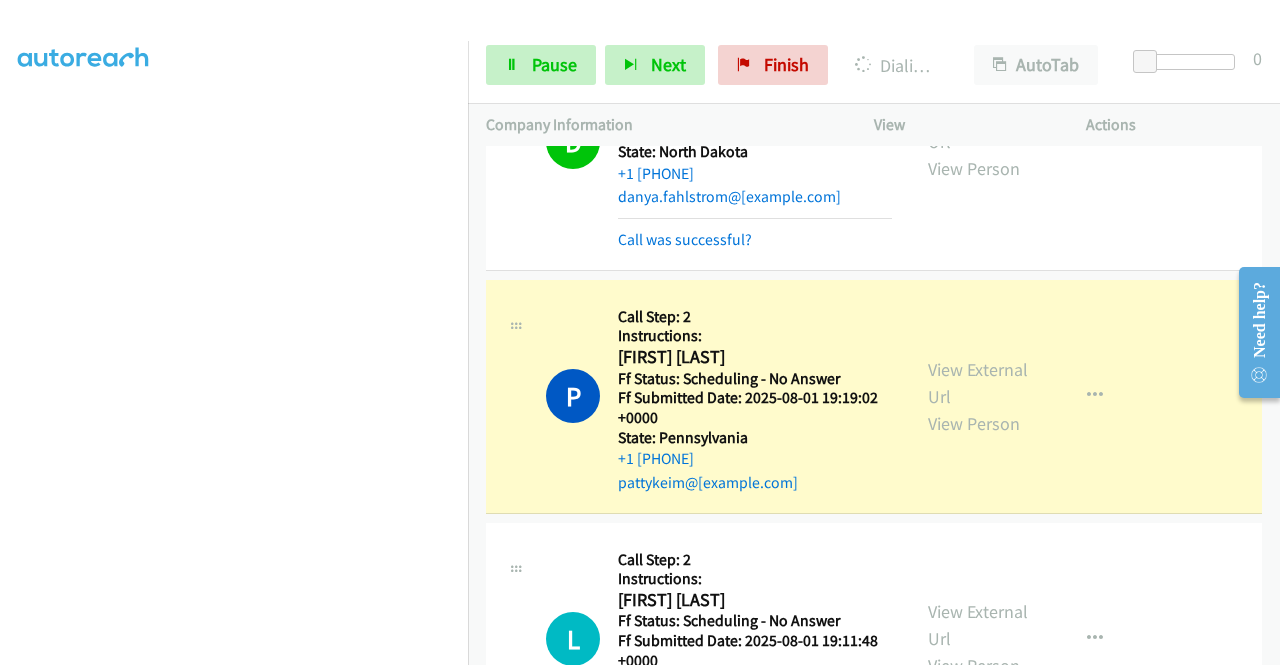 scroll, scrollTop: 10151, scrollLeft: 0, axis: vertical 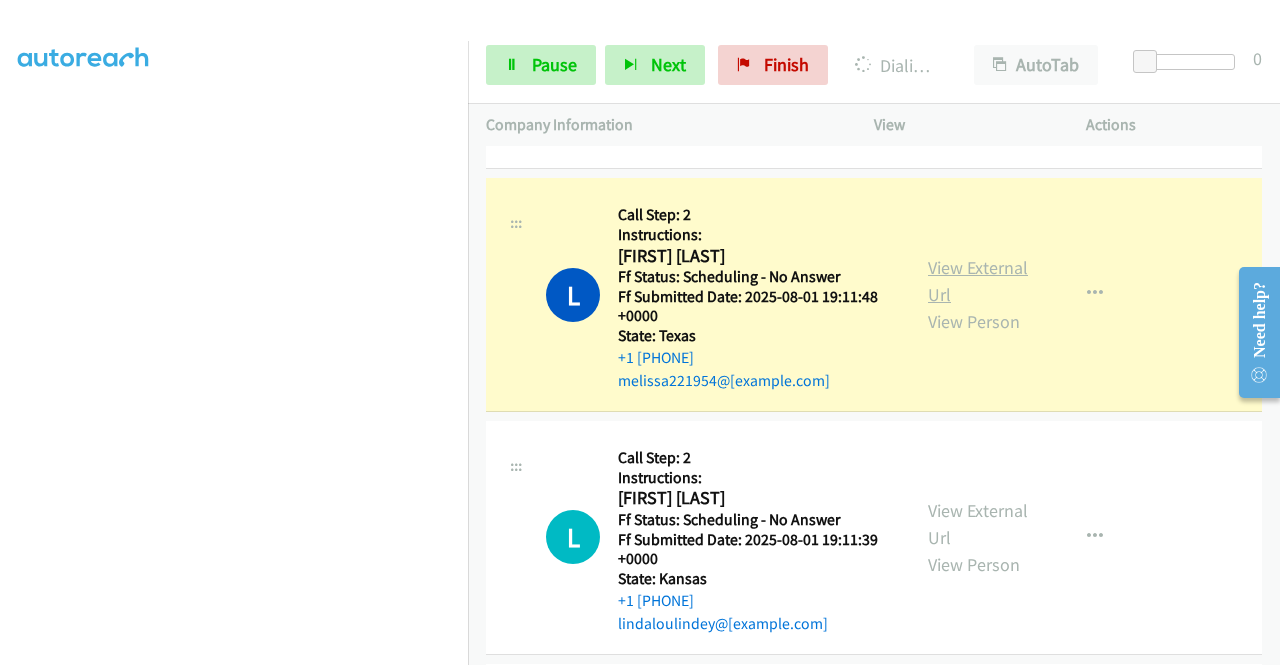 click on "View External Url" at bounding box center [978, 281] 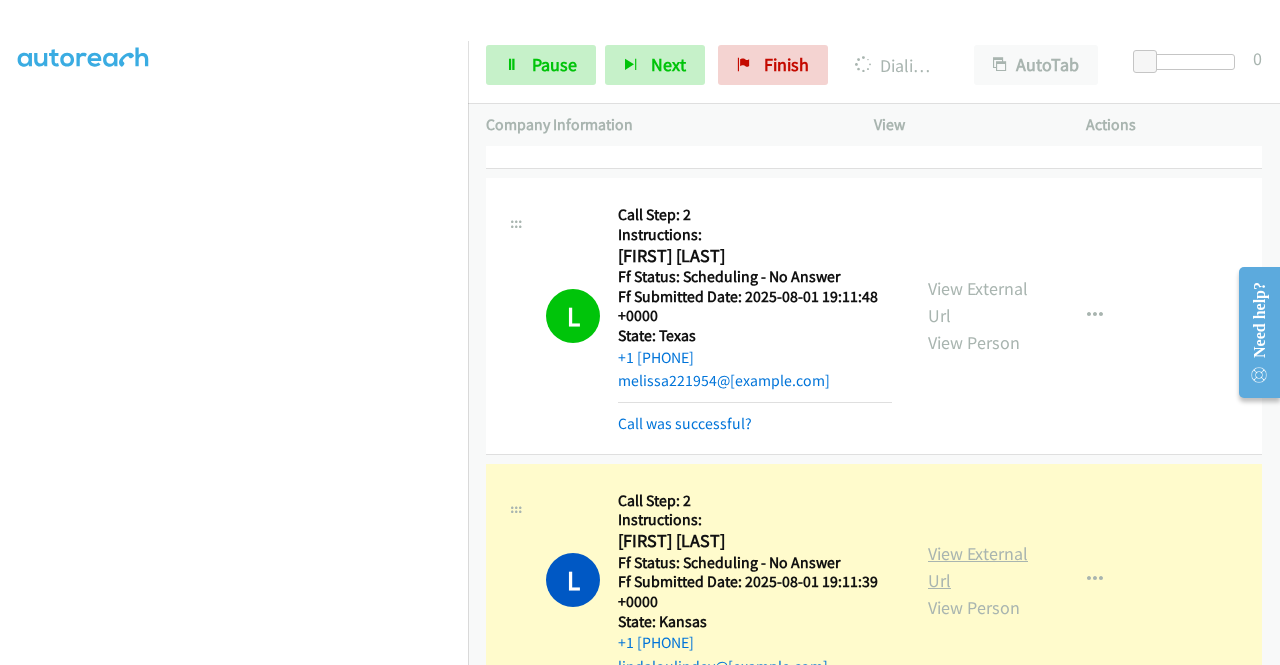 click on "View External Url" at bounding box center (978, 567) 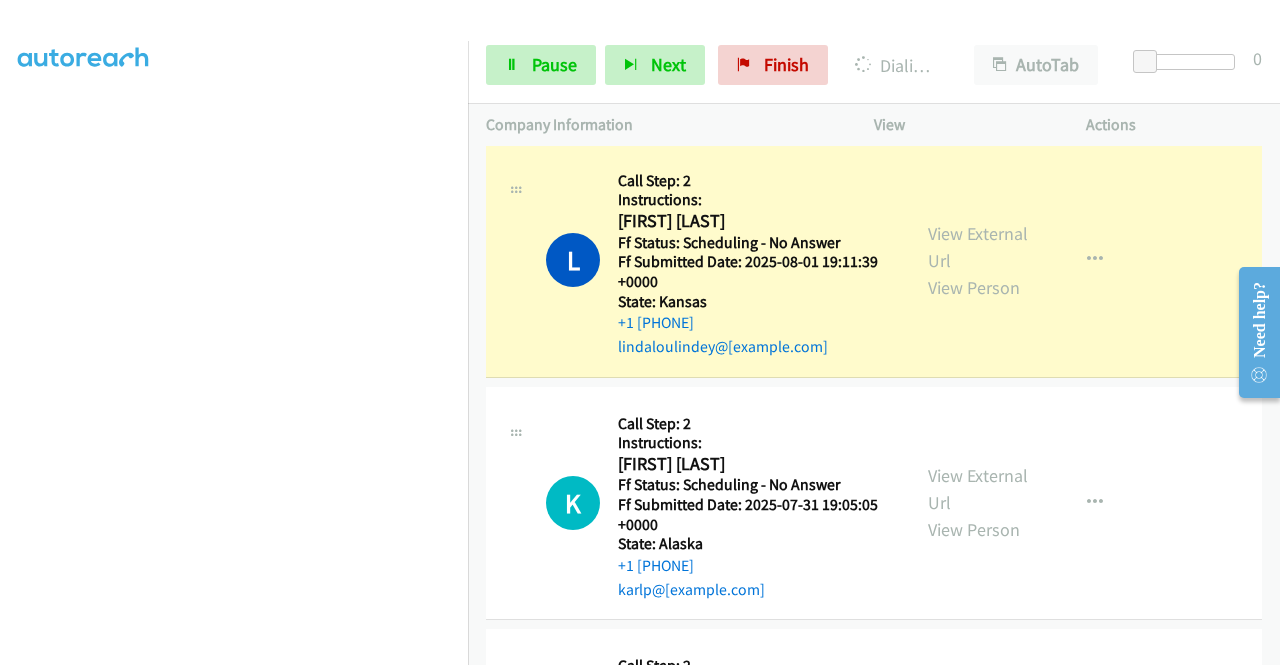 scroll, scrollTop: 10751, scrollLeft: 0, axis: vertical 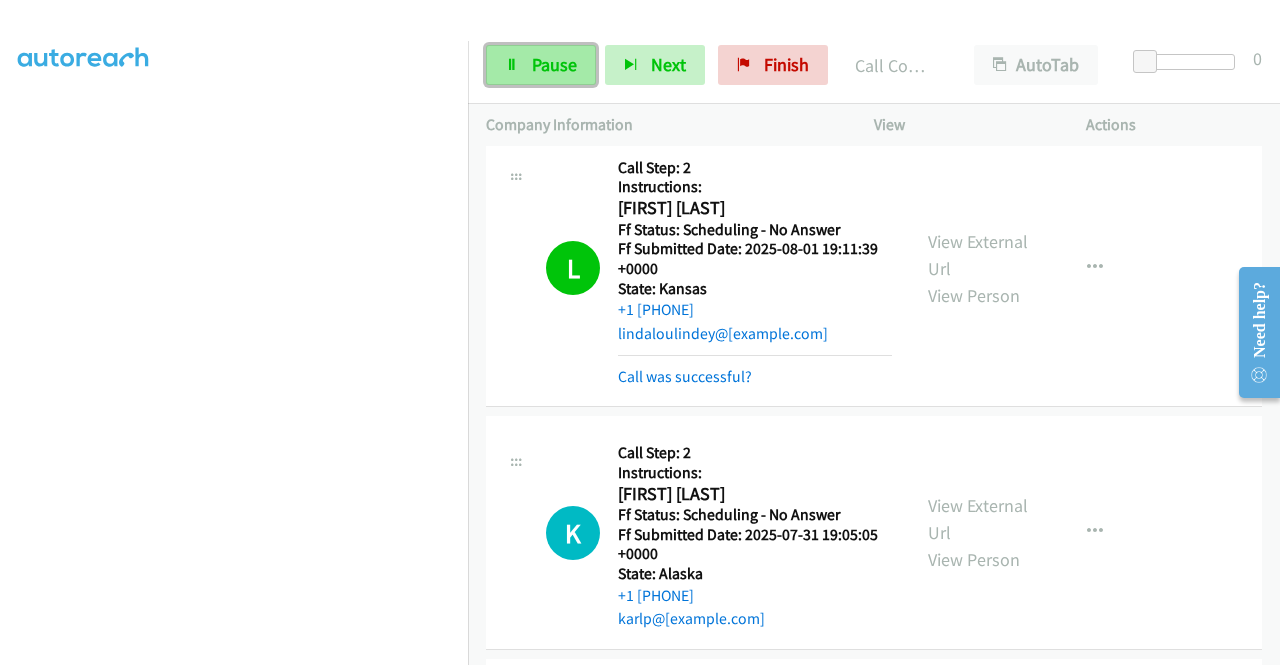click on "Pause" at bounding box center [554, 64] 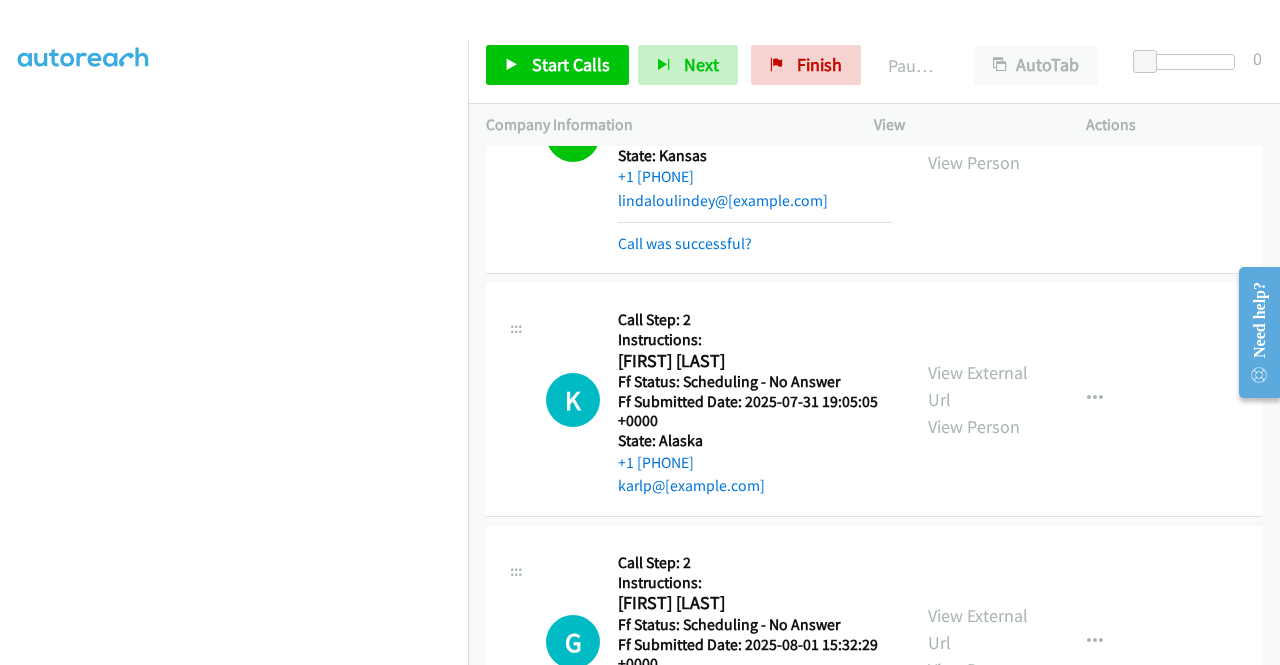 scroll, scrollTop: 10898, scrollLeft: 0, axis: vertical 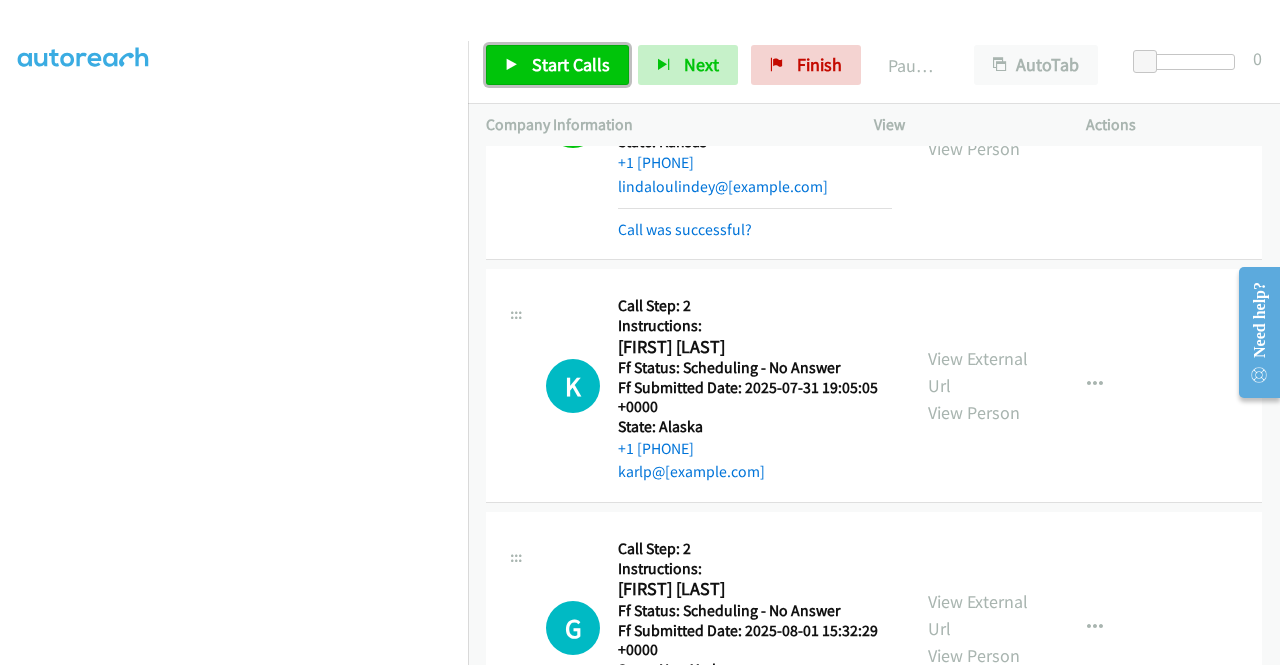 click on "Start Calls" at bounding box center (571, 64) 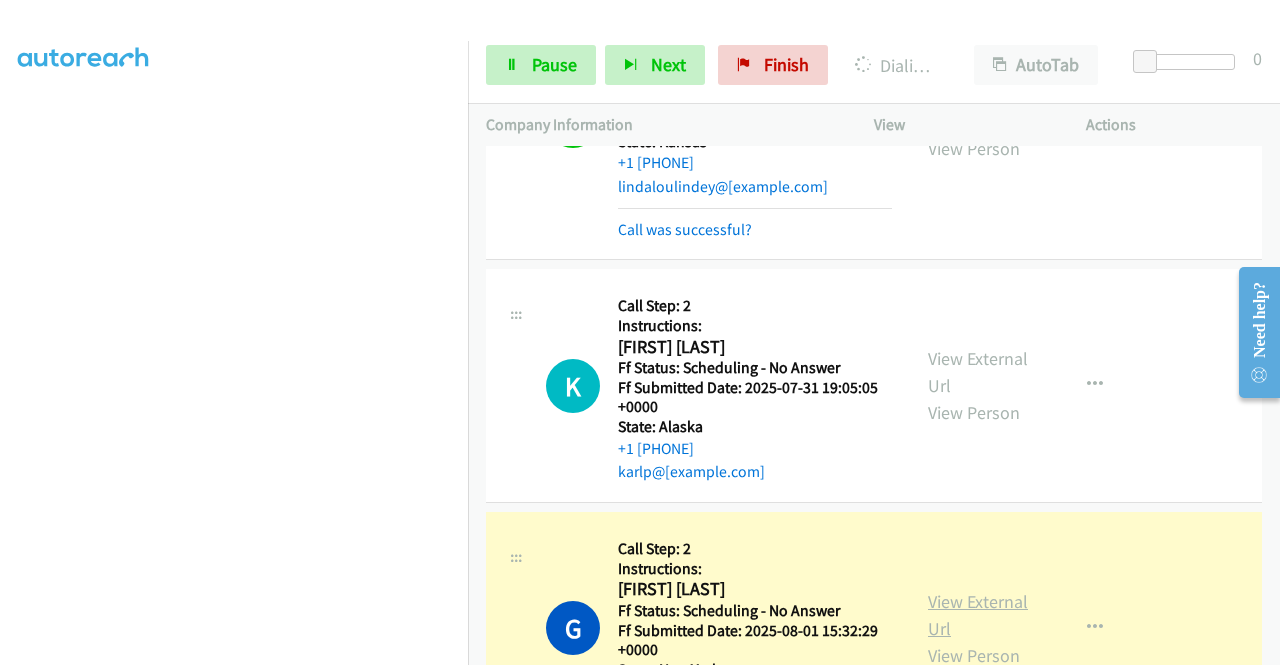 click on "View External Url" at bounding box center (978, 615) 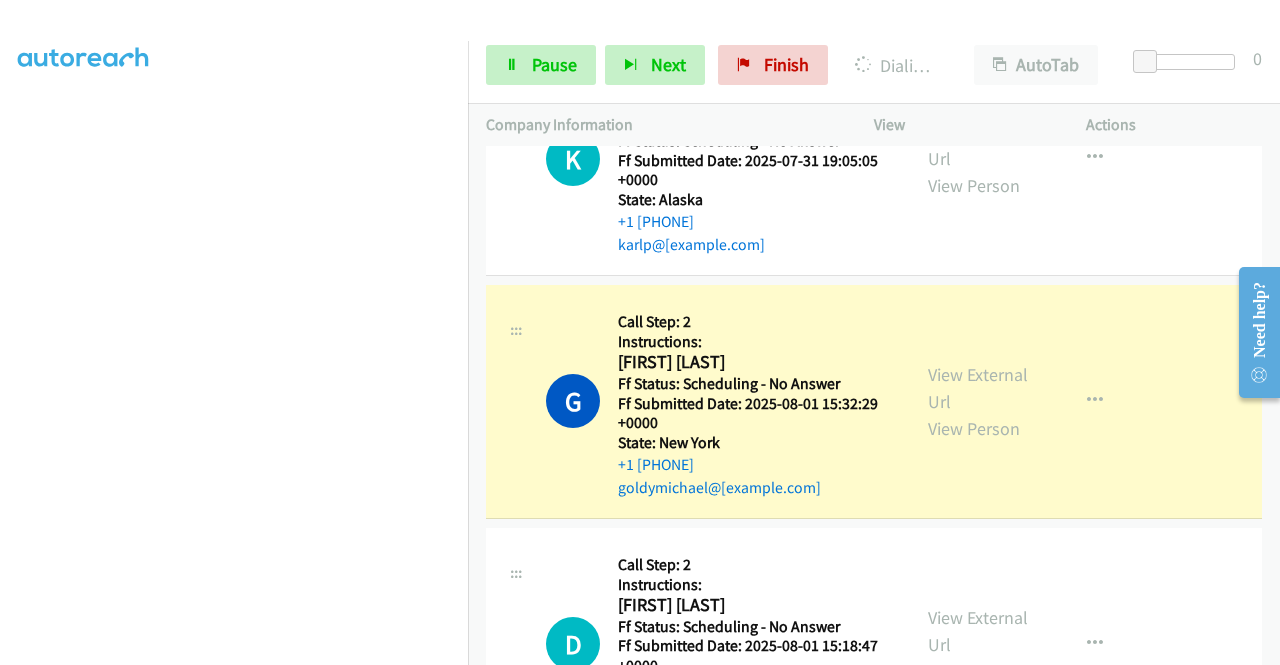 scroll, scrollTop: 11178, scrollLeft: 0, axis: vertical 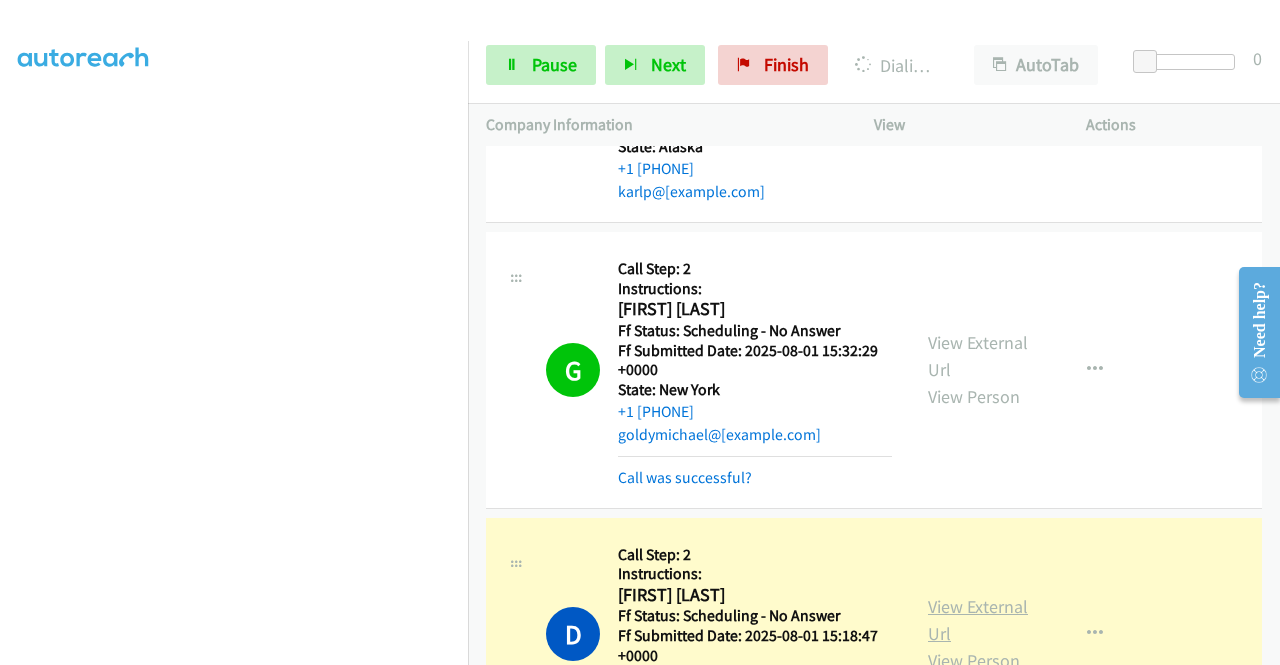 click on "View External Url" at bounding box center [978, 620] 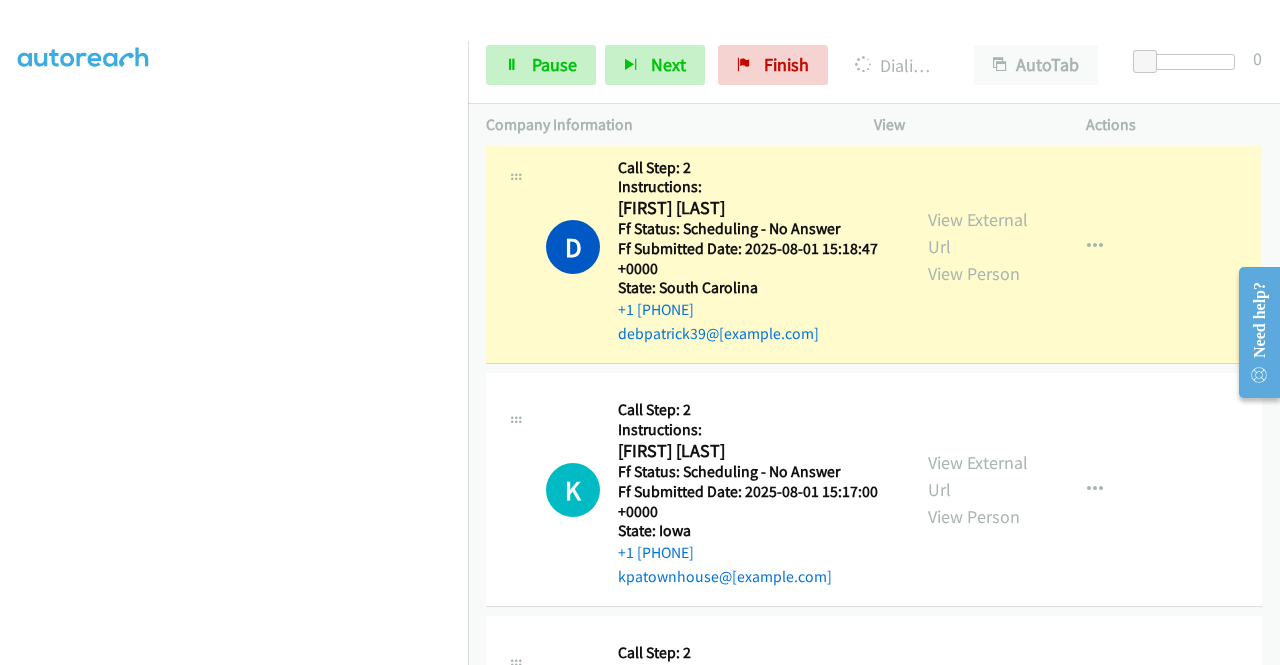 scroll, scrollTop: 11592, scrollLeft: 0, axis: vertical 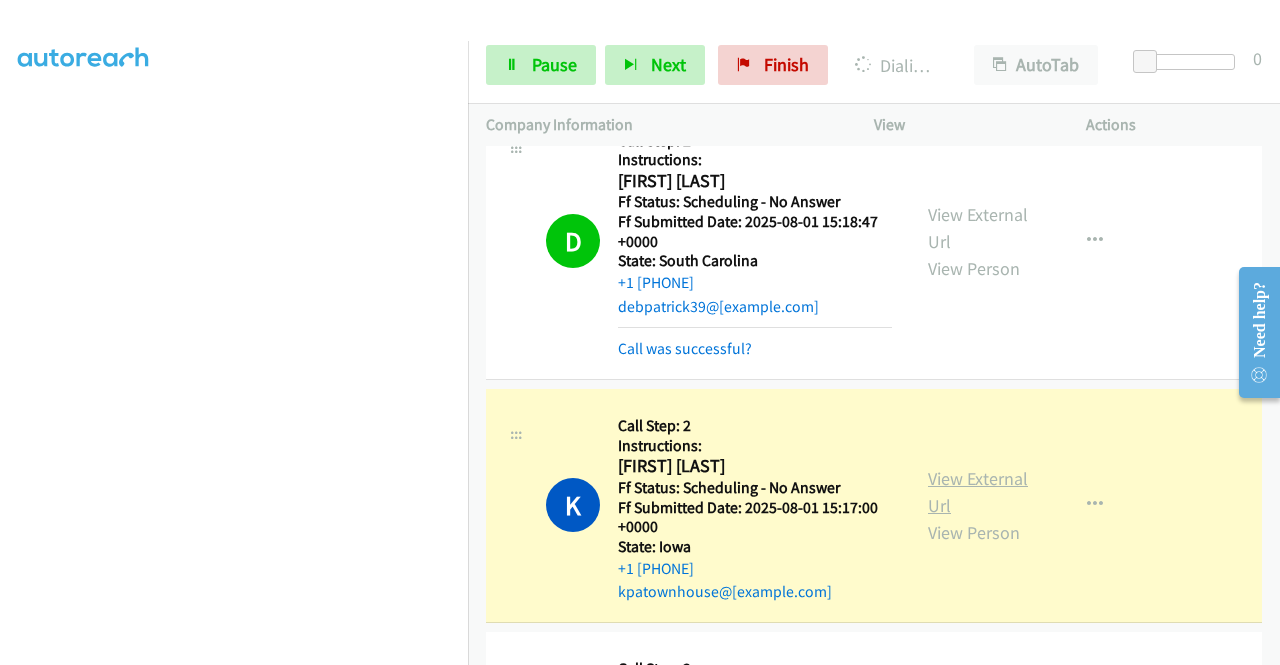 click on "View External Url" at bounding box center (978, 492) 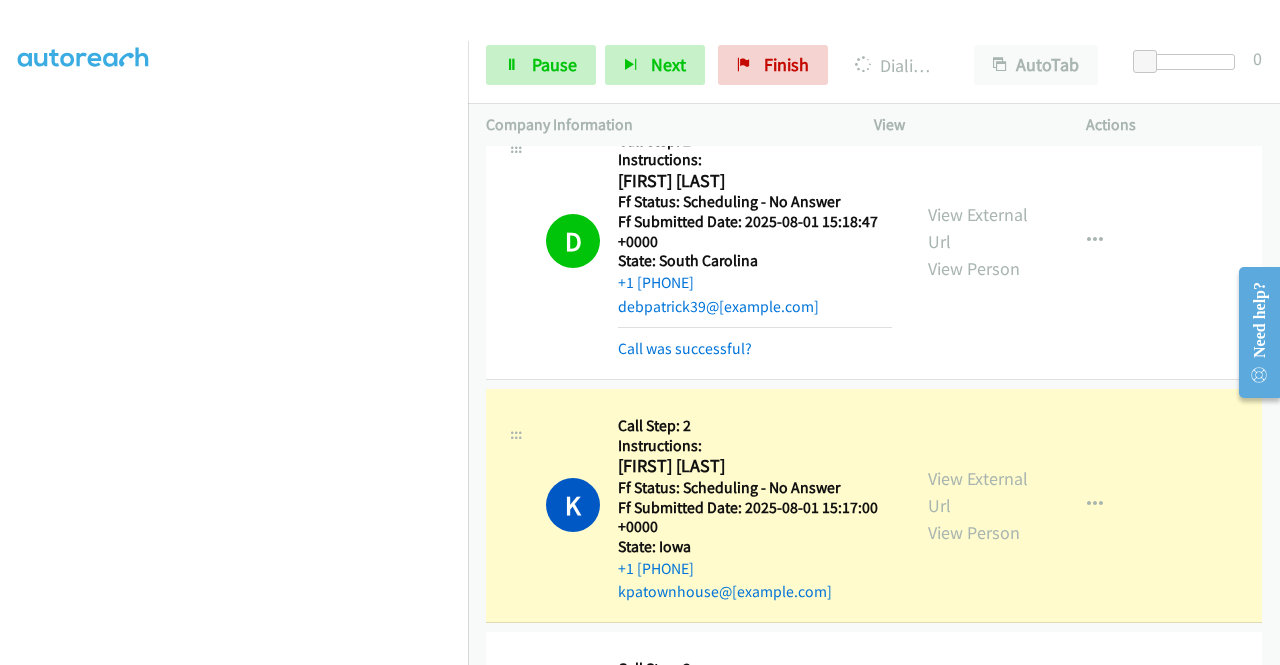 click on "+1 [PHONE]
Call failed - Please reload the list and try again
The Callbar Failed to Load Please Open it and Reload the Page
Hmm something isn't quite right.. Please refresh the page
Hmm something isn't quite right.. Please refresh the page
No records are currently dialable. We'll auto-refresh when new records are added or you can switch to another list or campaign.
Loading New Records ...
R
Callback Scheduled
Call Step: 1
[FIRST] [LAST]
America/Los_Angeles
Ff Status: Scheduling - No Answer
Ff Submitted Date: 2025-08-04 18:53:11 +0000
State: California
+1 [PHONE]
rchung104@[example.com]
Call was successful?
View External Url
View Person
View External Url
Email
Schedule/Manage Callback
Skip Call
Add to do not call list
R
Callback Scheduled" at bounding box center [874, 405] 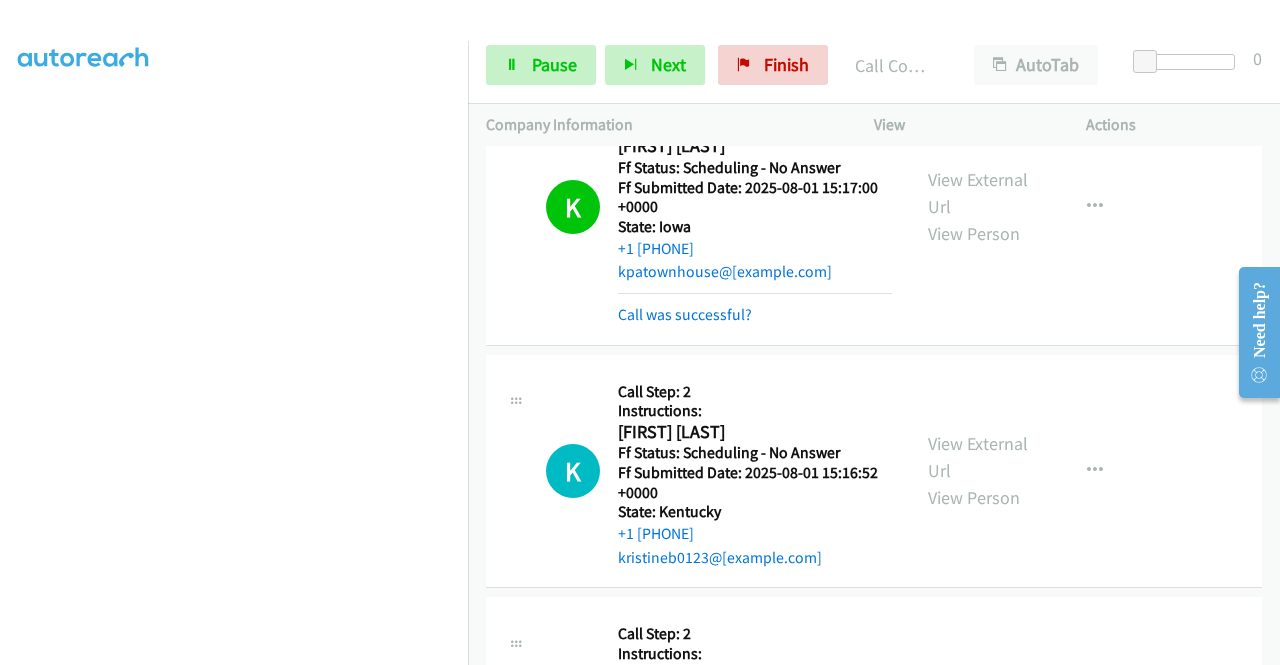 scroll, scrollTop: 12044, scrollLeft: 0, axis: vertical 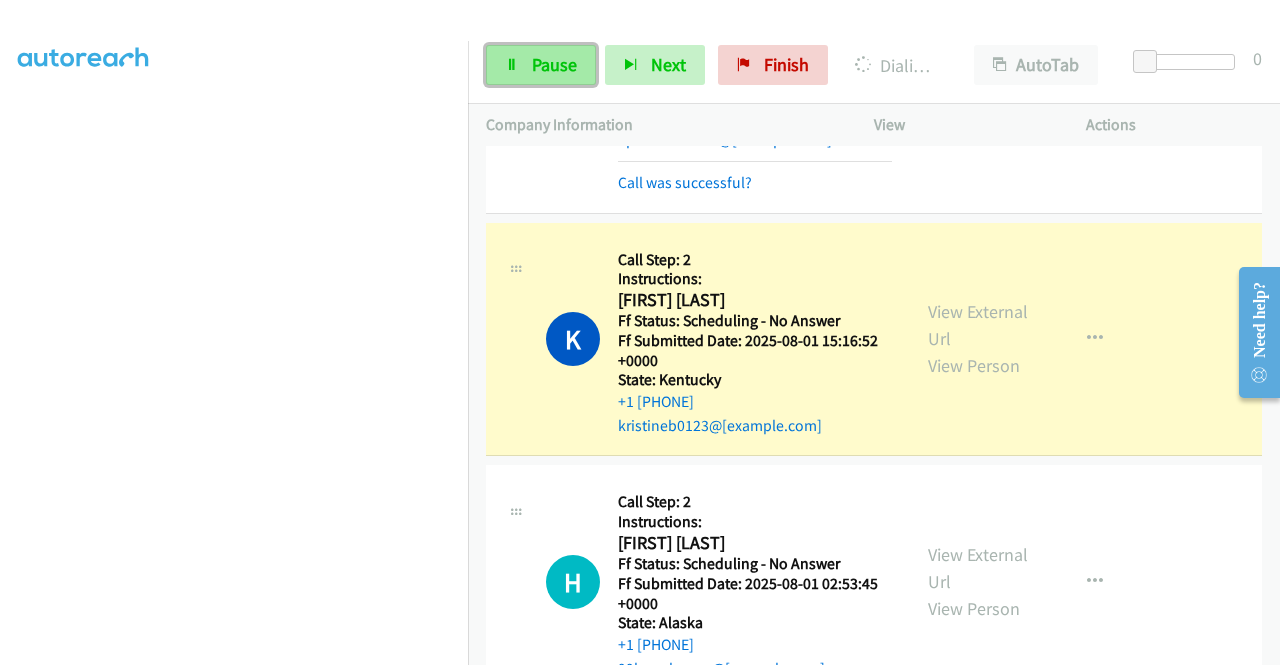click on "Pause" at bounding box center [541, 65] 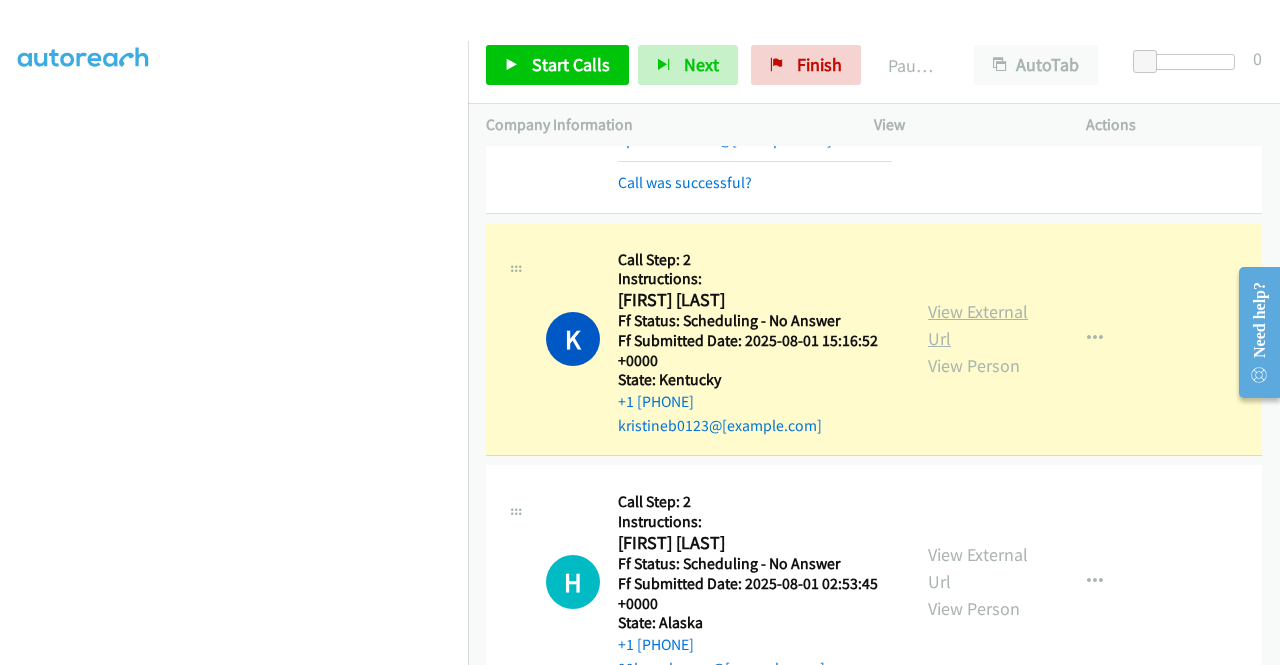 click on "View External Url" at bounding box center (978, 325) 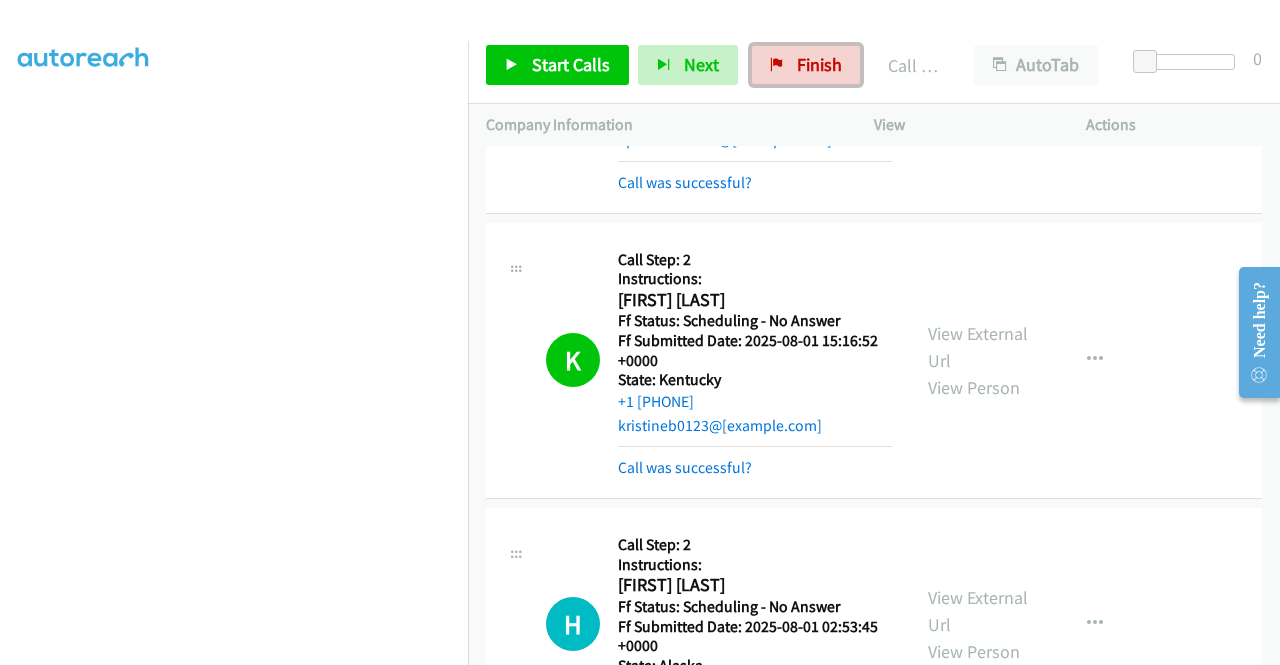 click on "Finish" at bounding box center [819, 64] 